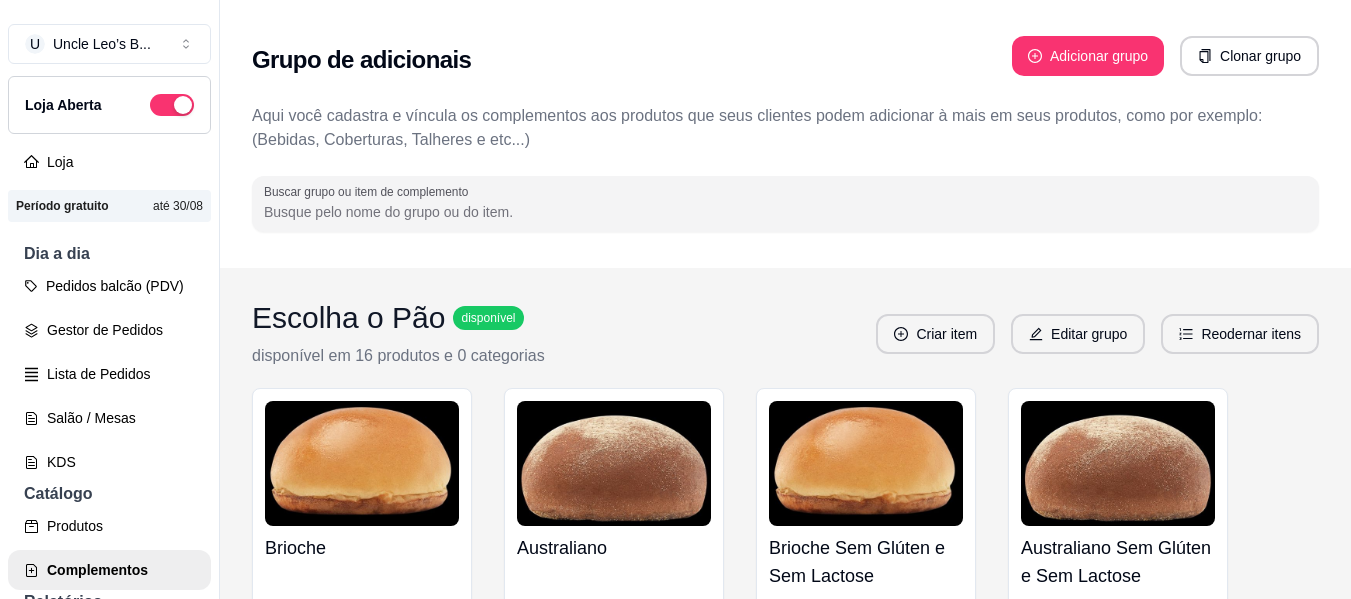 scroll, scrollTop: 0, scrollLeft: 0, axis: both 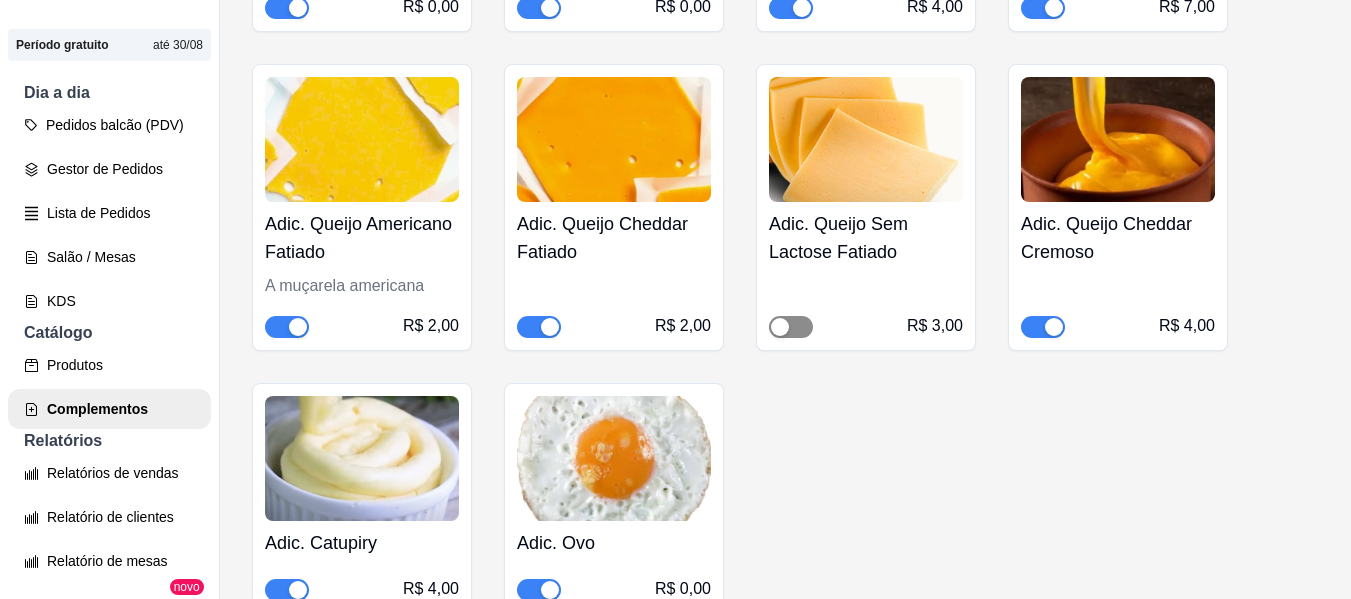 click at bounding box center [791, 327] 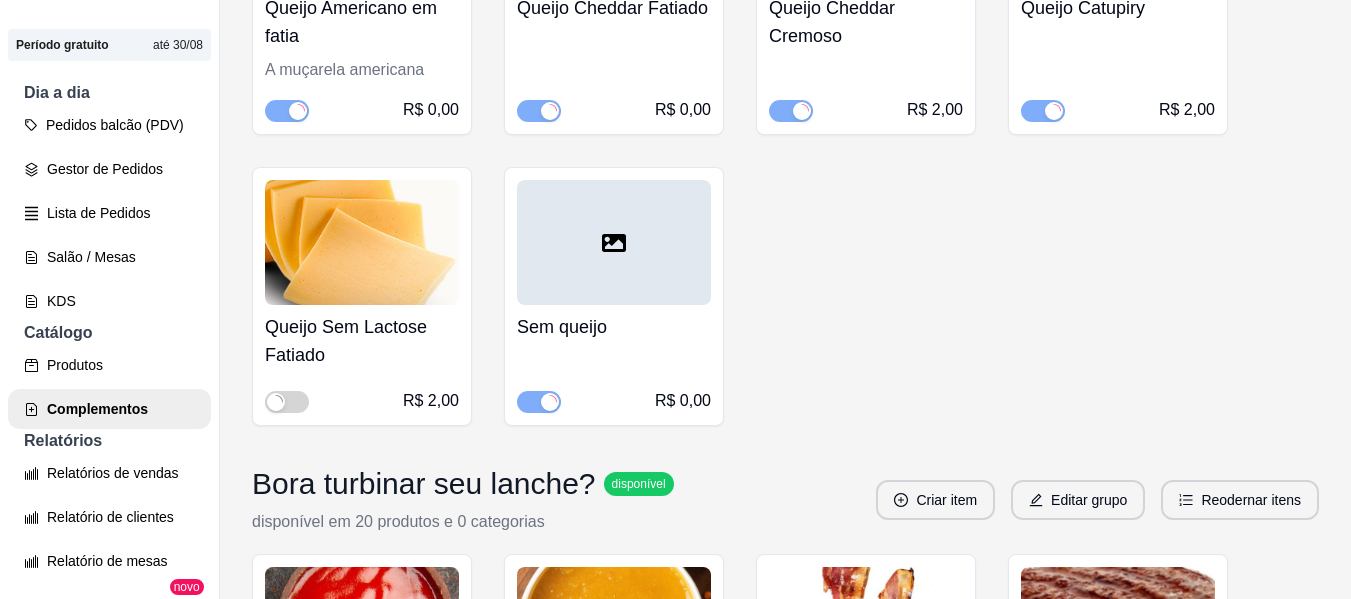 scroll, scrollTop: 1575, scrollLeft: 0, axis: vertical 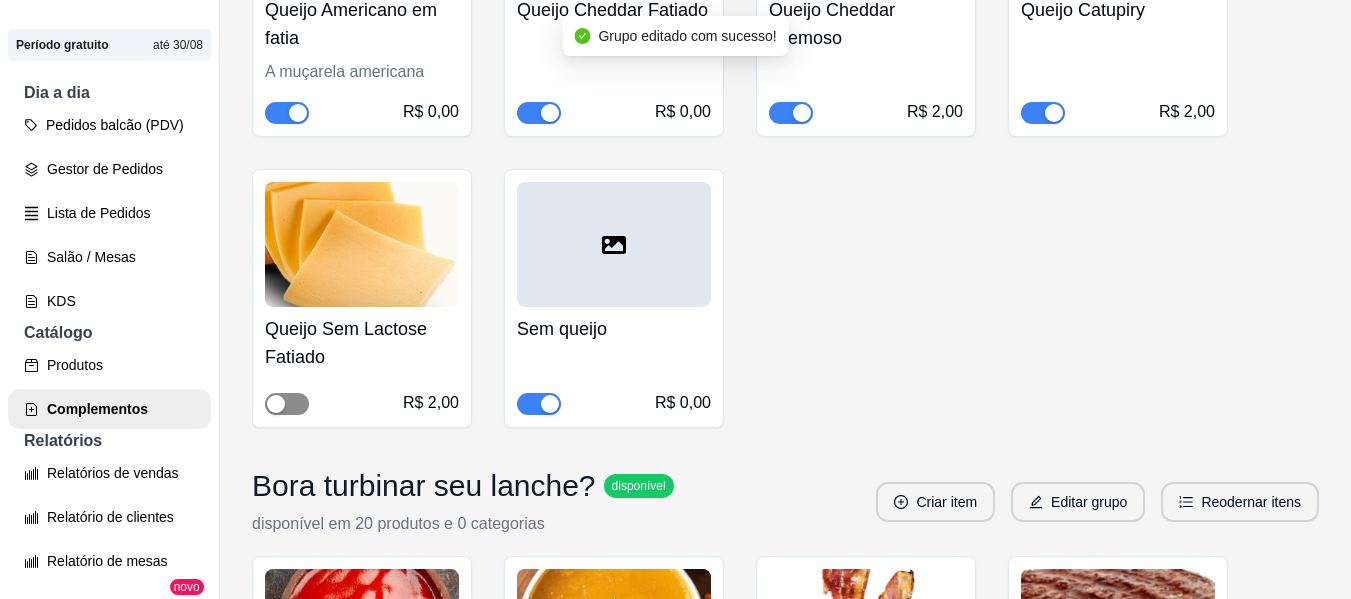 click at bounding box center [287, 404] 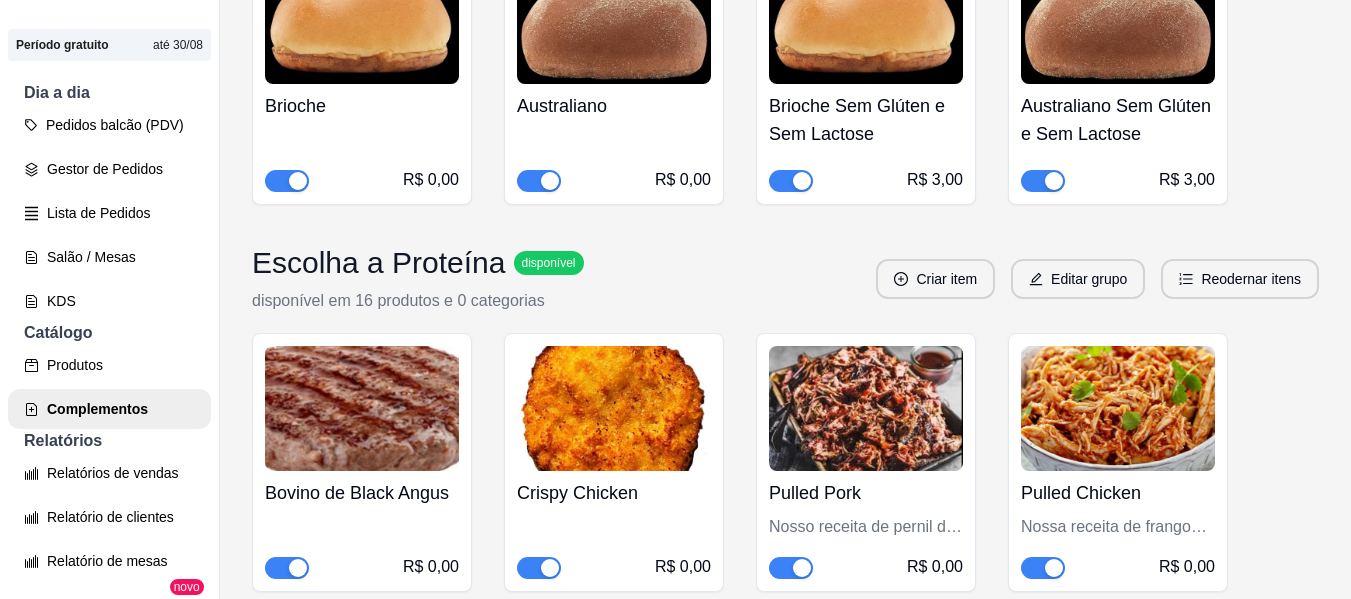 scroll, scrollTop: 443, scrollLeft: 0, axis: vertical 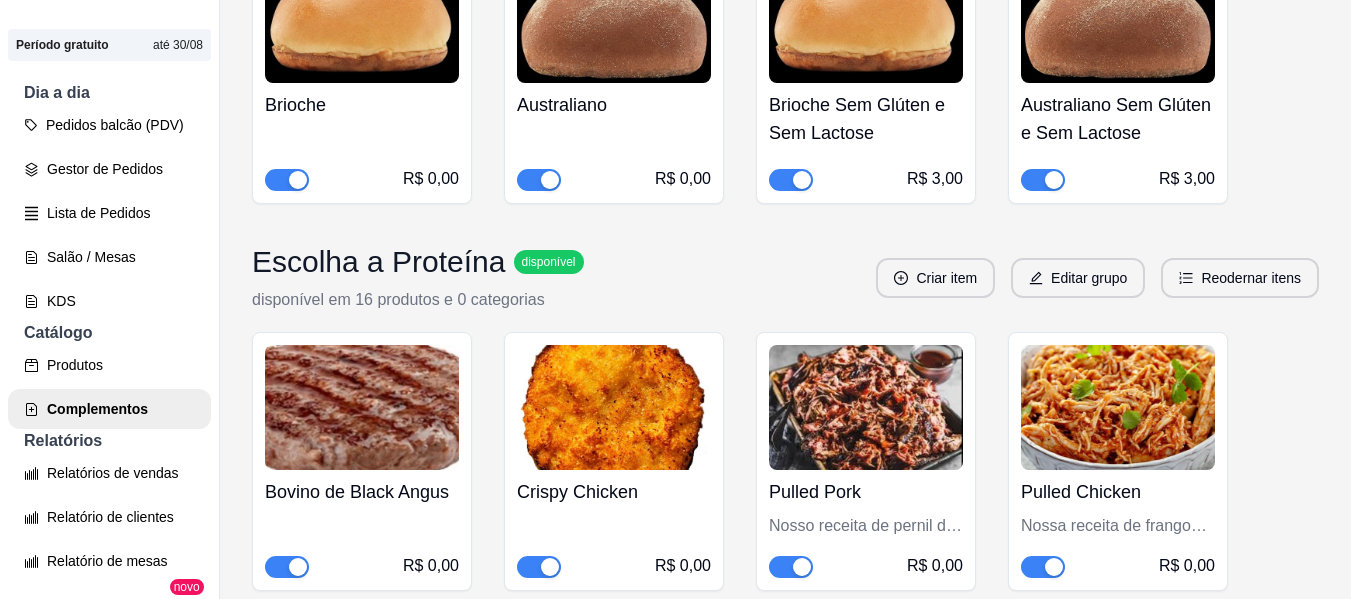 click at bounding box center (1043, 180) 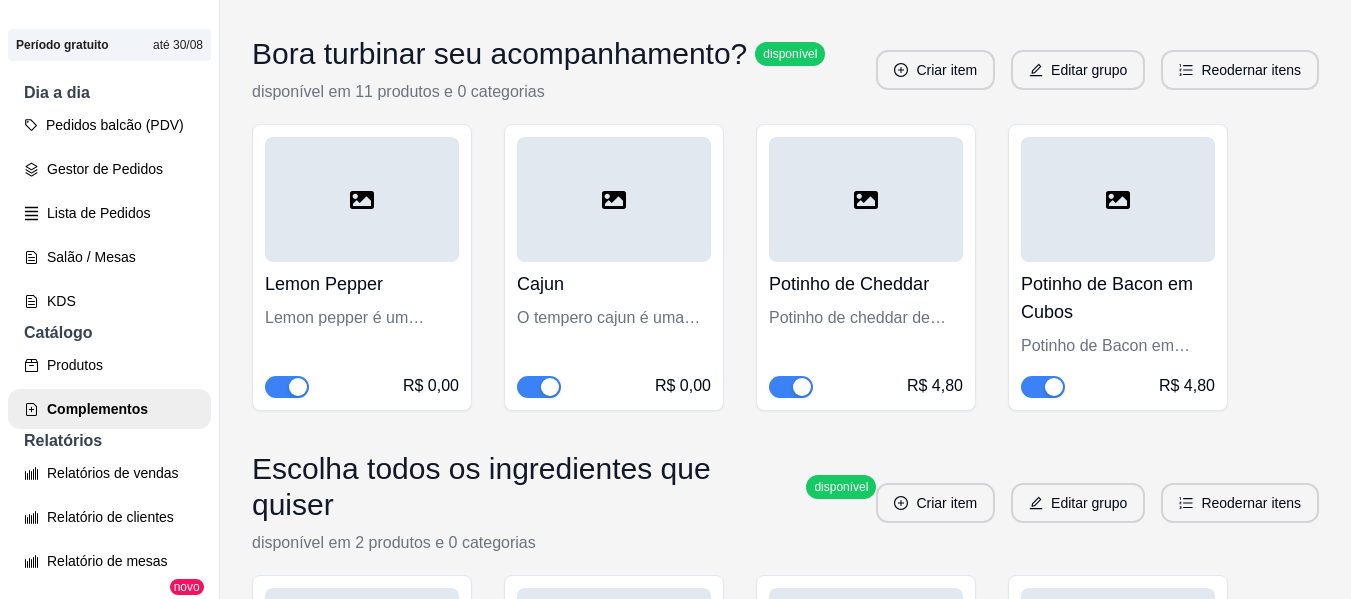scroll, scrollTop: 5155, scrollLeft: 0, axis: vertical 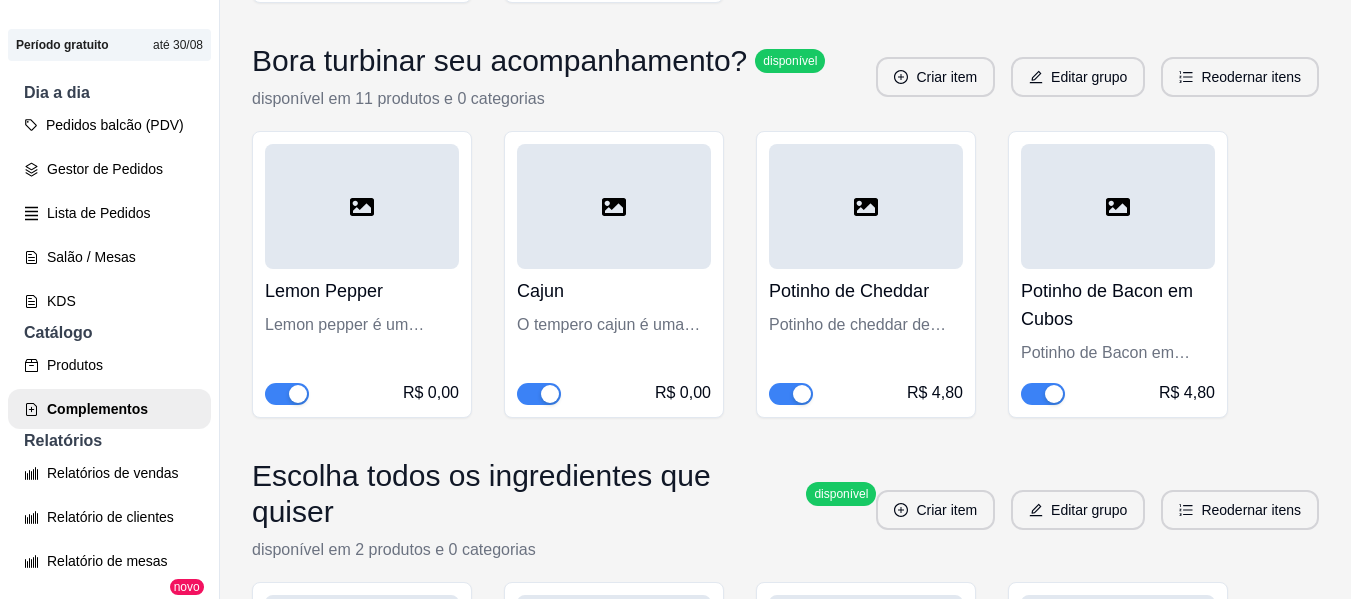 click 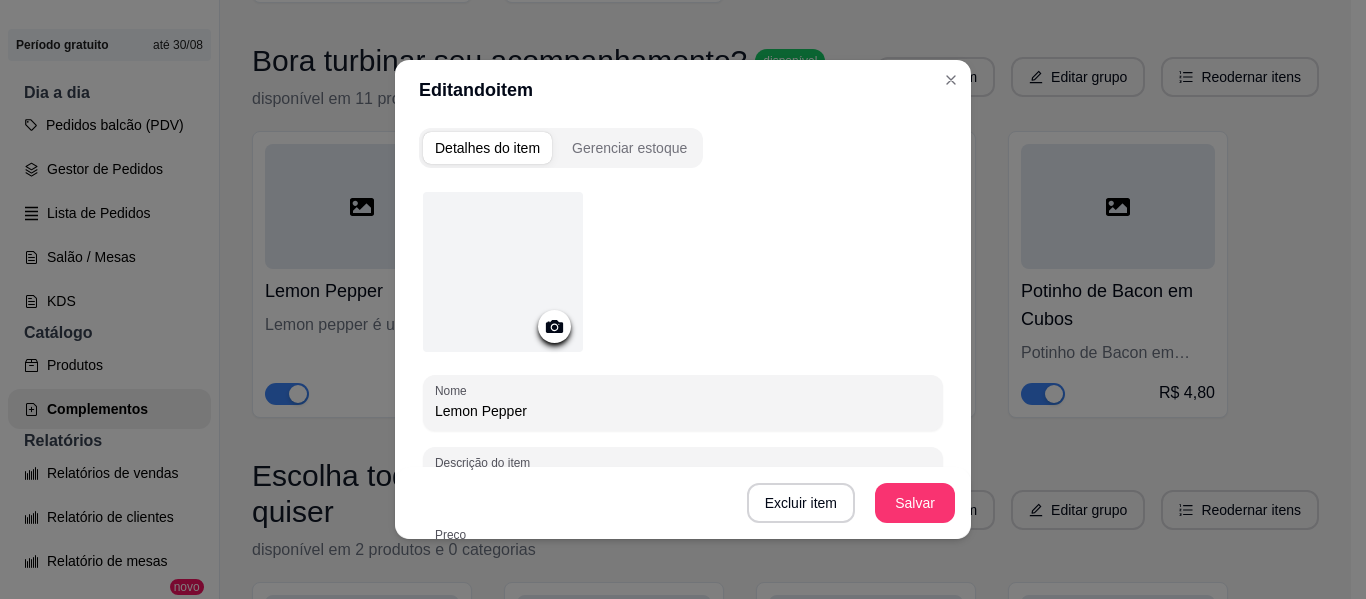 click 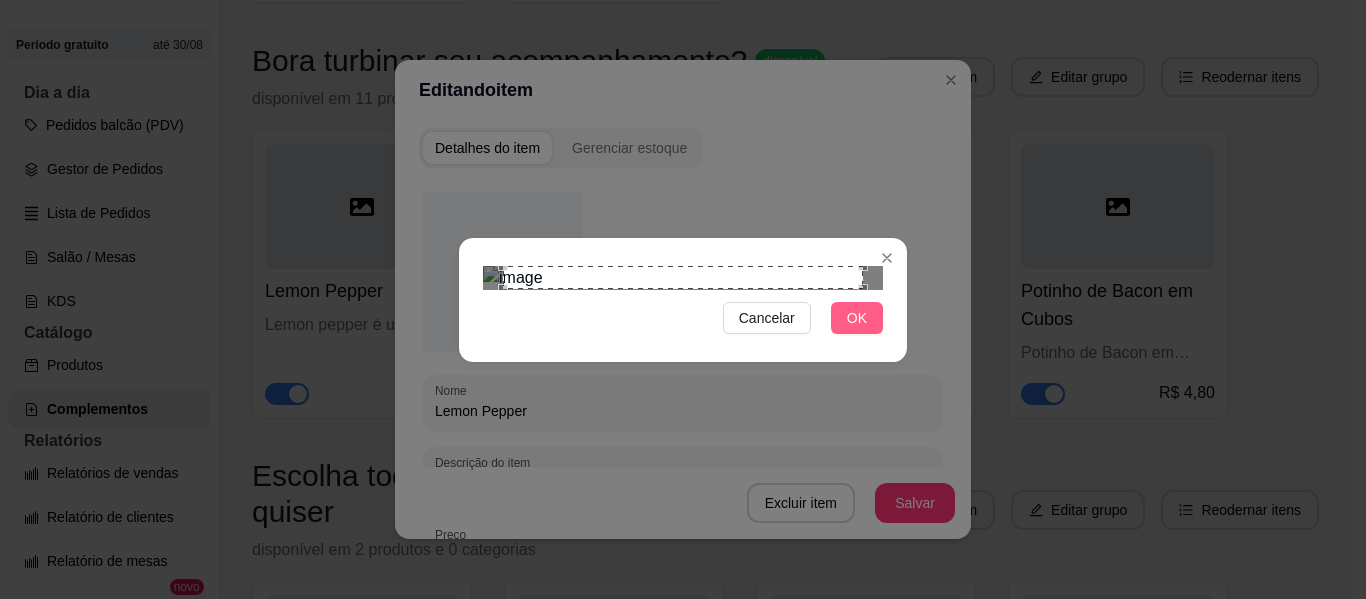click on "OK" at bounding box center [857, 318] 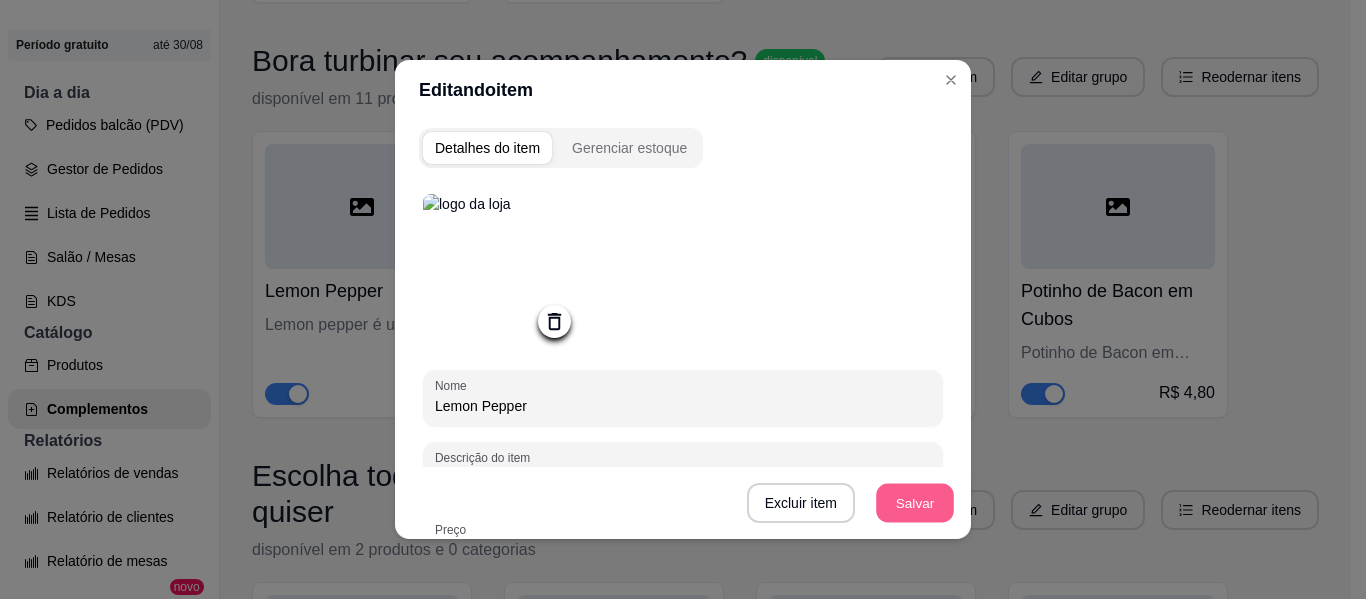 click on "Salvar" at bounding box center [915, 503] 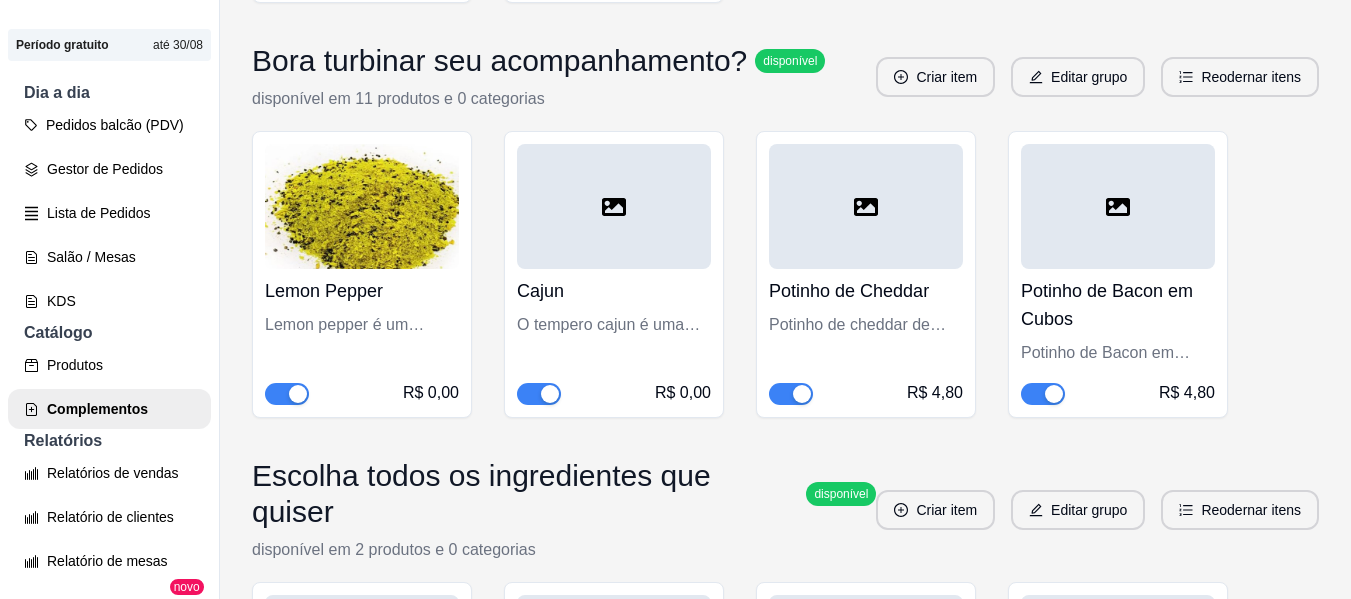 click at bounding box center (614, 206) 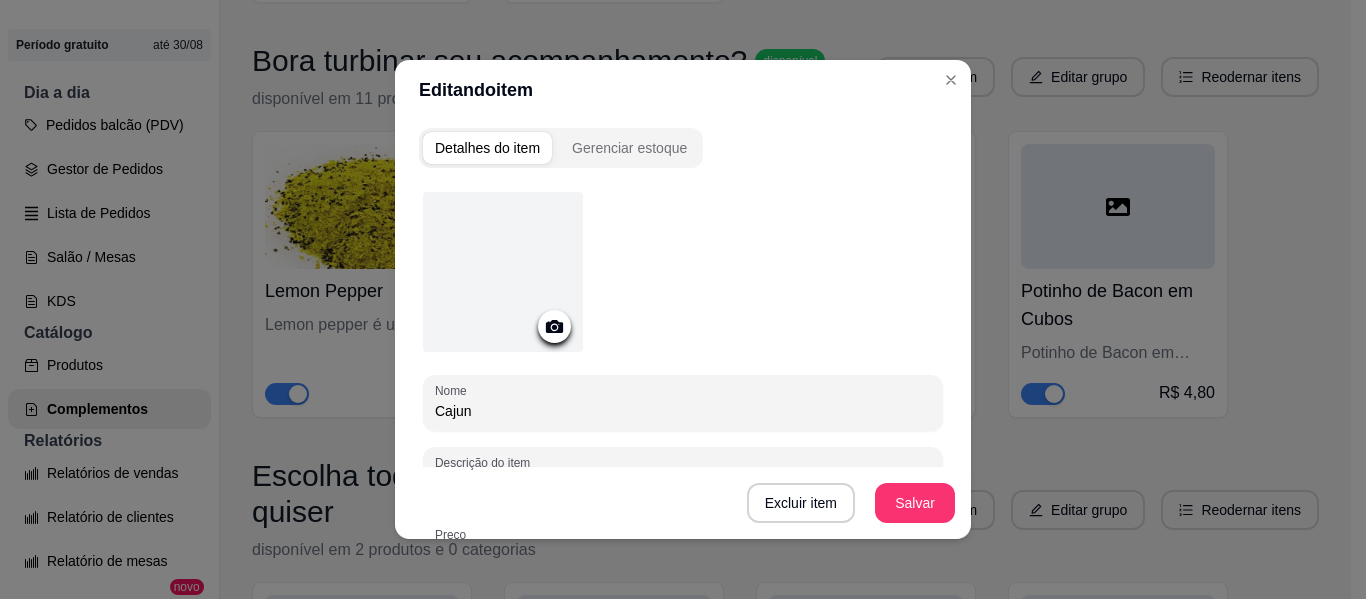 click at bounding box center (503, 272) 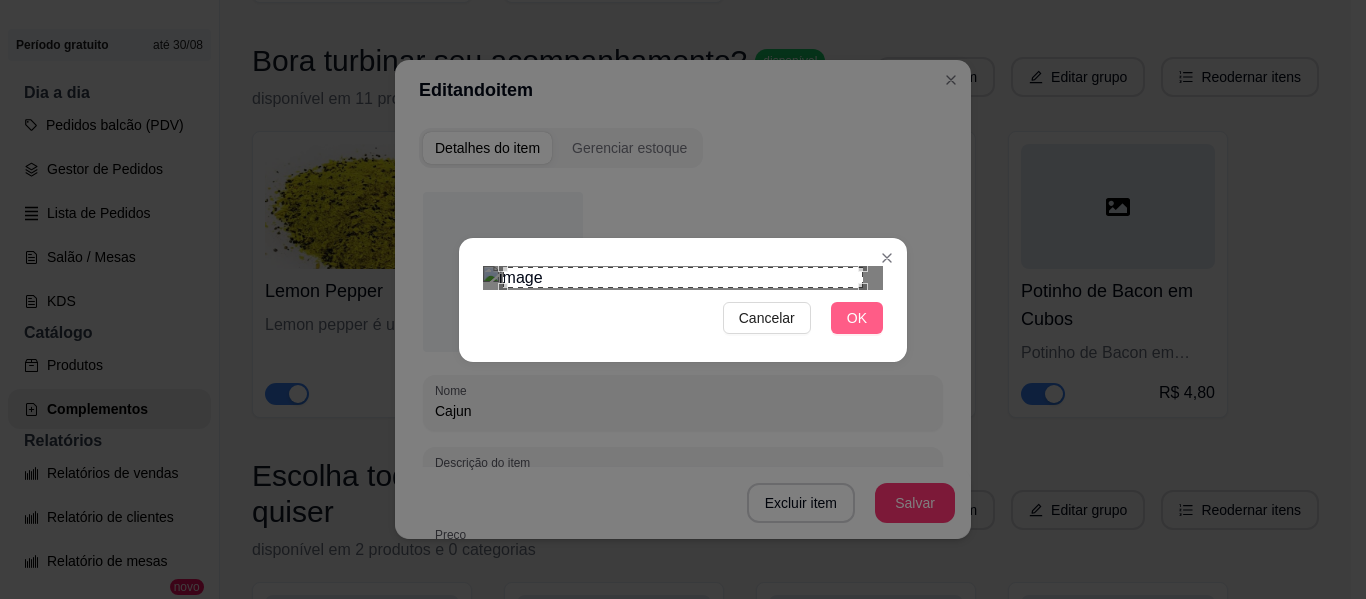 click on "OK" at bounding box center [857, 318] 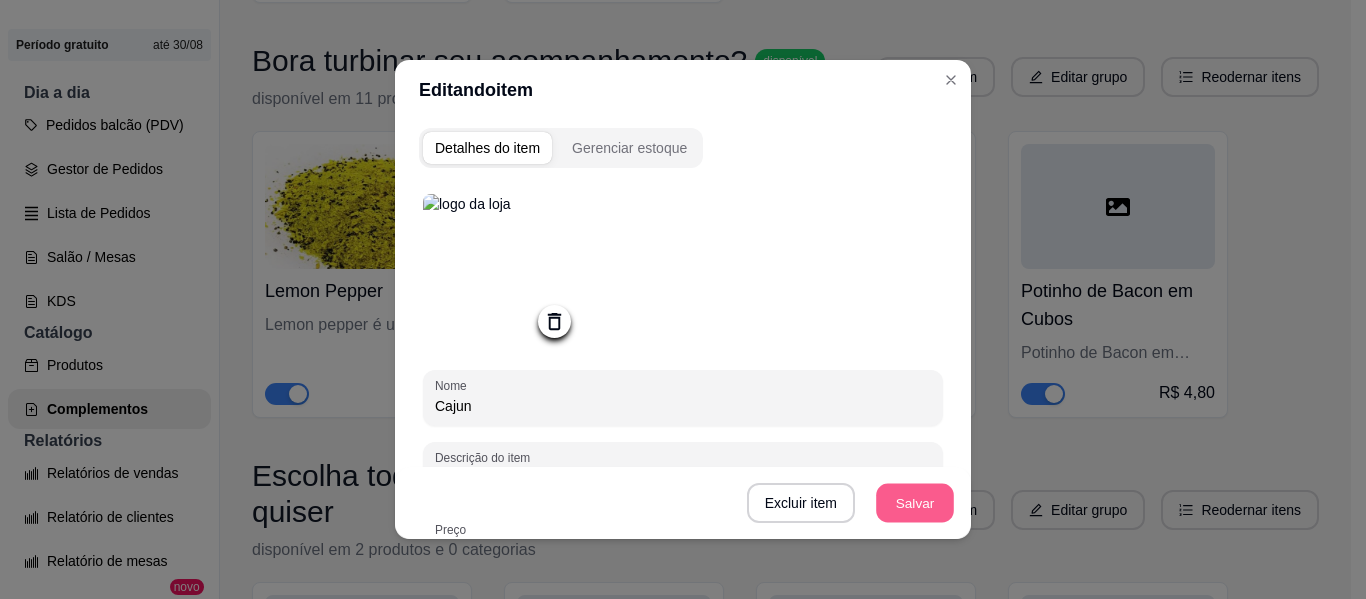 click on "Salvar" at bounding box center [915, 503] 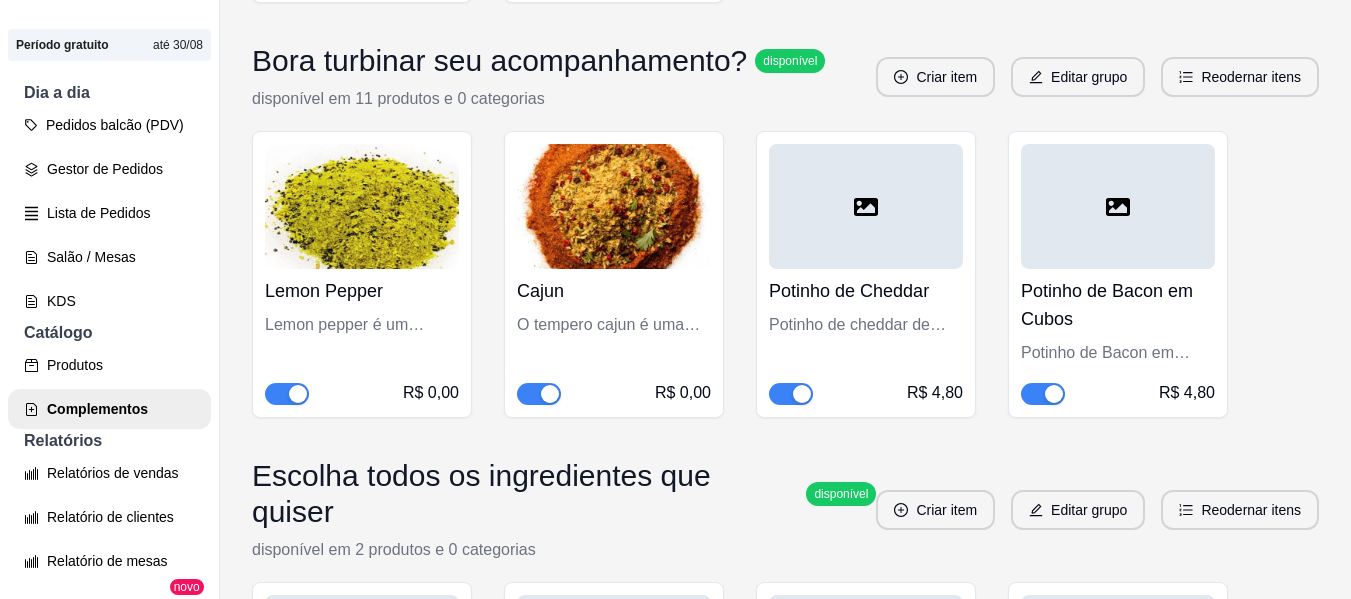 click at bounding box center [866, 206] 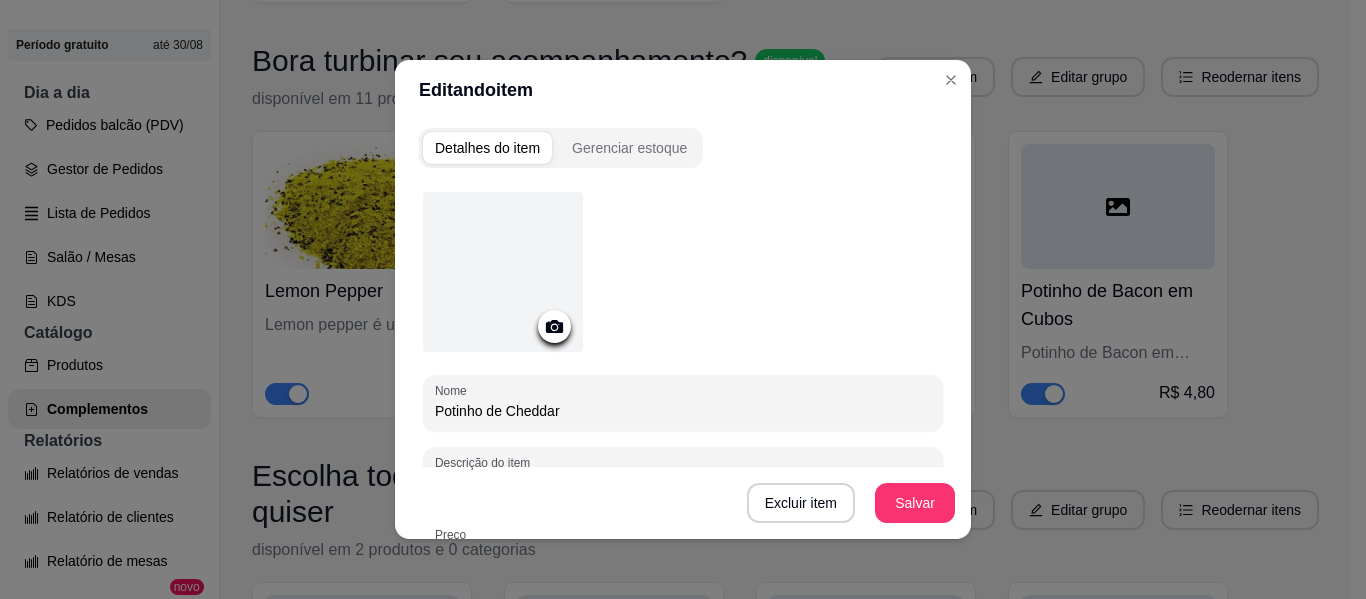 click 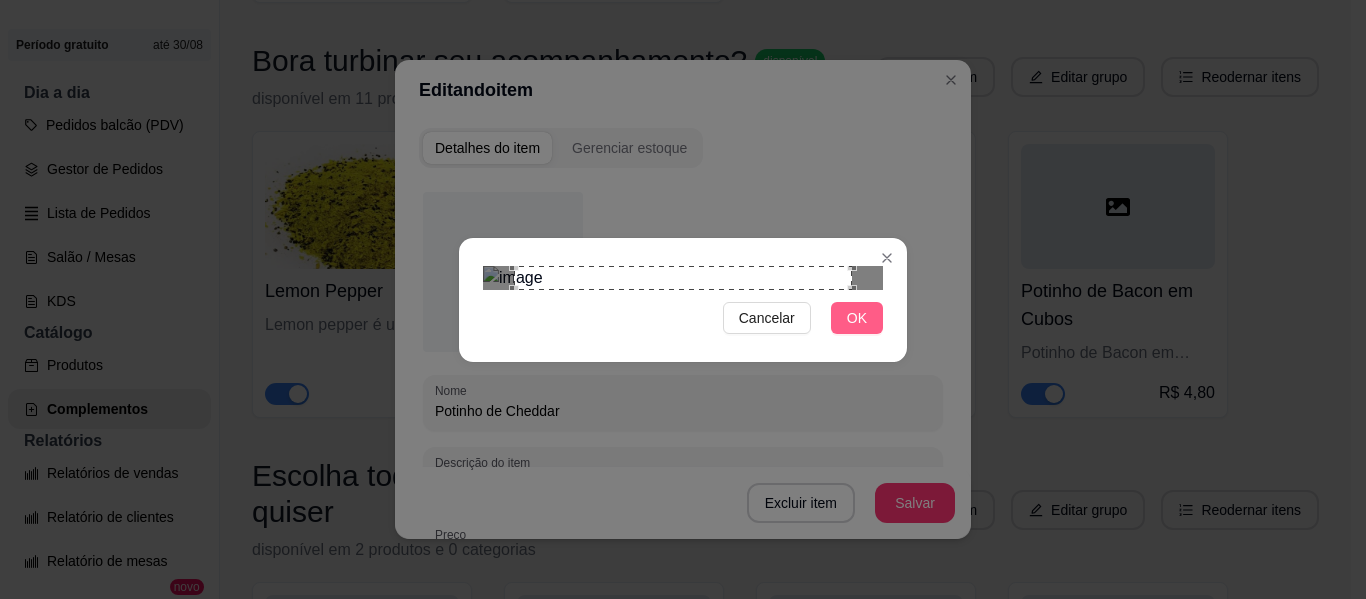 click on "OK" at bounding box center [857, 318] 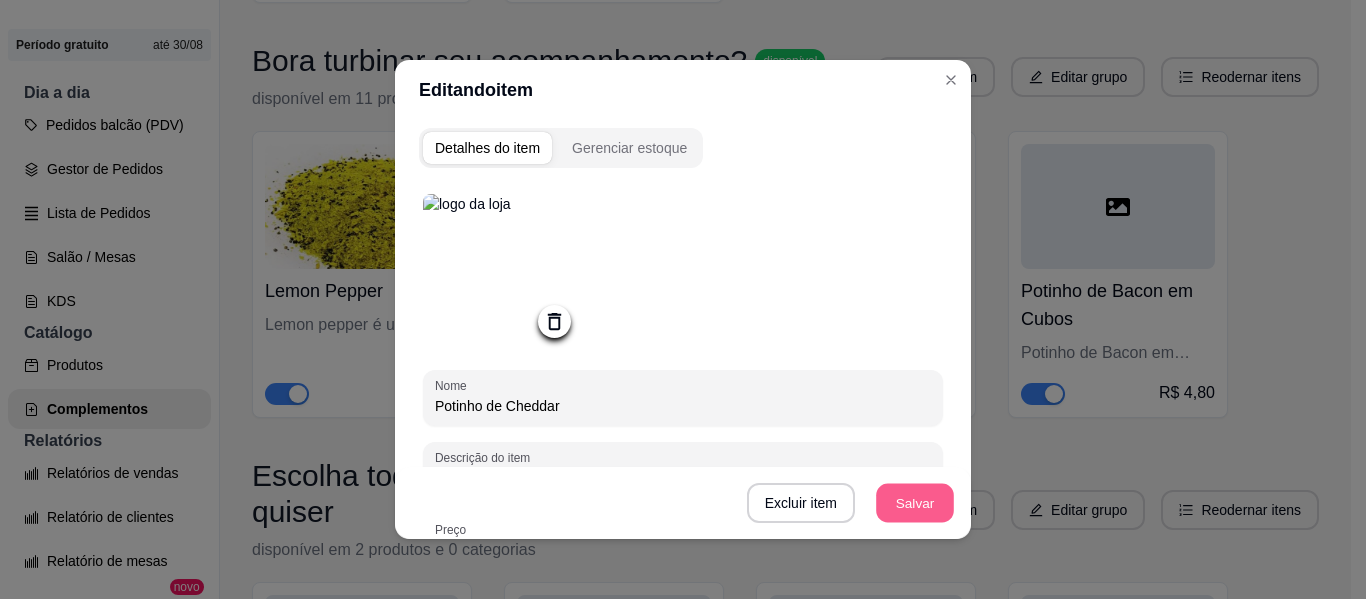 click on "Salvar" at bounding box center (915, 503) 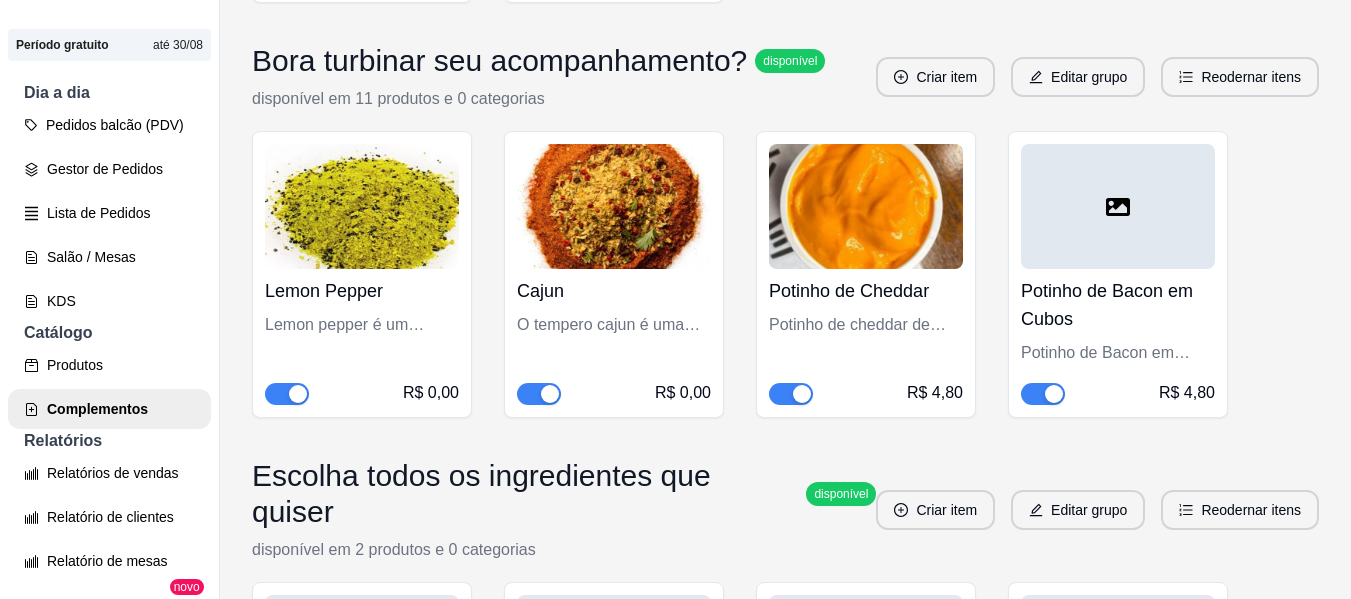 click 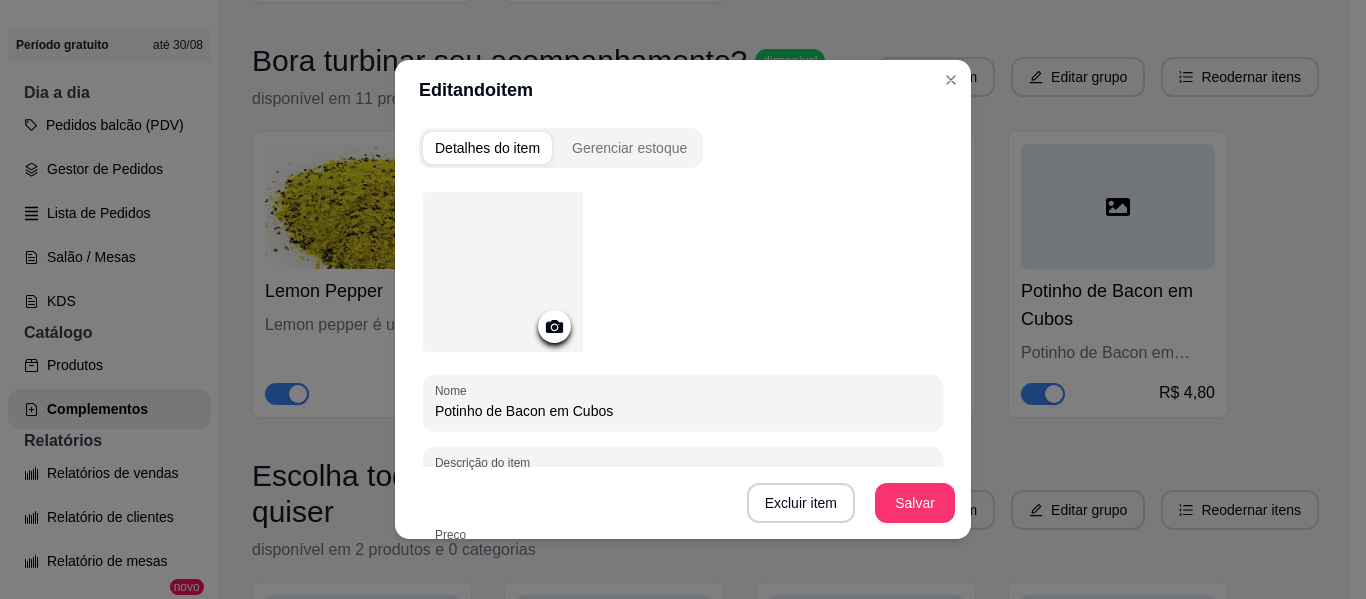 click 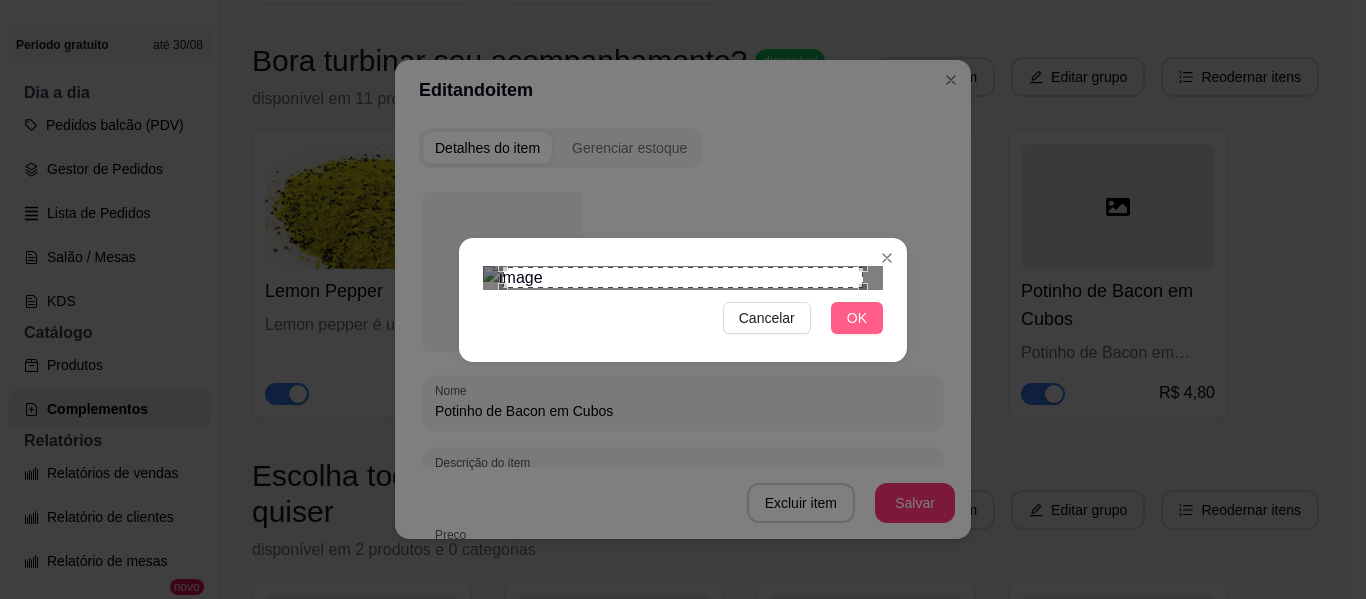 click on "OK" at bounding box center (857, 318) 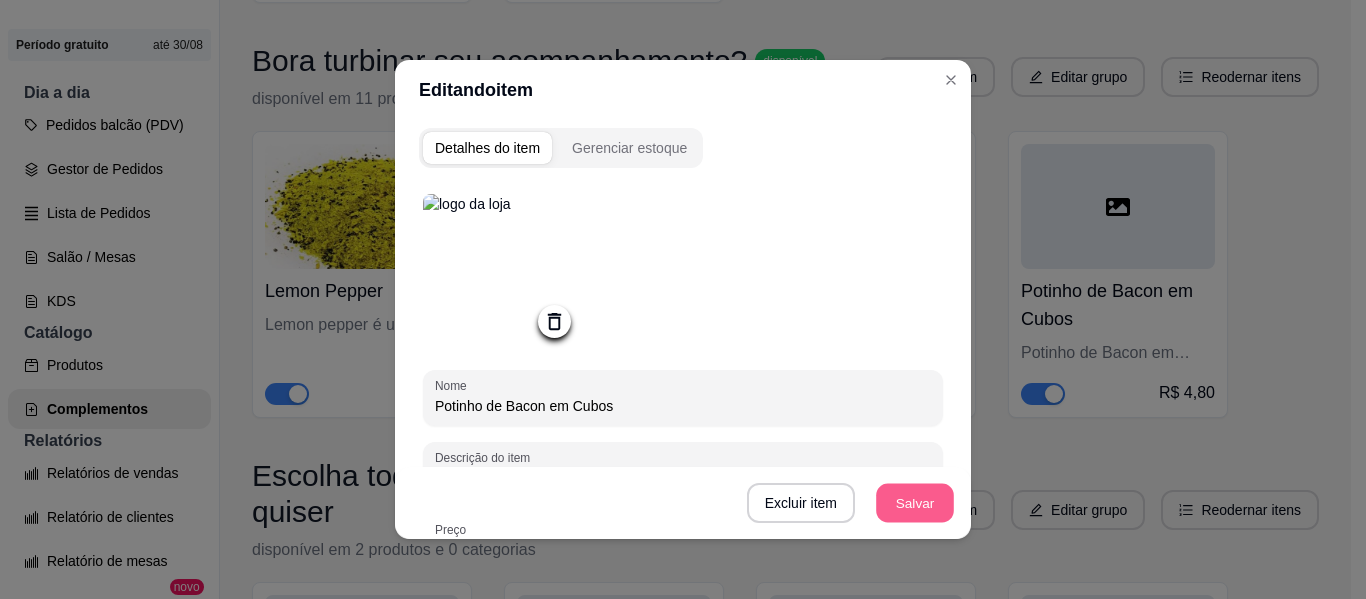 click on "Salvar" at bounding box center [915, 503] 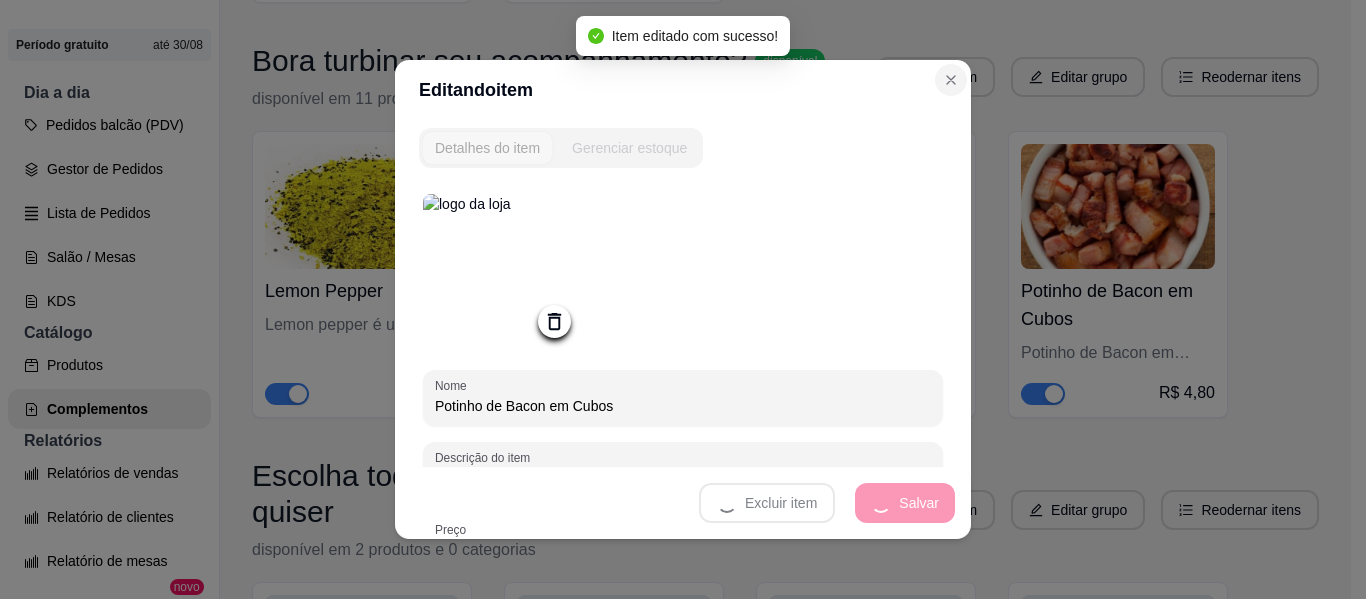 type on "Potinho de Bacon em Cubos, com aproximadamente 20g de bacon crocante e saboroso, pronto para dar aquele toque especial na sua batata. Livre de glúten e derivados de leite.." 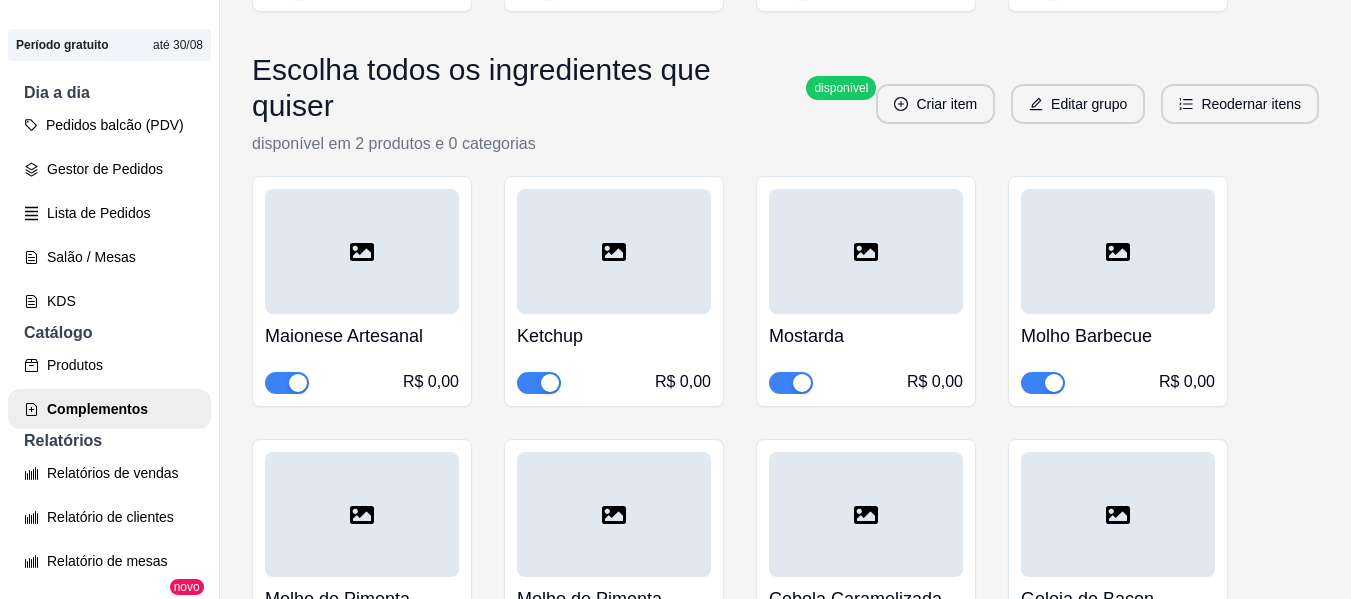 scroll, scrollTop: 5563, scrollLeft: 0, axis: vertical 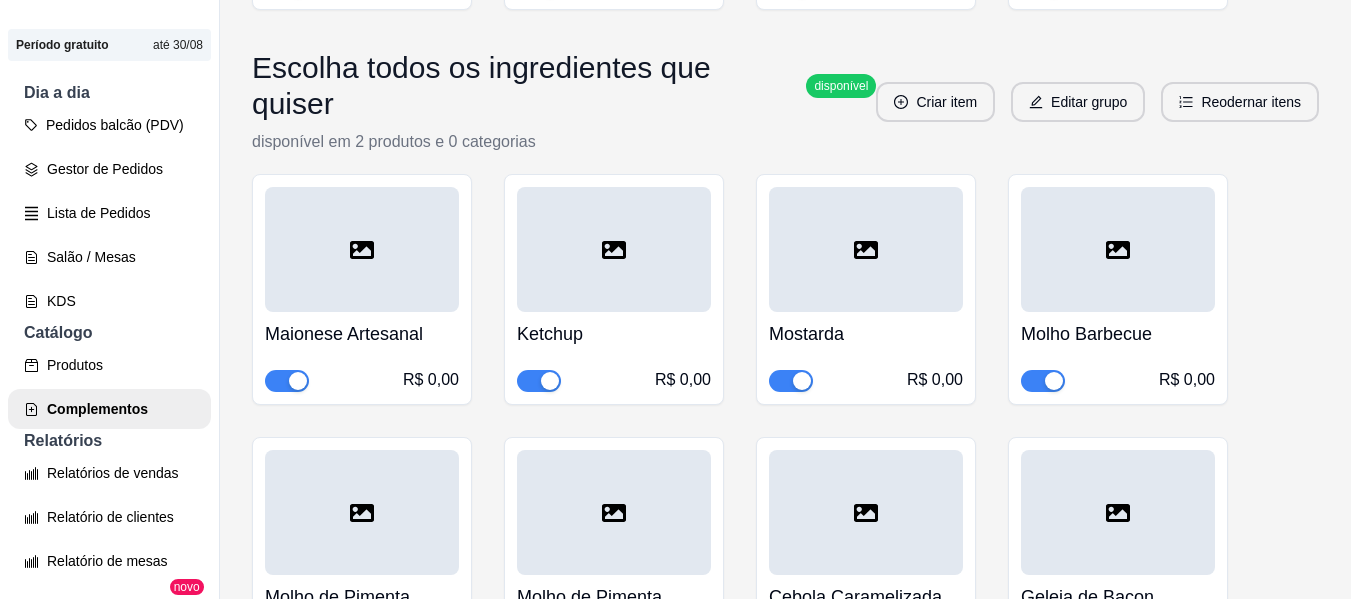 click at bounding box center (362, 249) 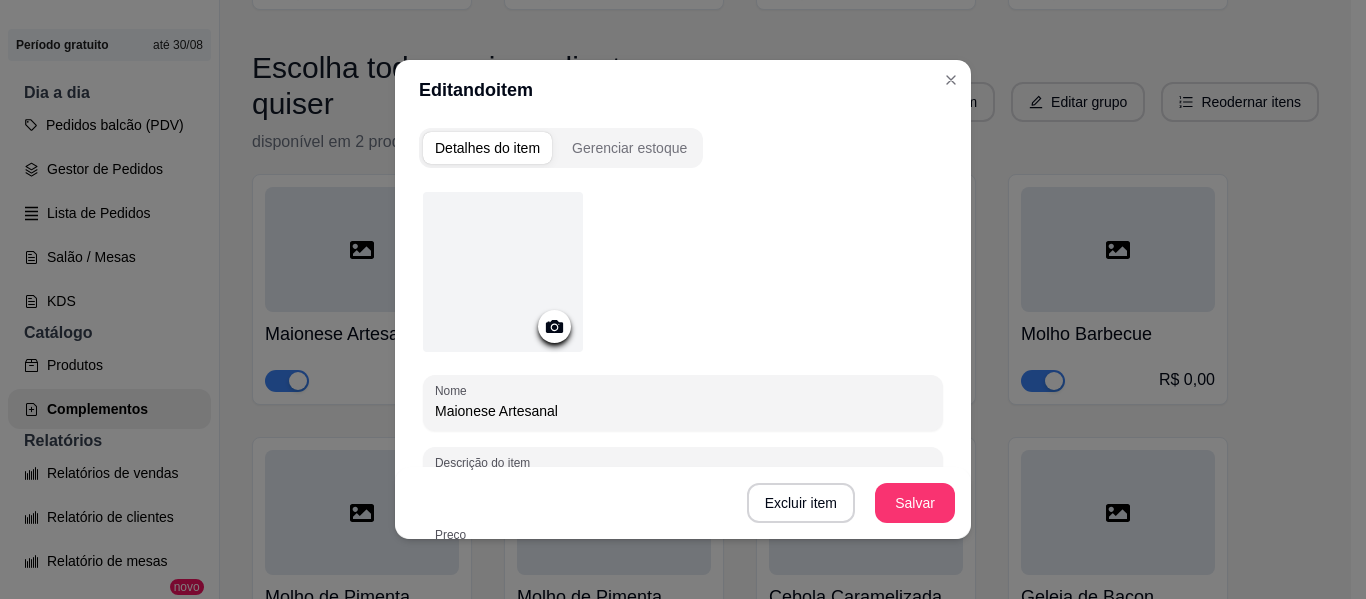 click 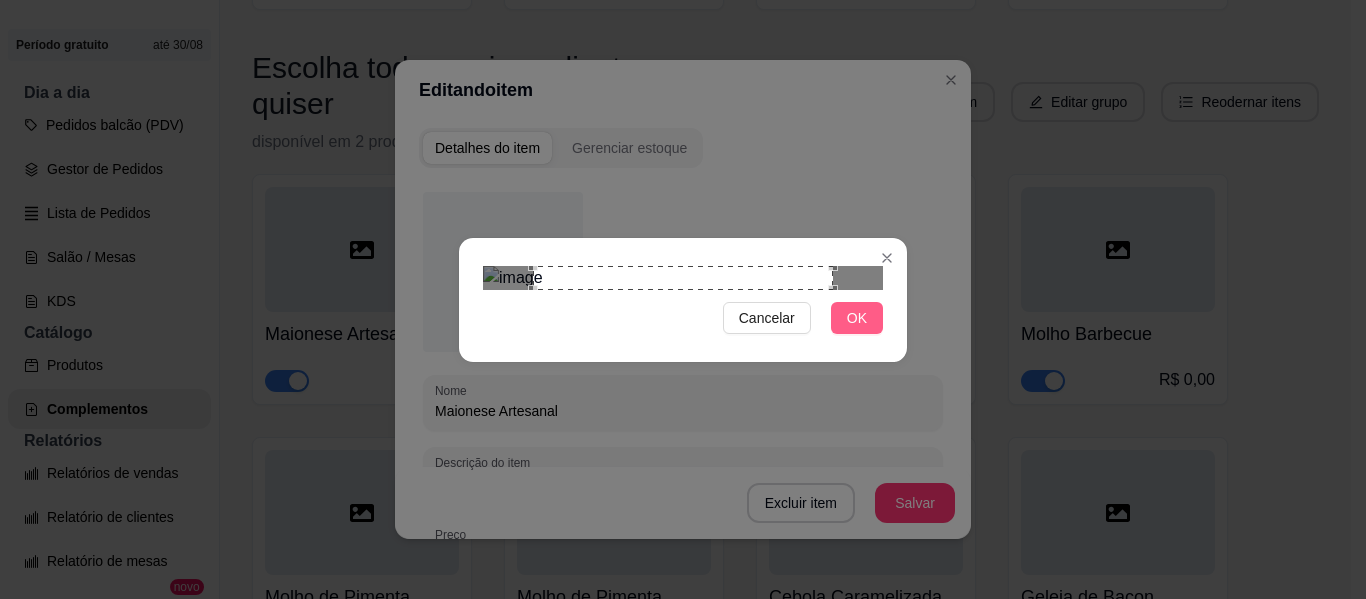 click on "OK" at bounding box center [857, 318] 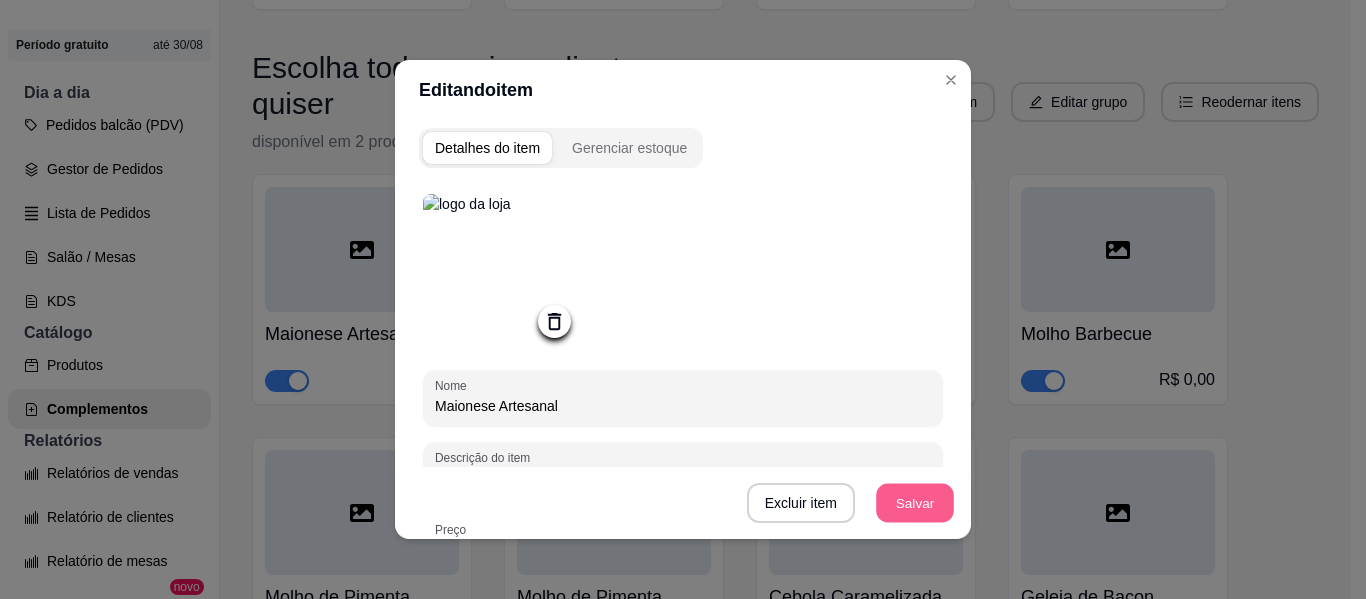 click on "Salvar" at bounding box center [915, 503] 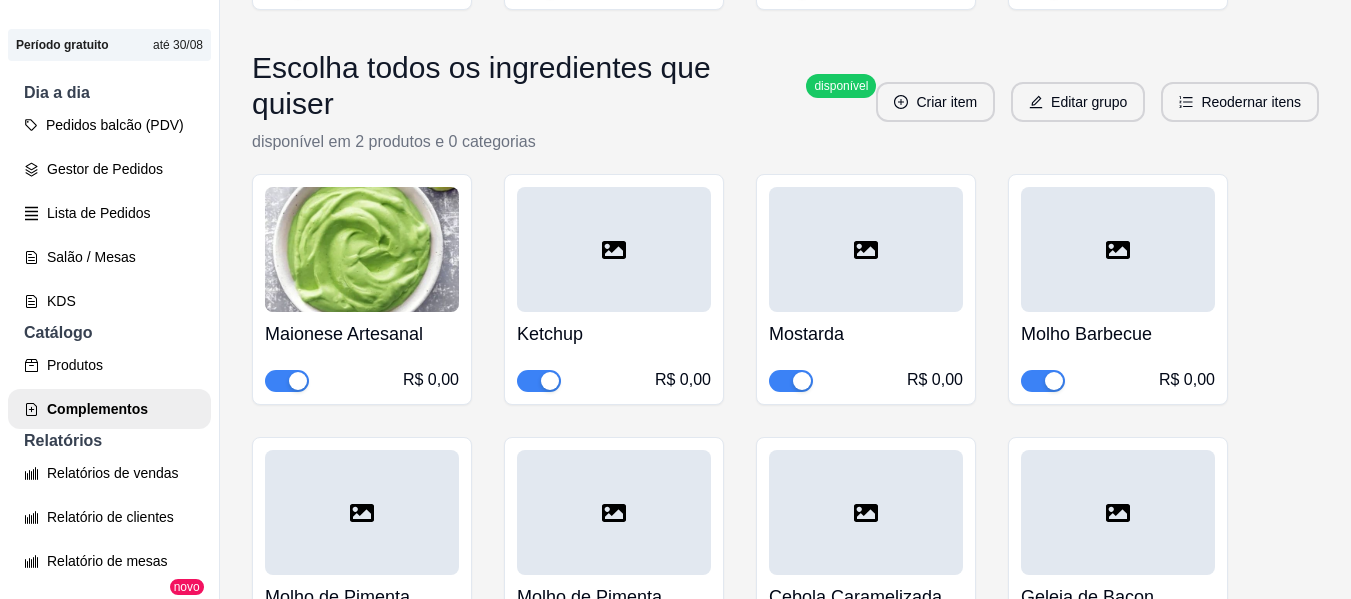 click at bounding box center (614, 249) 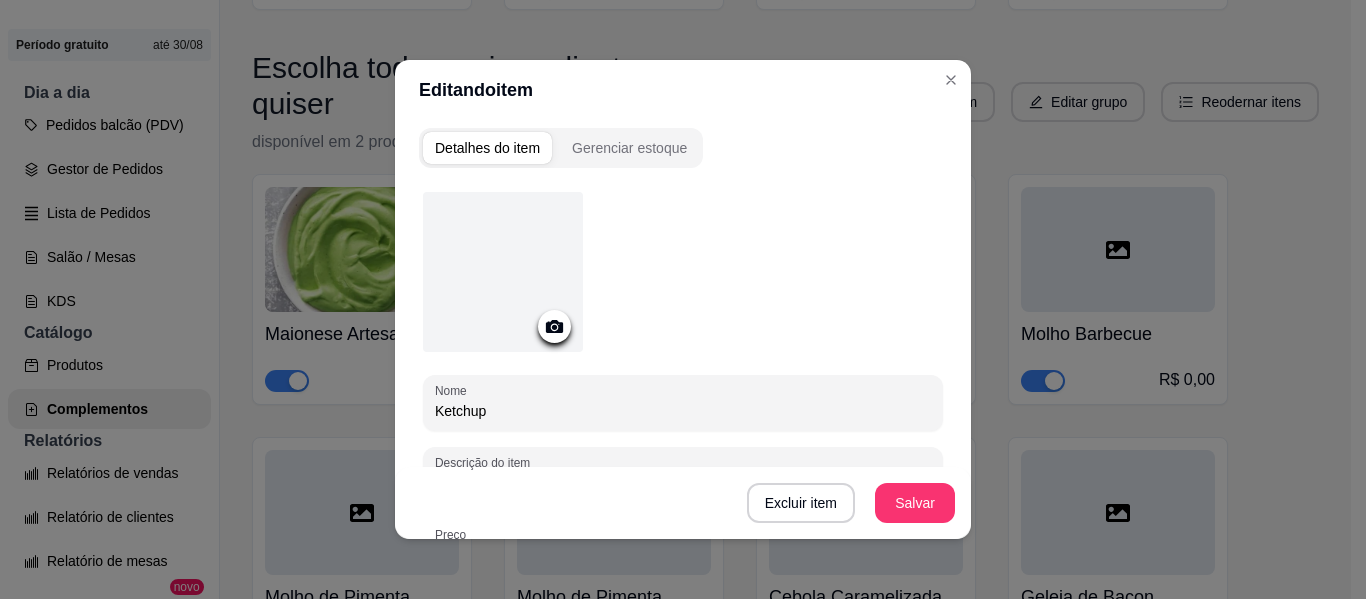 click 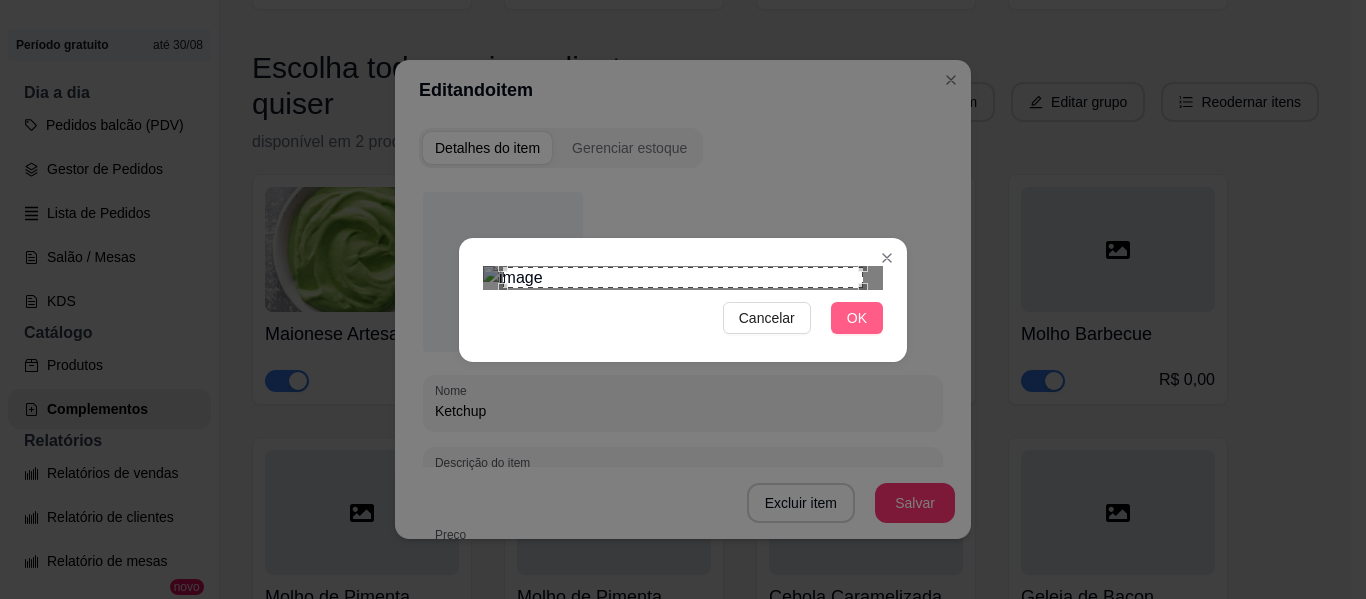 click on "OK" at bounding box center [857, 318] 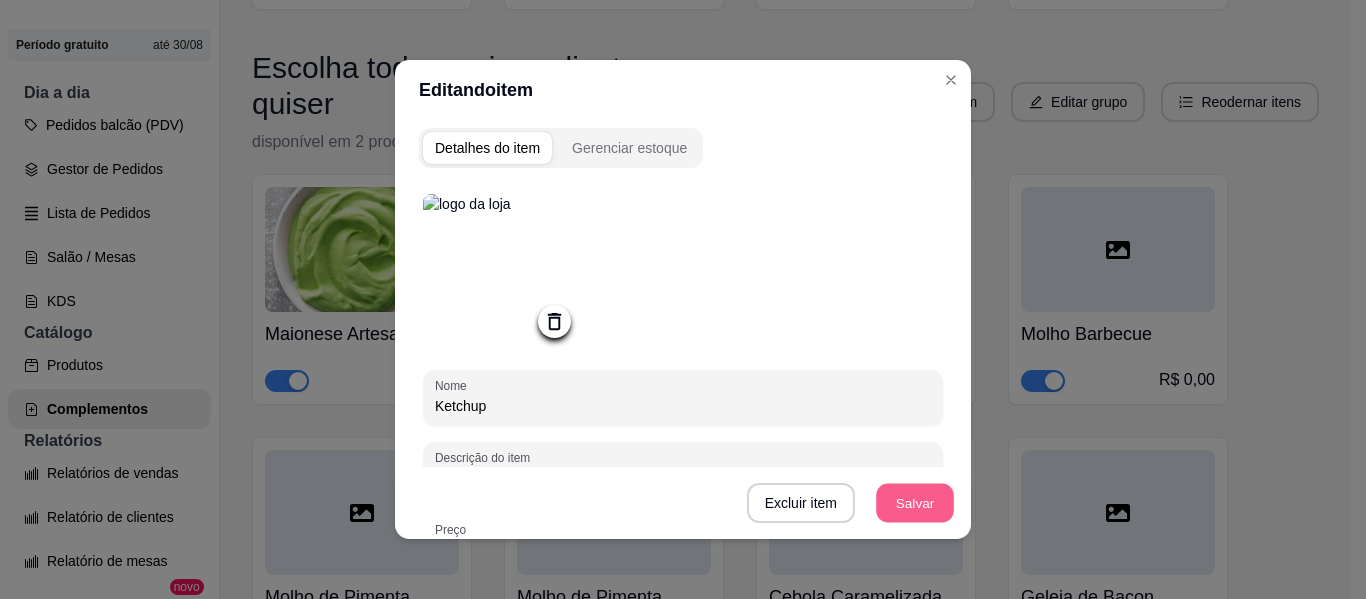 click on "Salvar" at bounding box center [915, 503] 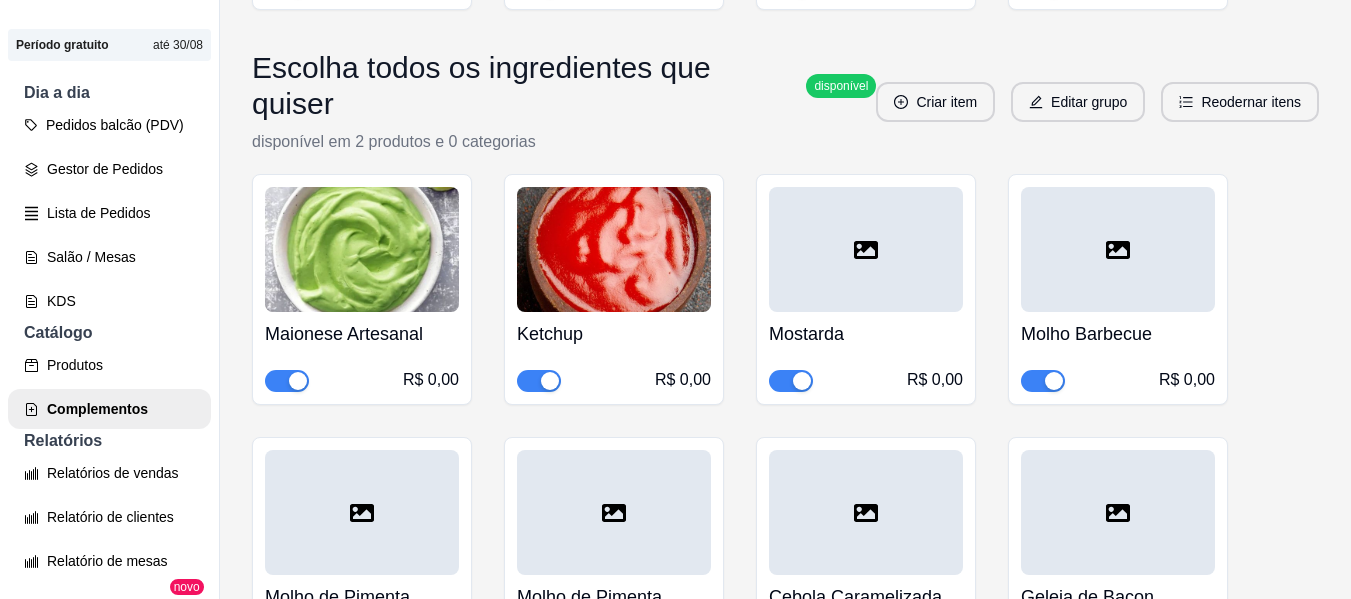 click at bounding box center [866, 249] 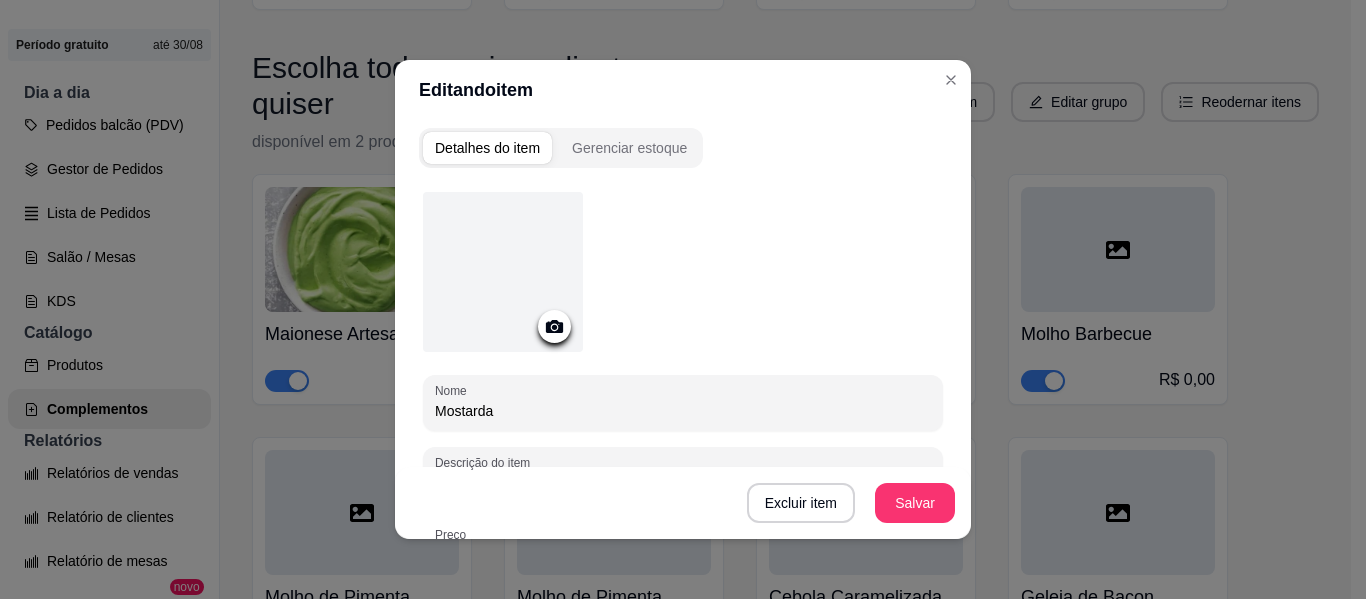 click 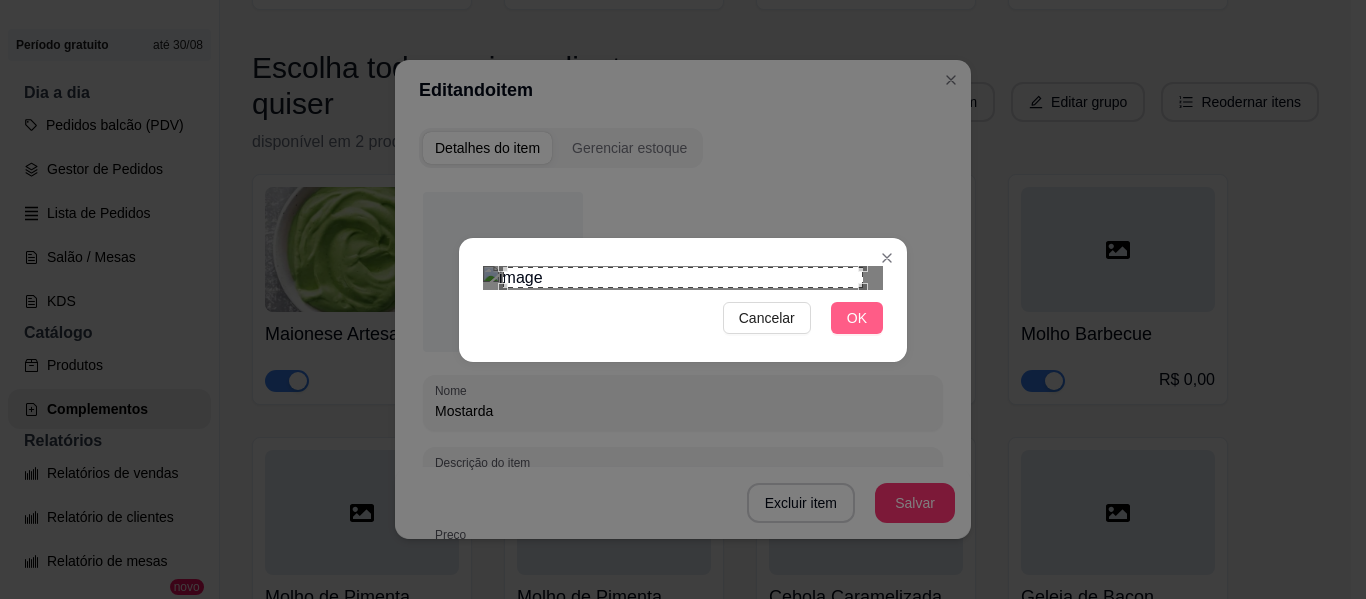 click on "OK" at bounding box center [857, 318] 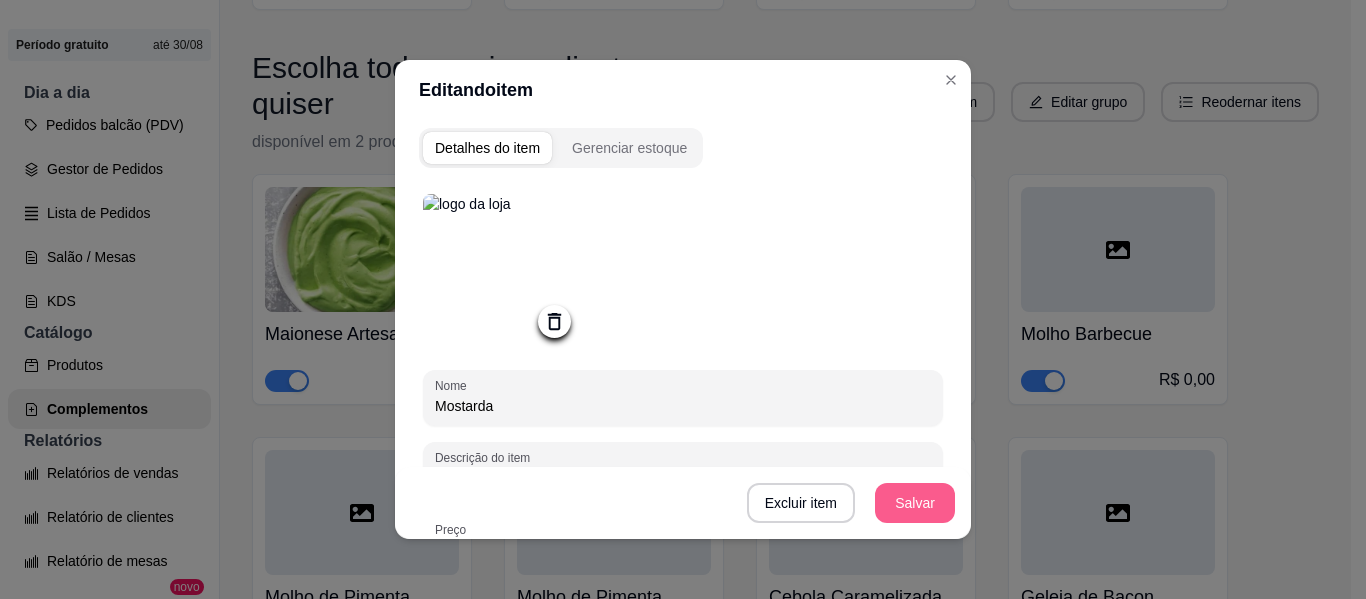 click on "Salvar" at bounding box center (915, 503) 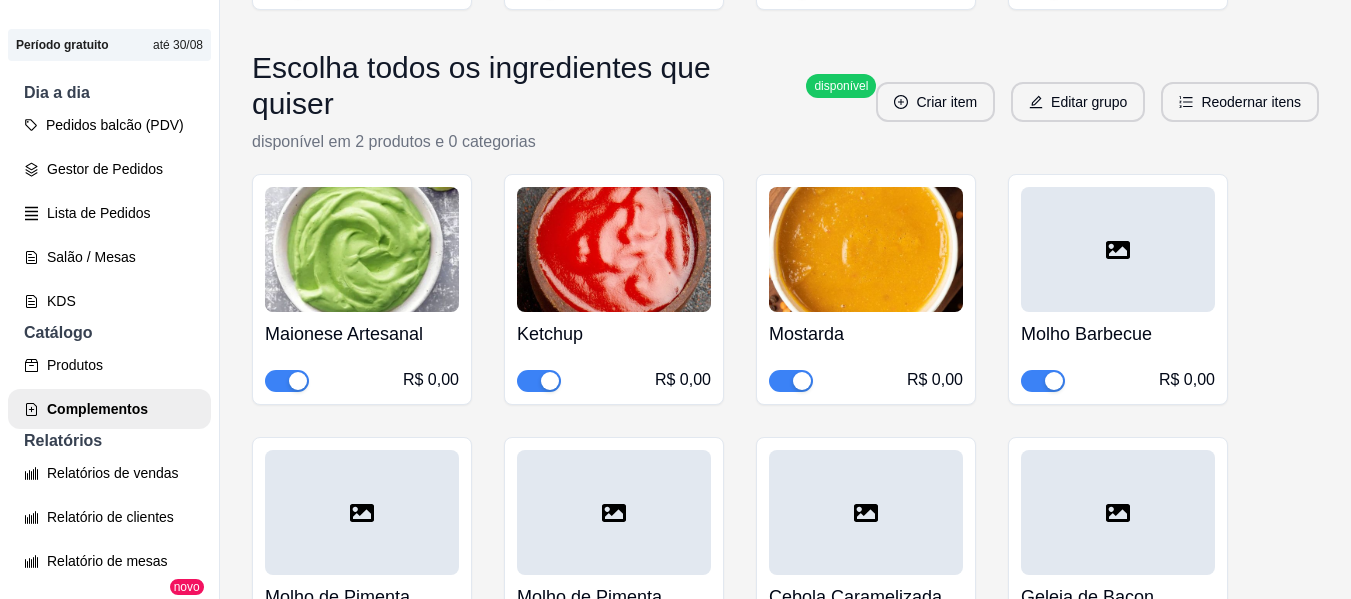 click at bounding box center [1118, 249] 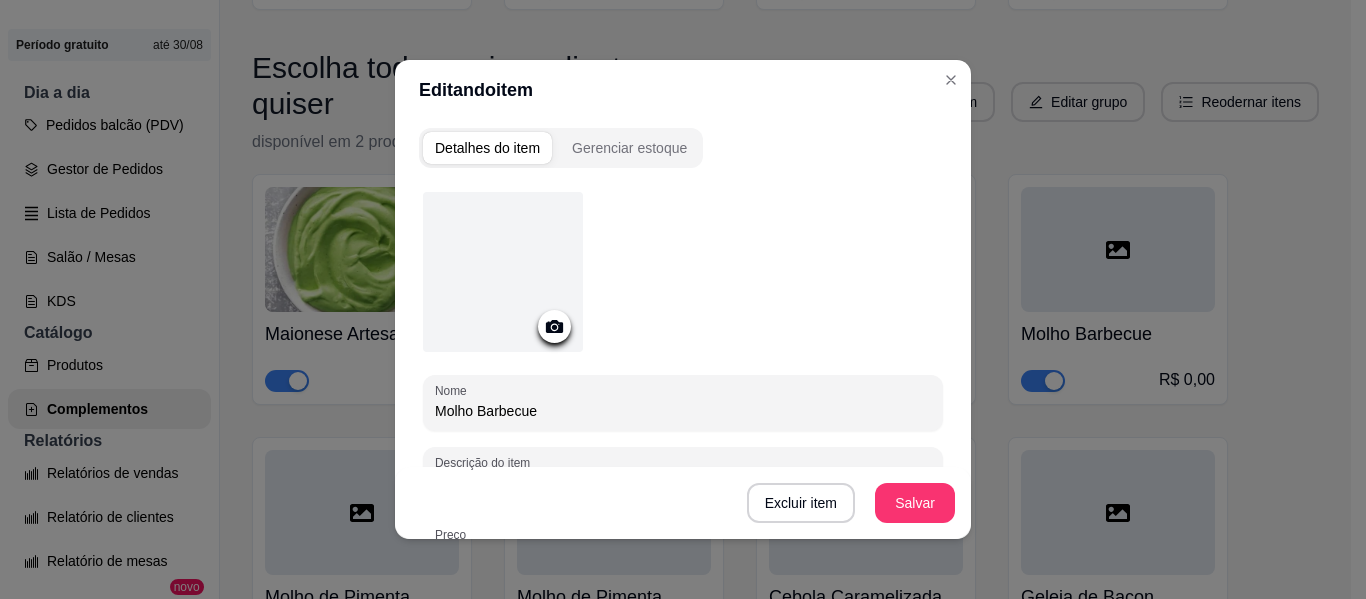 click 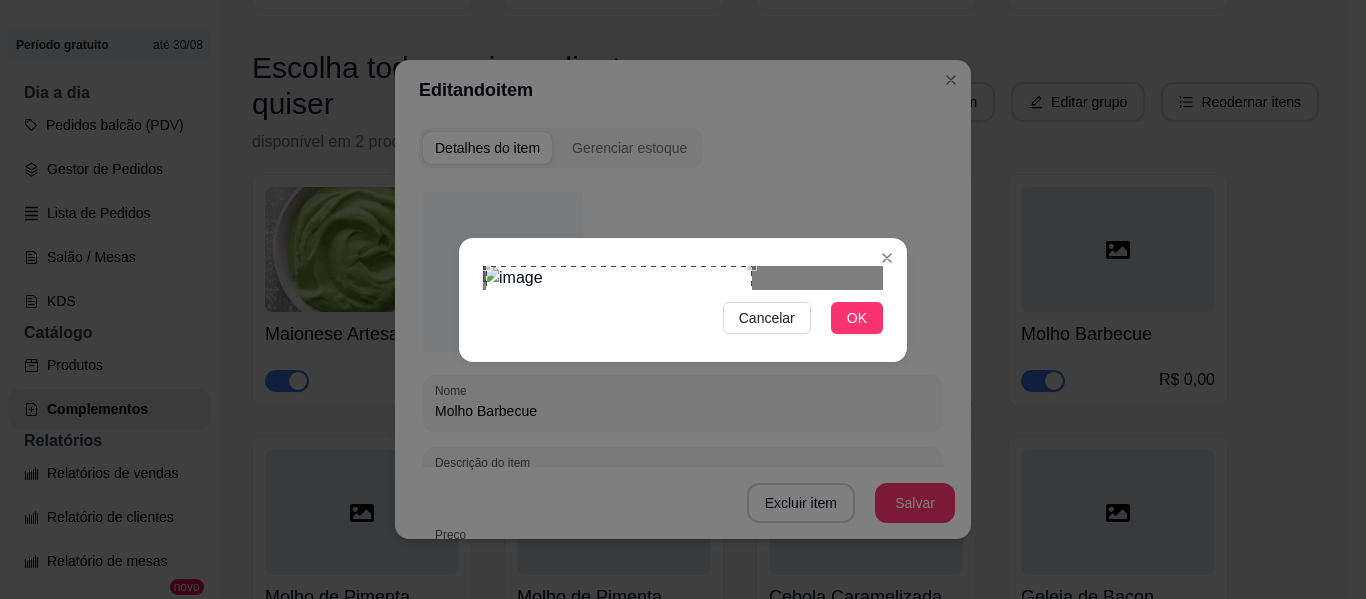 click at bounding box center (619, 399) 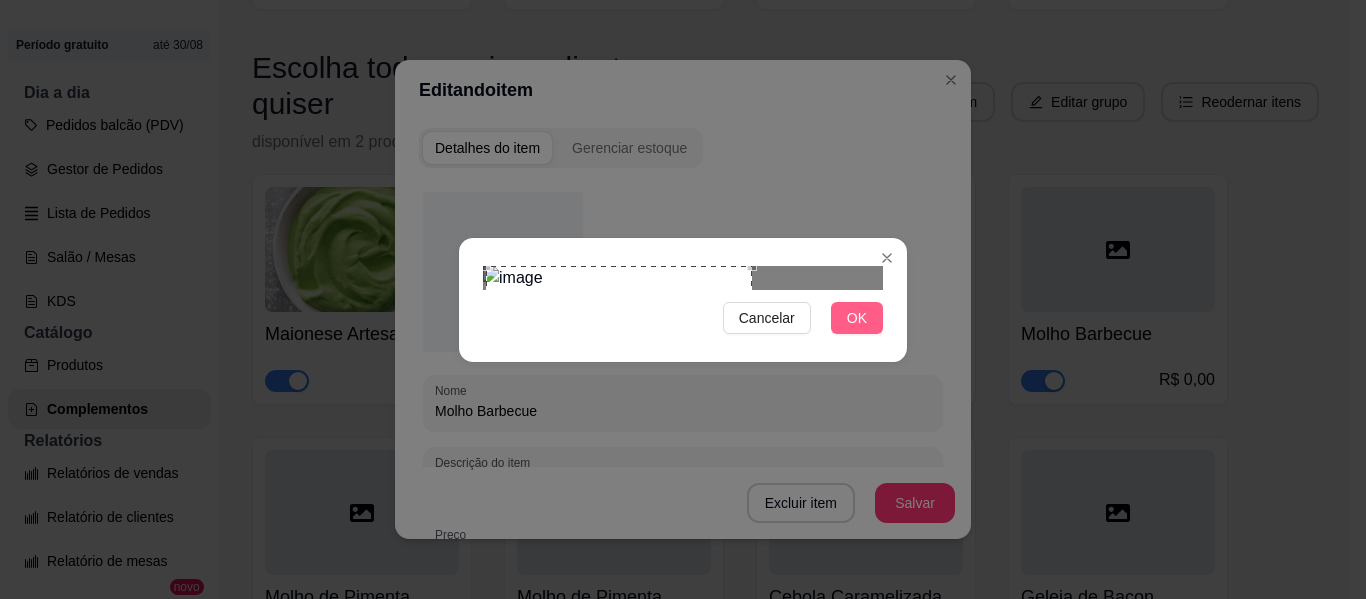 click on "OK" at bounding box center [857, 318] 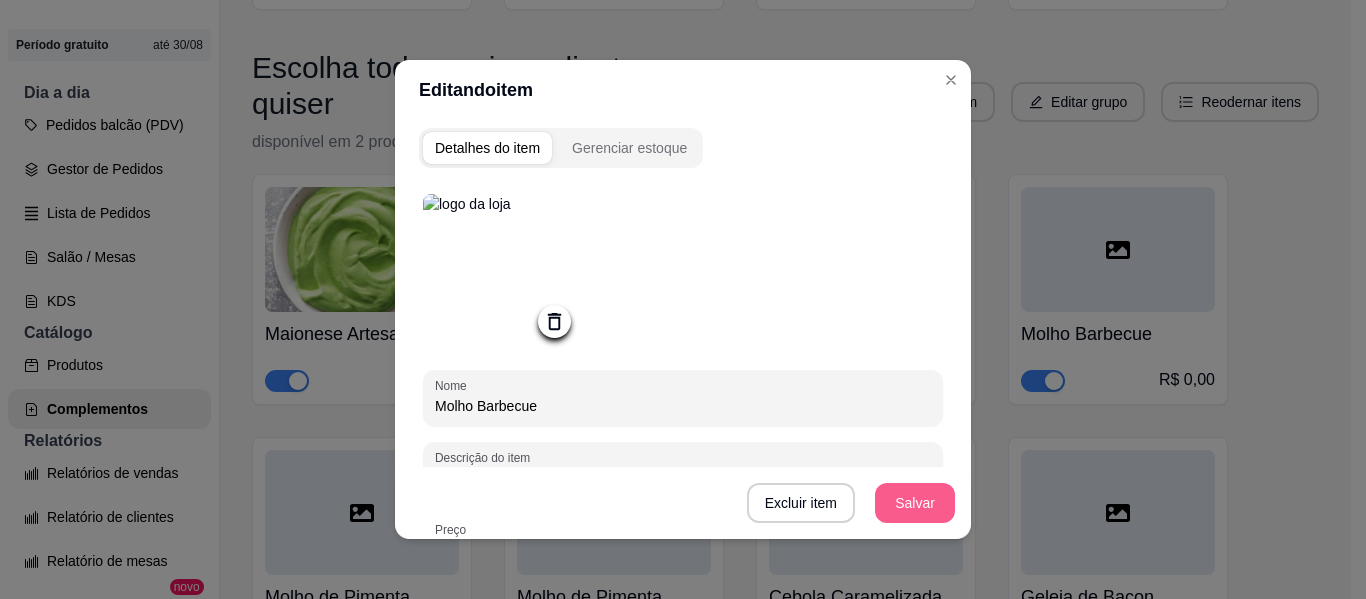 click on "Salvar" at bounding box center (915, 503) 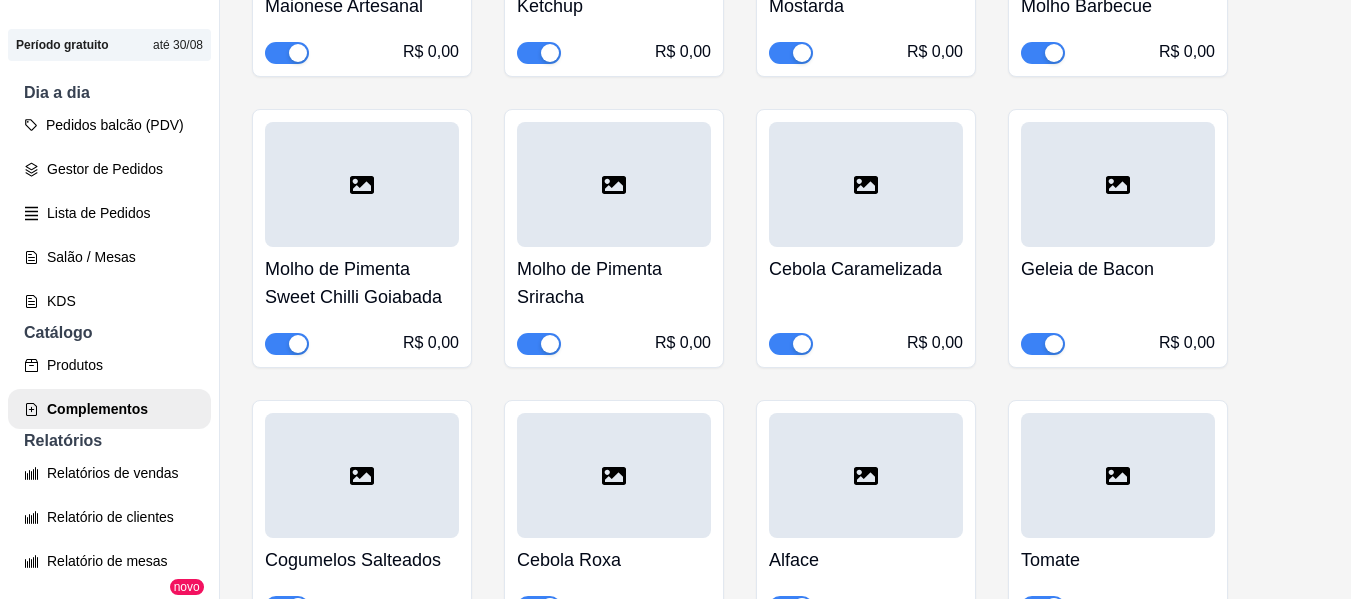 scroll, scrollTop: 5892, scrollLeft: 0, axis: vertical 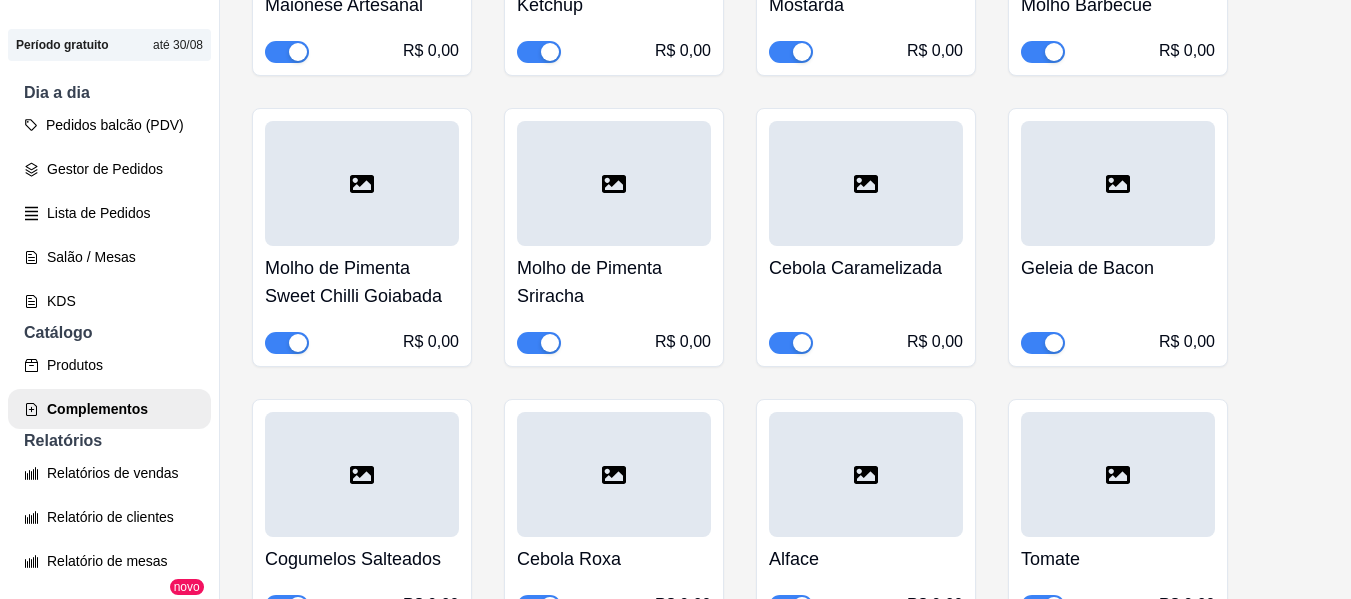 click at bounding box center [362, 183] 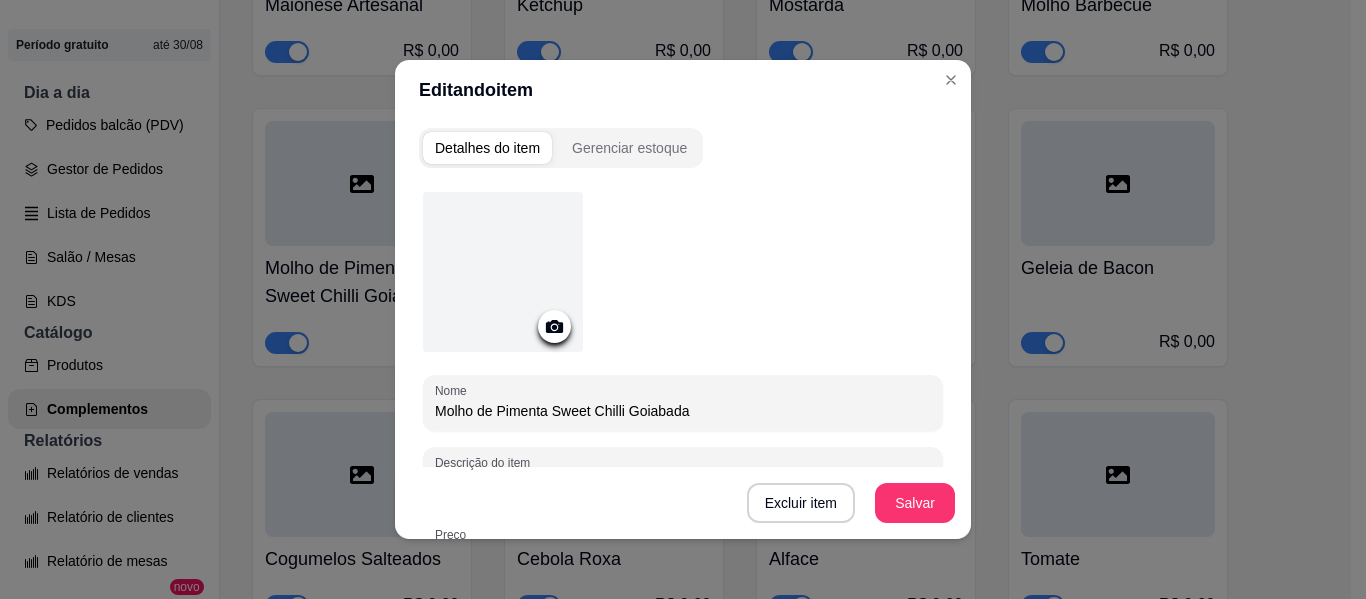 click 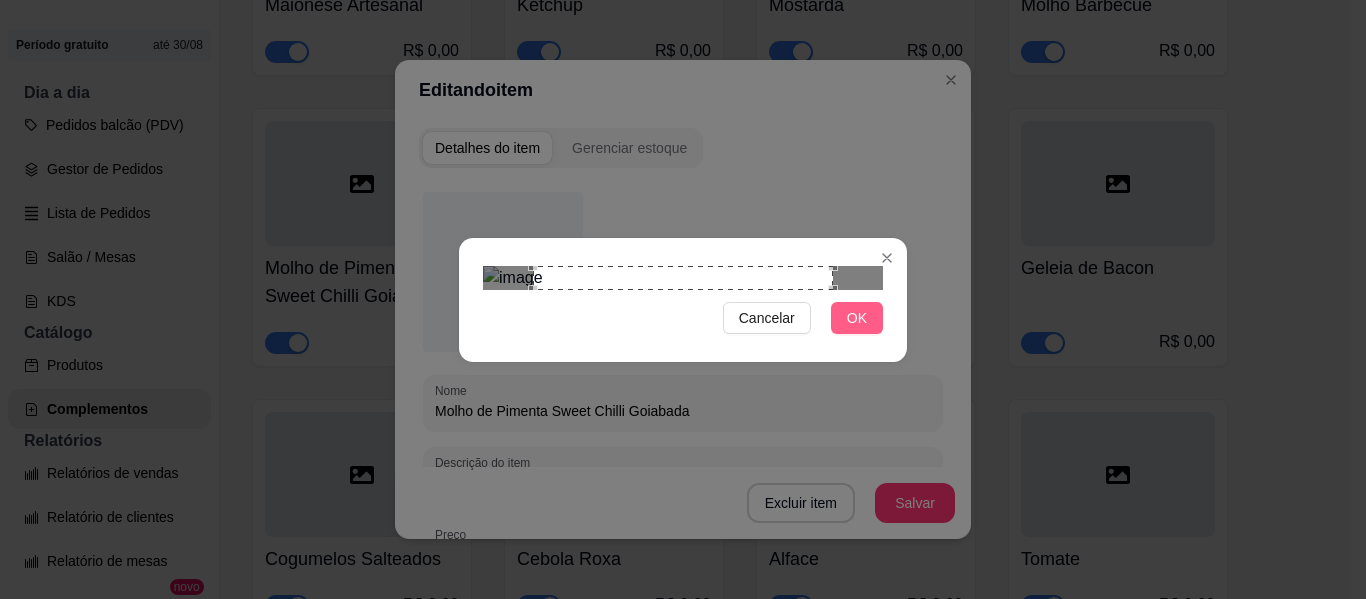 click on "OK" at bounding box center (857, 318) 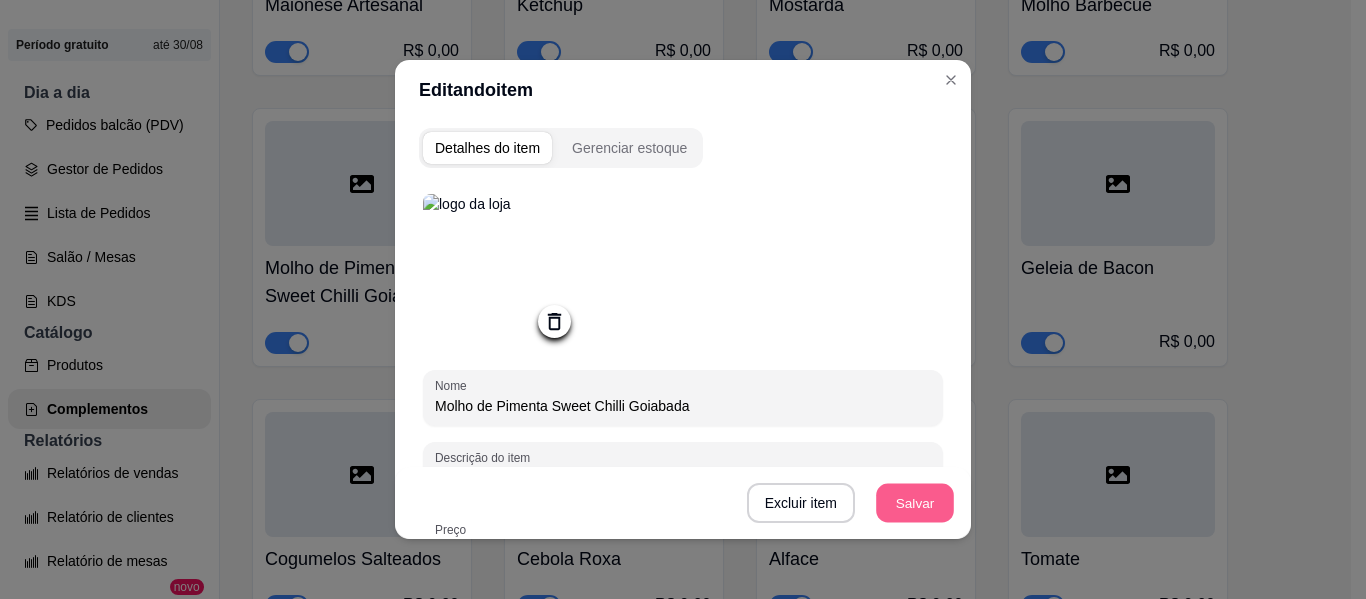 click on "Salvar" at bounding box center (915, 503) 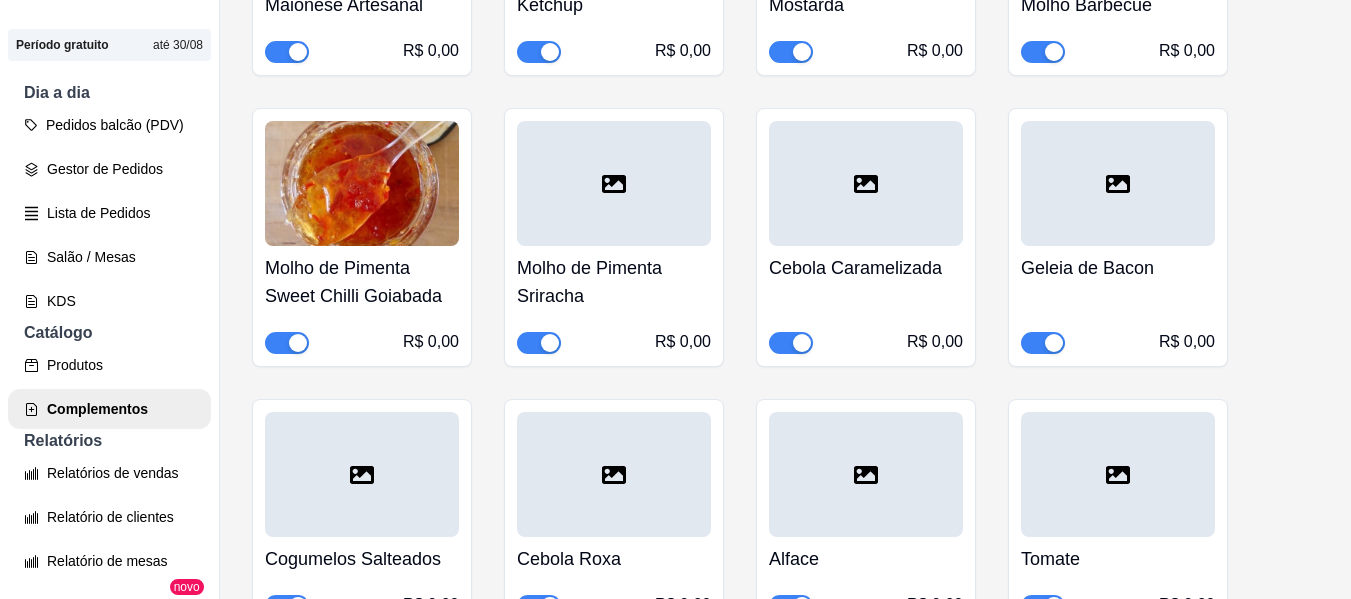 click at bounding box center (614, 183) 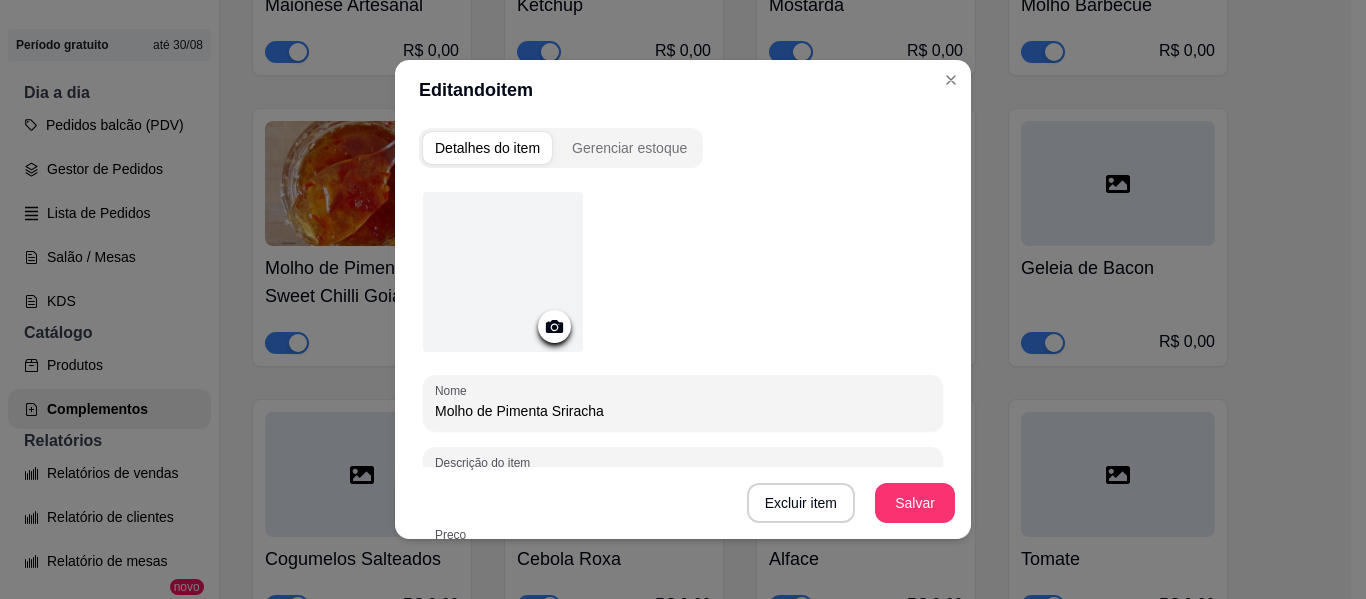 click 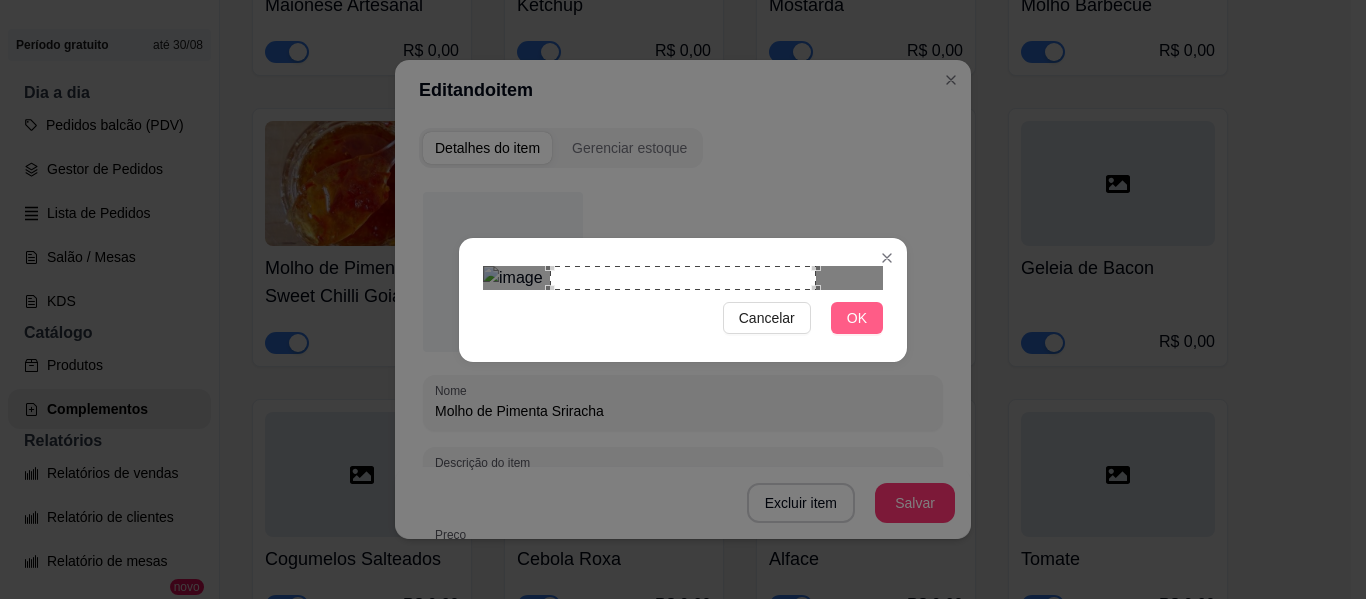 click on "OK" at bounding box center (857, 318) 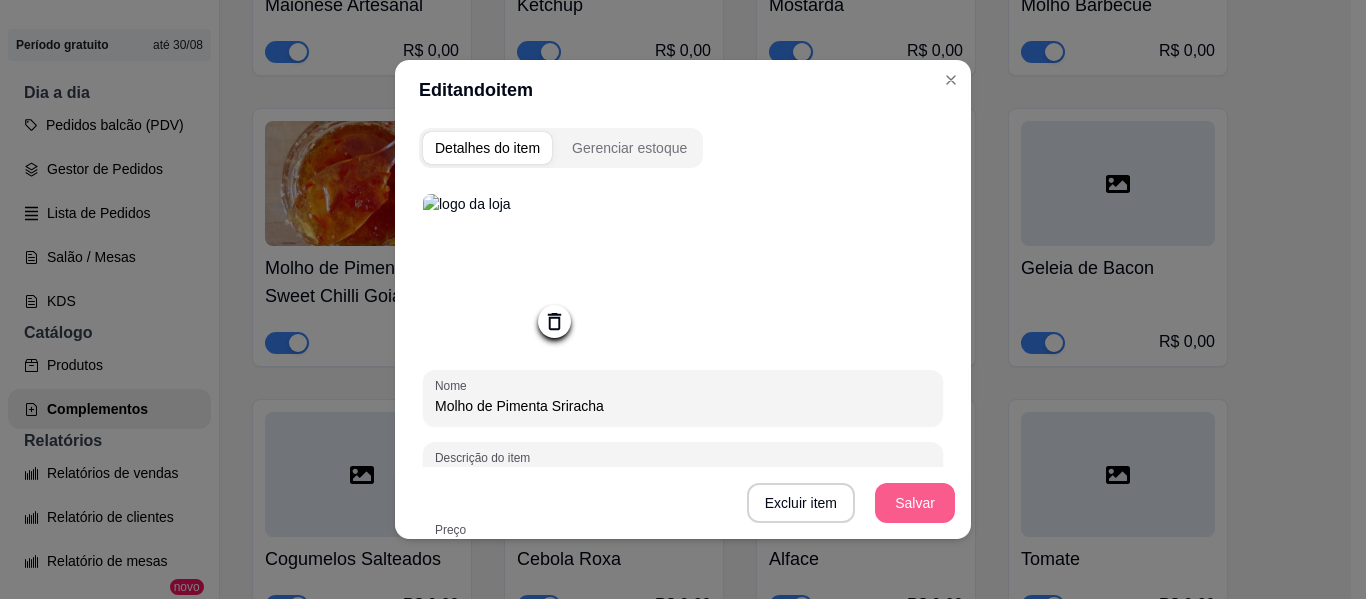 click on "Salvar" at bounding box center (915, 503) 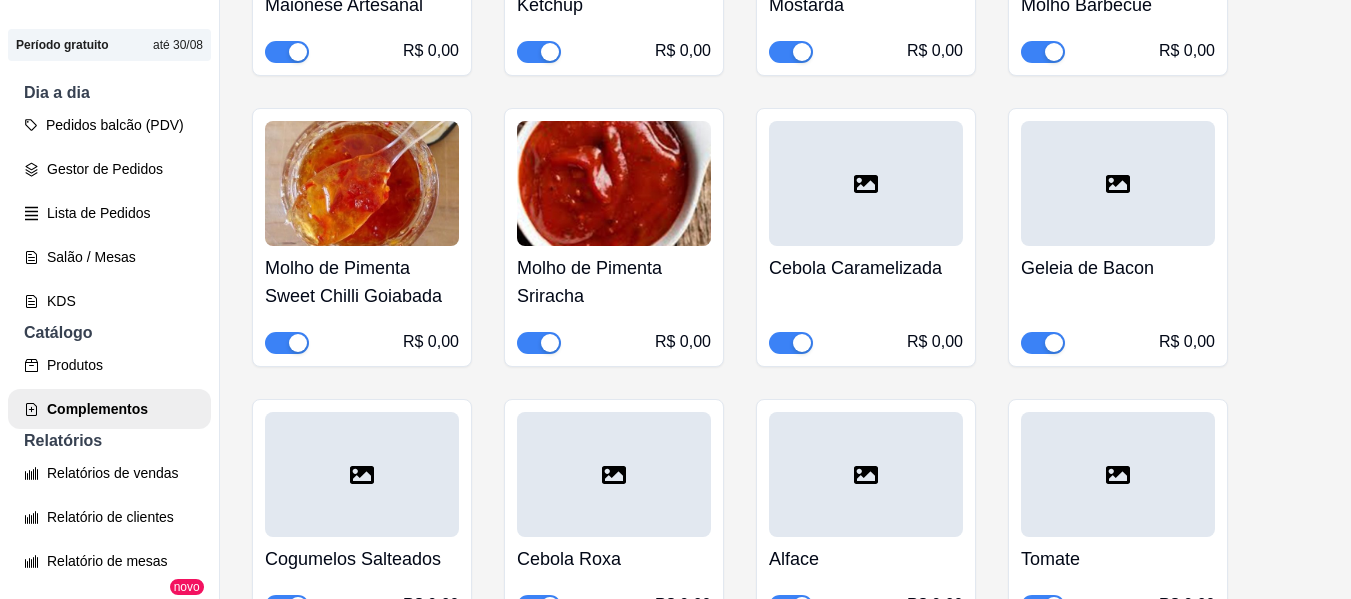click at bounding box center (866, 183) 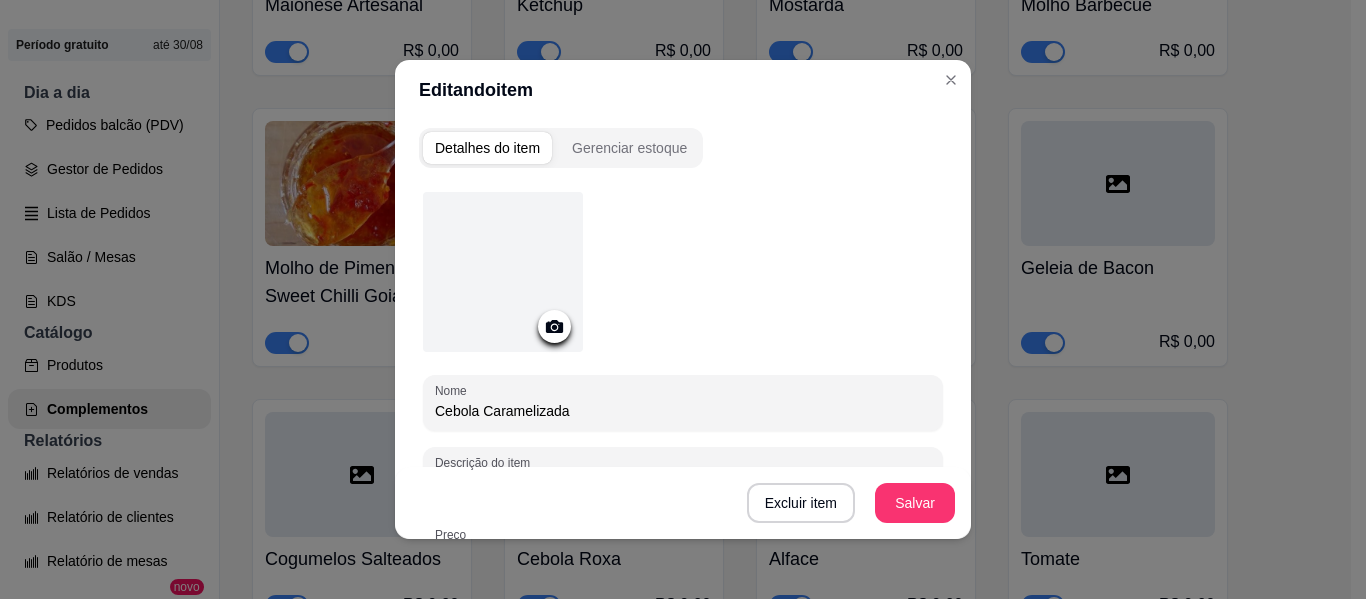 click 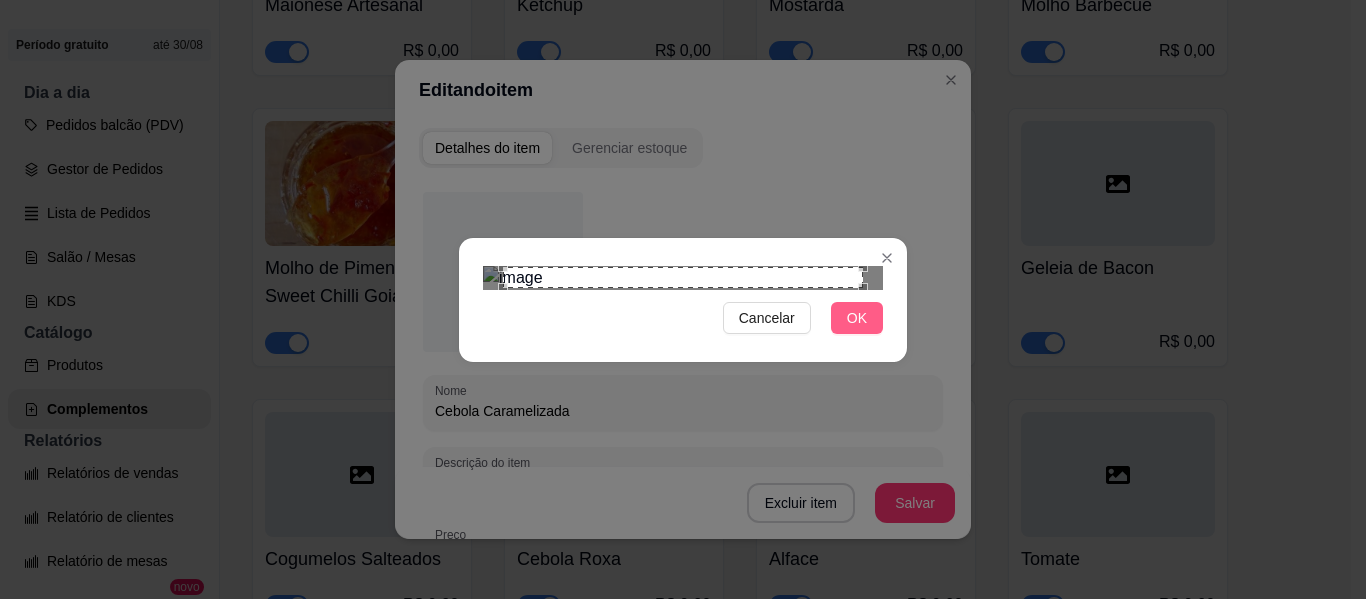 click on "OK" at bounding box center [857, 318] 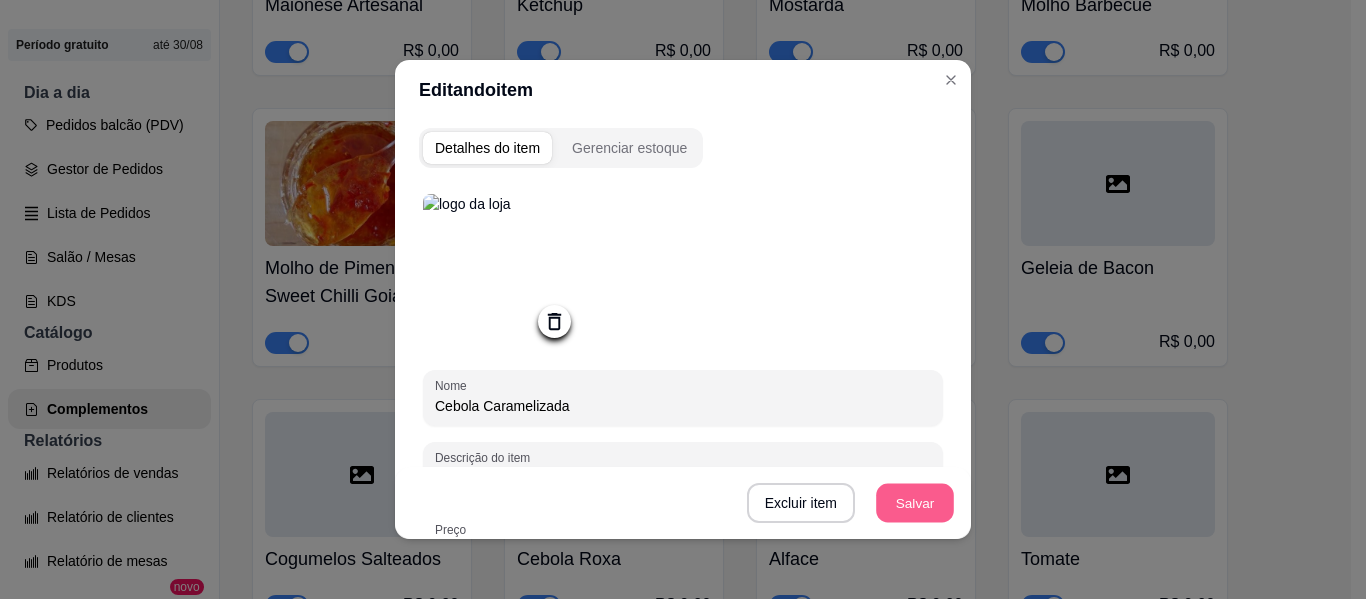 click on "Salvar" at bounding box center [915, 503] 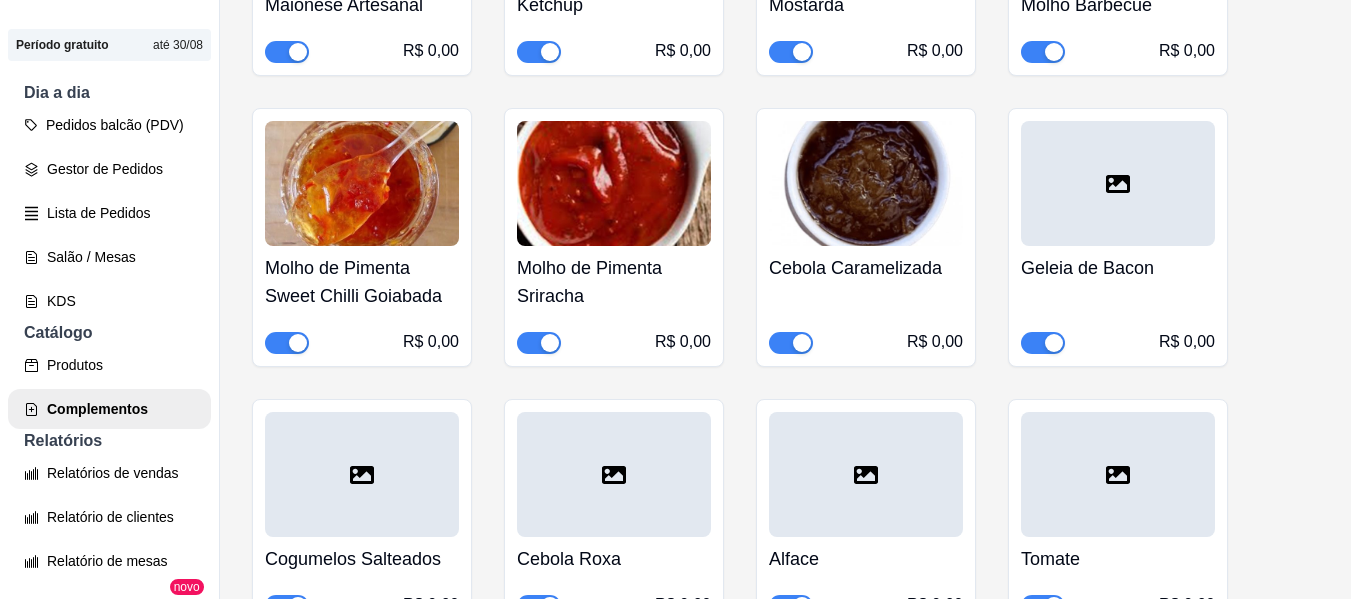 click at bounding box center (1118, 183) 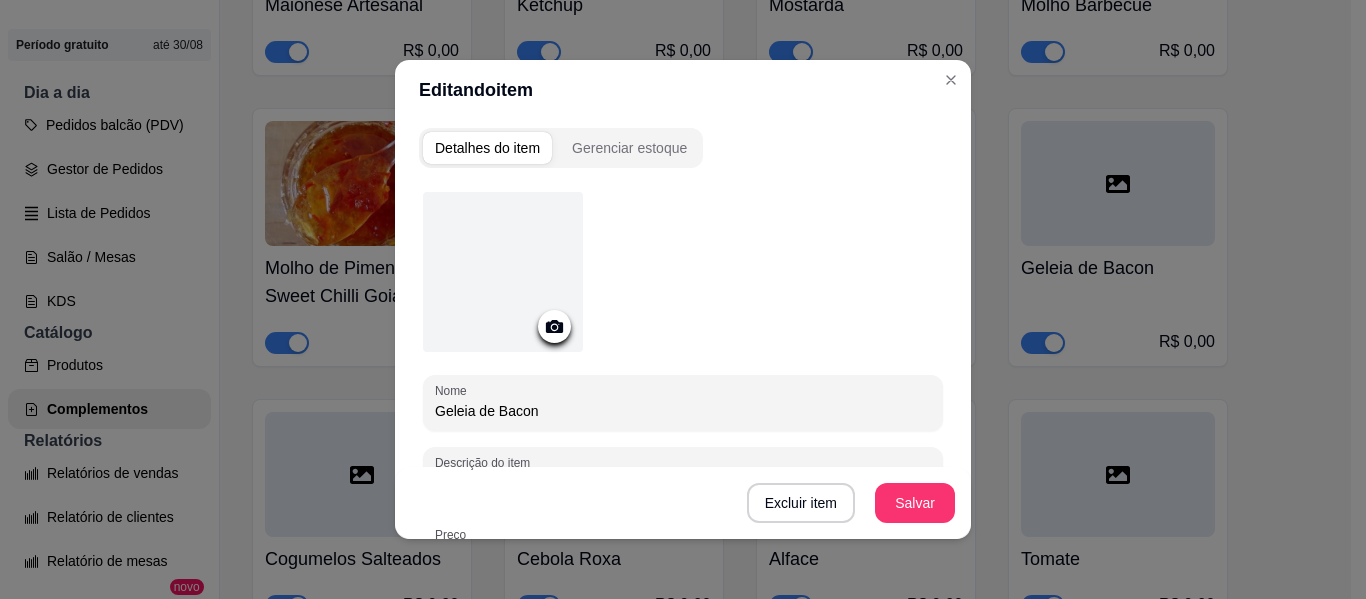 click 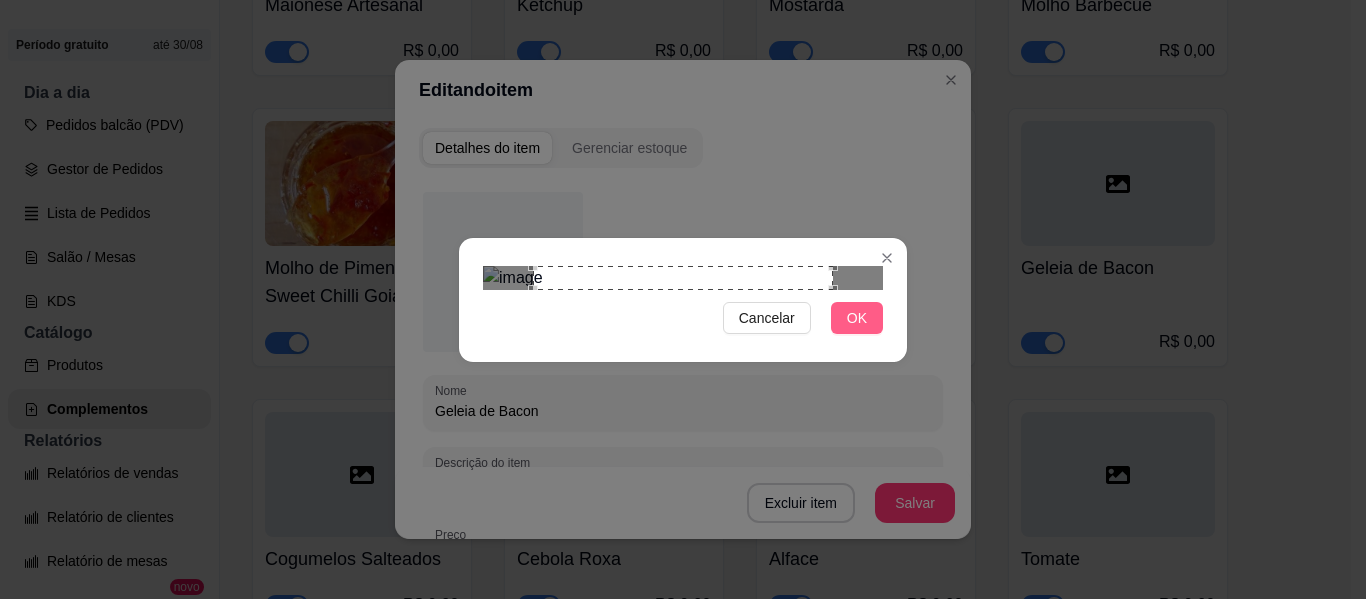 click on "OK" at bounding box center [857, 318] 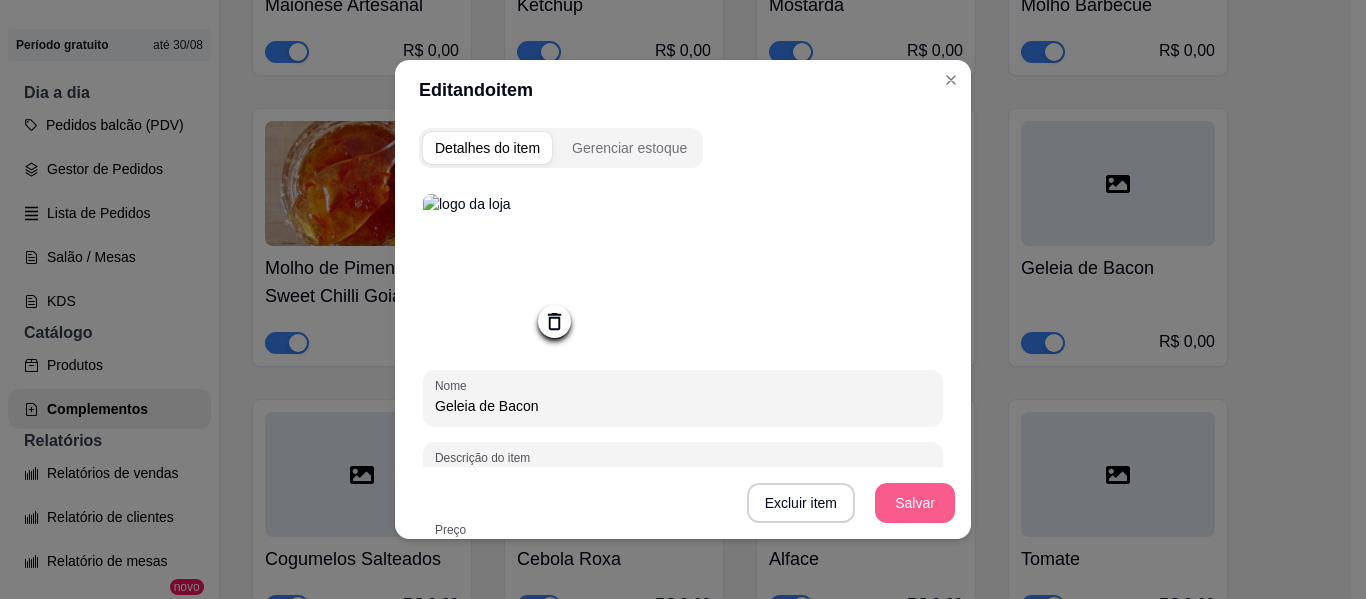 click on "Salvar" at bounding box center [915, 503] 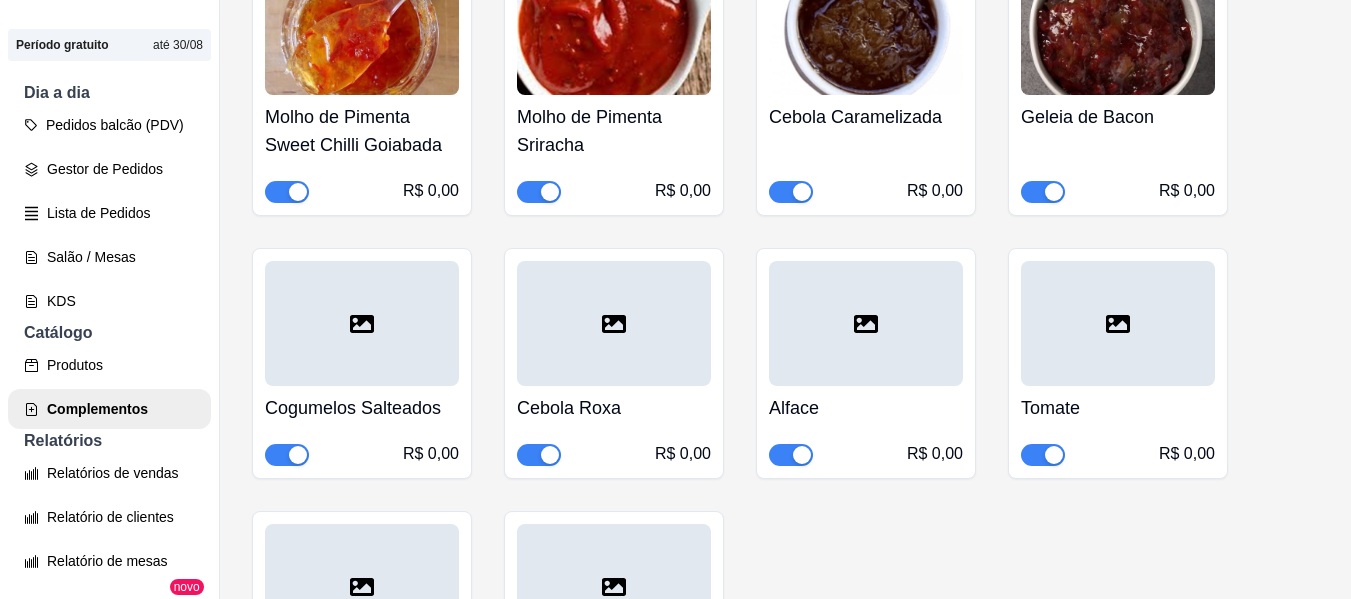 scroll, scrollTop: 6075, scrollLeft: 0, axis: vertical 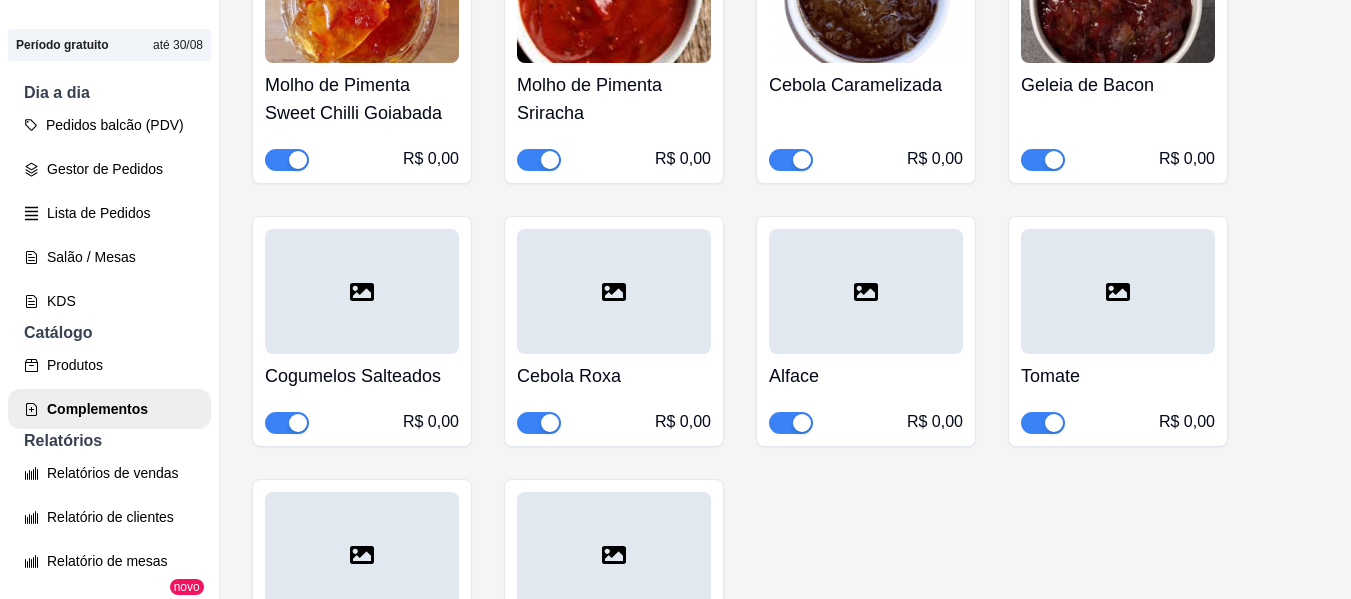 click 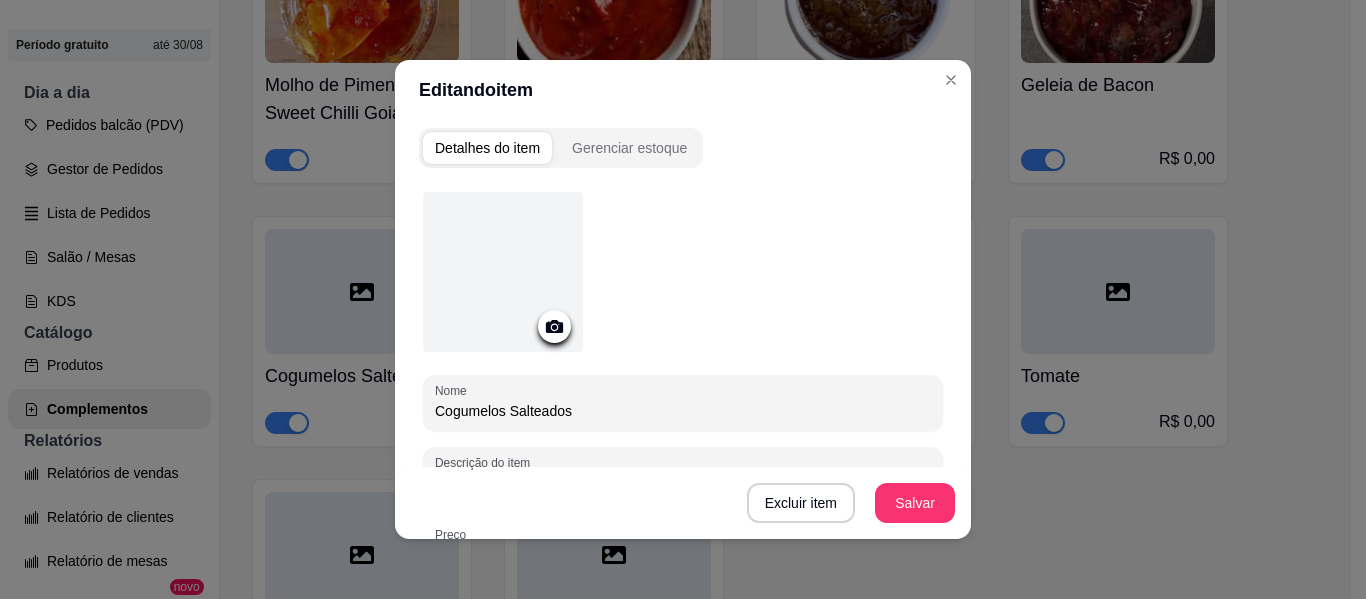 click 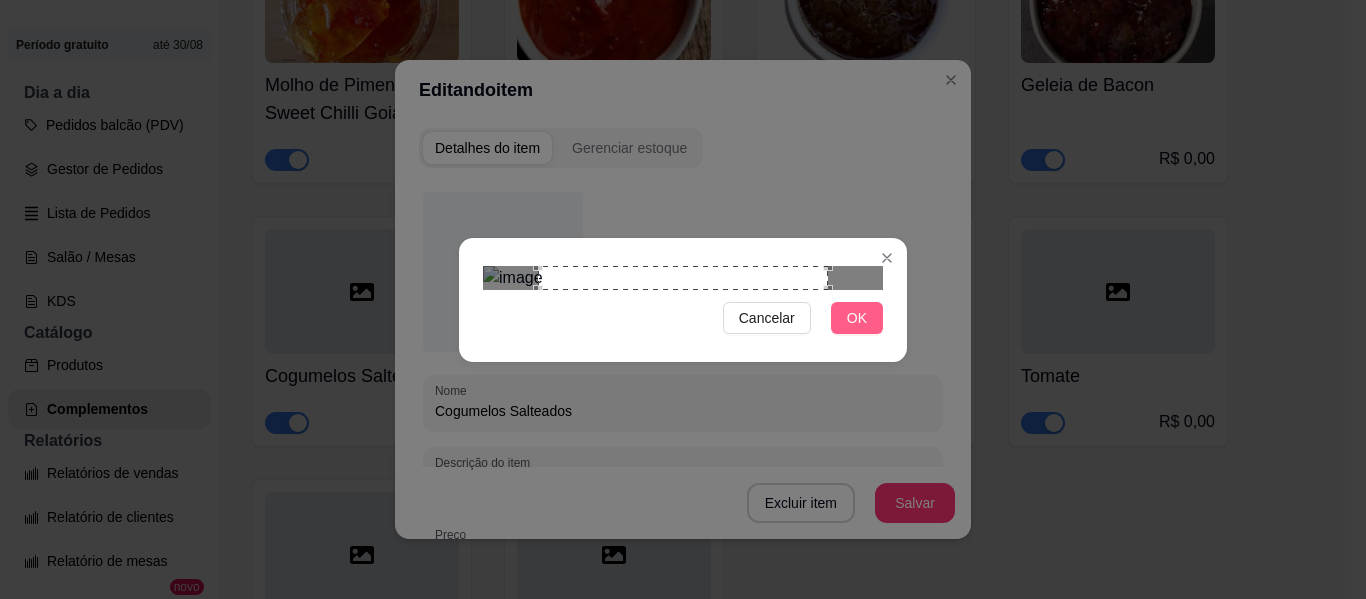 click on "OK" at bounding box center [857, 318] 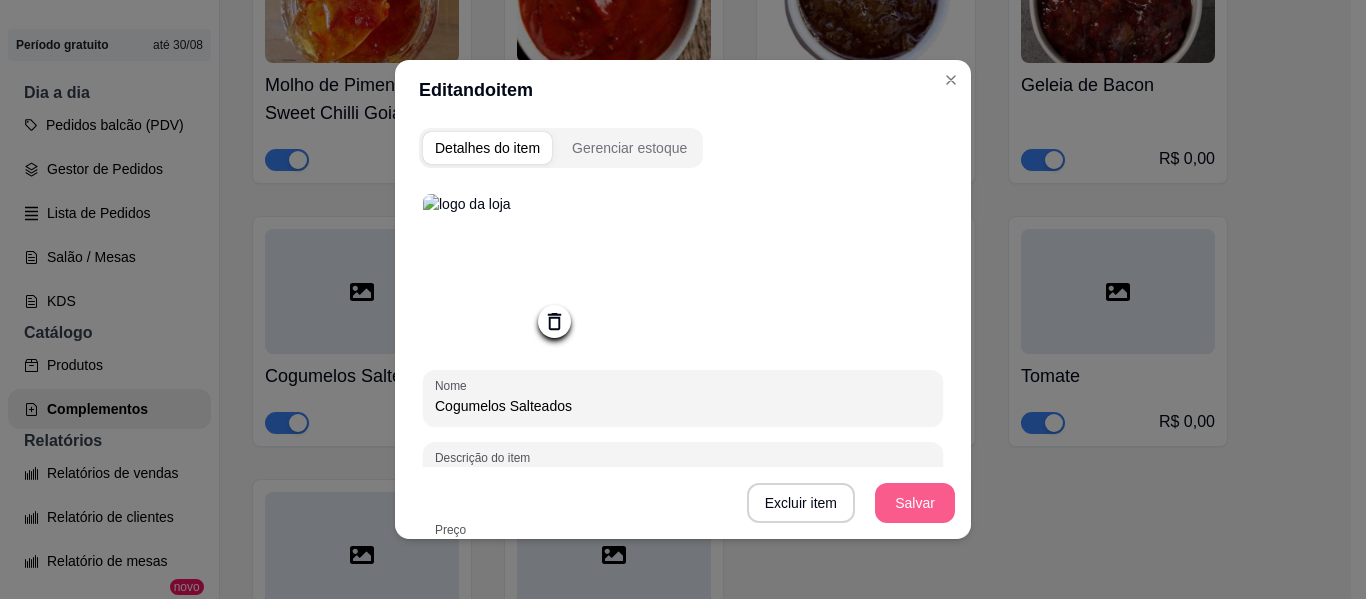 click on "Salvar" at bounding box center (915, 503) 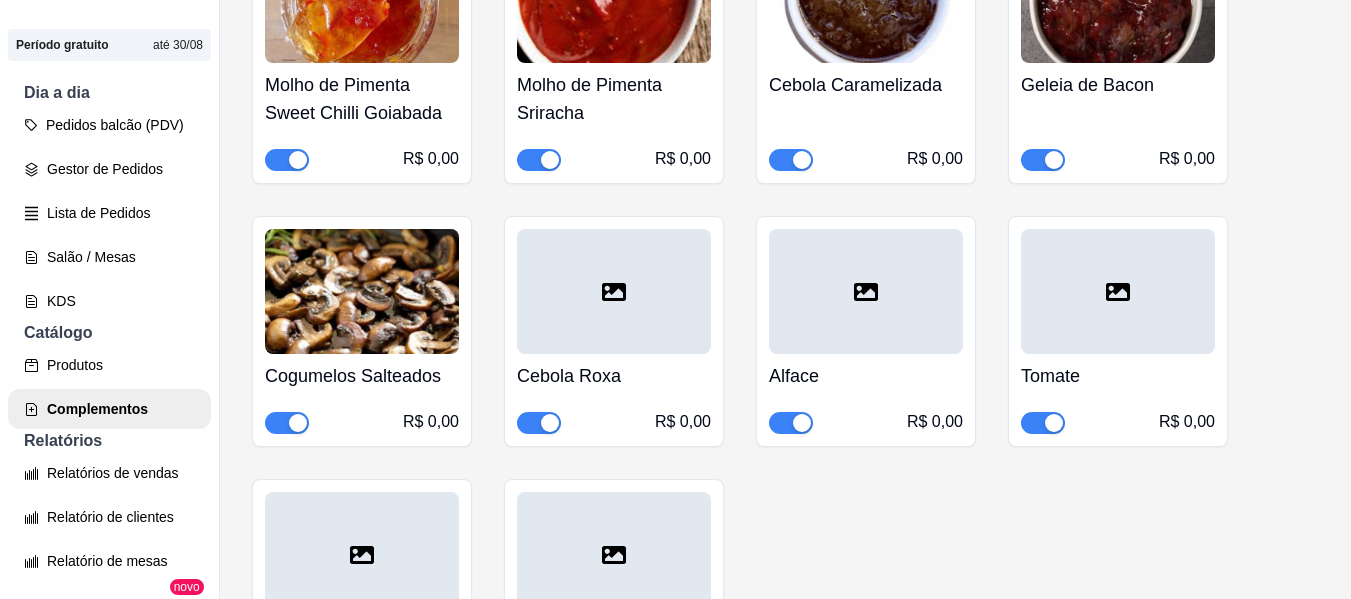 click at bounding box center (614, 291) 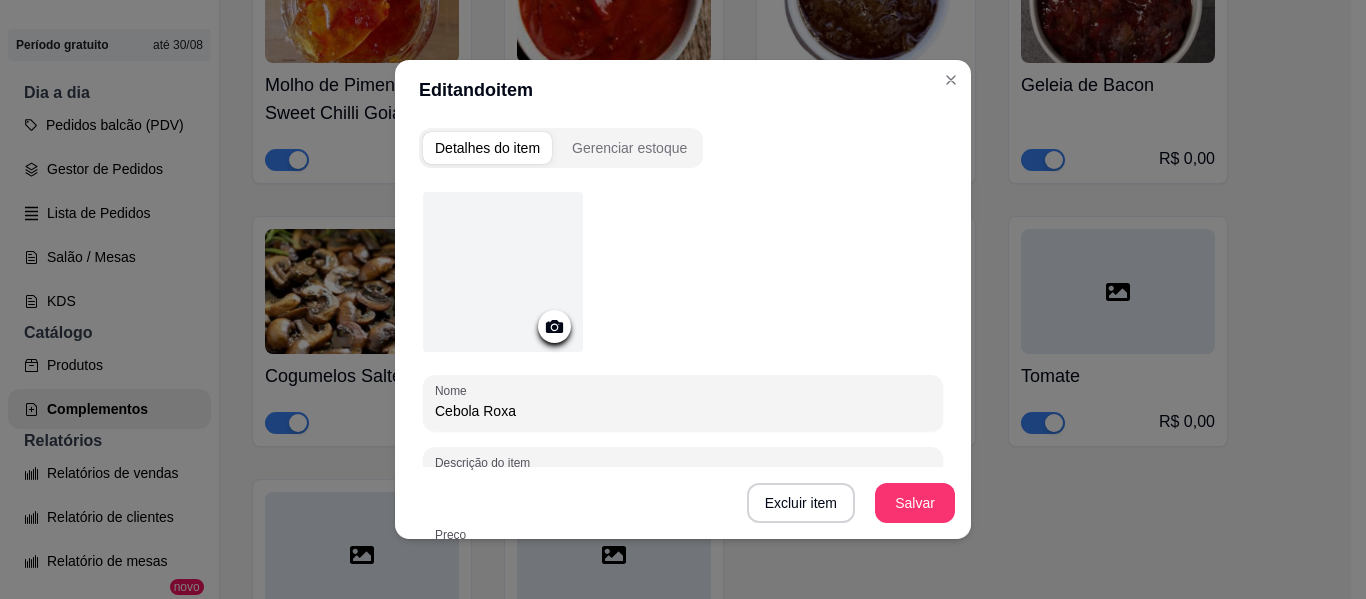 click 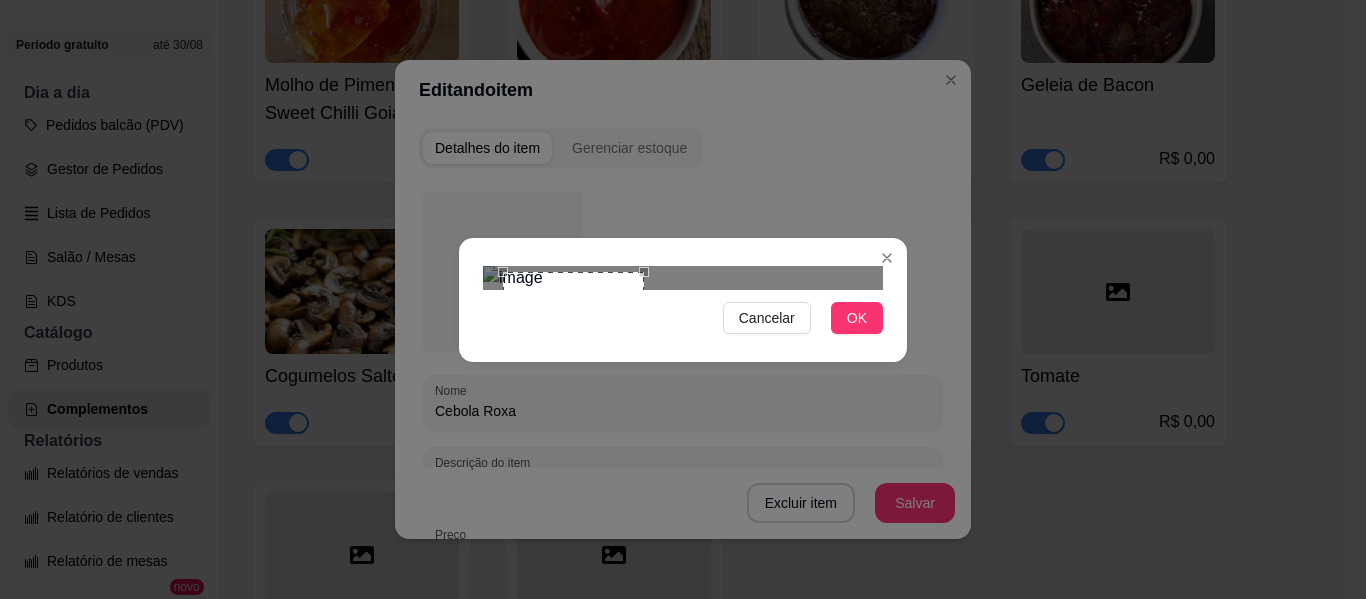 click at bounding box center [683, 278] 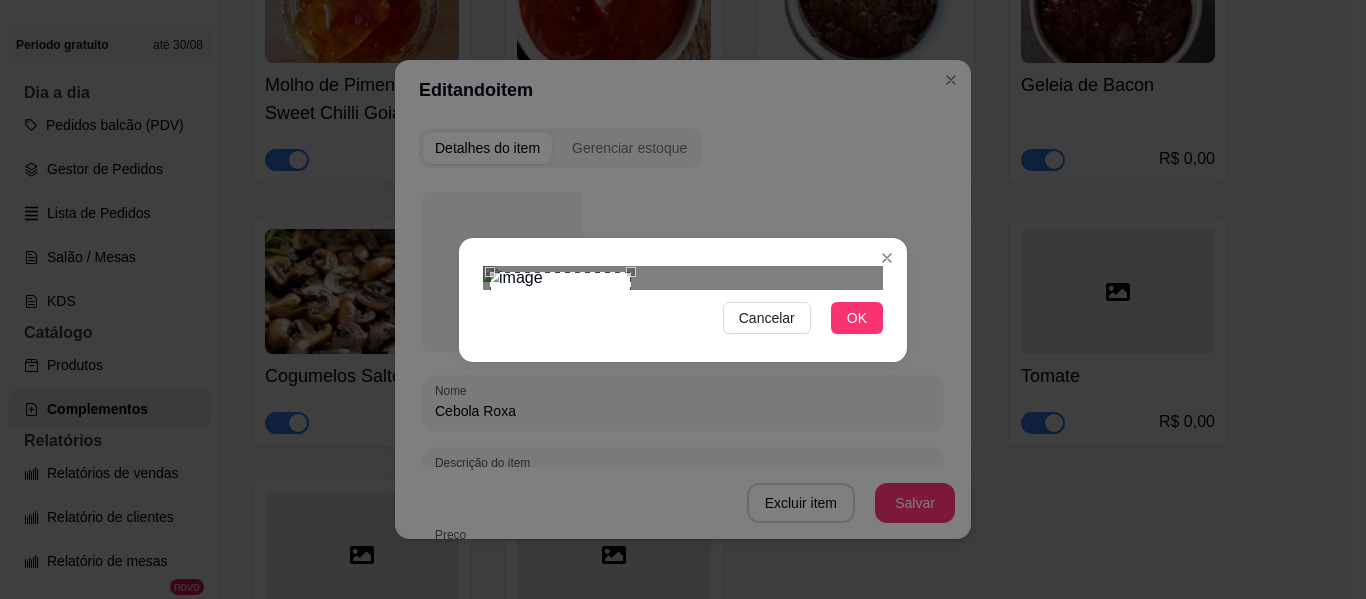 click at bounding box center [560, 342] 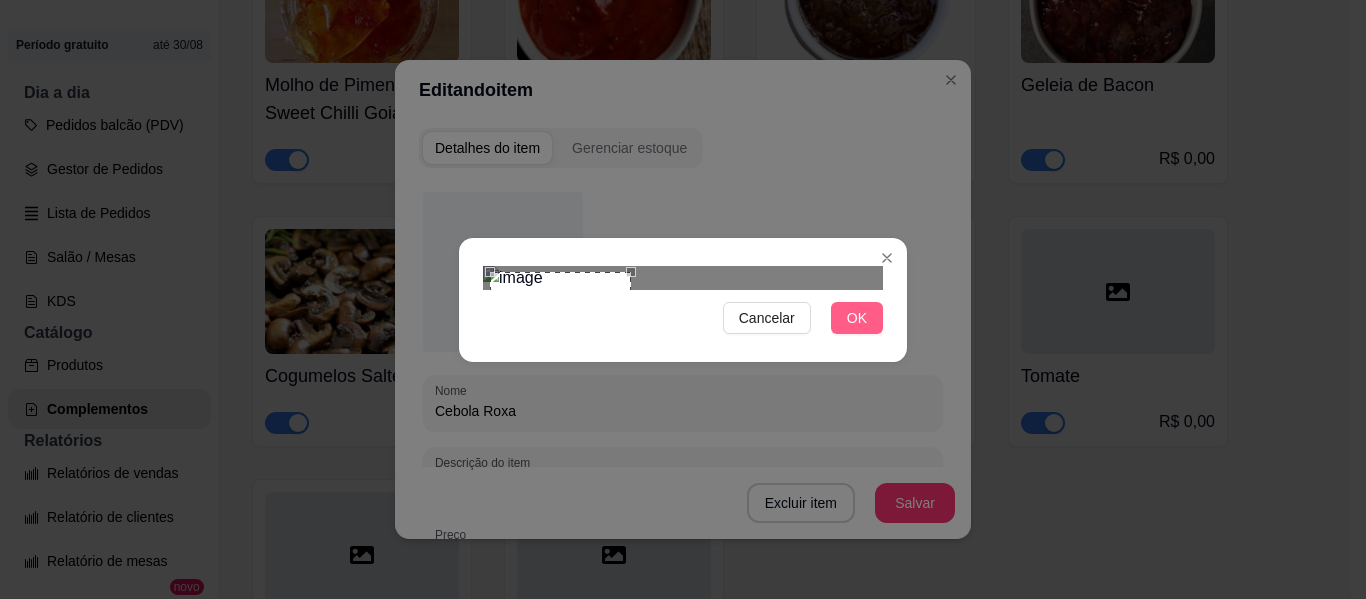 click on "OK" at bounding box center [857, 318] 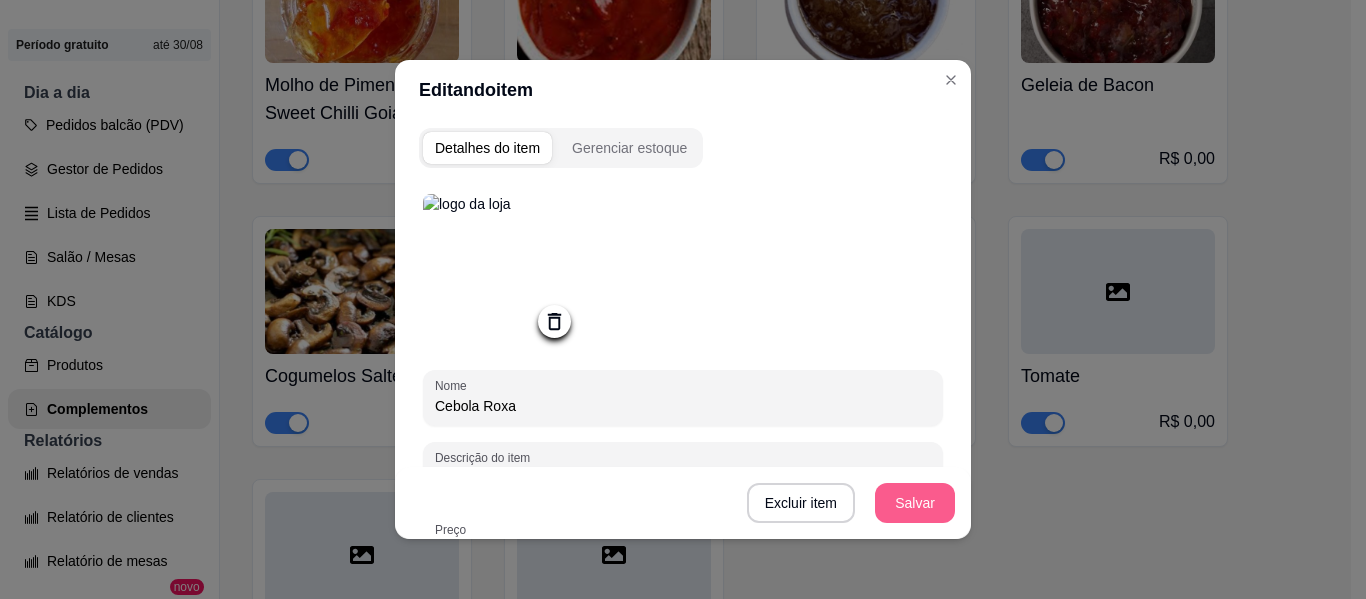 click on "Salvar" at bounding box center [915, 503] 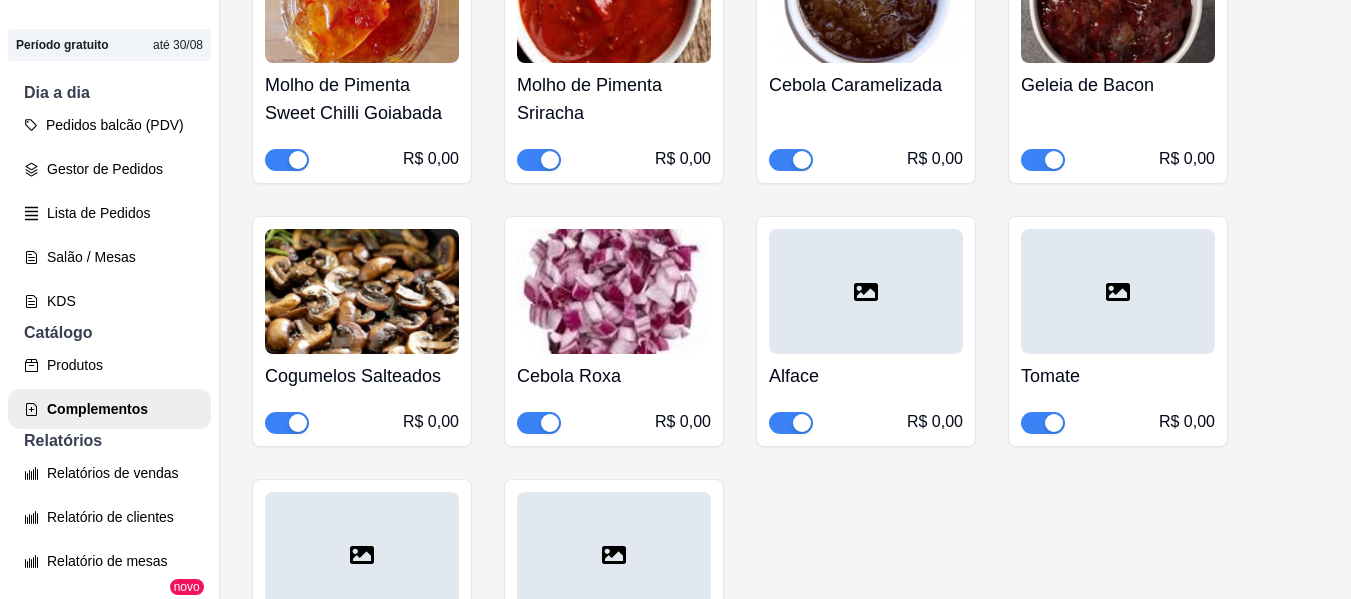 click at bounding box center (866, 291) 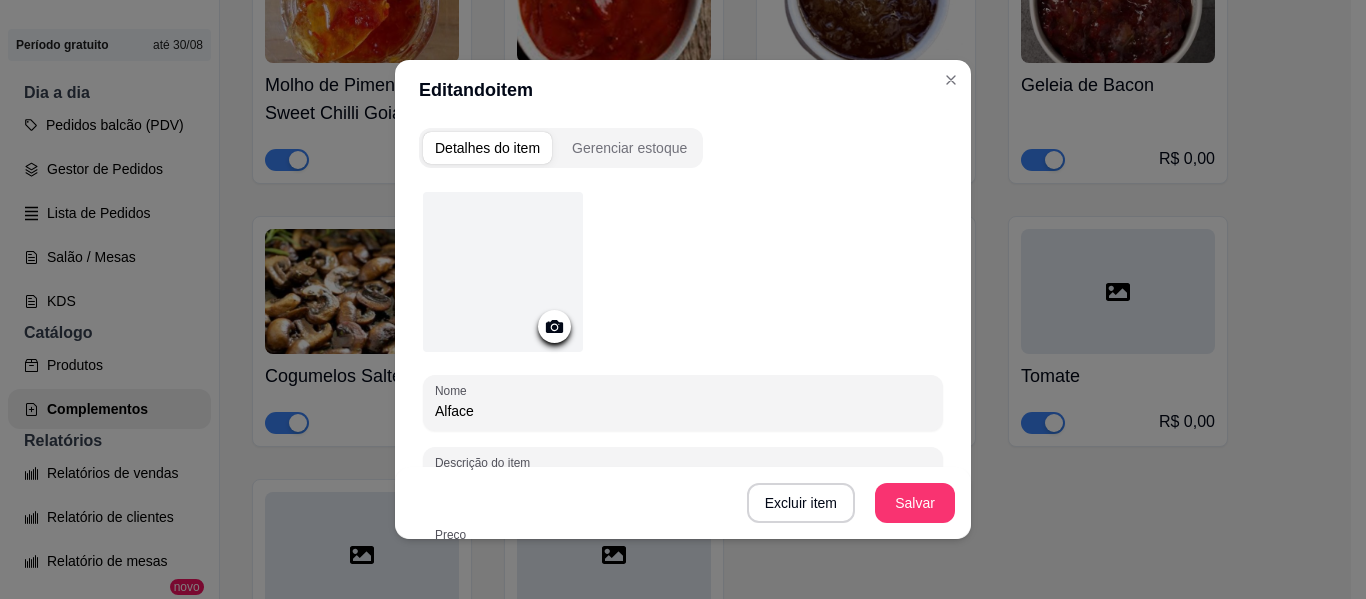 click 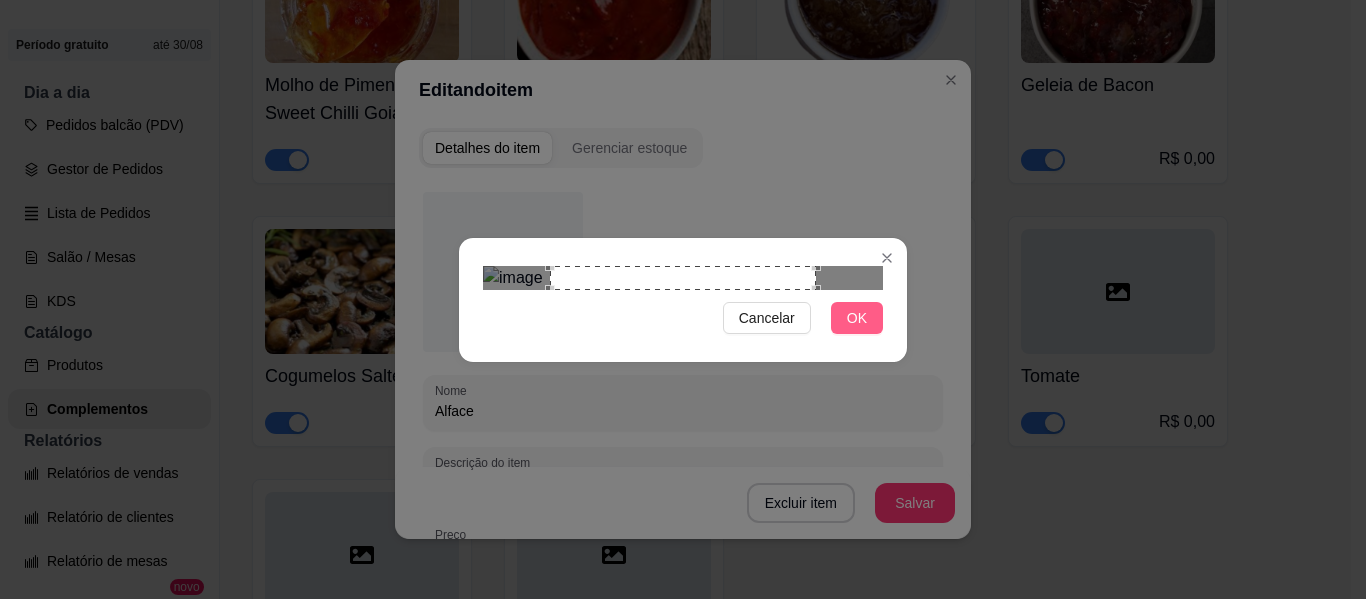 click on "OK" at bounding box center (857, 318) 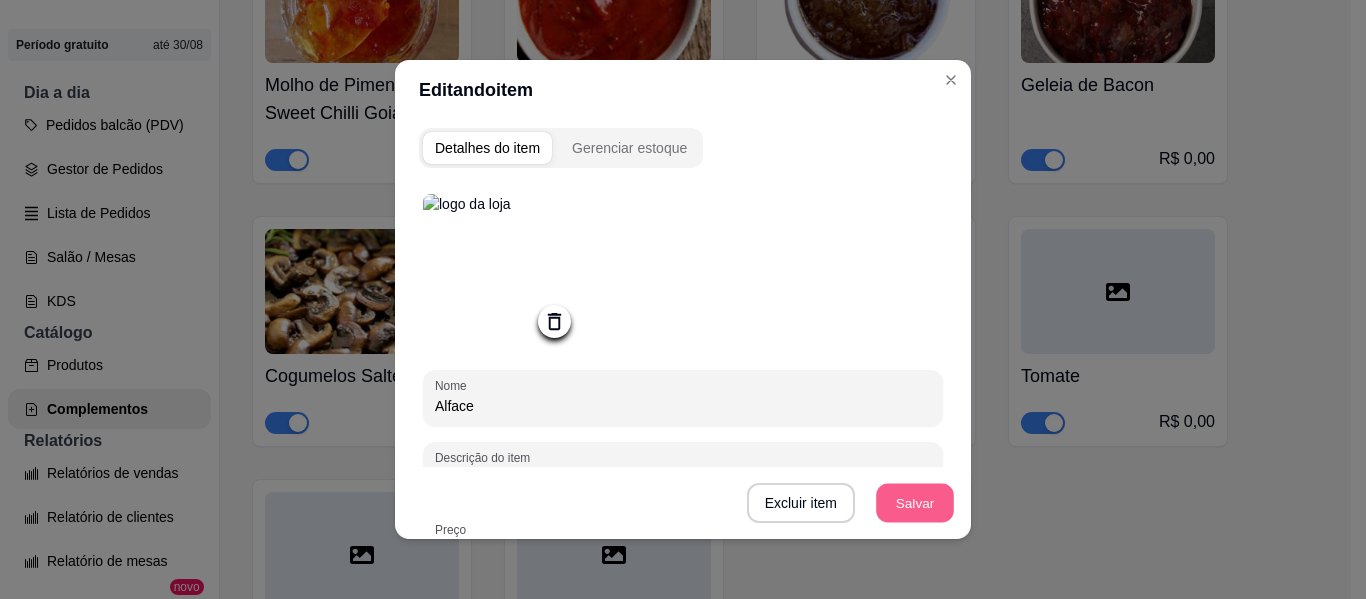 click on "Salvar" at bounding box center (915, 503) 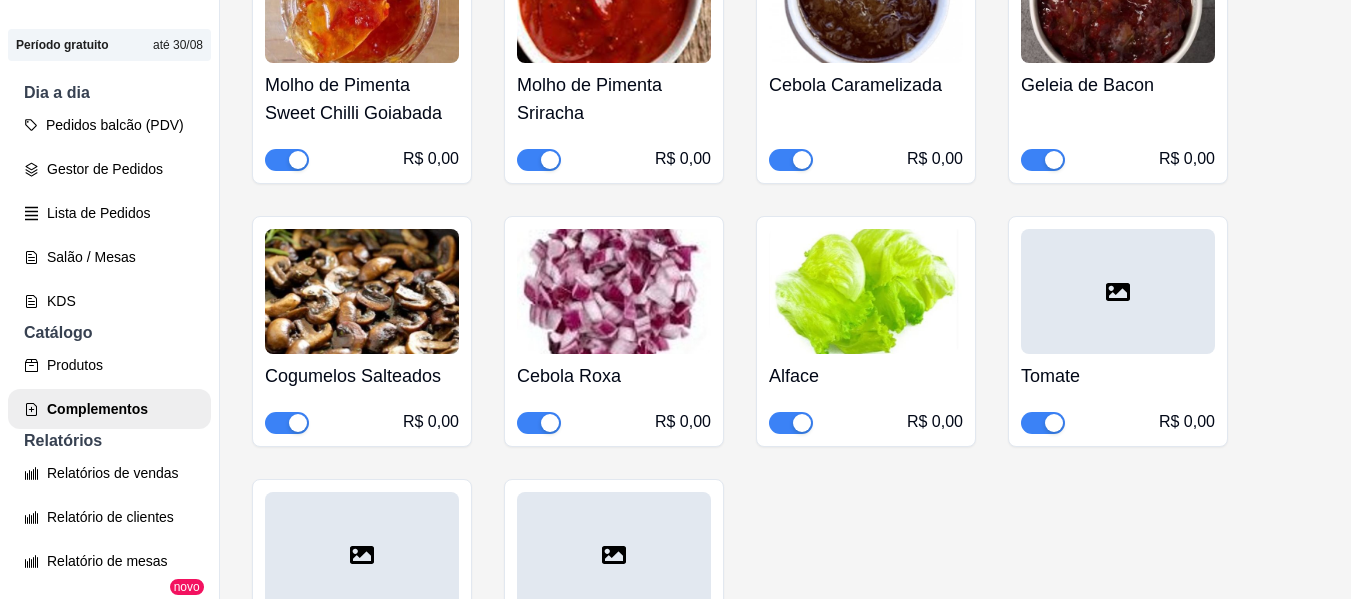 click at bounding box center [1118, 291] 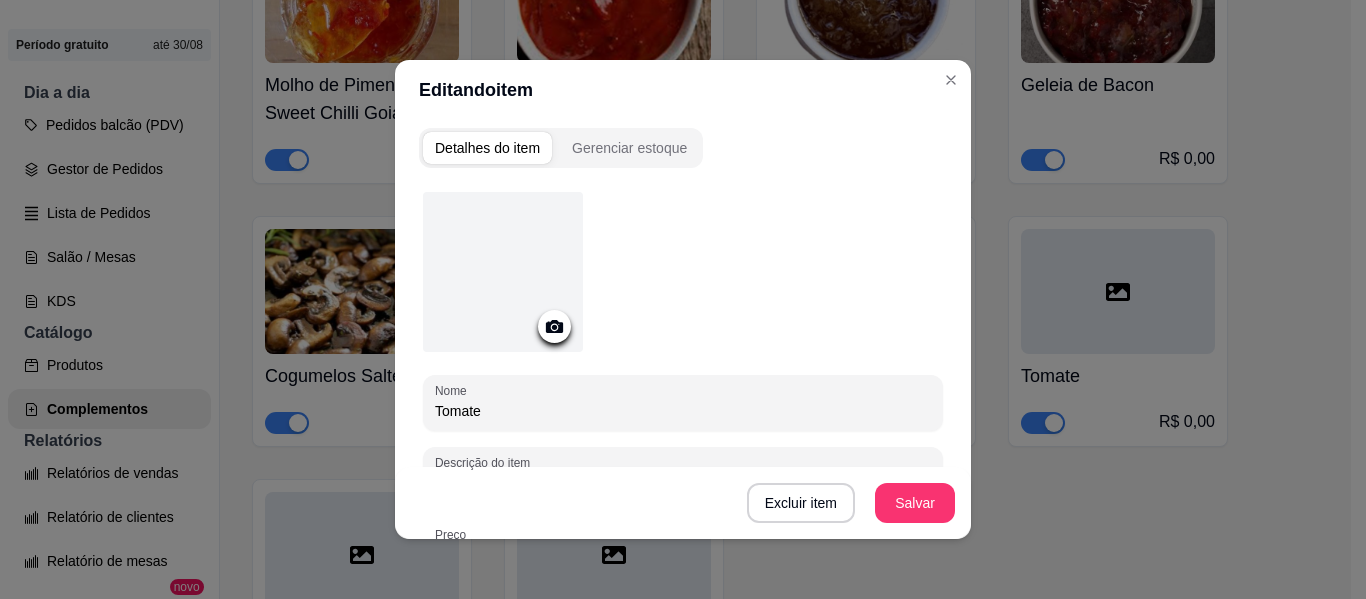 click 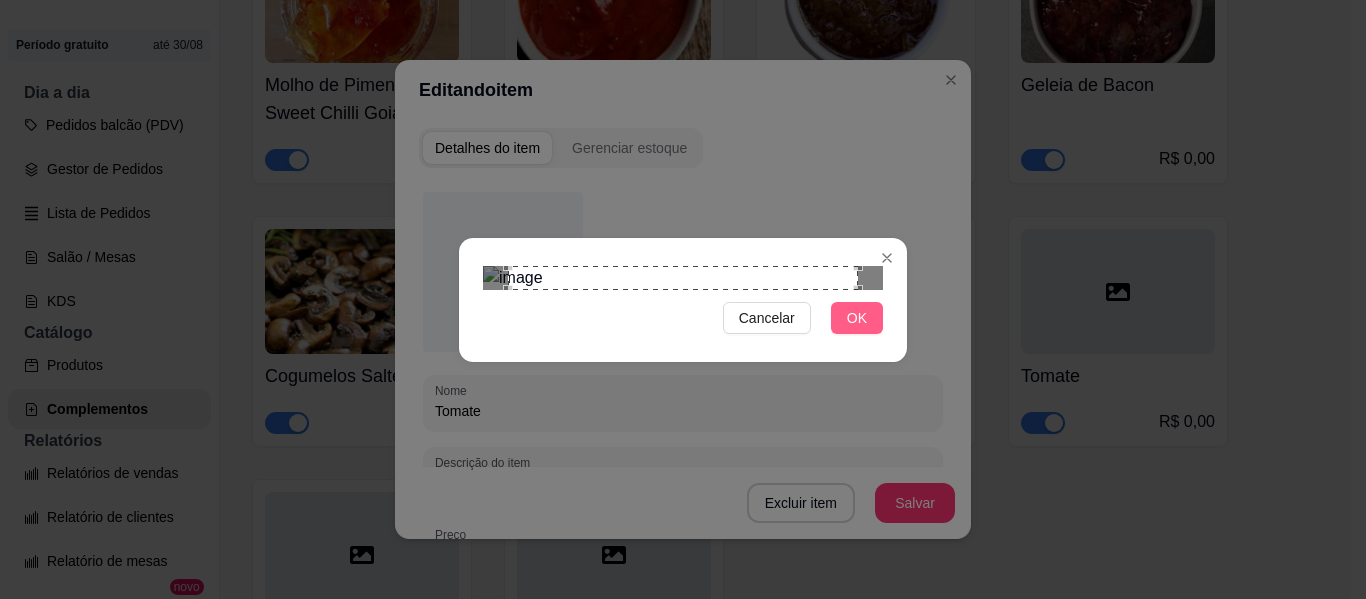 click on "OK" at bounding box center (857, 318) 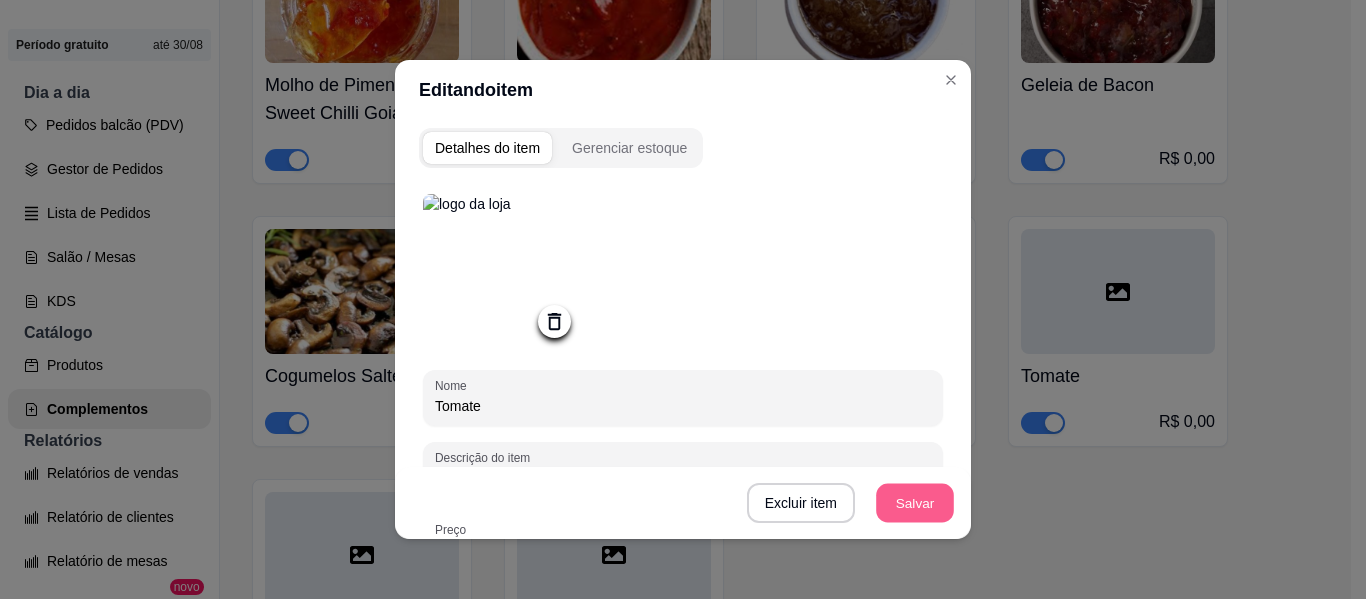 click on "Salvar" at bounding box center (915, 503) 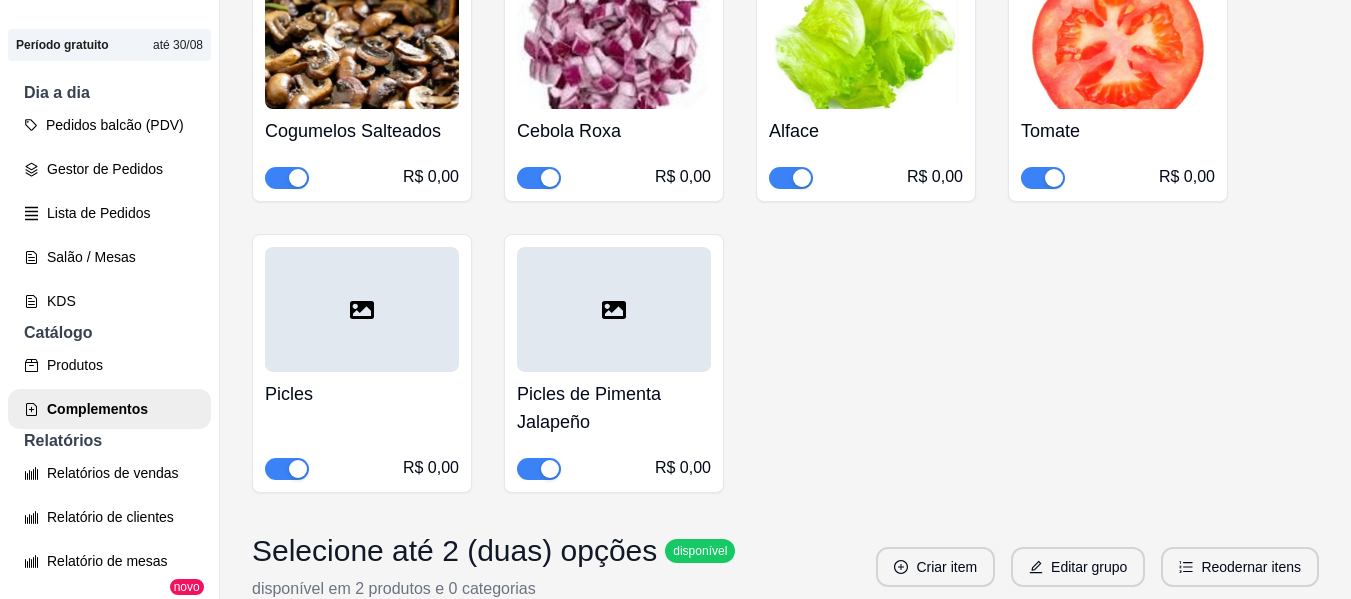 scroll, scrollTop: 6321, scrollLeft: 0, axis: vertical 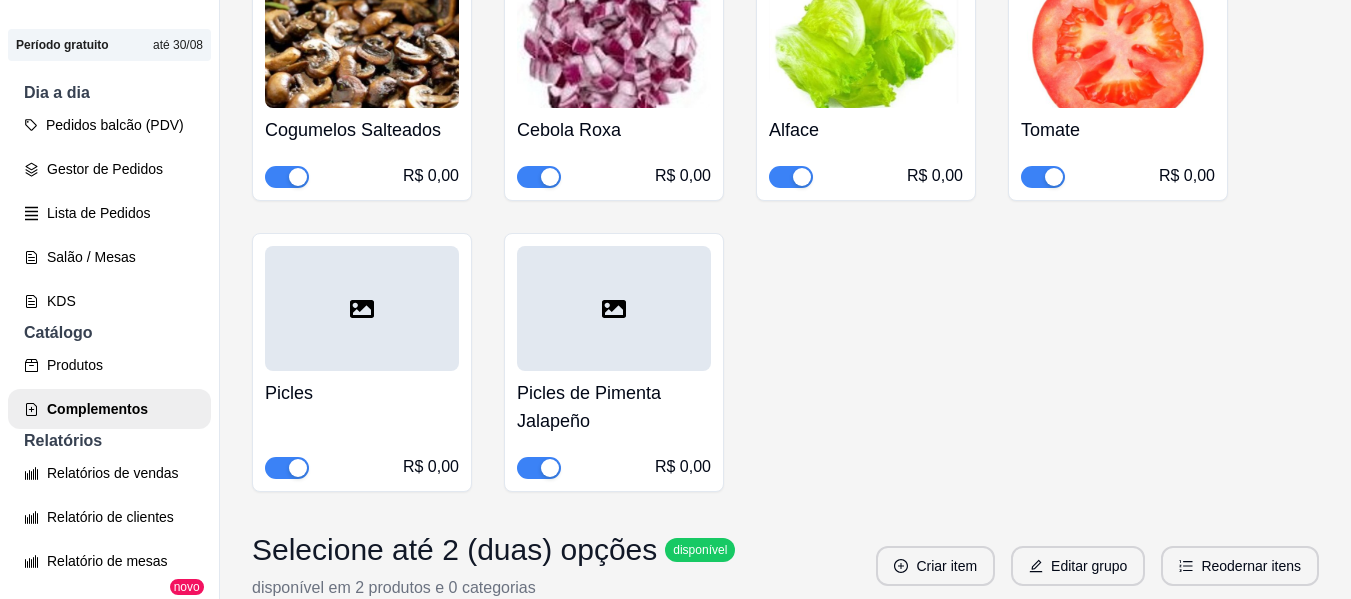 click at bounding box center [362, 308] 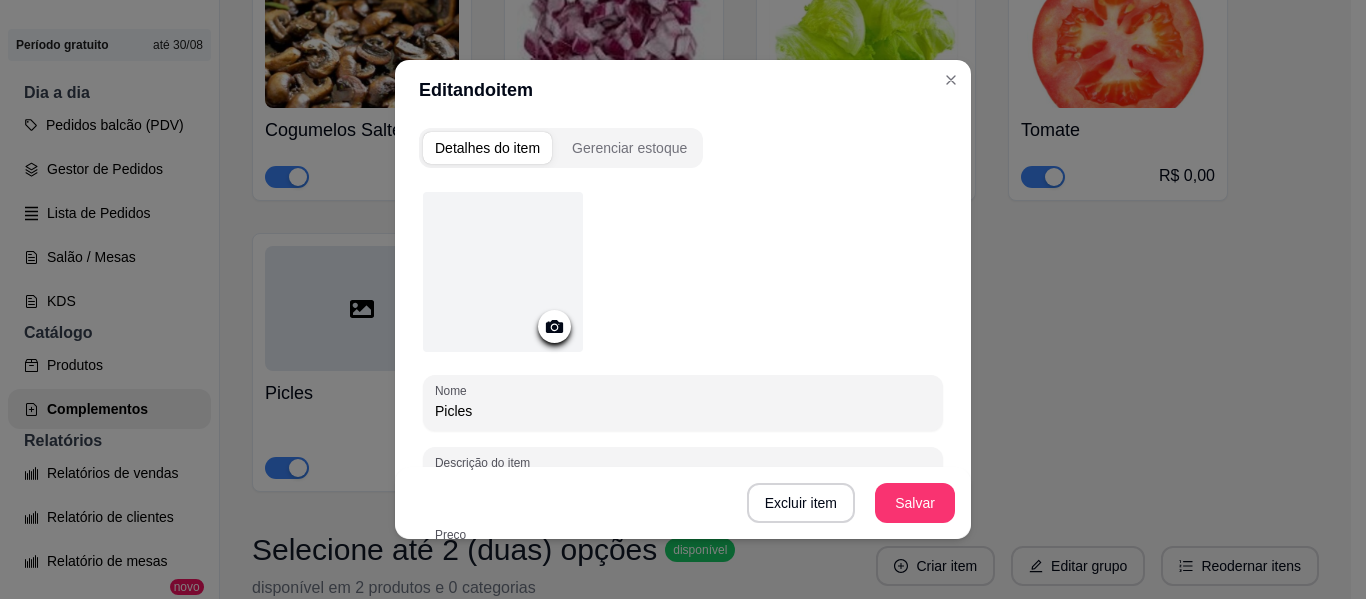 click 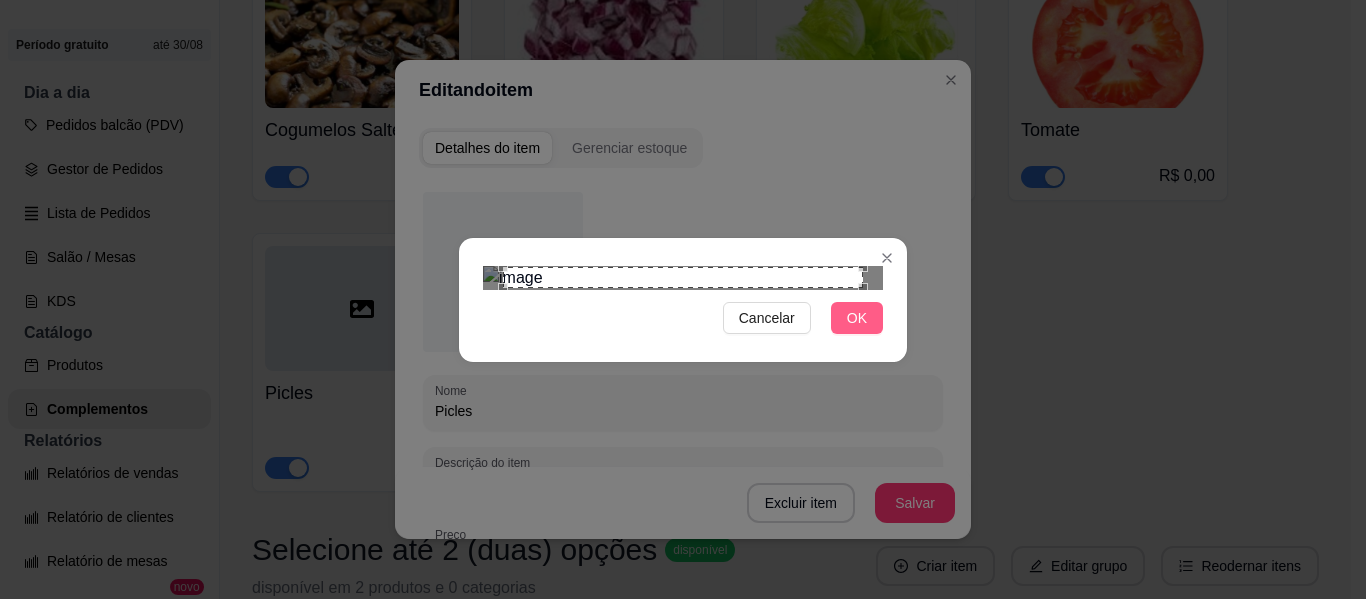 click on "OK" at bounding box center [857, 318] 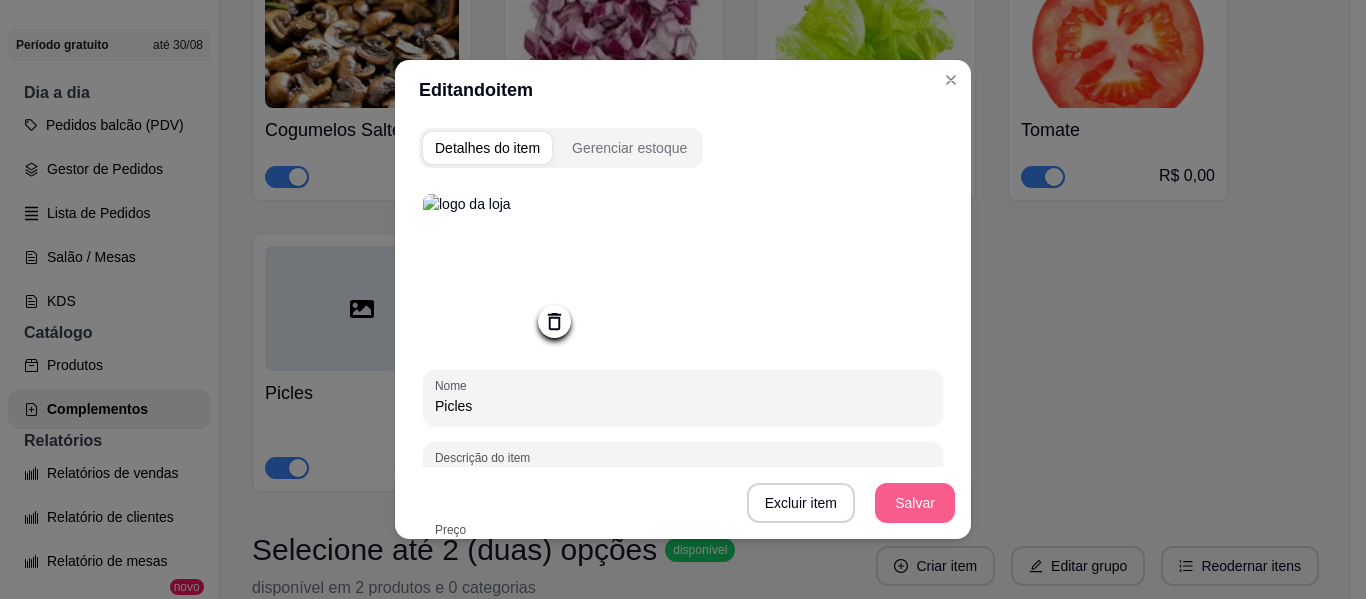 click on "Salvar" at bounding box center (915, 503) 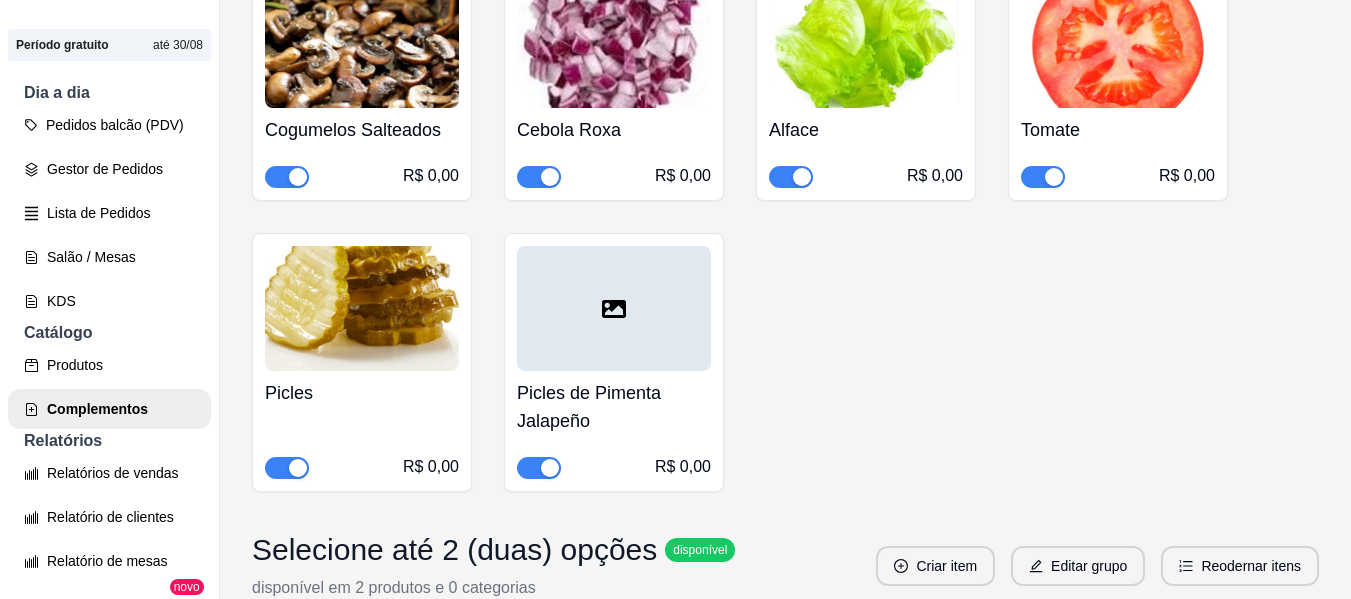 click at bounding box center [614, 308] 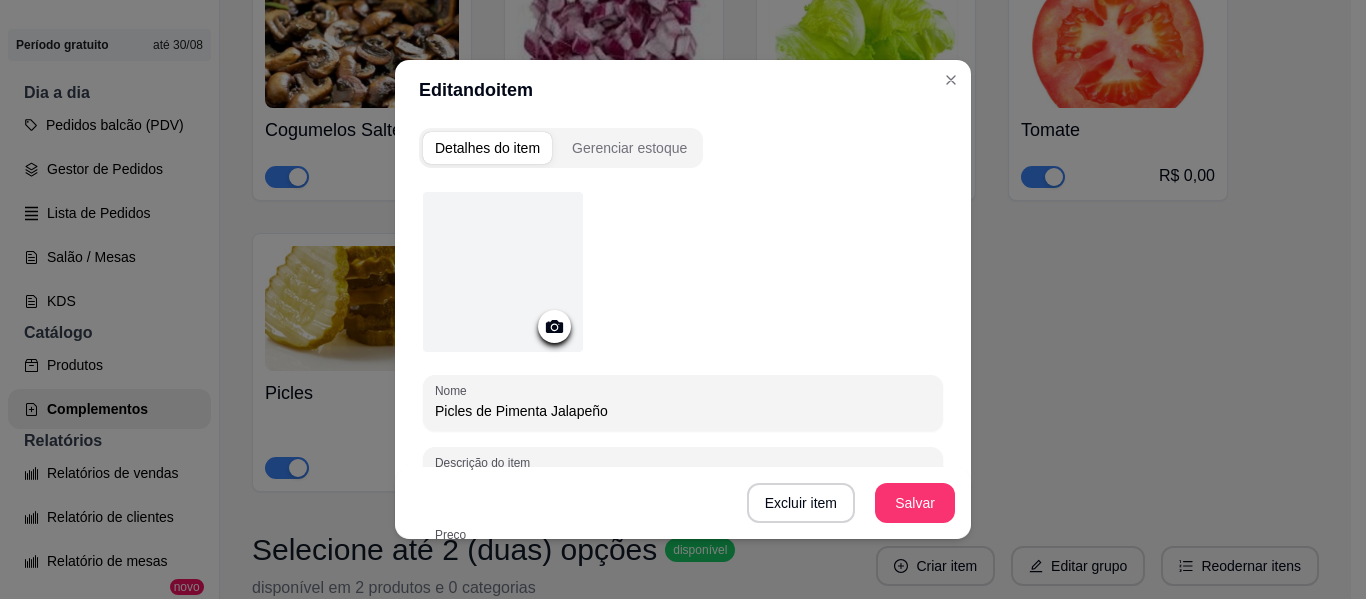 click 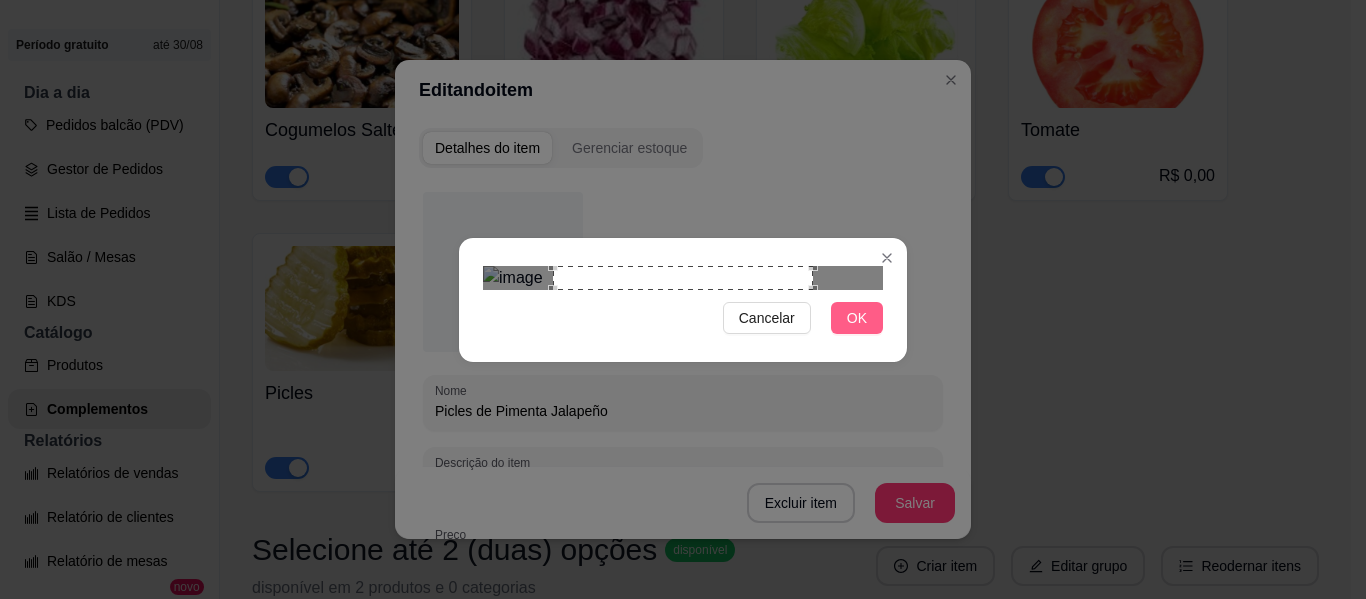 click on "OK" at bounding box center [857, 318] 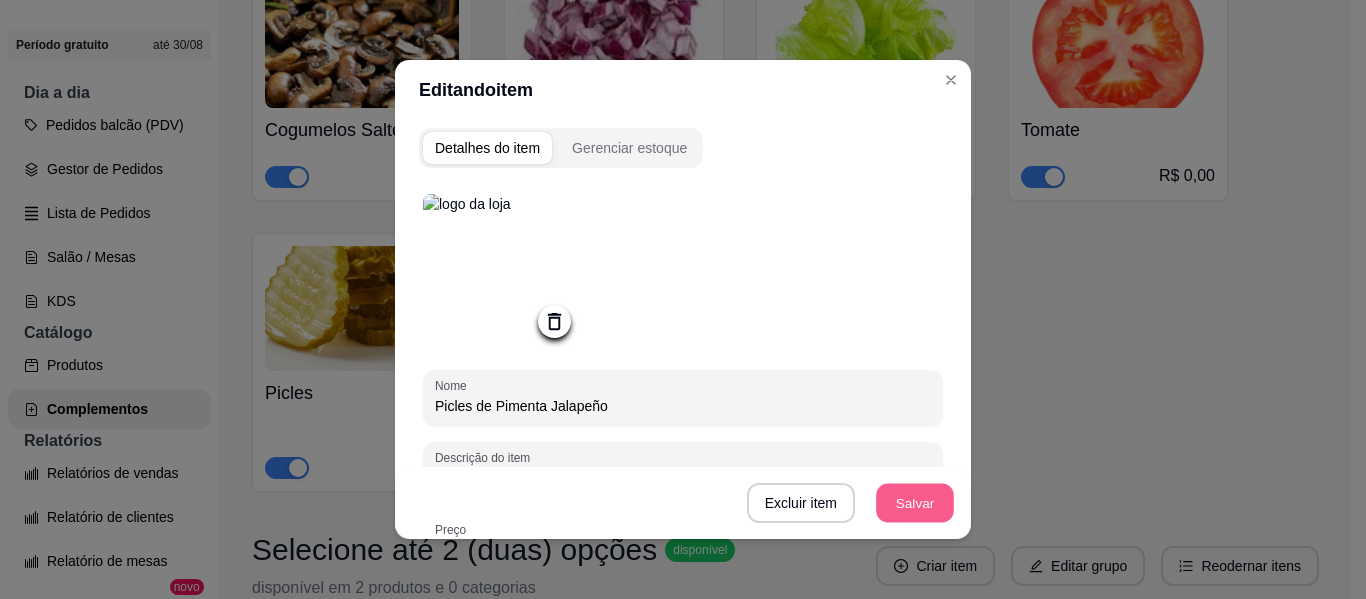 click on "Salvar" at bounding box center [915, 503] 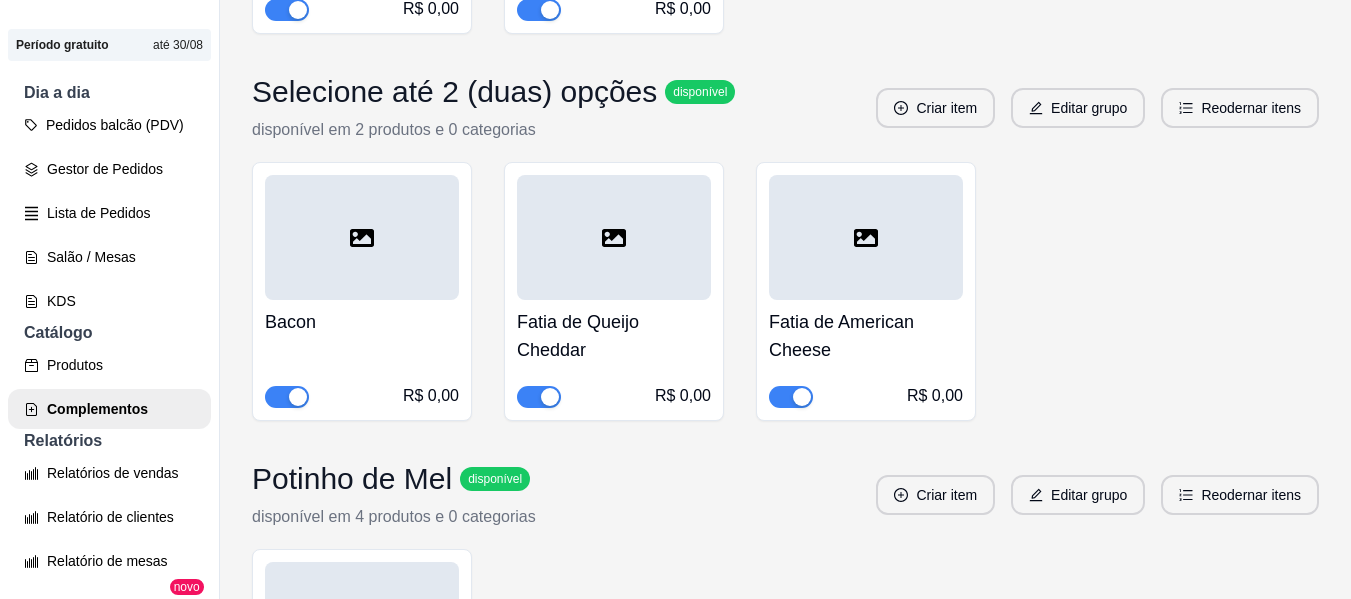 scroll, scrollTop: 6771, scrollLeft: 0, axis: vertical 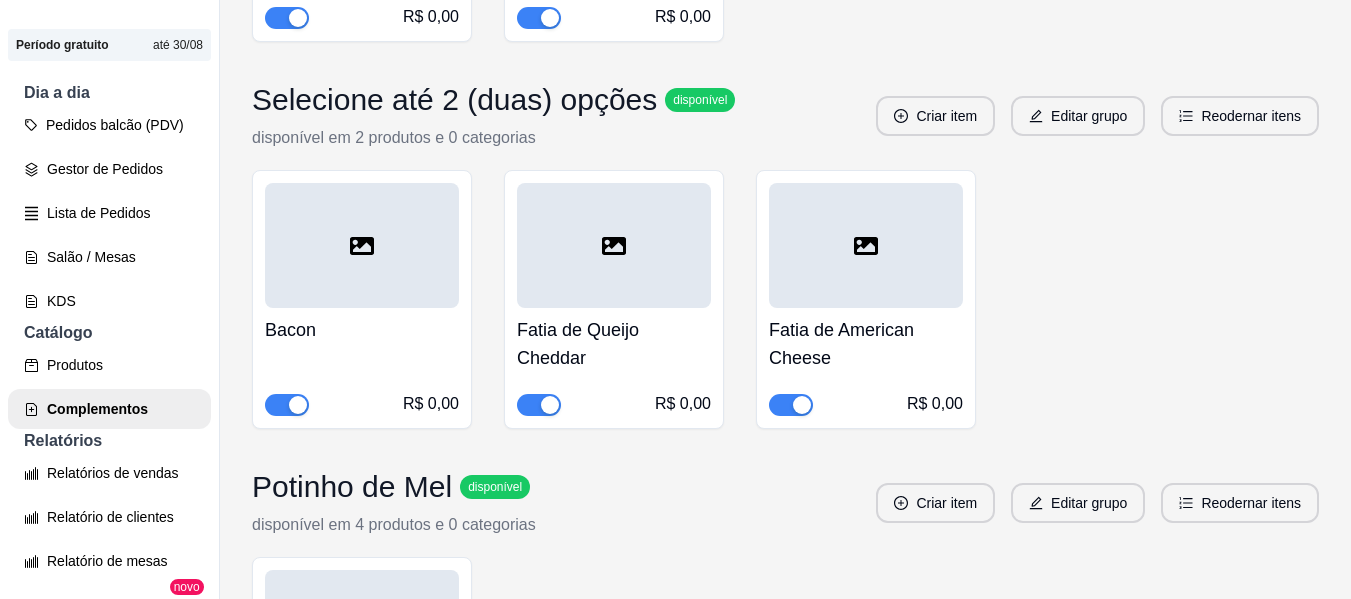 click 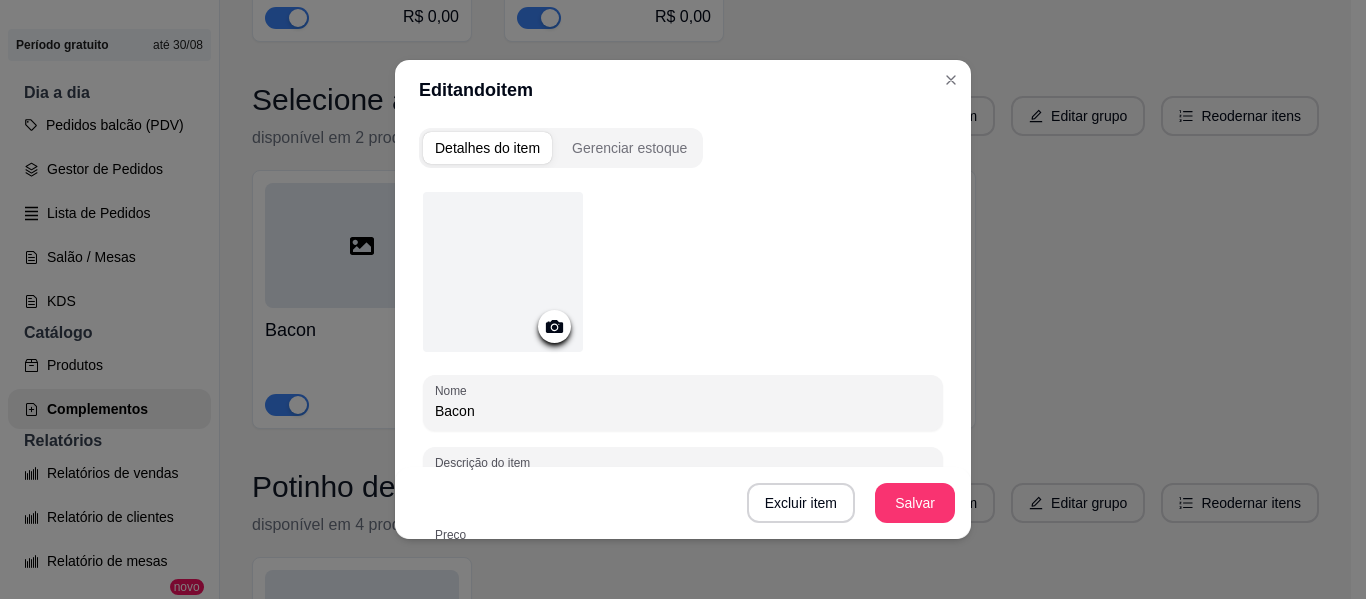 click 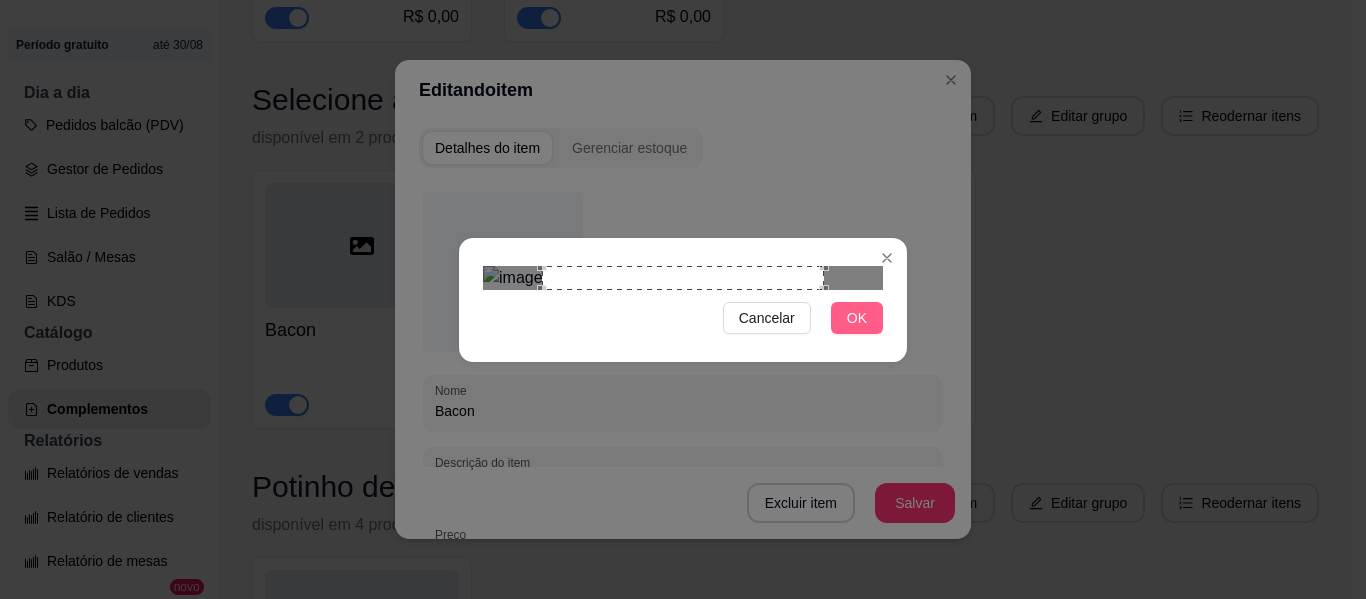 click on "OK" at bounding box center (857, 318) 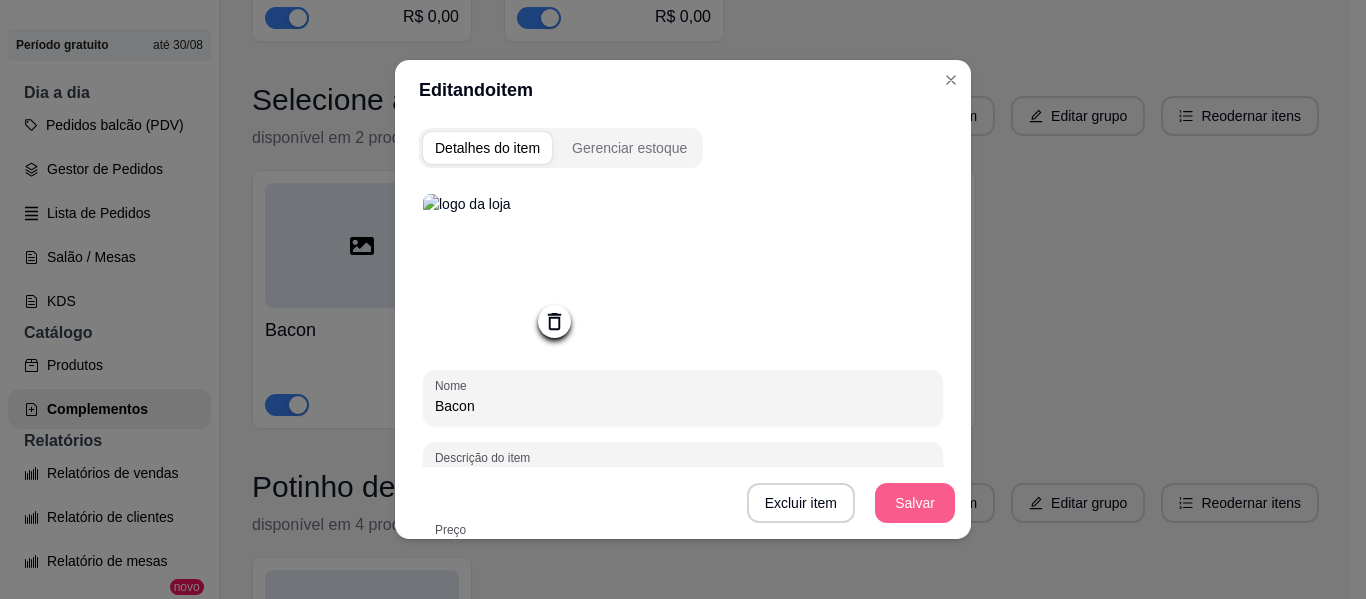 click on "Salvar" at bounding box center (915, 503) 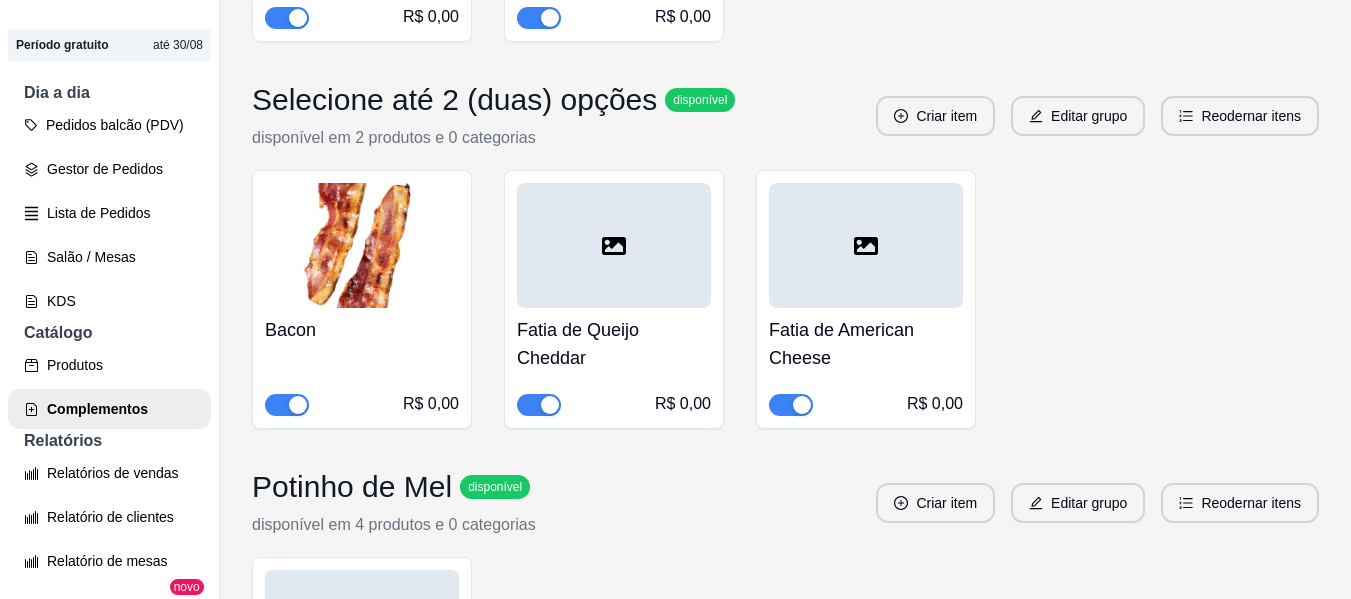 click at bounding box center (614, 245) 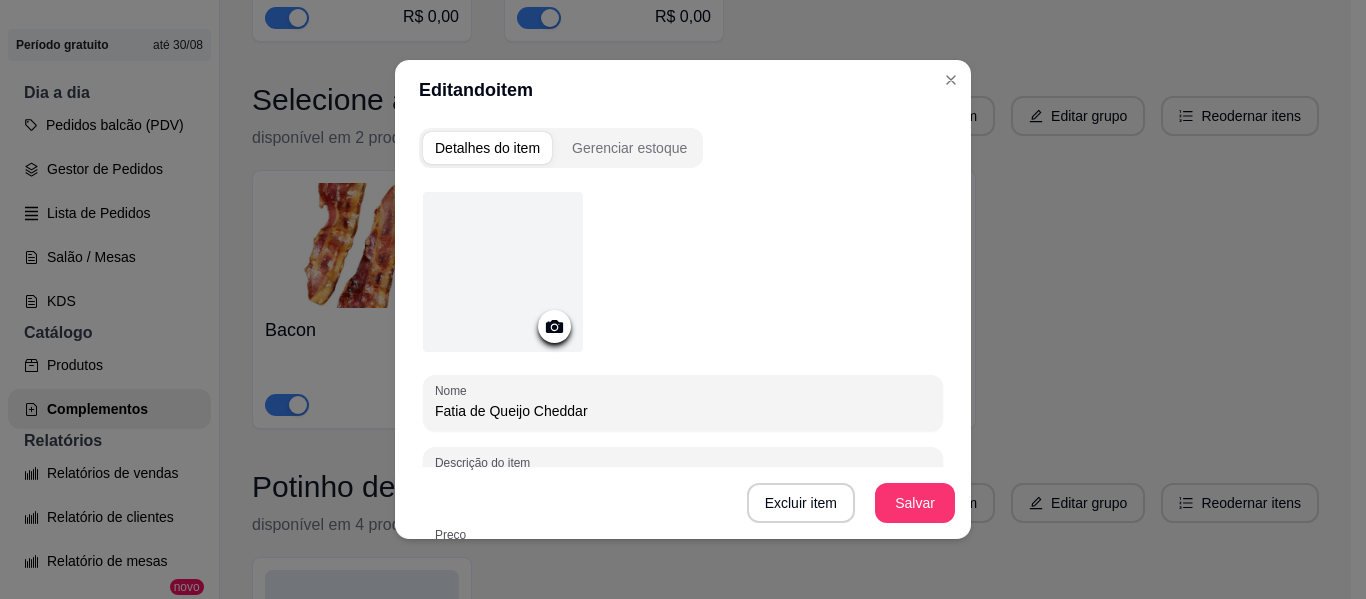 click 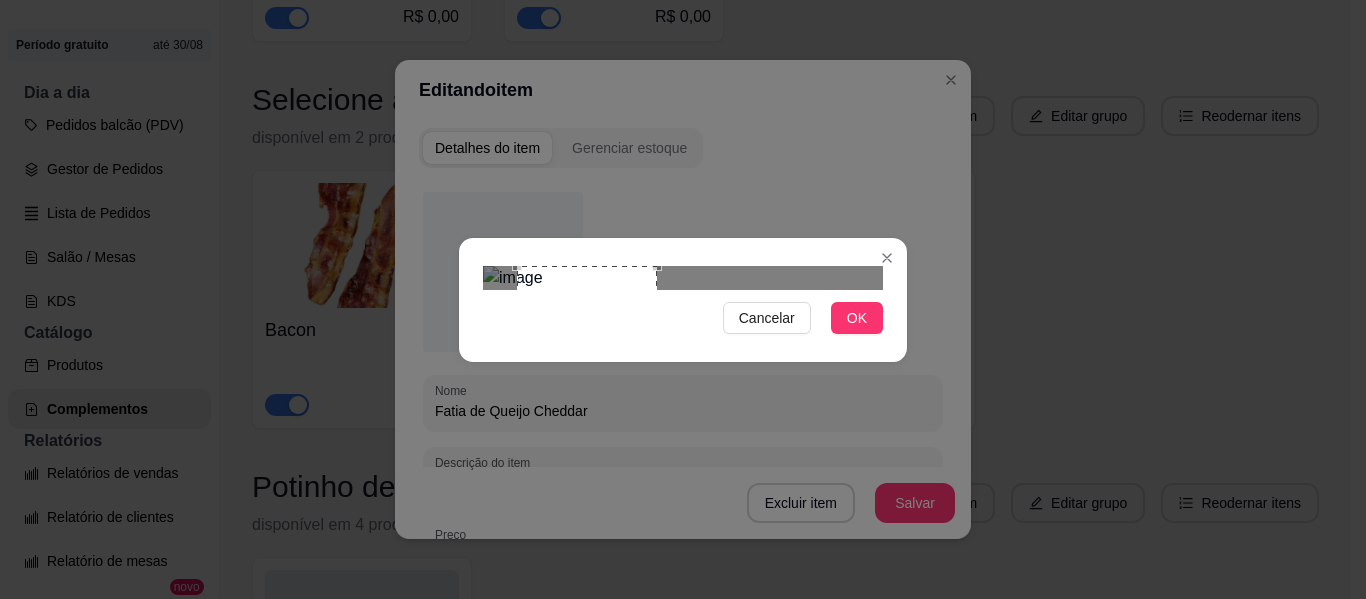 click at bounding box center (683, 278) 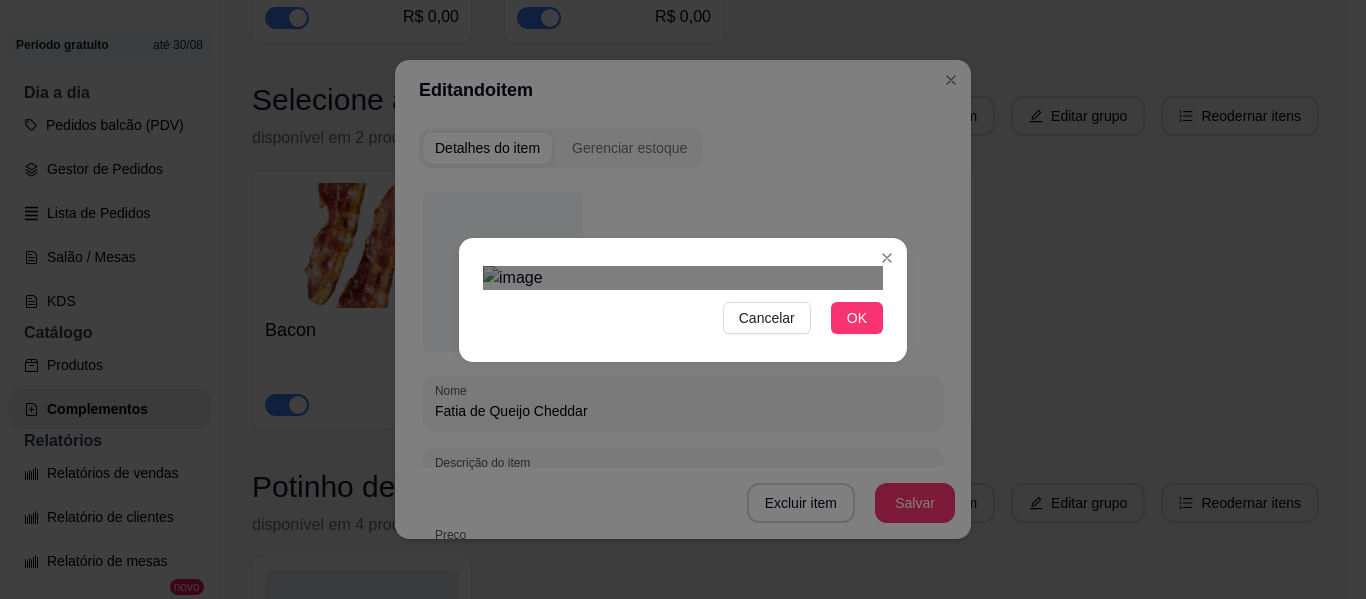 click at bounding box center [671, 465] 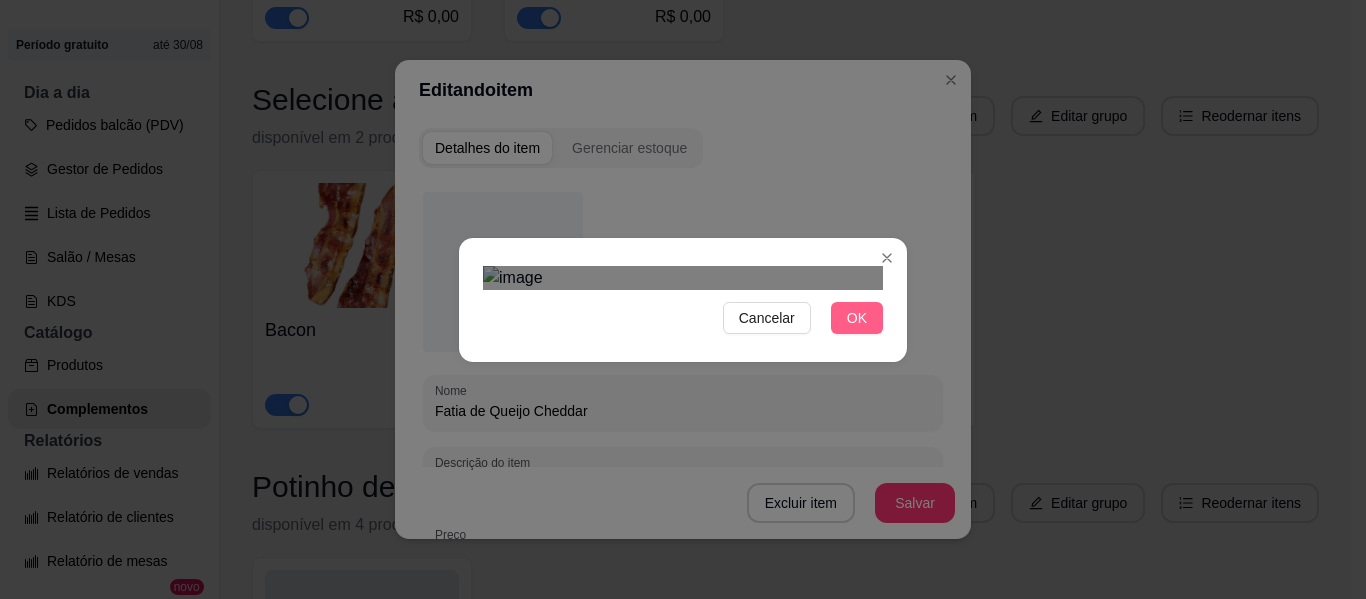 click on "OK" at bounding box center (857, 318) 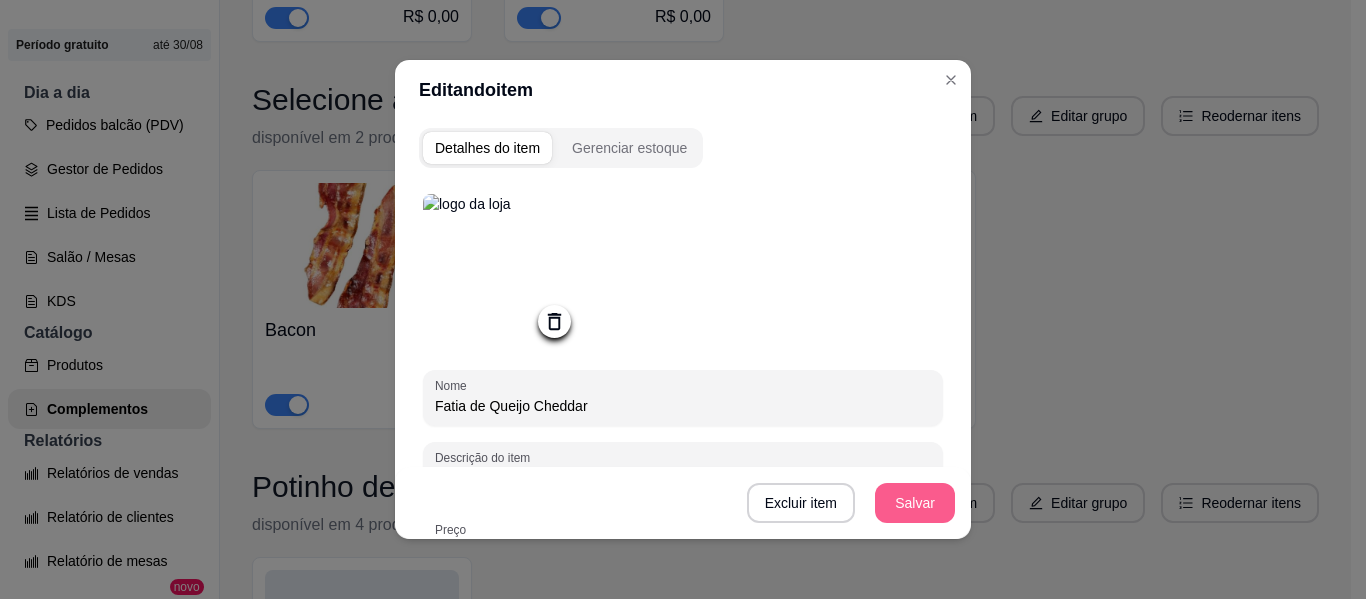 click on "Salvar" at bounding box center (915, 503) 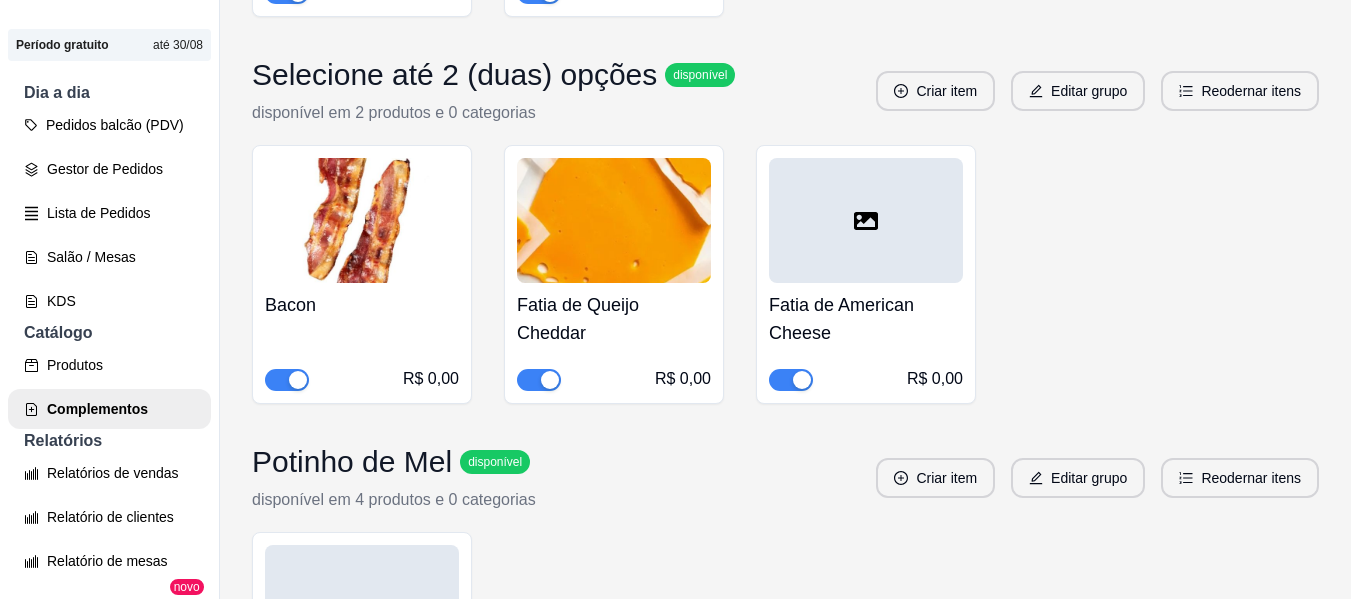 scroll, scrollTop: 6822, scrollLeft: 0, axis: vertical 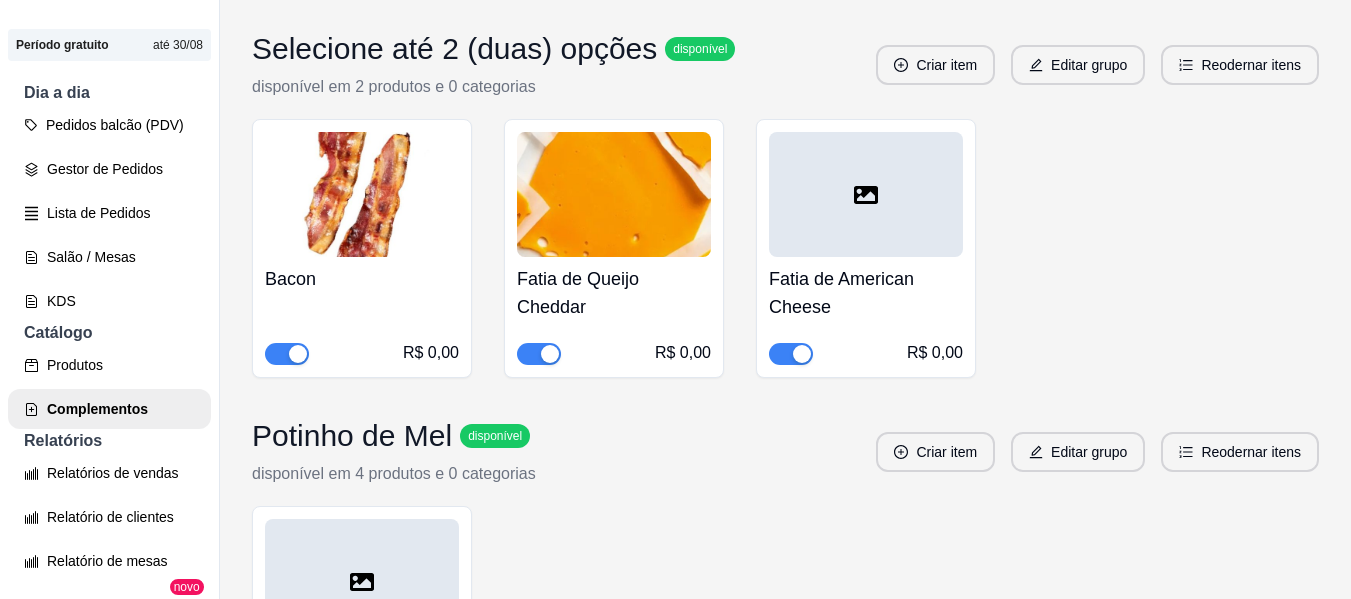 click at bounding box center (866, 194) 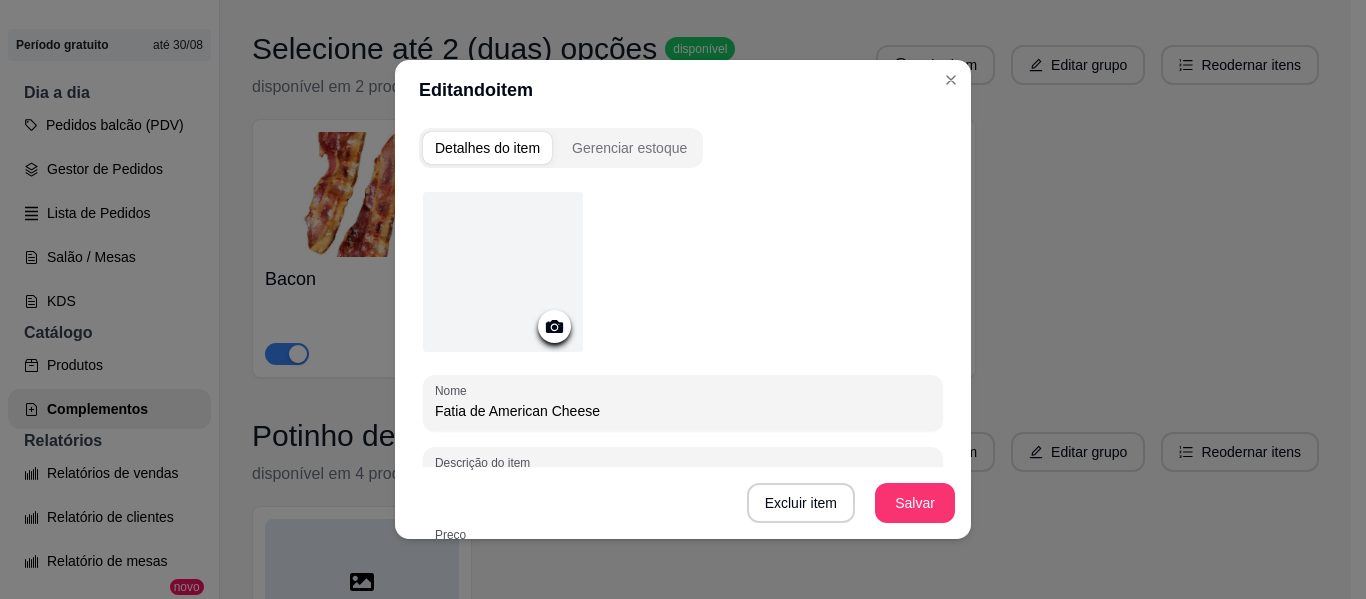 click 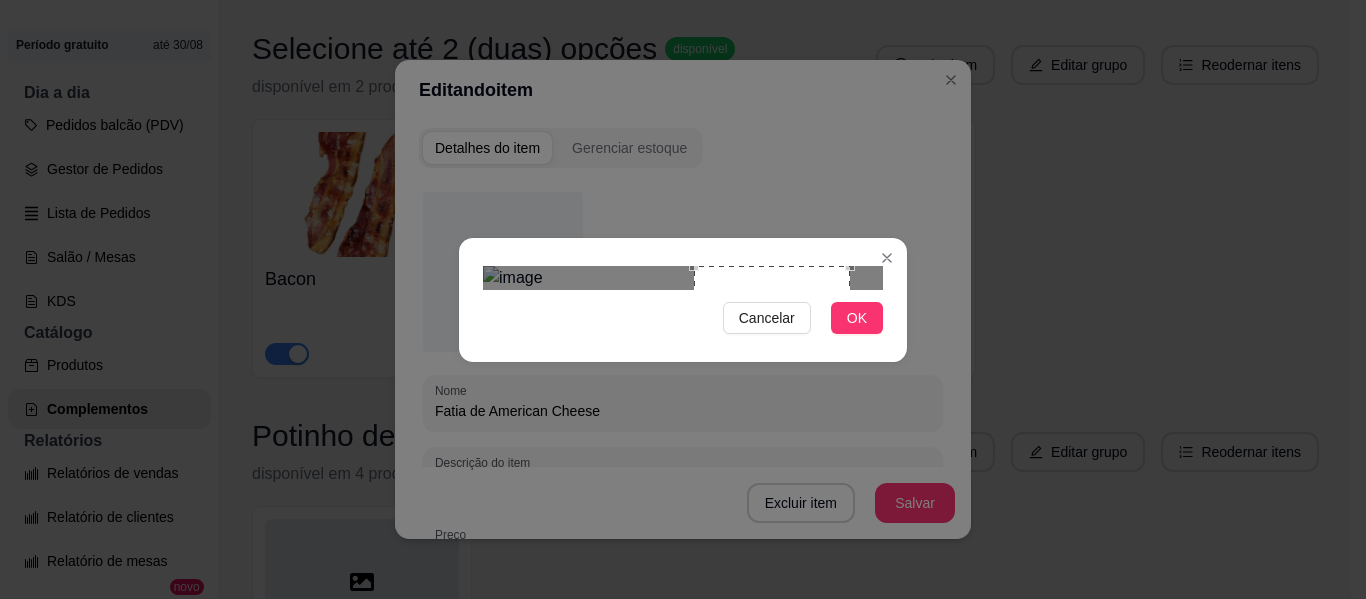 click at bounding box center [772, 344] 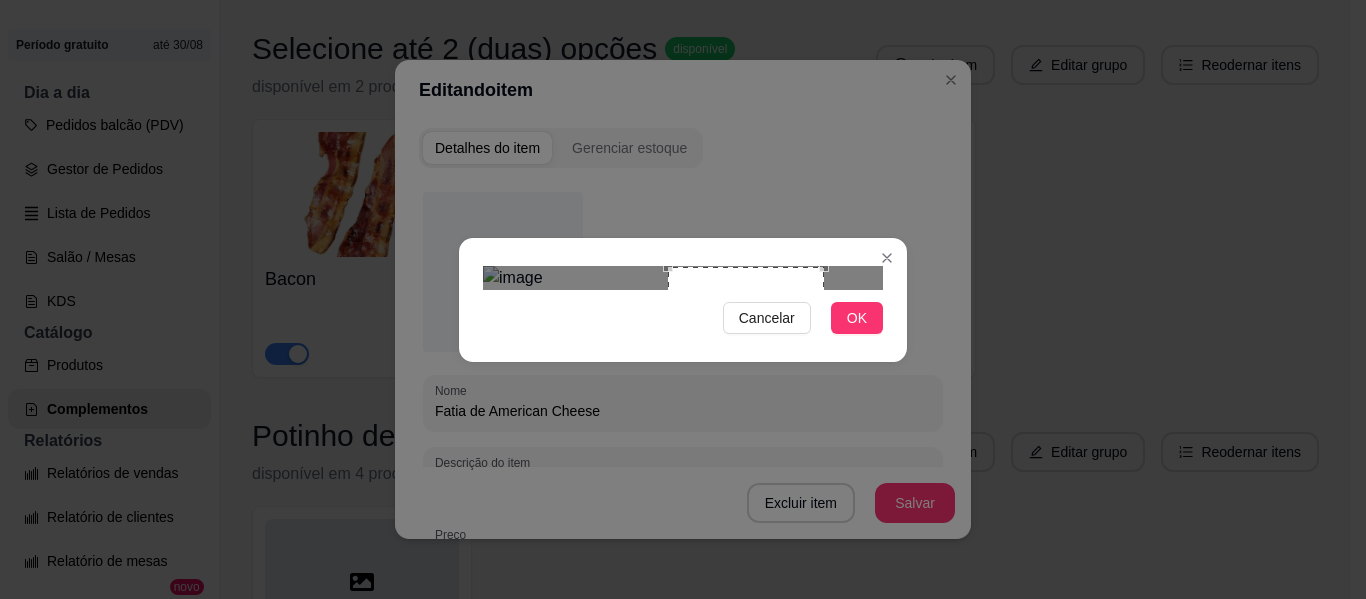 click at bounding box center [746, 345] 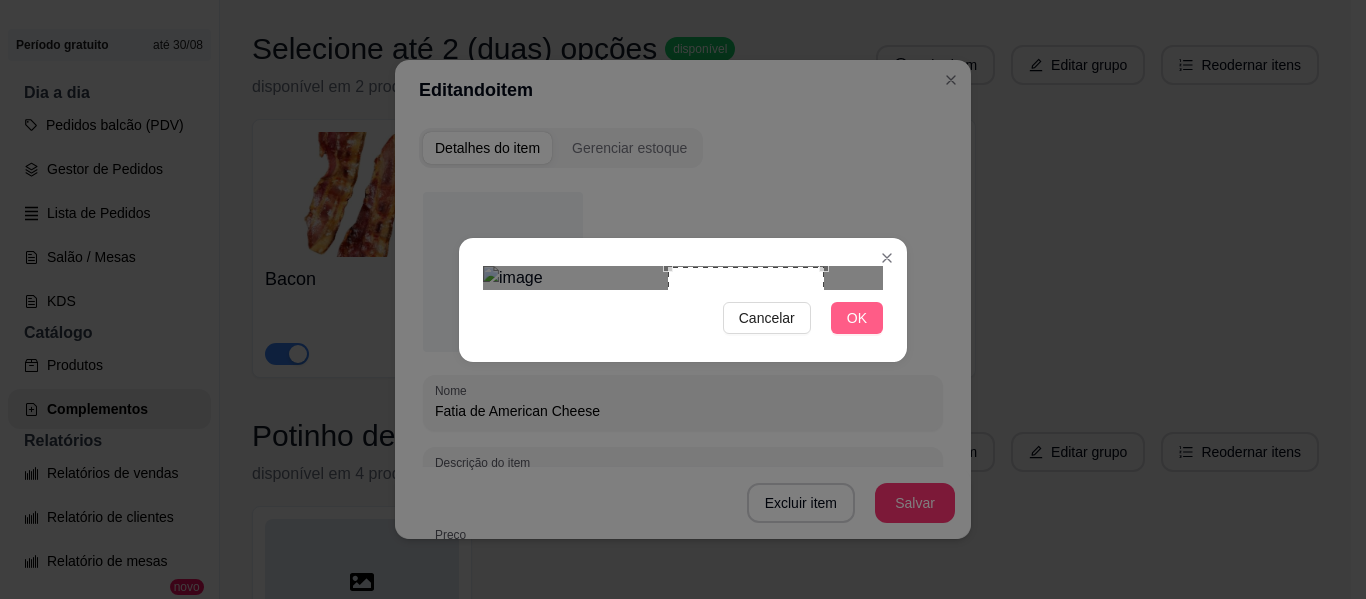 click on "OK" at bounding box center [857, 318] 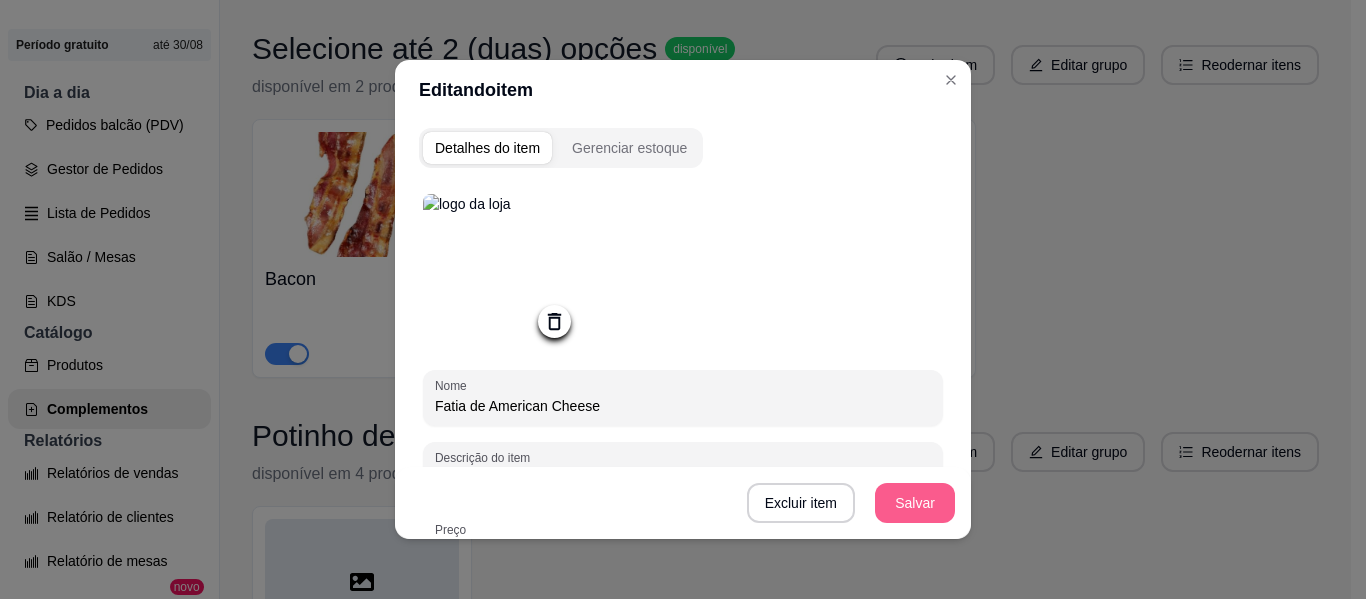 click on "Salvar" at bounding box center [915, 503] 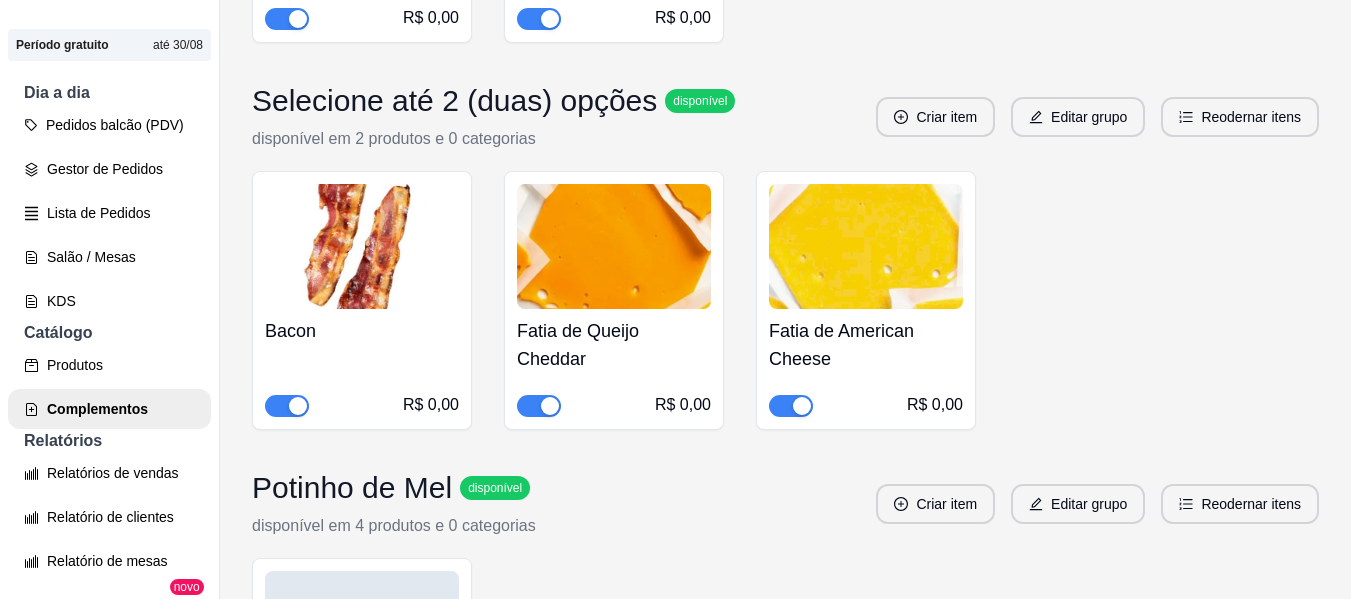 scroll, scrollTop: 6770, scrollLeft: 0, axis: vertical 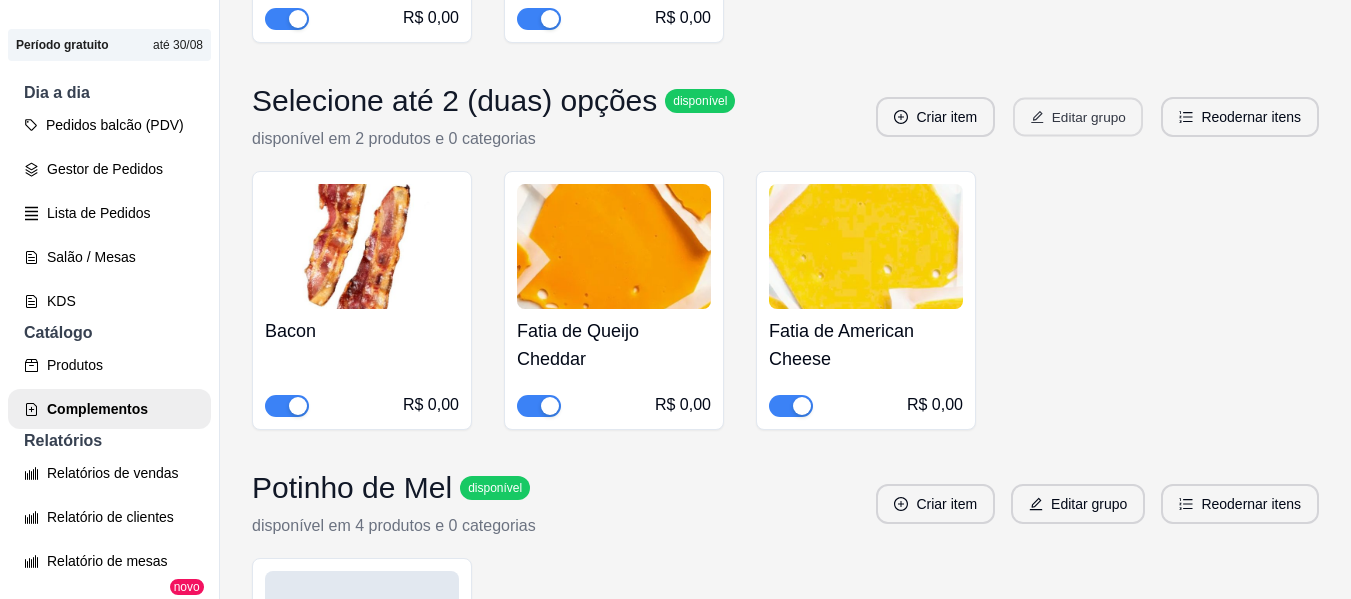 click on "Editar grupo" at bounding box center (1078, 117) 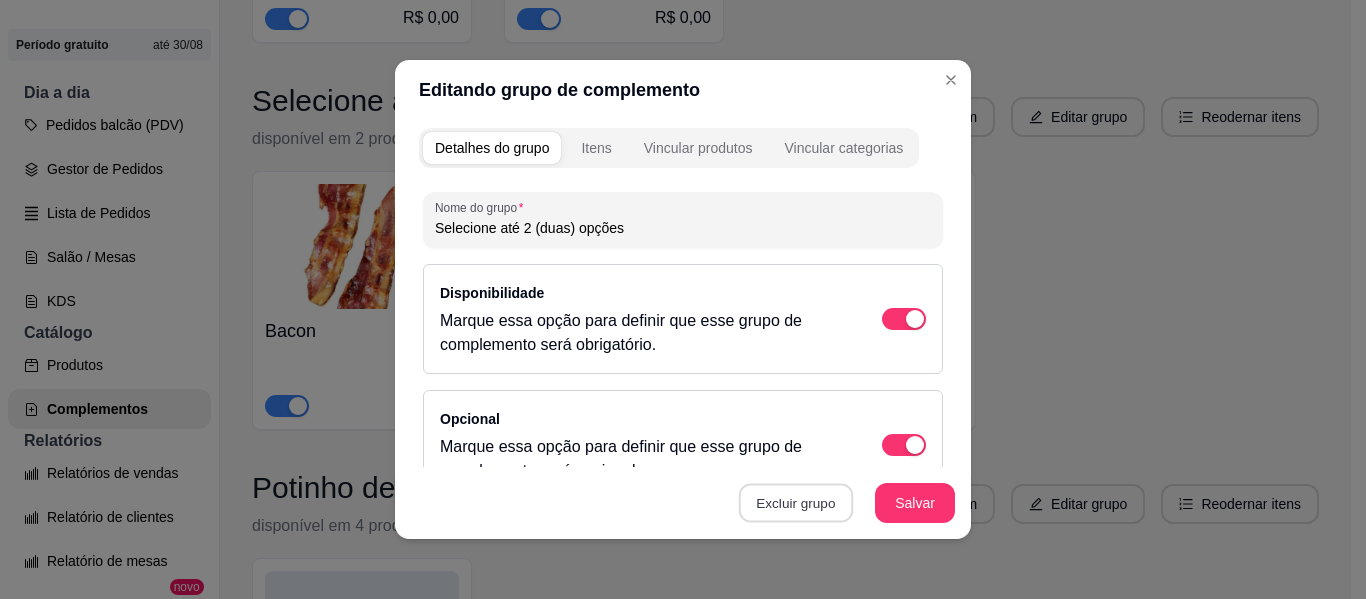click on "Excluir grupo" at bounding box center (796, 503) 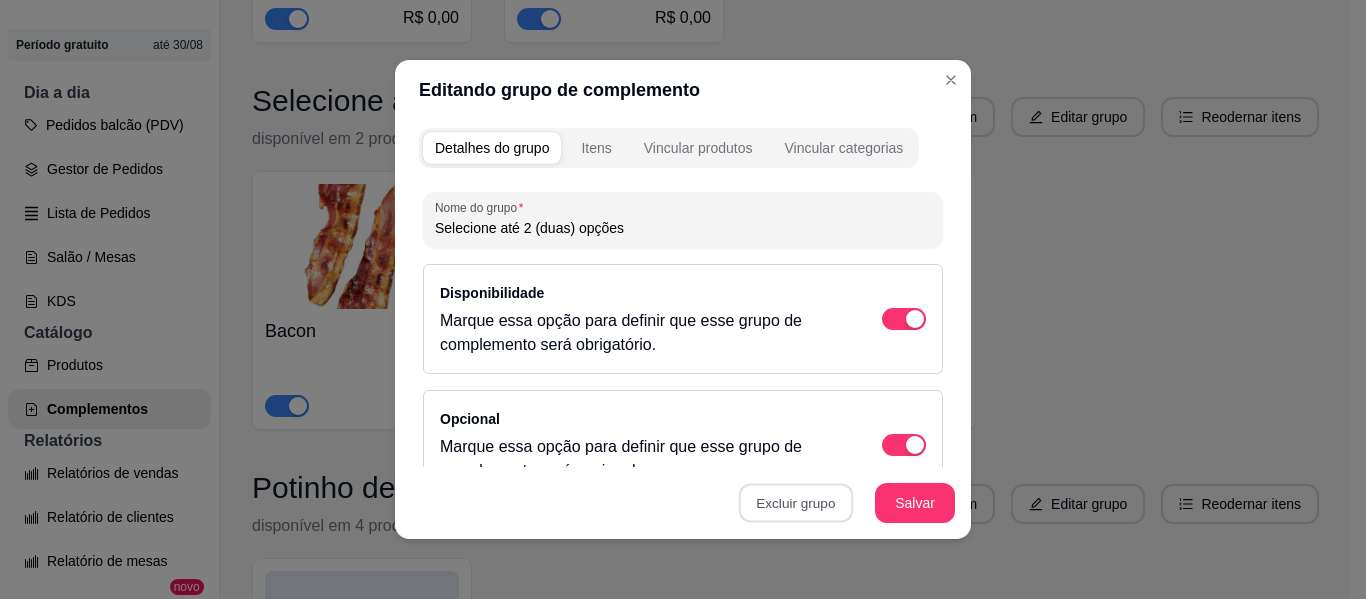 click on "Sim" at bounding box center [875, 458] 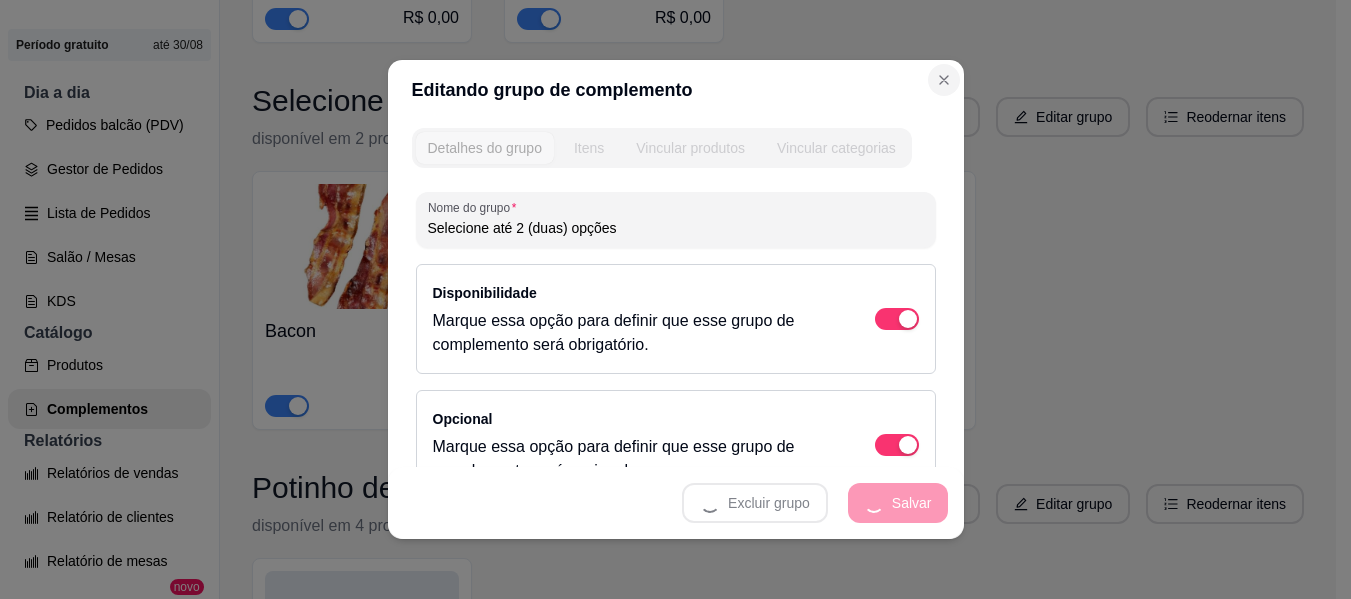scroll, scrollTop: 6720, scrollLeft: 0, axis: vertical 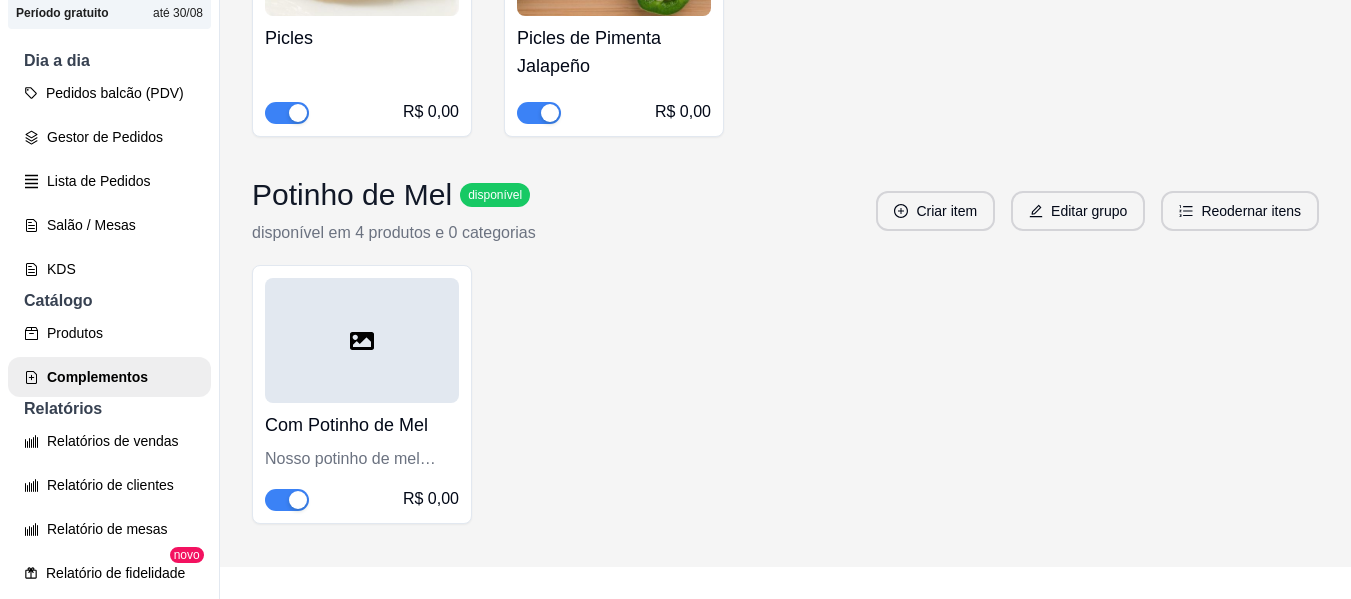 click at bounding box center (362, 340) 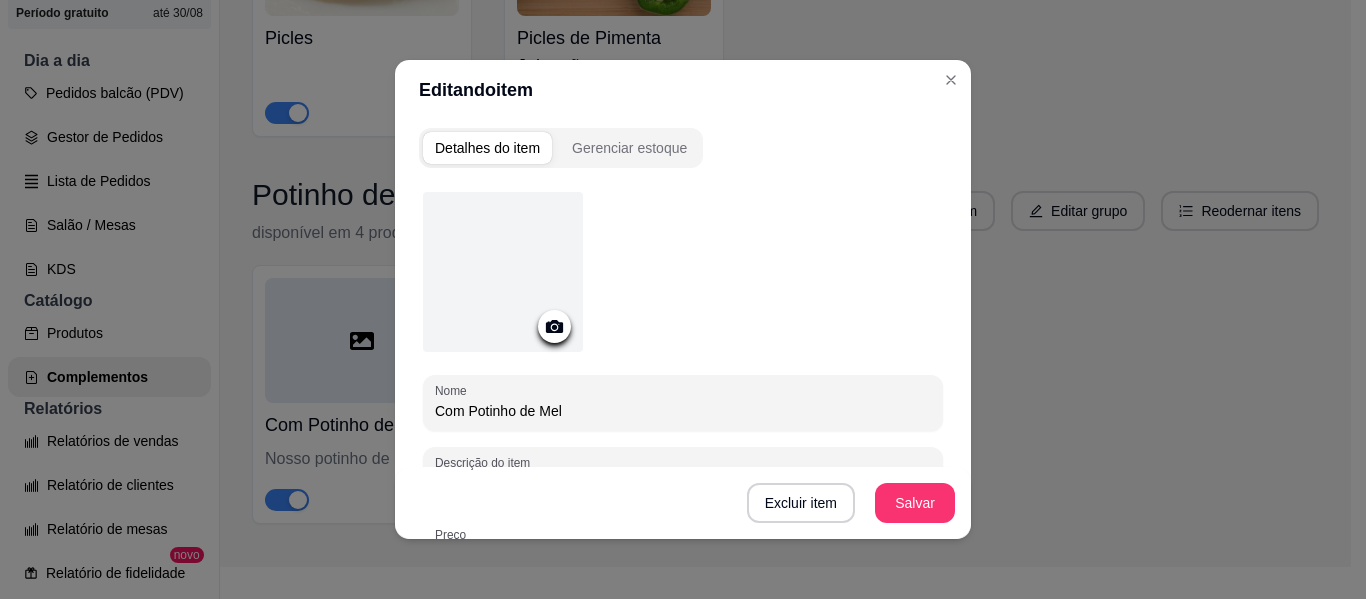 click at bounding box center [554, 326] 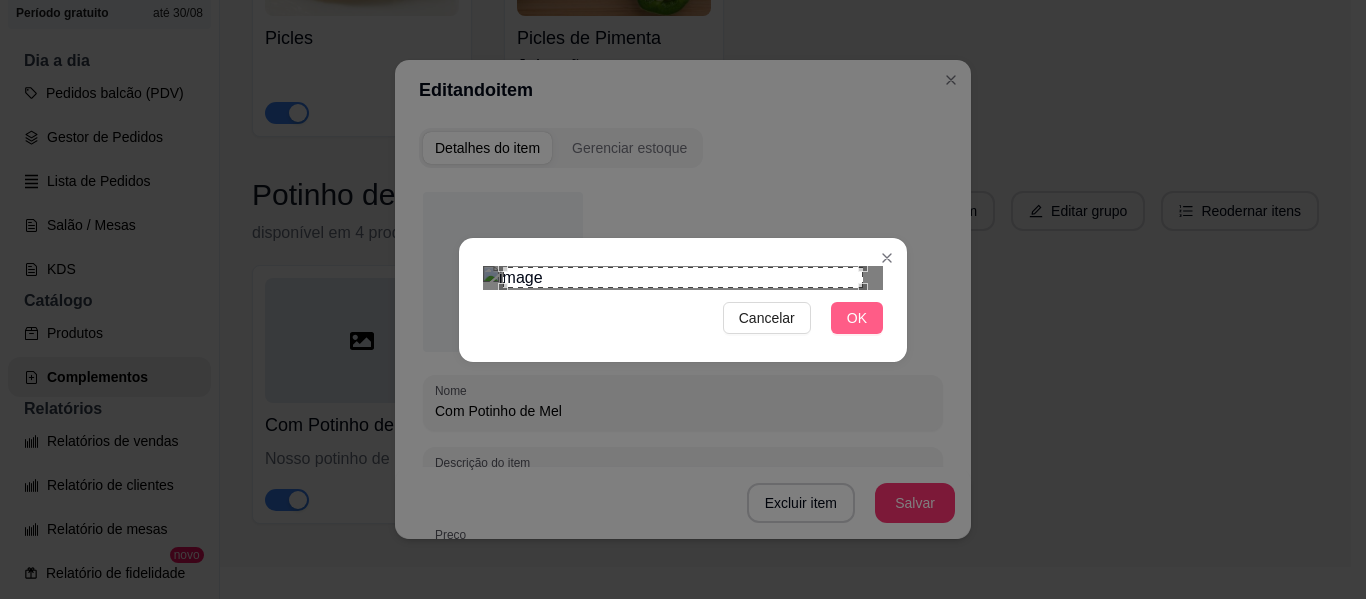 click on "OK" at bounding box center (857, 318) 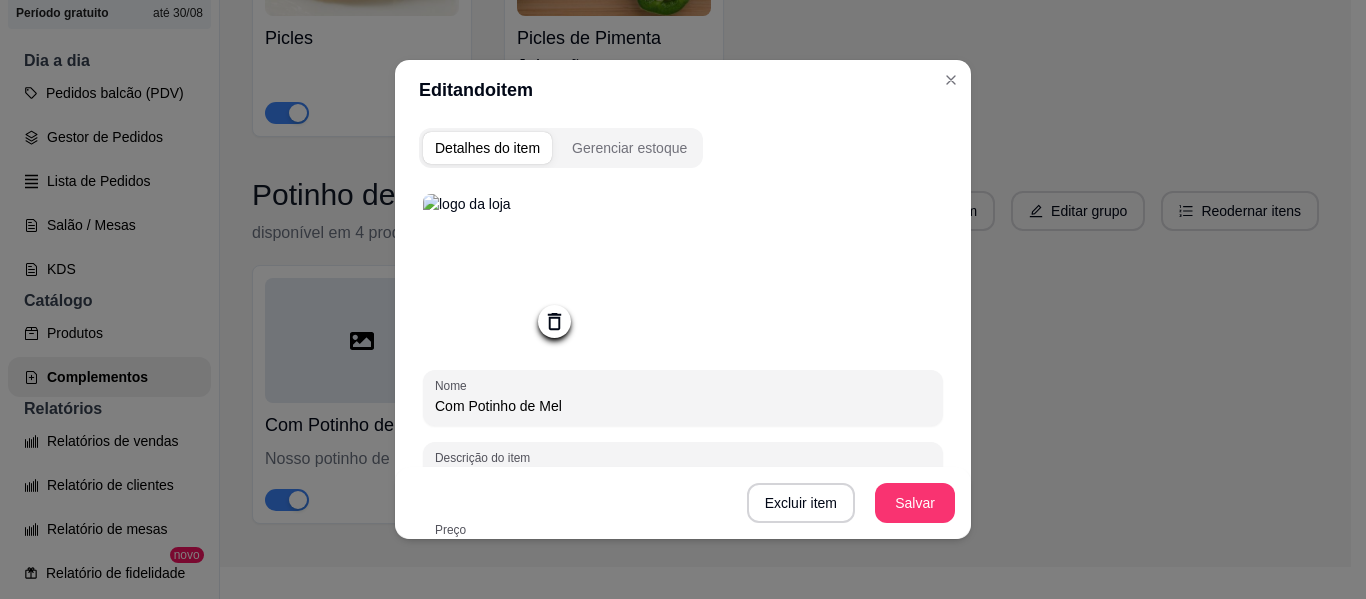 click 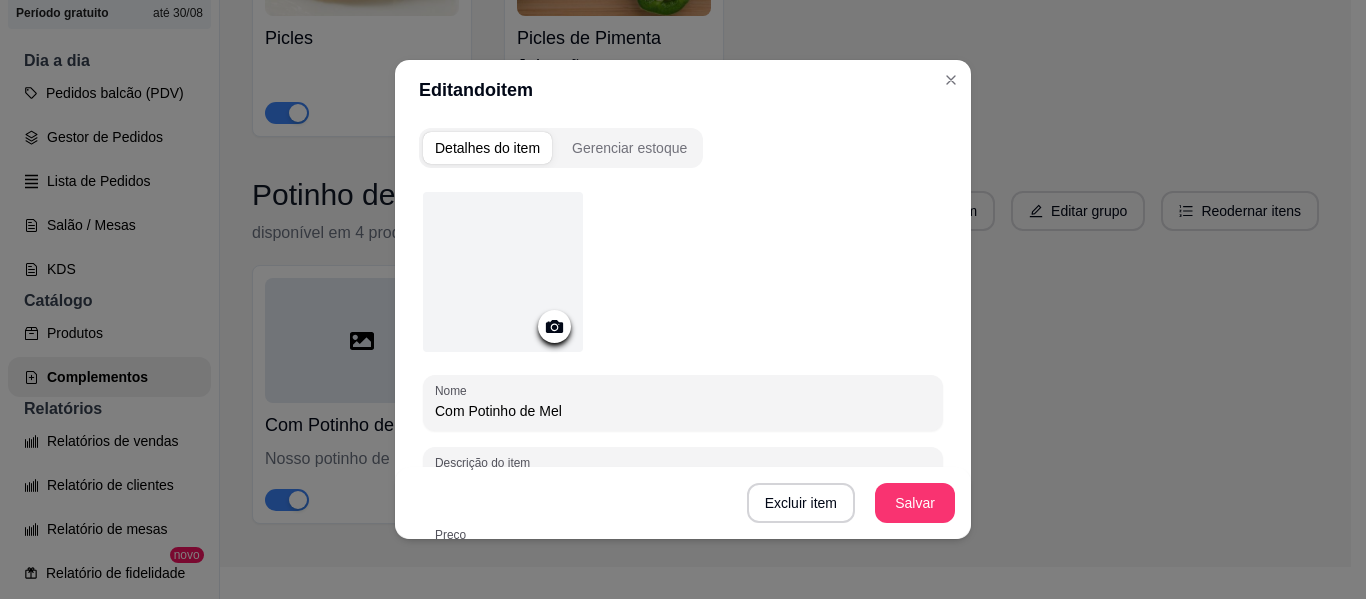 click 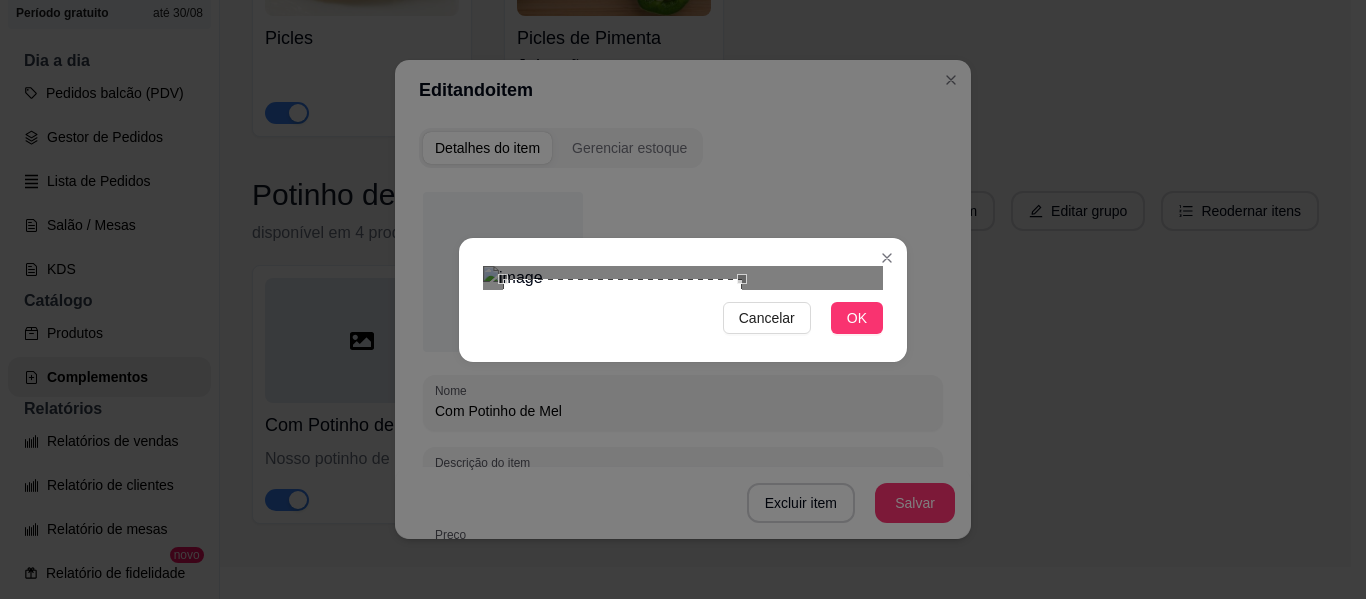 click at bounding box center (683, 278) 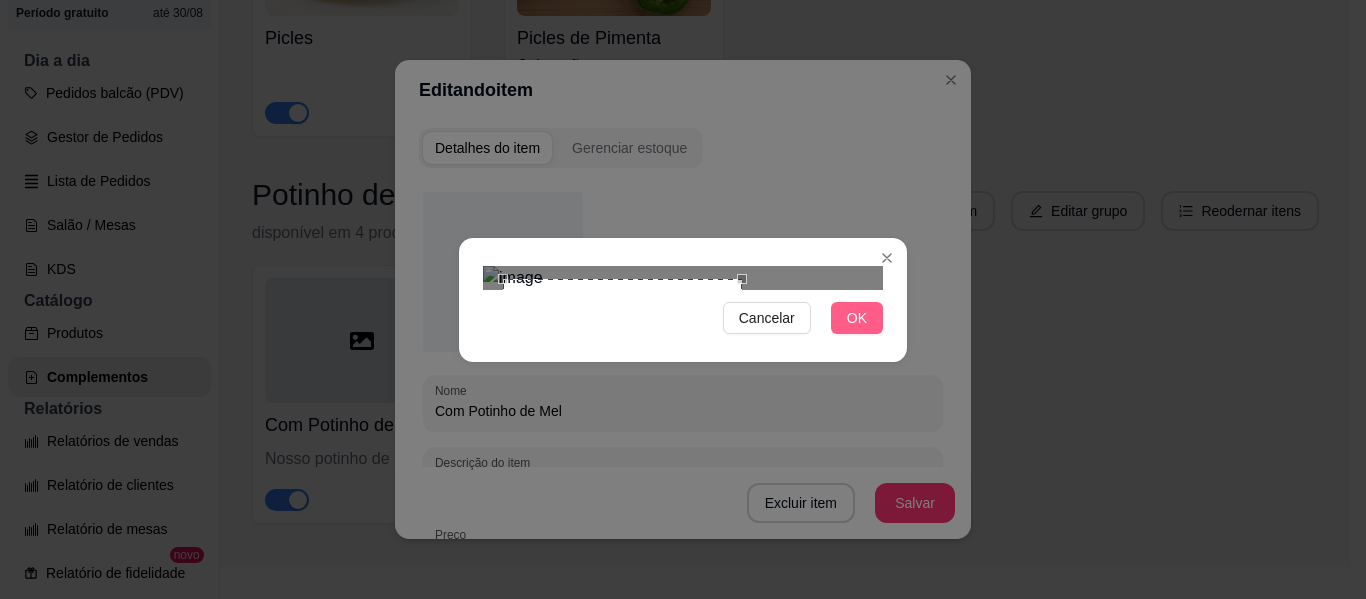 click on "OK" at bounding box center [857, 318] 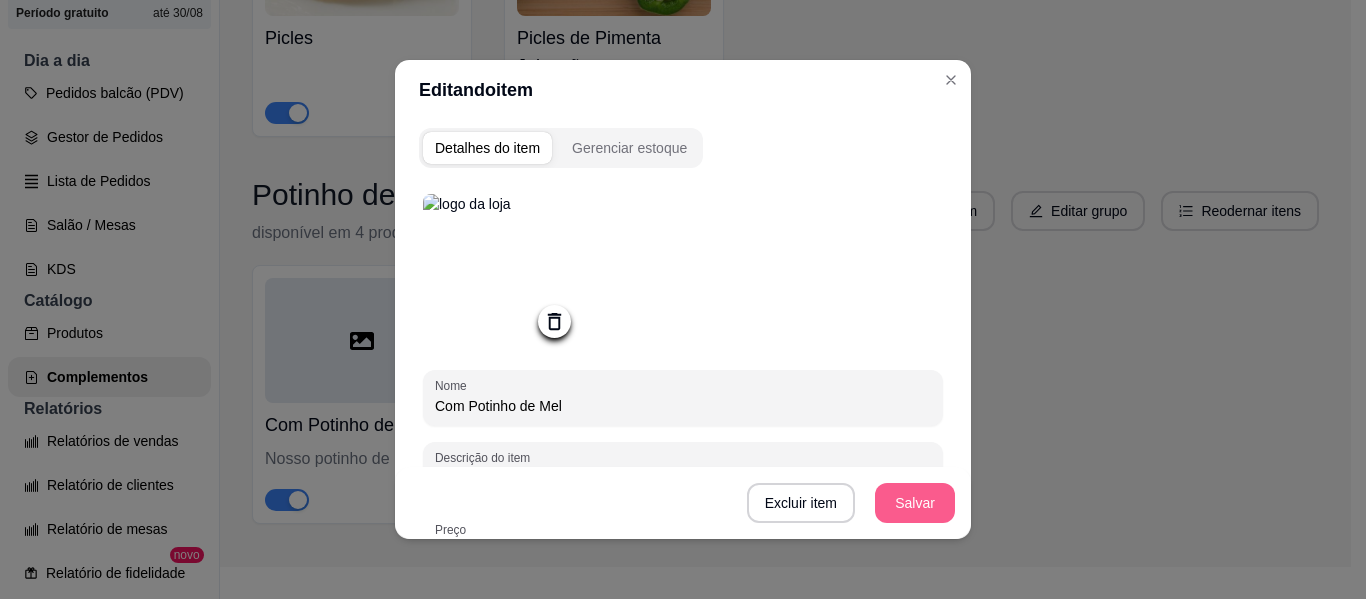 click on "Salvar" at bounding box center [915, 503] 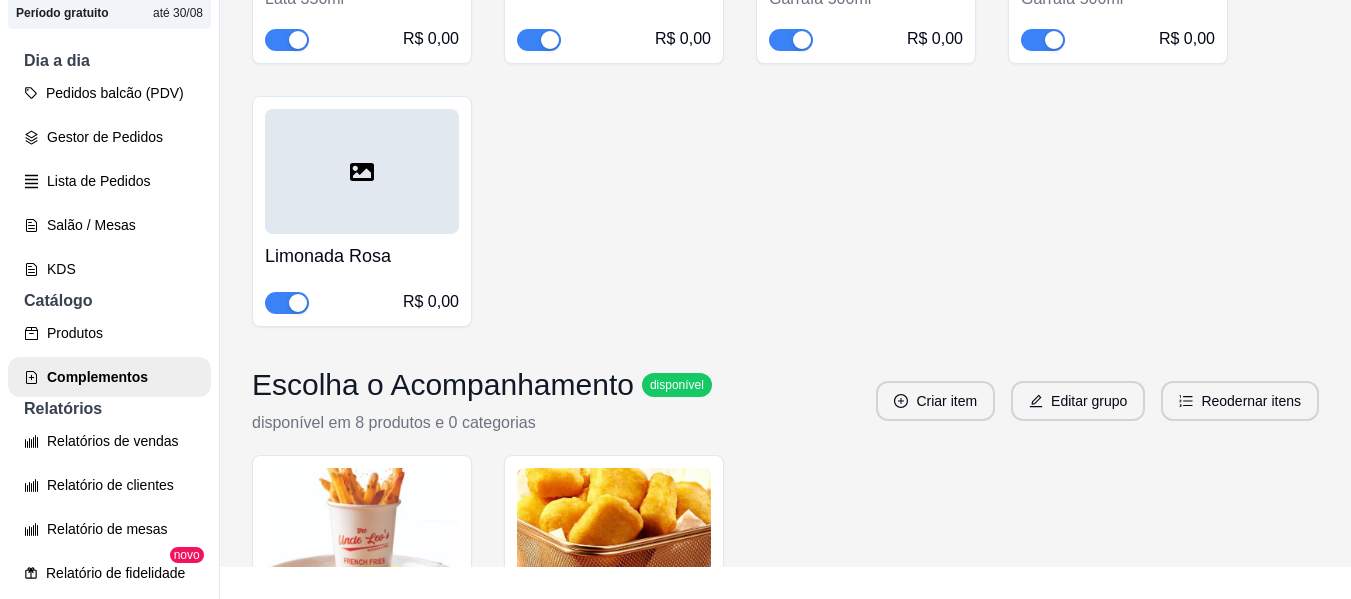 scroll, scrollTop: 4414, scrollLeft: 0, axis: vertical 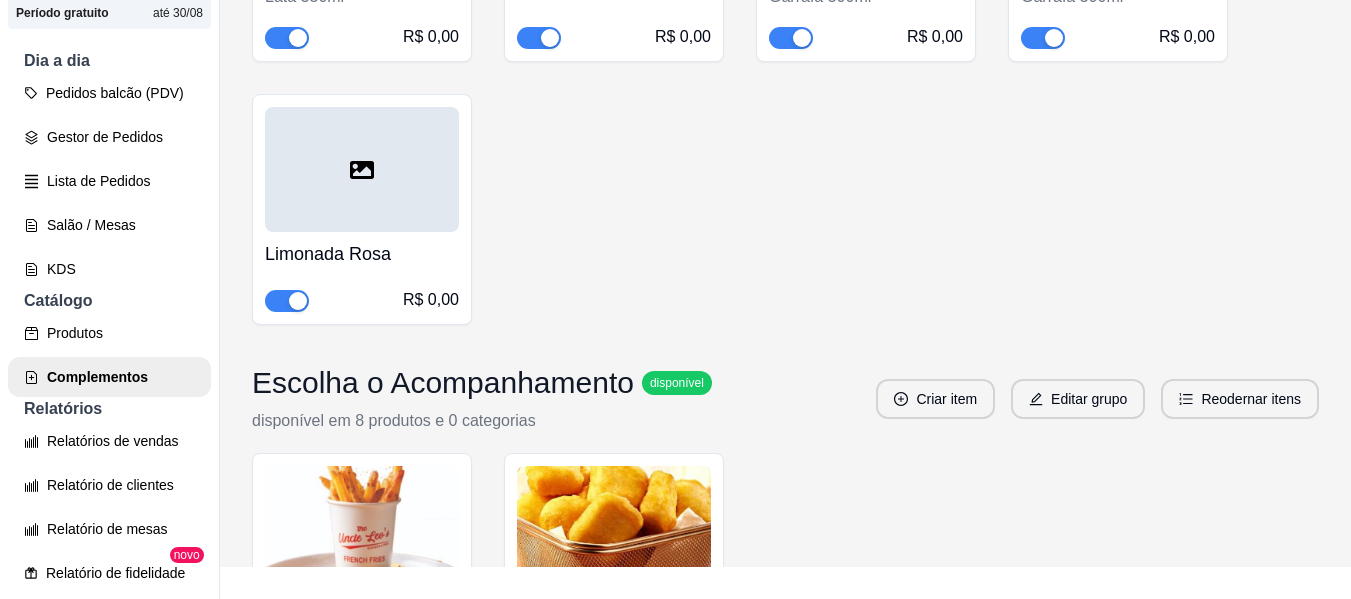 click at bounding box center [362, 169] 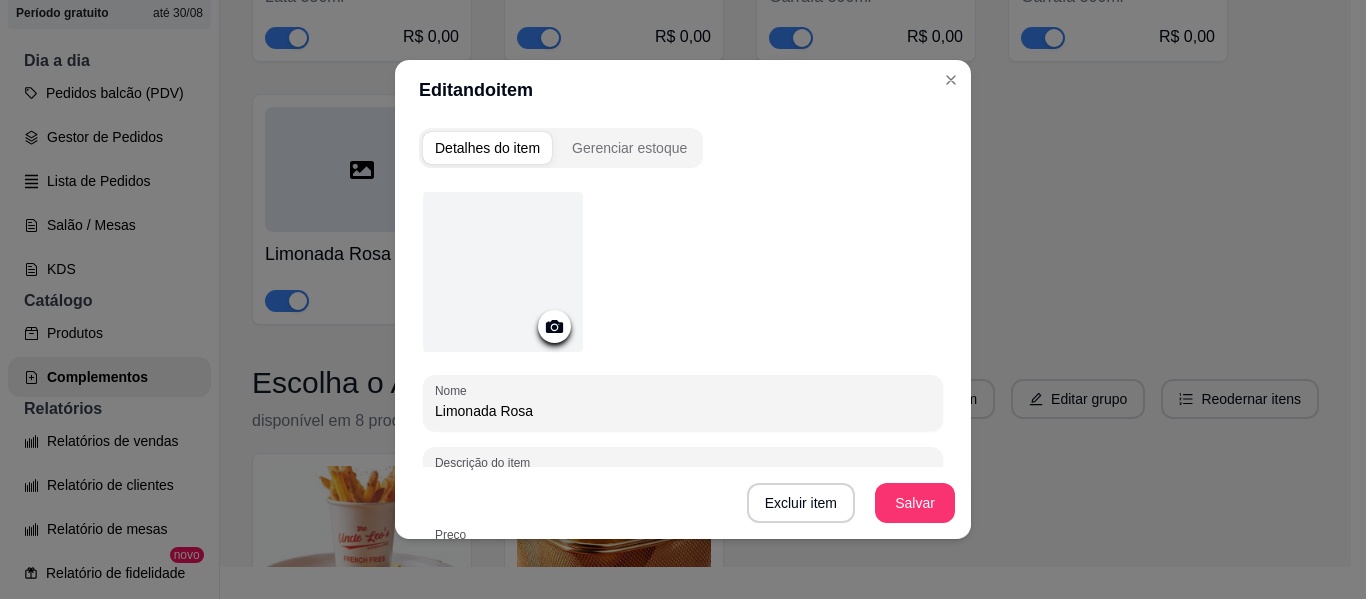 click 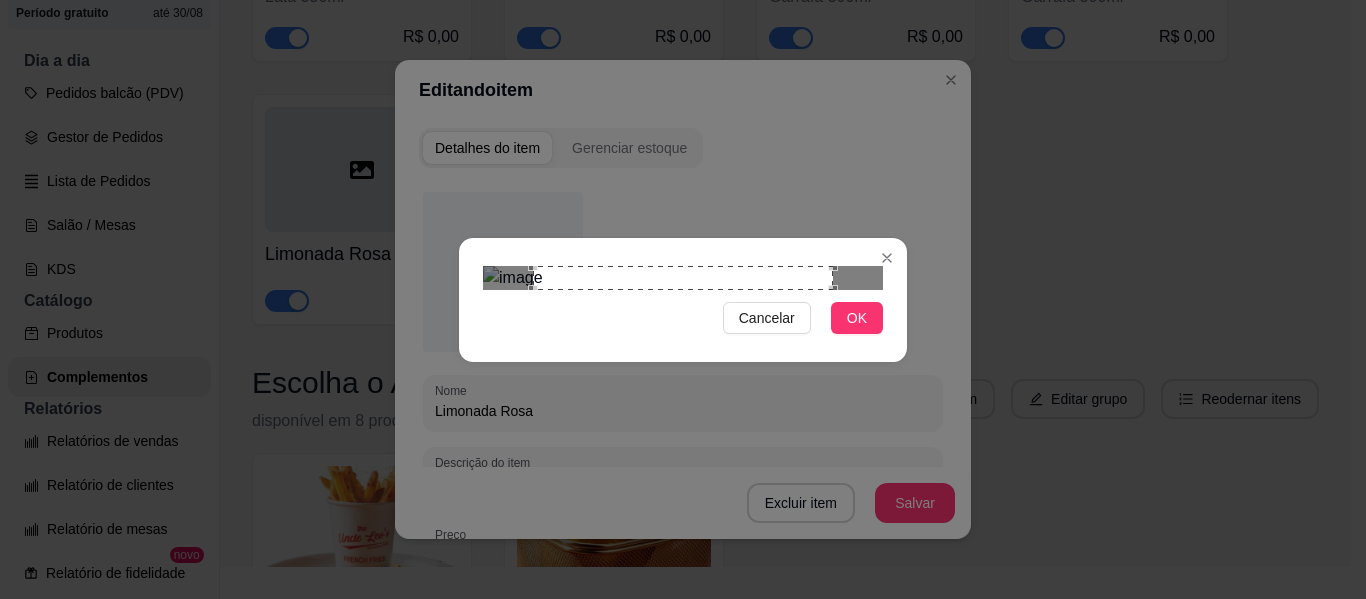 click on "Cancelar OK" at bounding box center (683, 300) 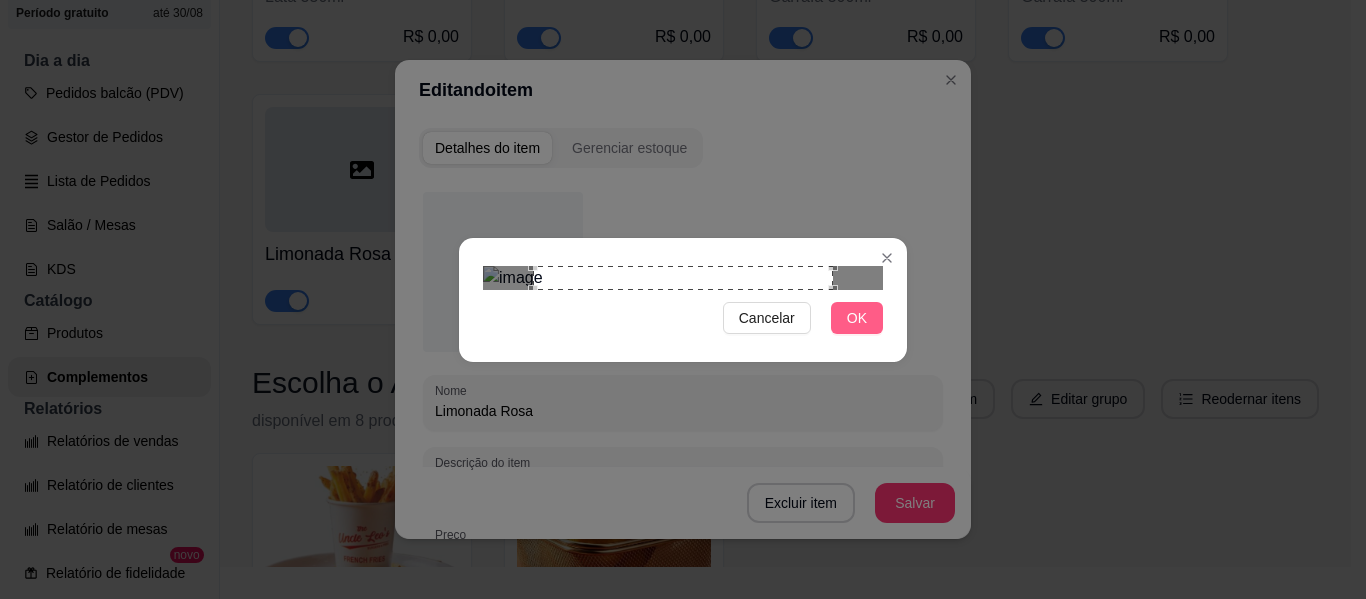 click on "OK" at bounding box center [857, 318] 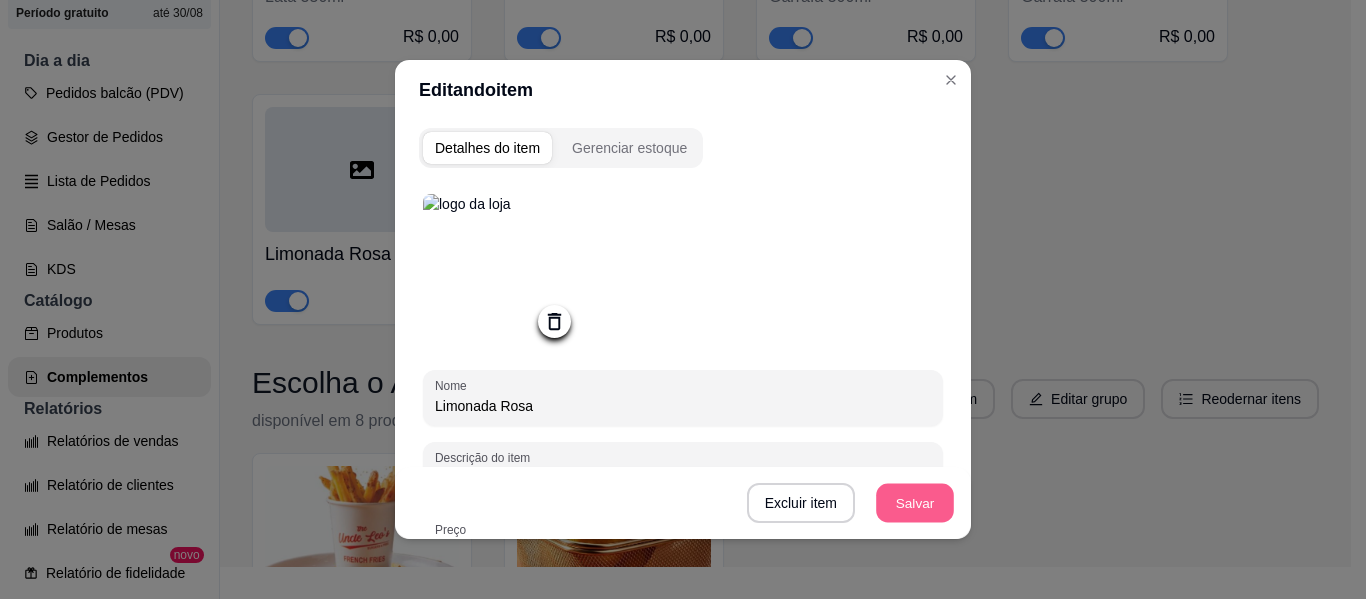 click on "Salvar" at bounding box center (915, 503) 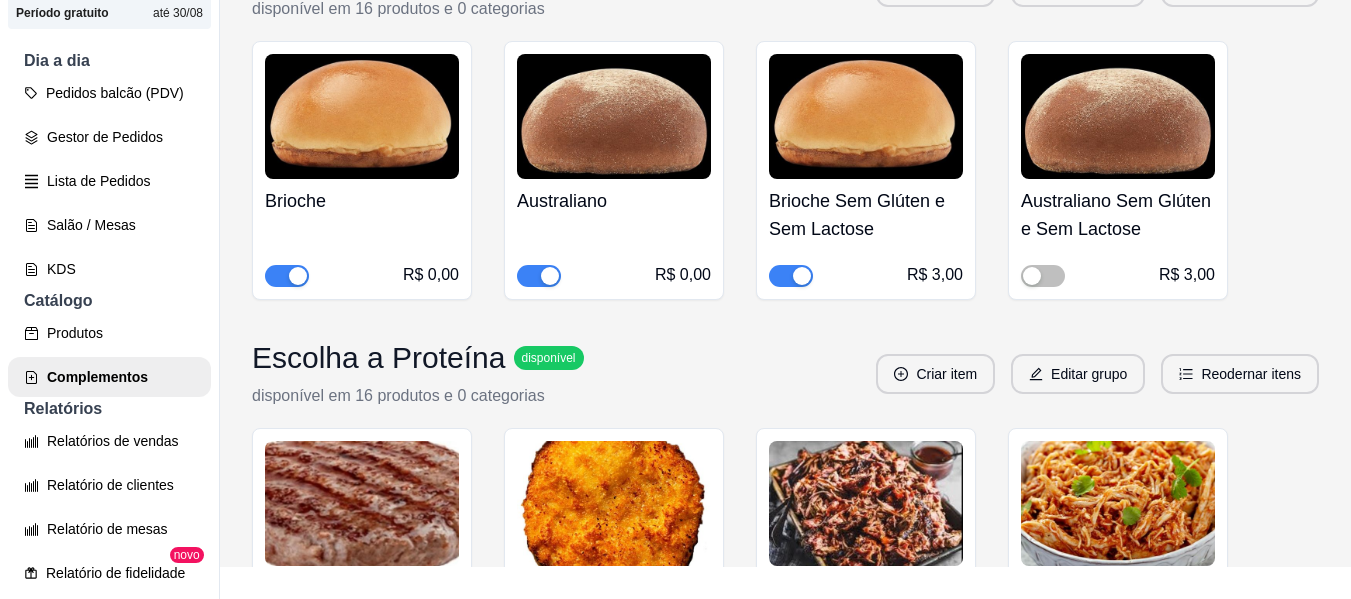 scroll, scrollTop: 0, scrollLeft: 0, axis: both 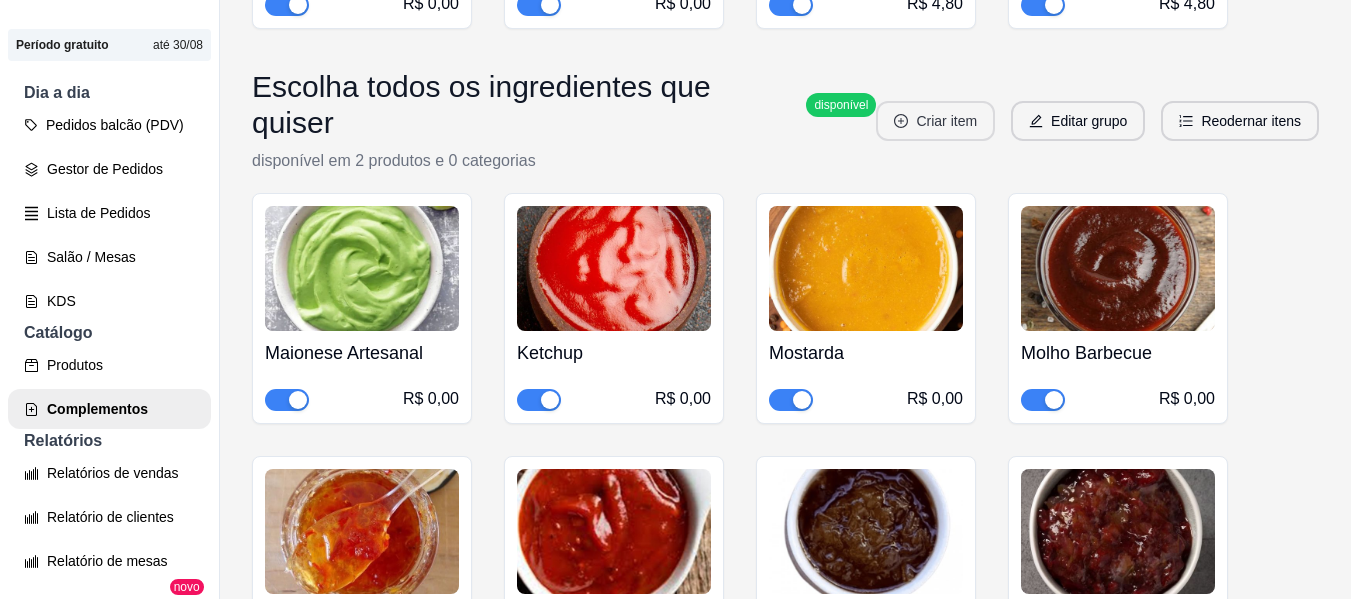 click on "Criar item" at bounding box center (935, 121) 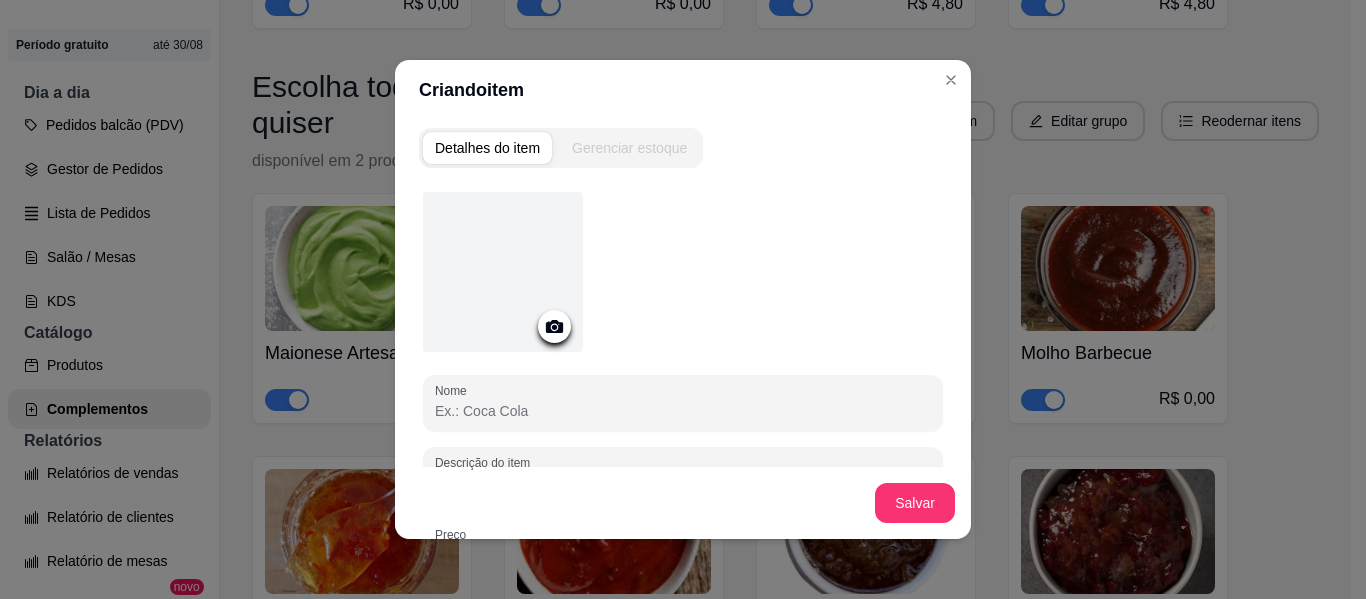 click 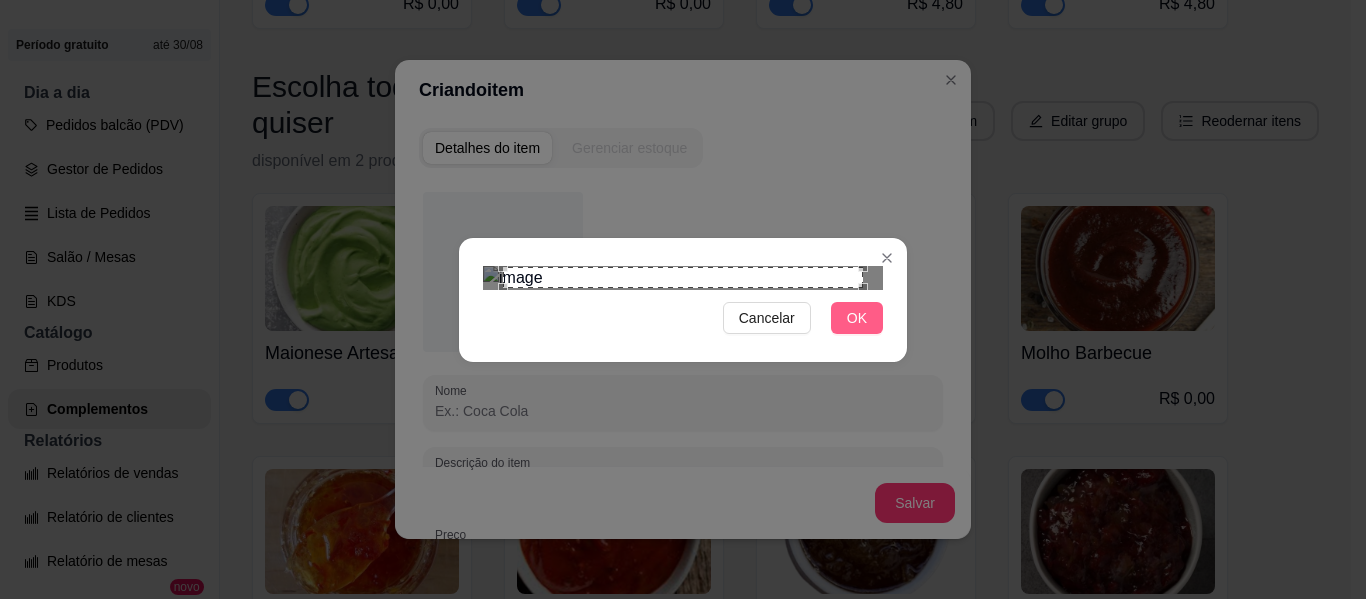 click on "OK" at bounding box center (857, 318) 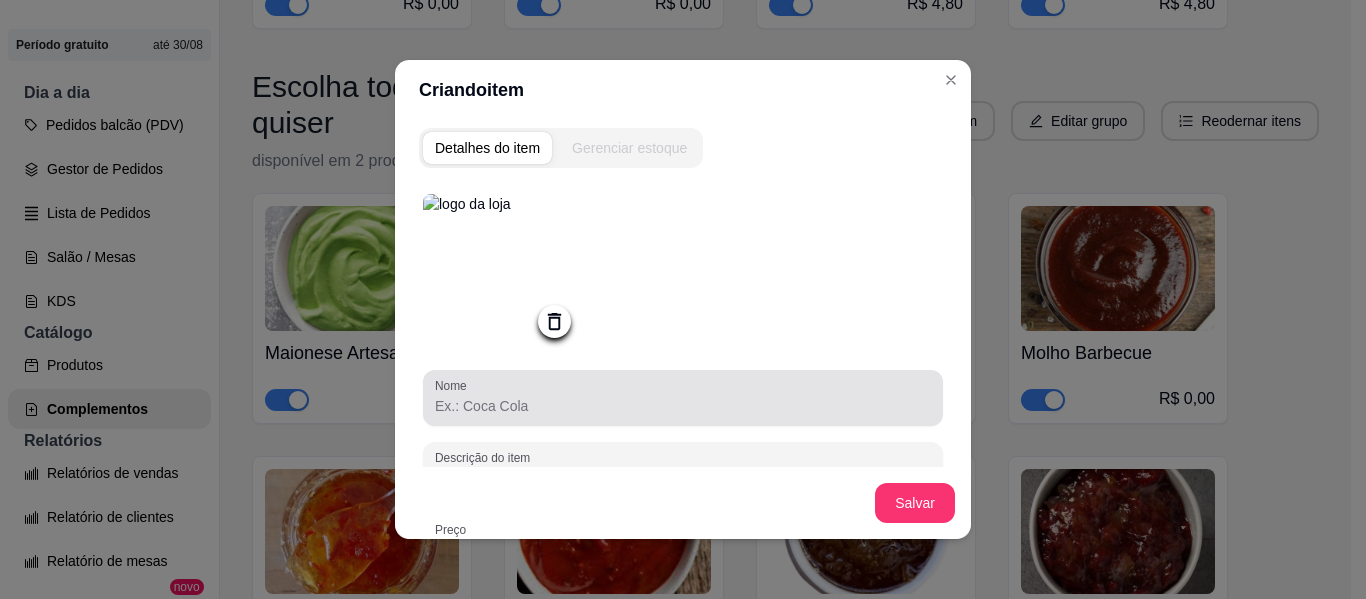 drag, startPoint x: 758, startPoint y: 389, endPoint x: 666, endPoint y: 420, distance: 97.082436 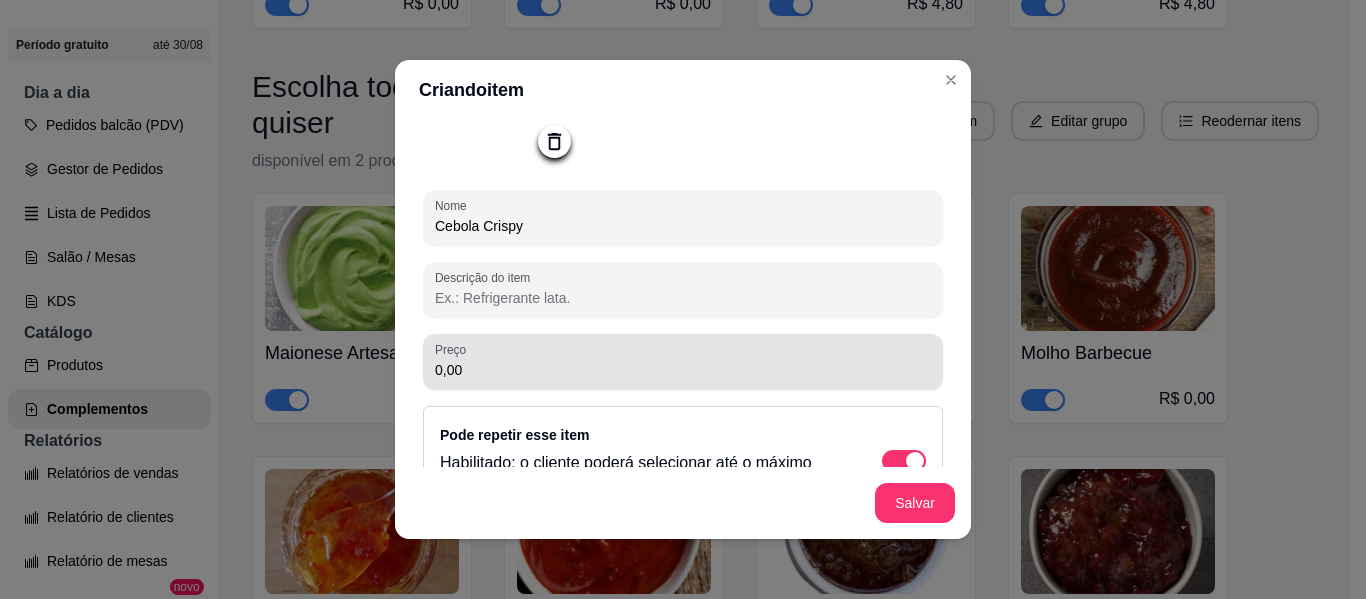 scroll, scrollTop: 181, scrollLeft: 0, axis: vertical 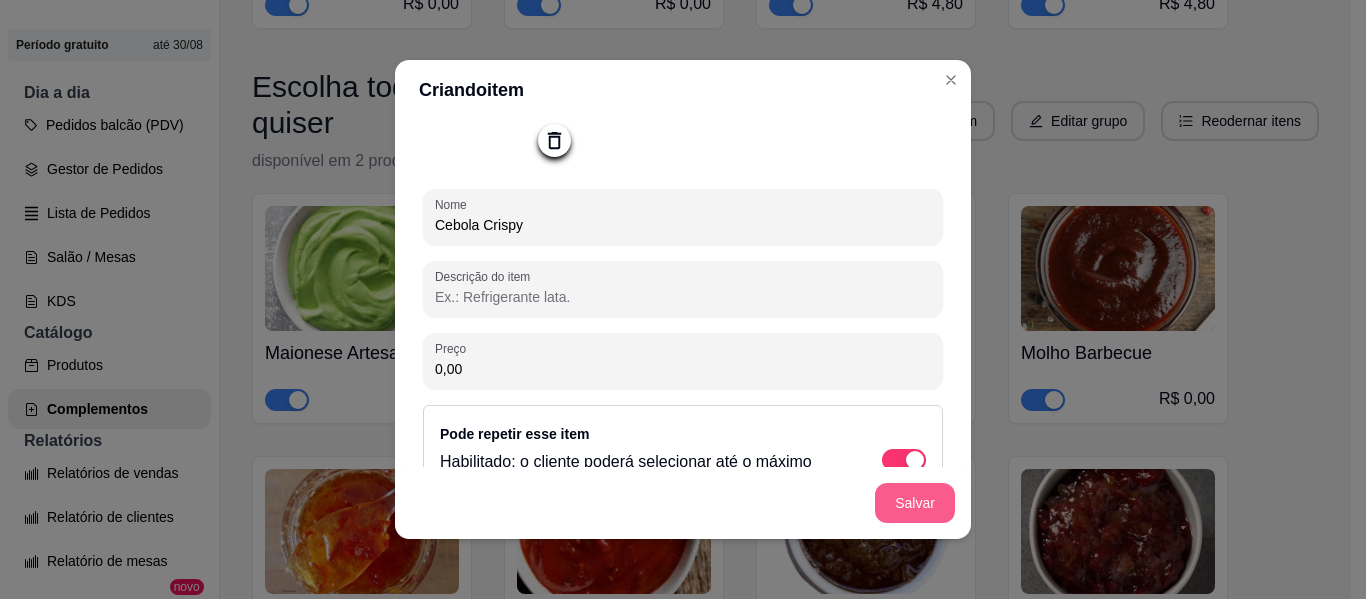 type on "Cebola Crispy" 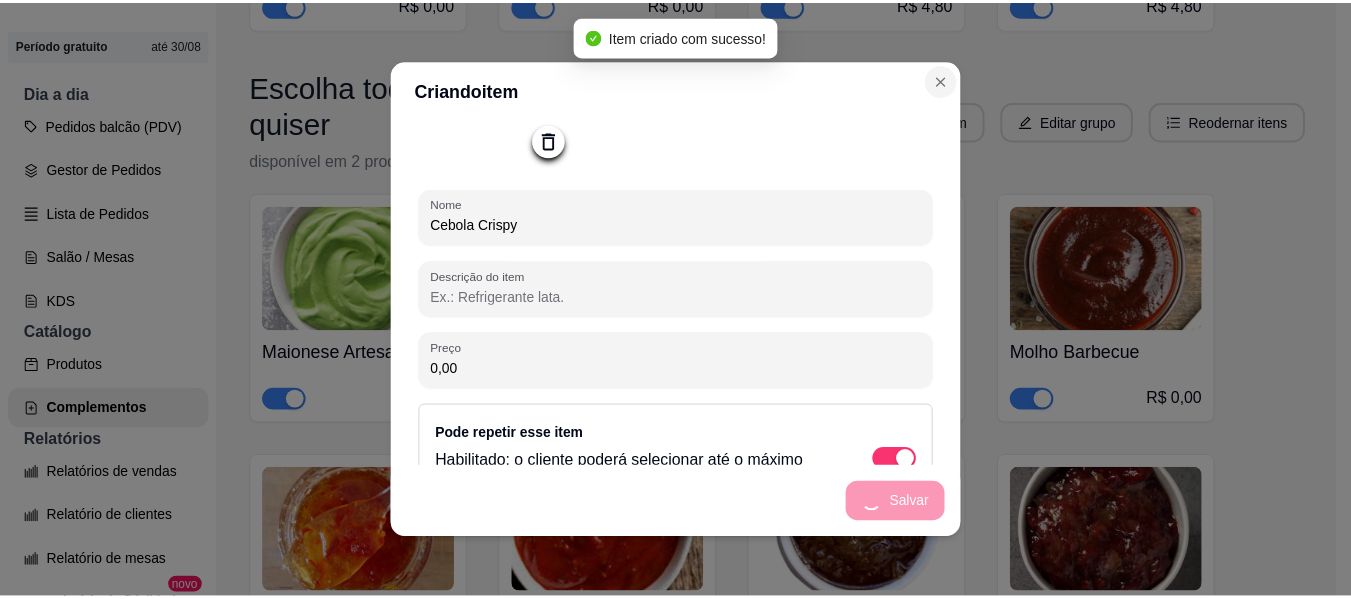 scroll, scrollTop: 0, scrollLeft: 0, axis: both 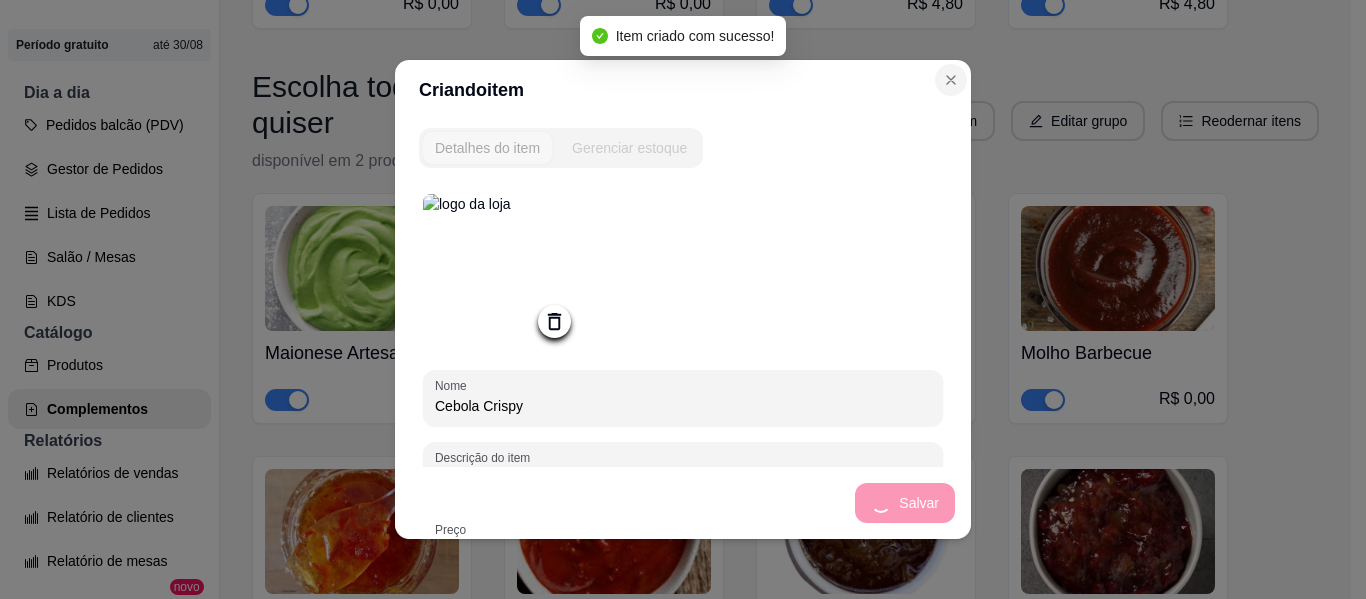 click on "Criando  item Detalhes do item Gerenciar estoque Nome Cebola Crispy Descrição do item Preço 0,00 Pode repetir esse item Habilitado: o cliente poderá selecionar até o máximo configurado na quantidade do grupo. Salvar" at bounding box center (683, 299) 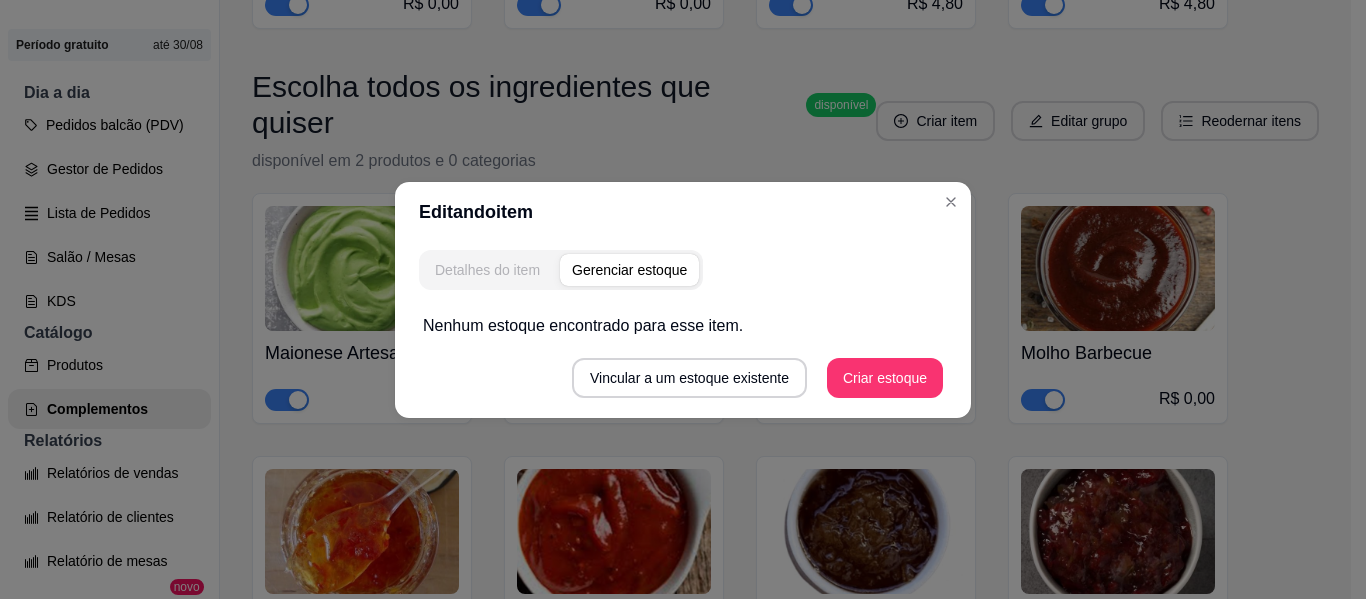 click on "Detalhes do item" at bounding box center (487, 270) 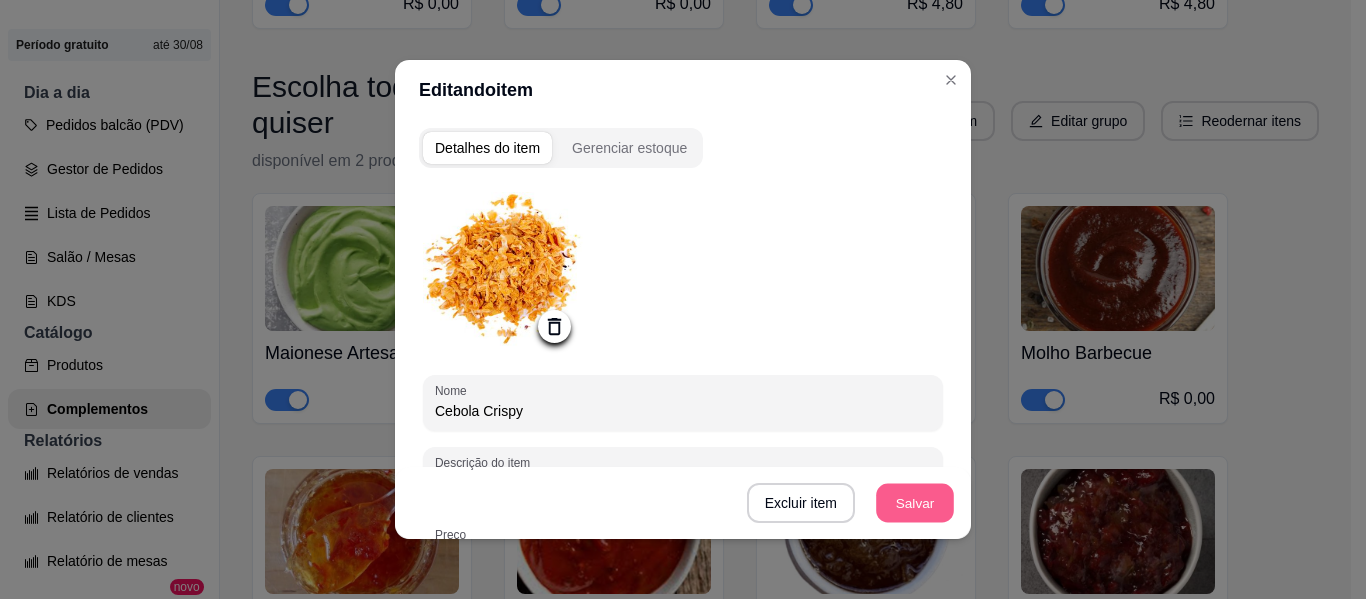 click on "Salvar" at bounding box center [915, 503] 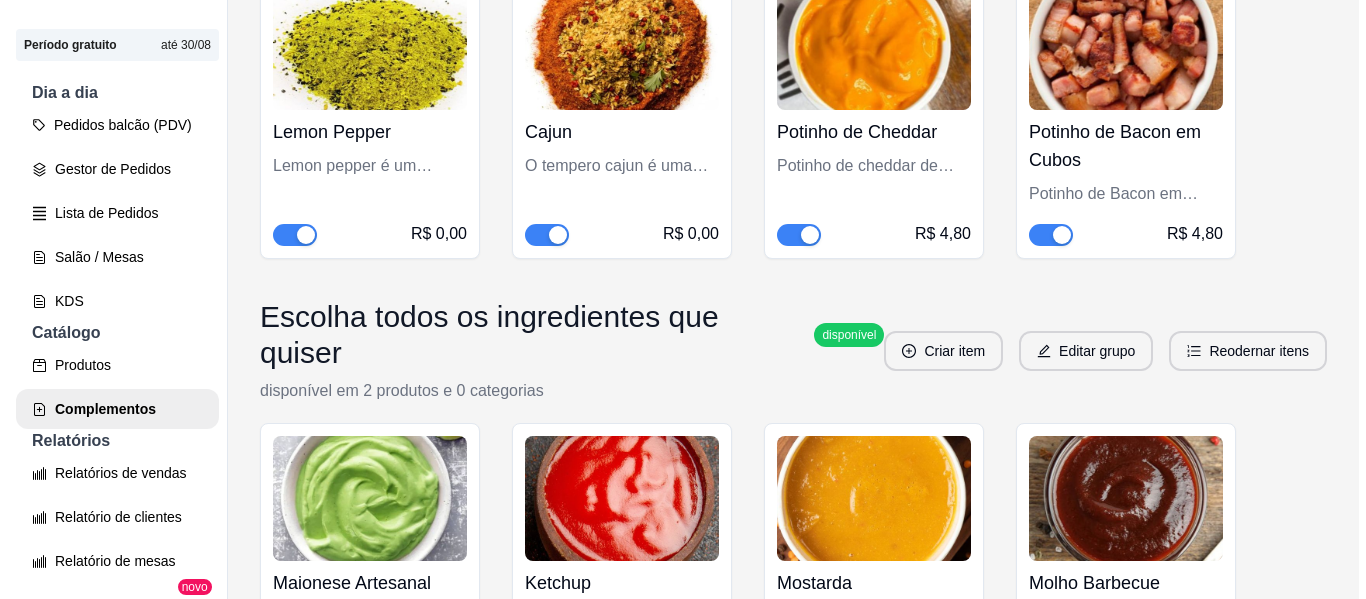 scroll, scrollTop: 5330, scrollLeft: 0, axis: vertical 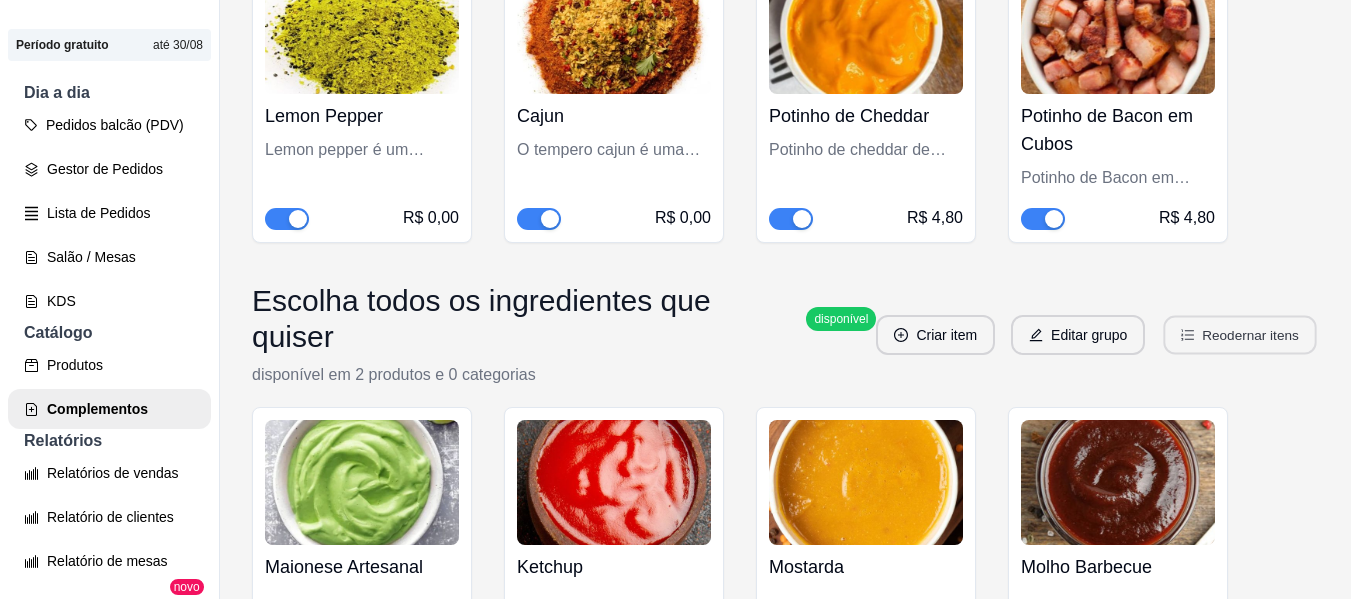 click on "Reodernar itens" at bounding box center [1240, 335] 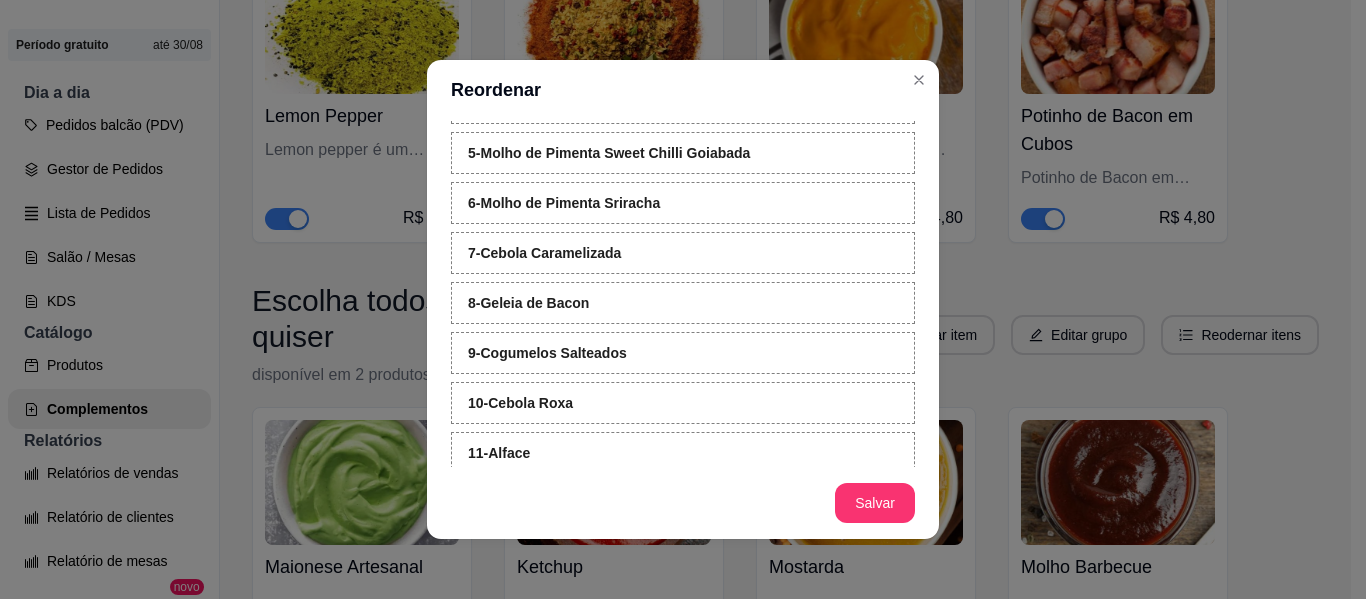 scroll, scrollTop: 257, scrollLeft: 0, axis: vertical 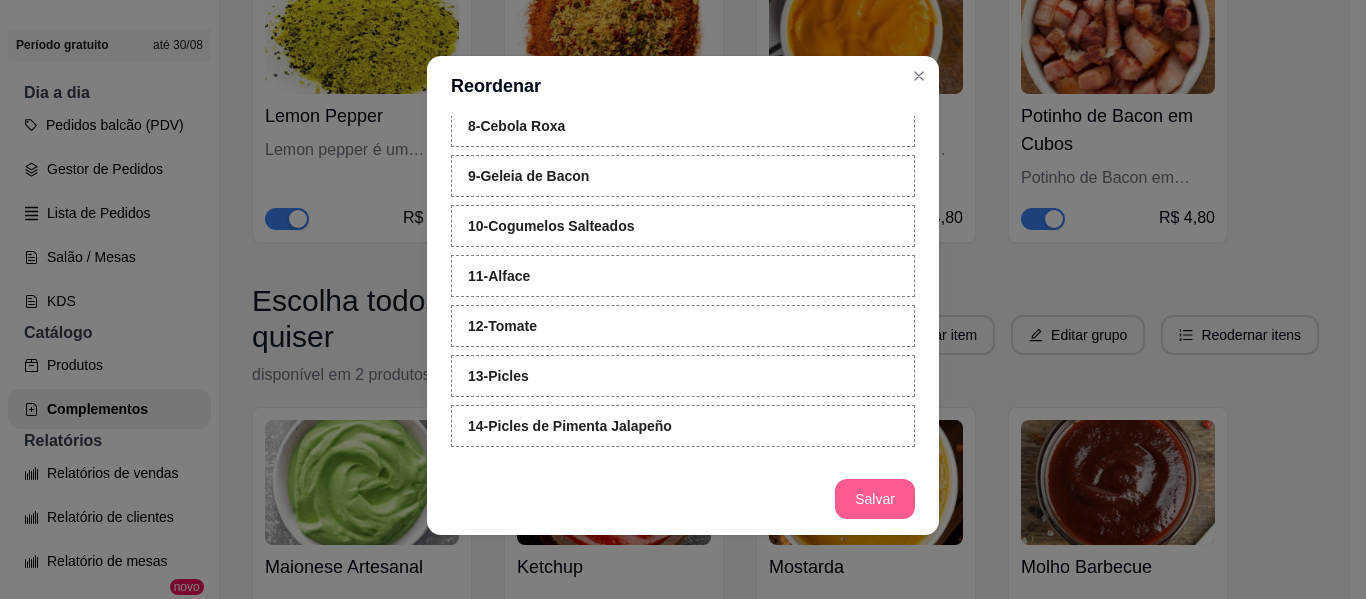 click on "Salvar" at bounding box center [875, 499] 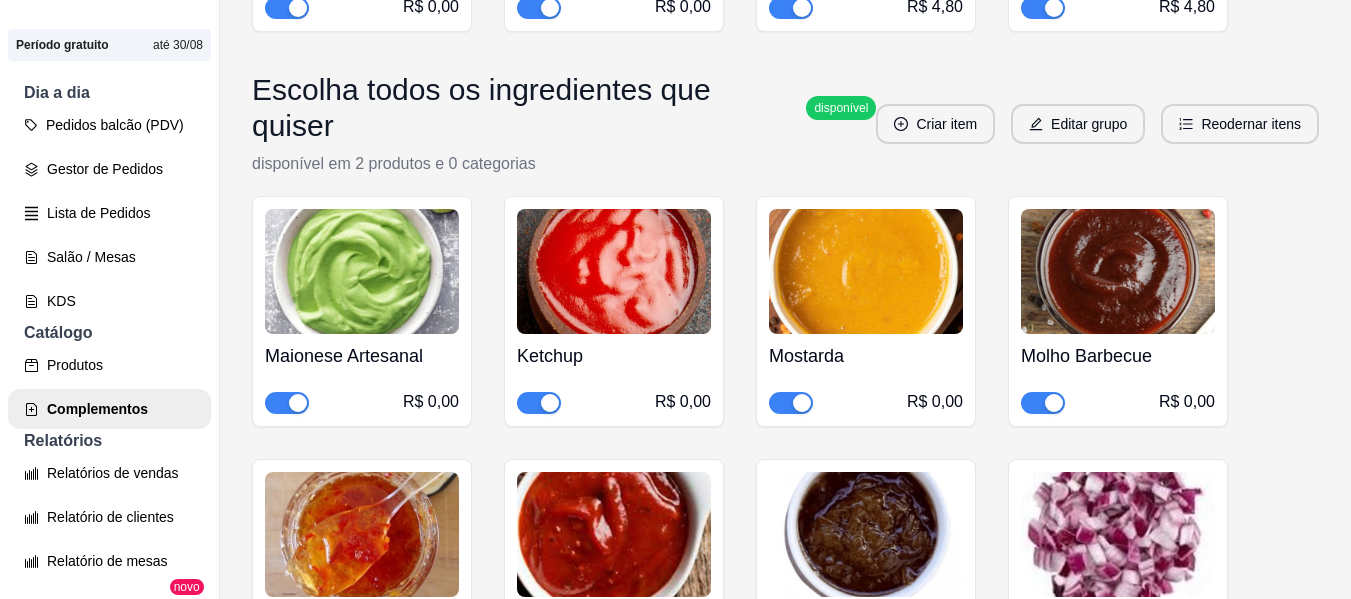 scroll, scrollTop: 5516, scrollLeft: 0, axis: vertical 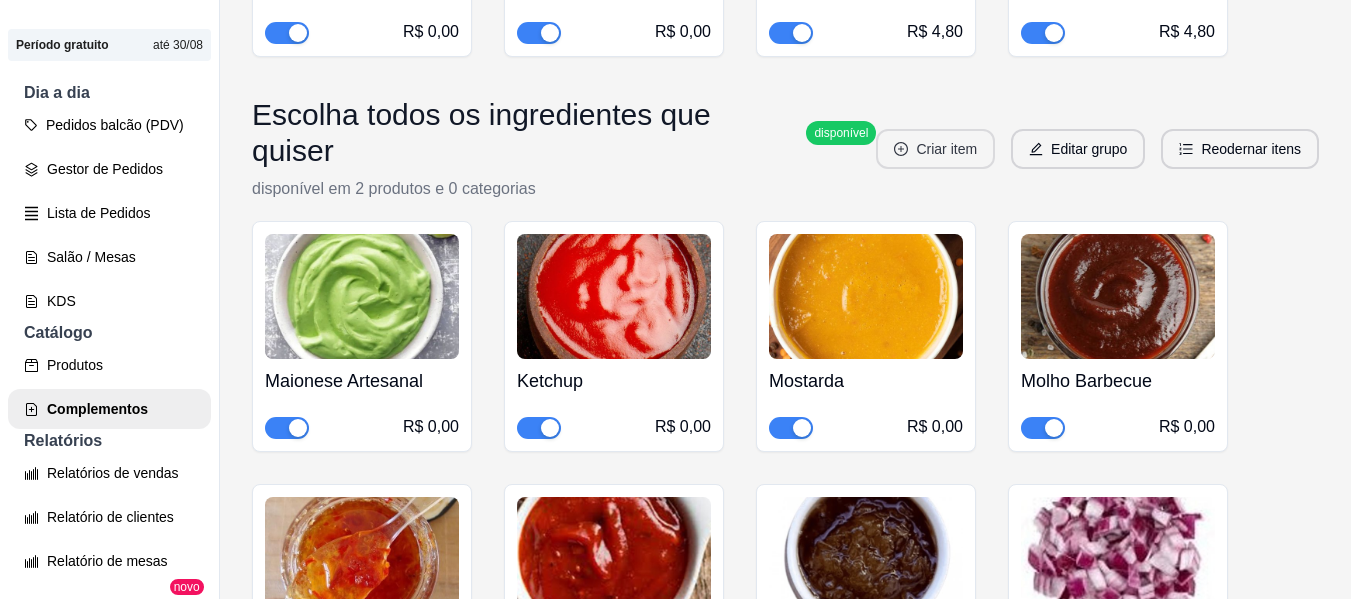 click on "Criar item" at bounding box center (935, 149) 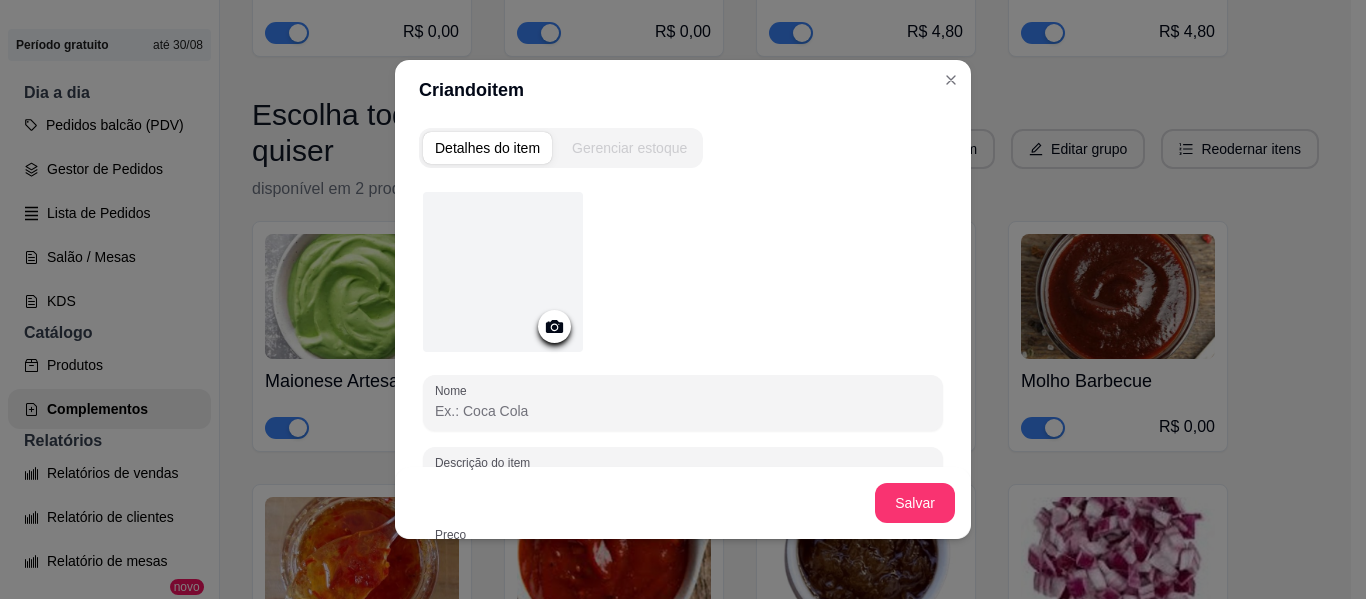 click 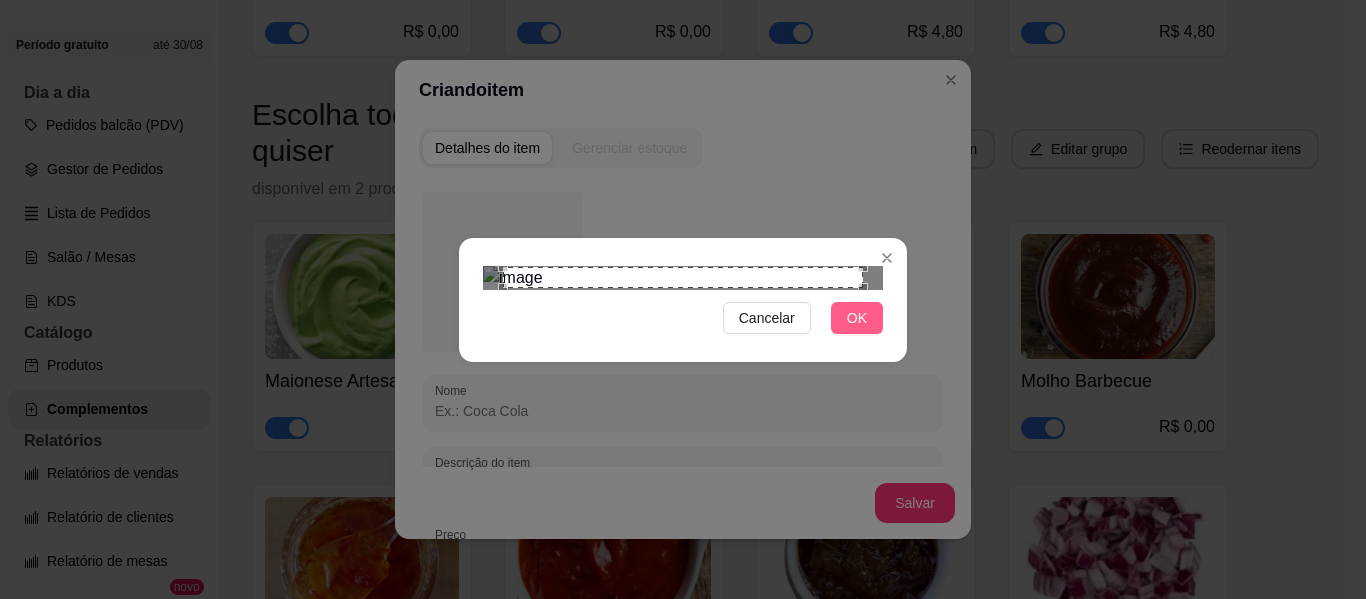click on "OK" at bounding box center [857, 318] 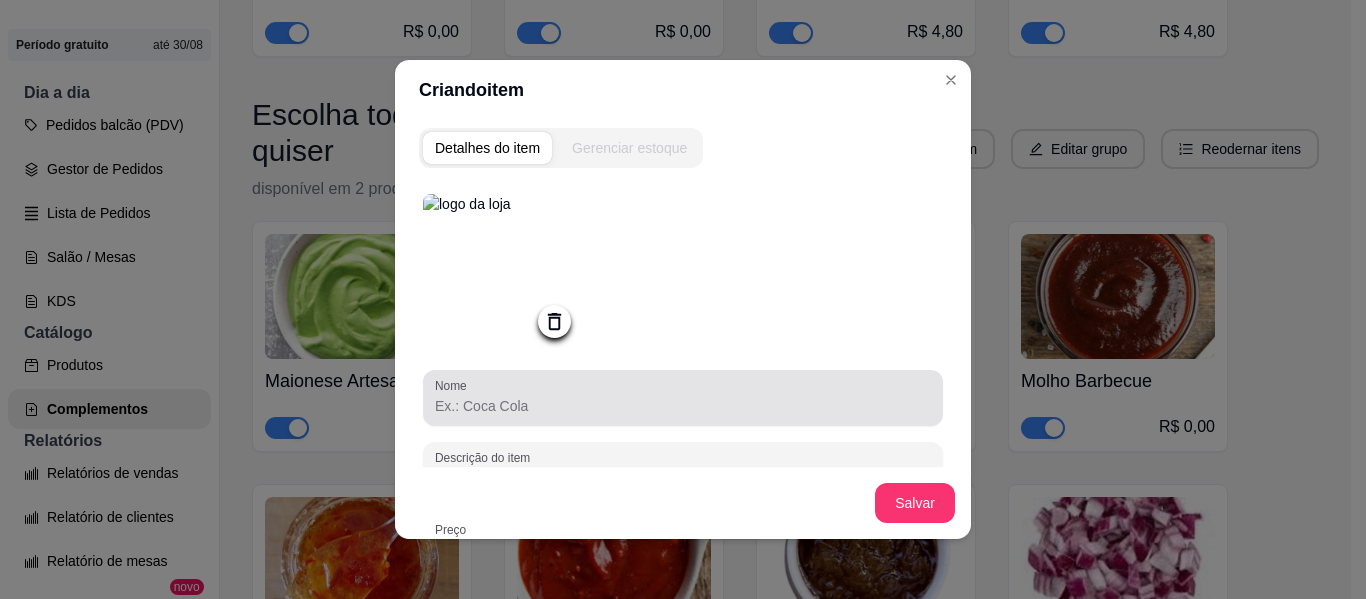 click on "Nome" at bounding box center [683, 406] 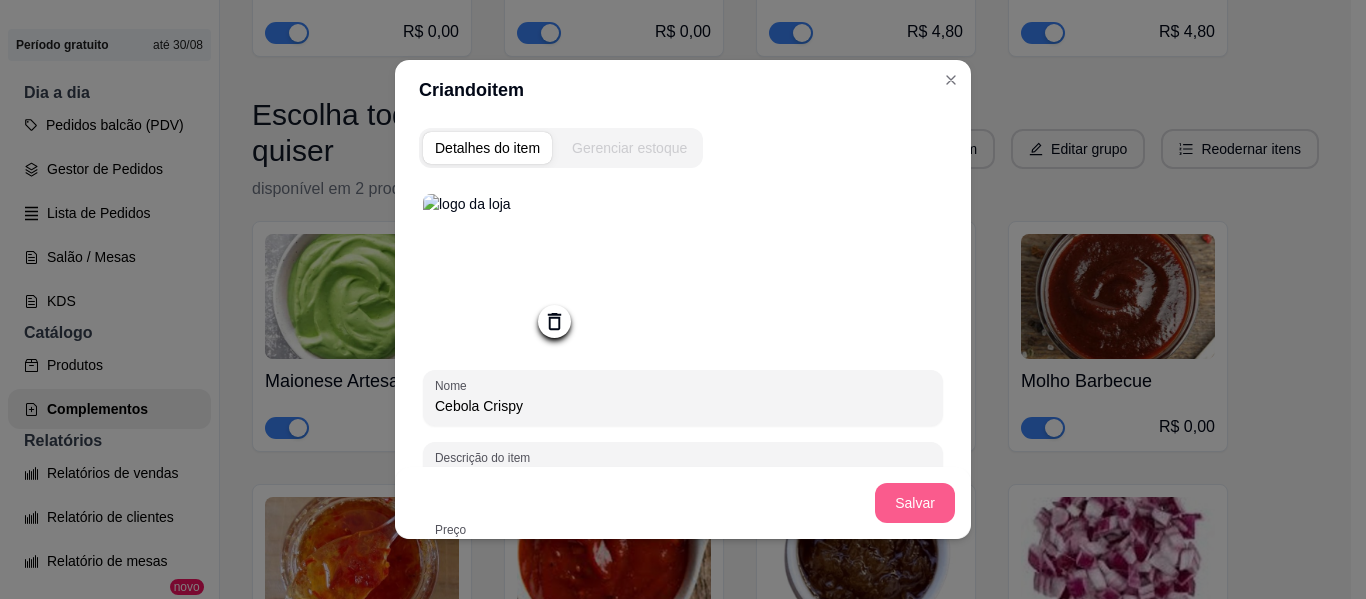 type on "Cebola Crispy" 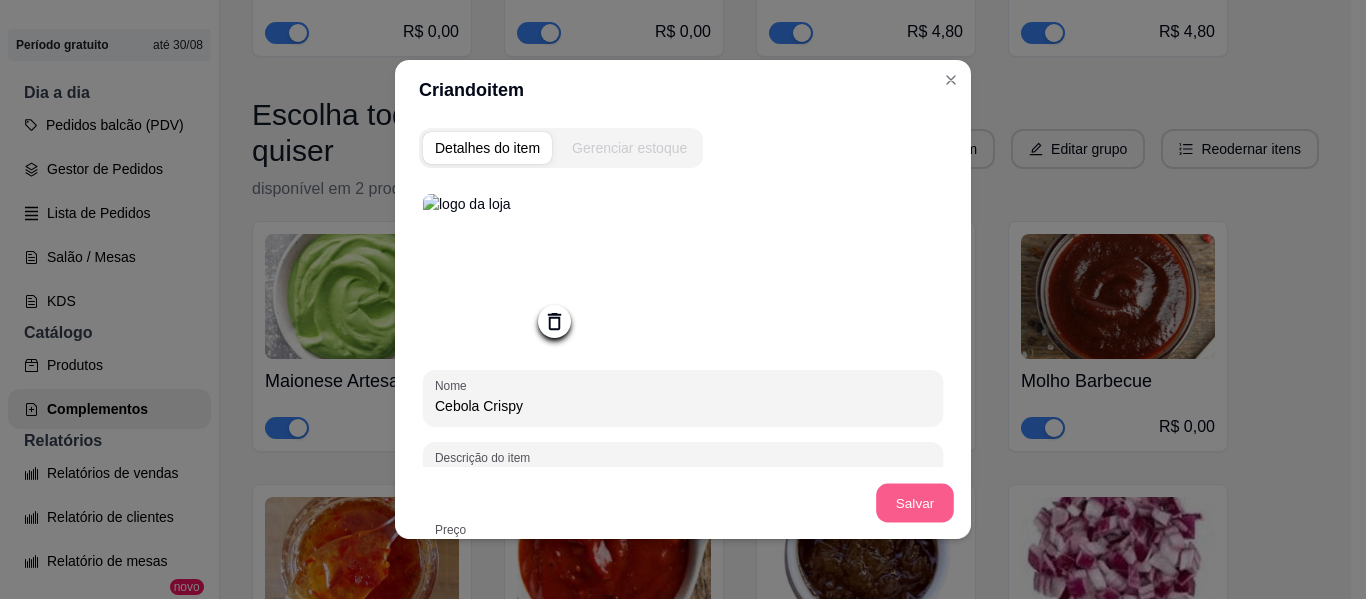 click on "Salvar" at bounding box center (915, 503) 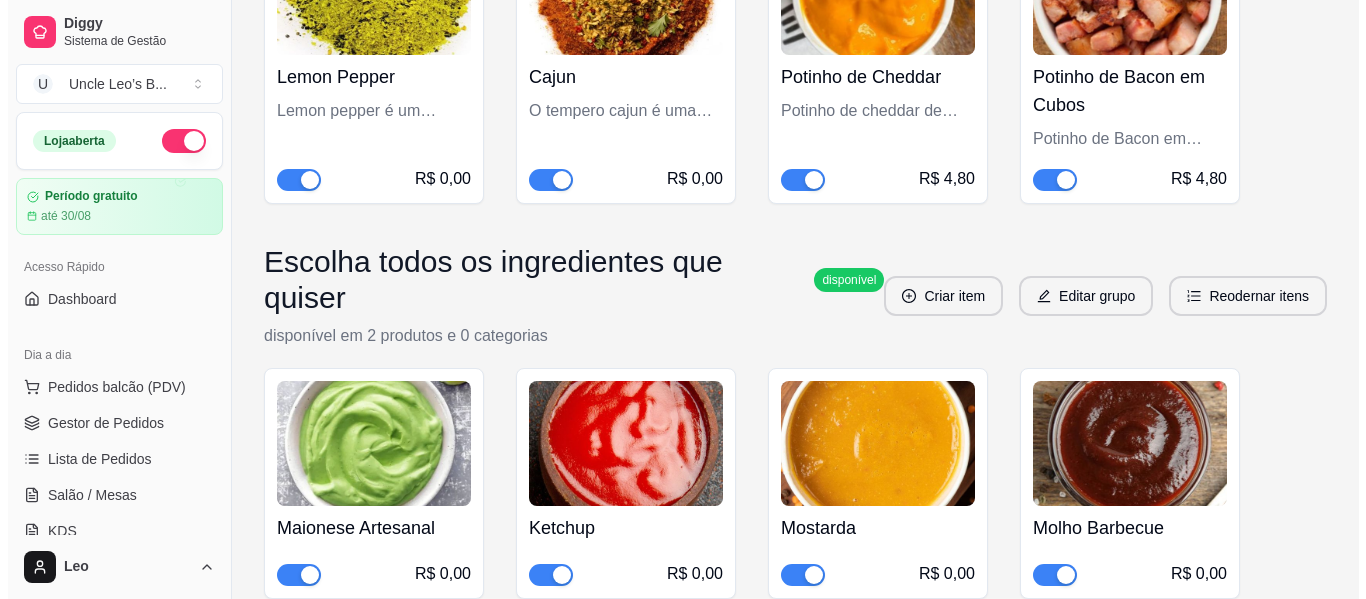 scroll, scrollTop: 5368, scrollLeft: 0, axis: vertical 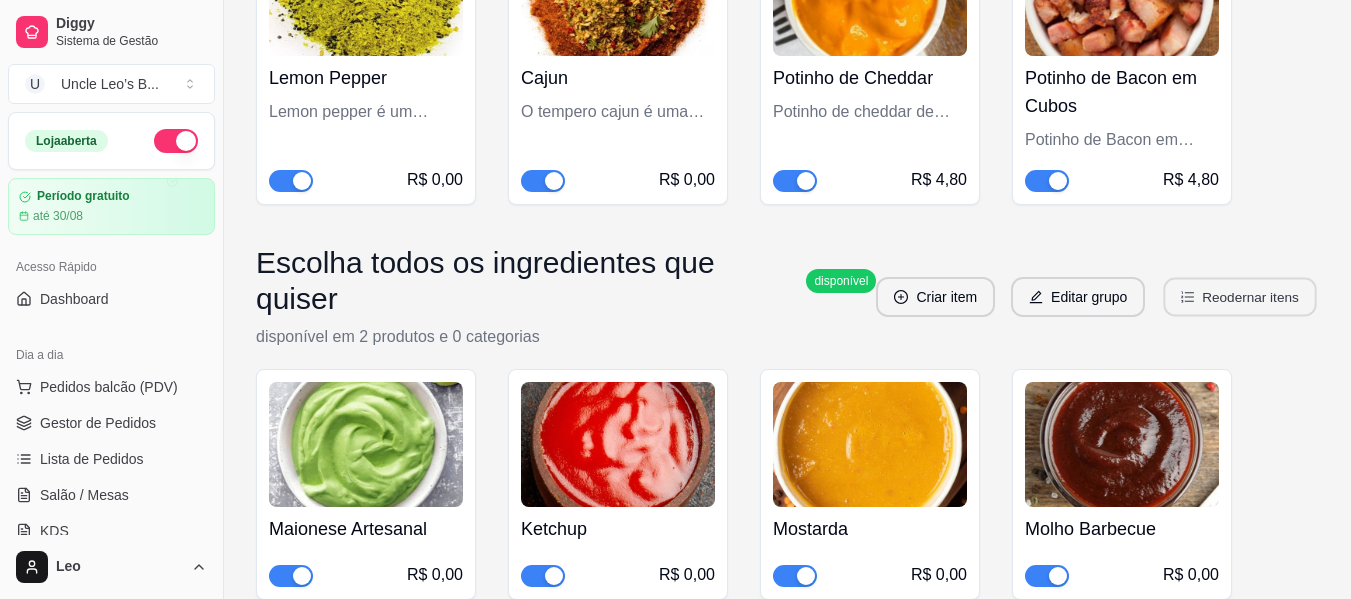 click on "Reodernar itens" at bounding box center (1240, 297) 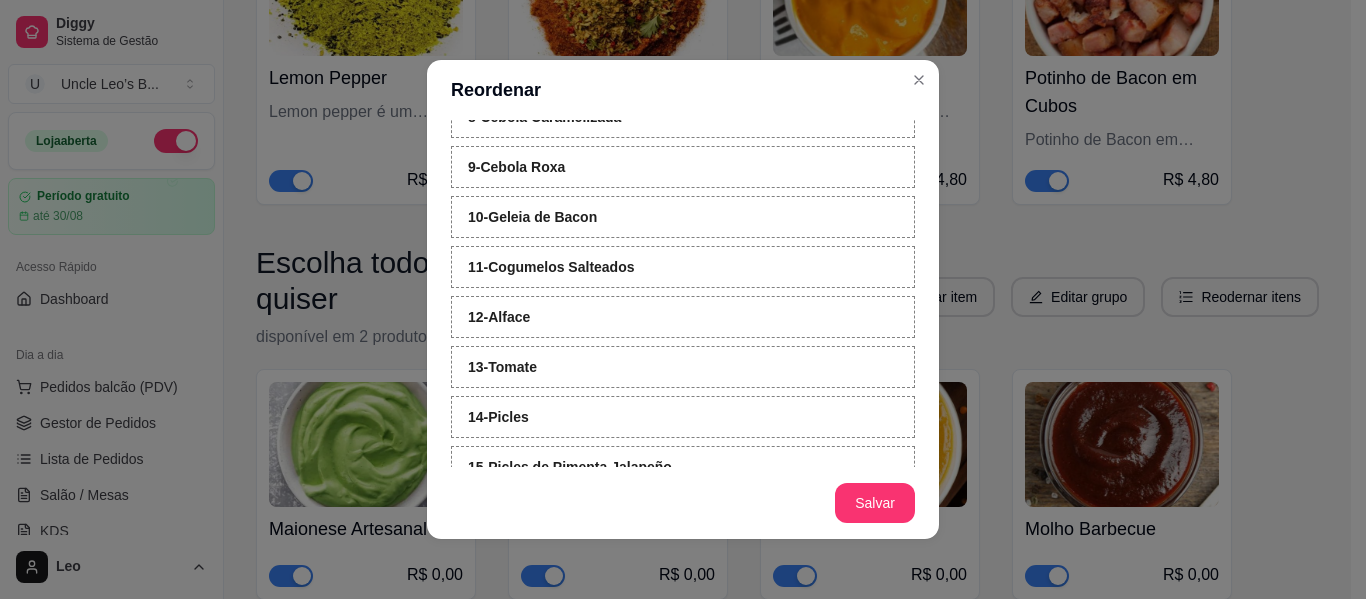 scroll, scrollTop: 479, scrollLeft: 0, axis: vertical 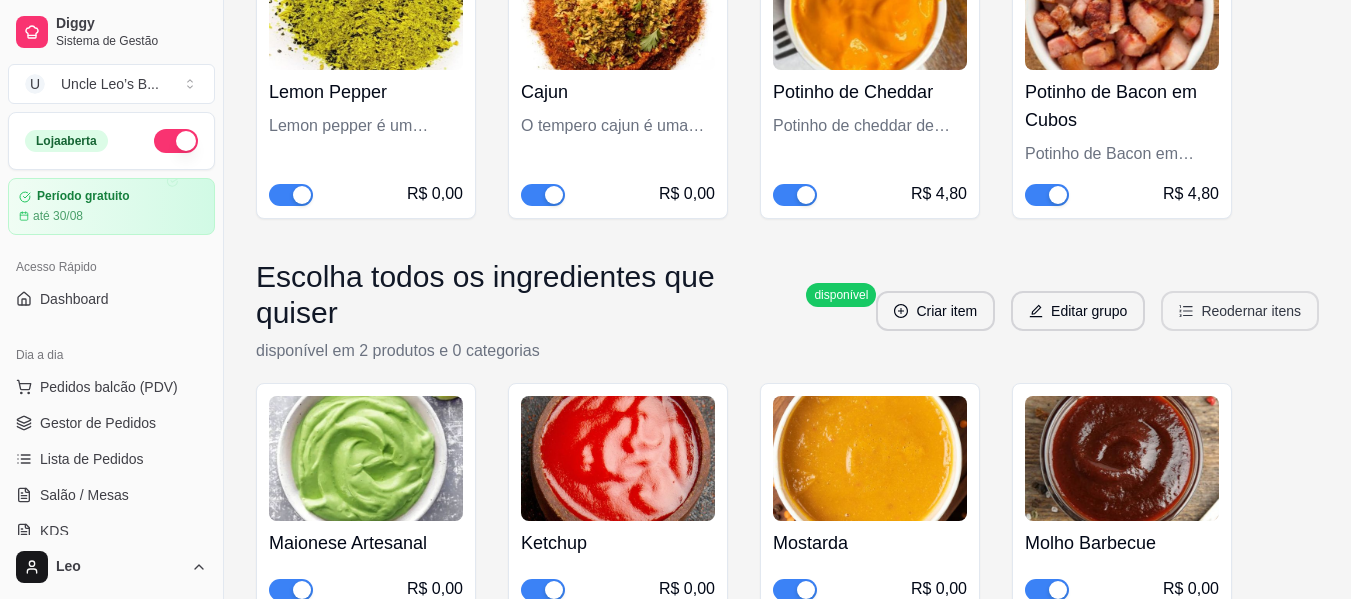 click on "Reodernar itens" at bounding box center (1240, 311) 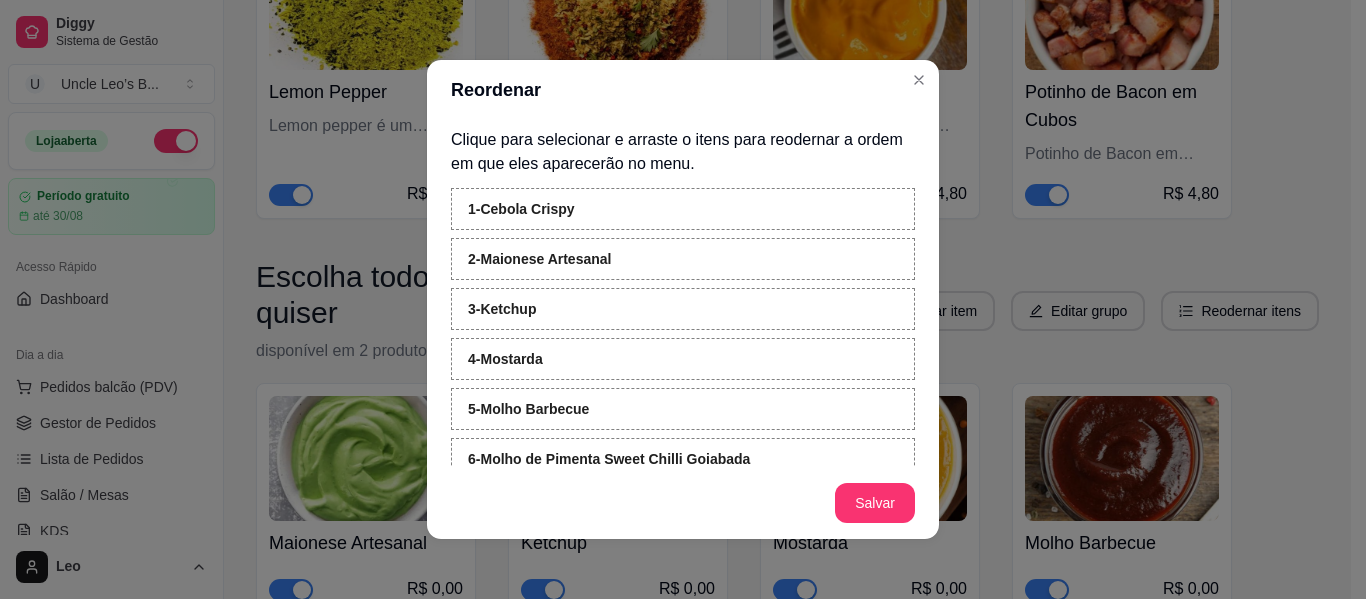 scroll, scrollTop: 479, scrollLeft: 0, axis: vertical 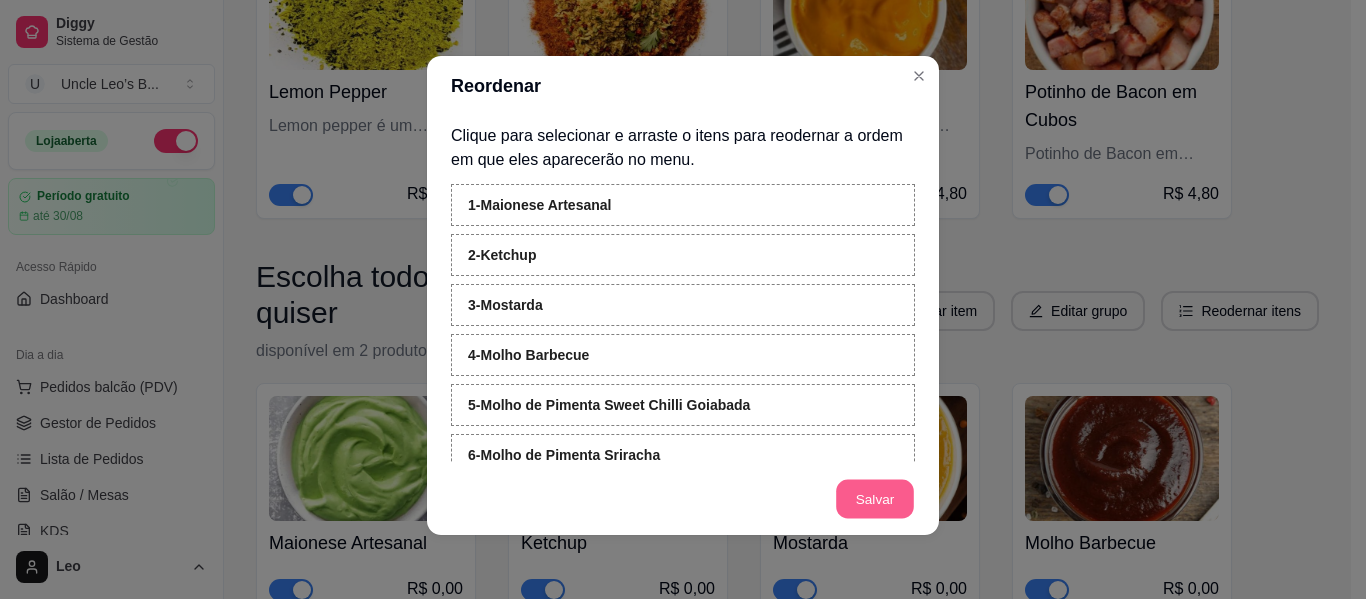 click on "Salvar" at bounding box center [875, 499] 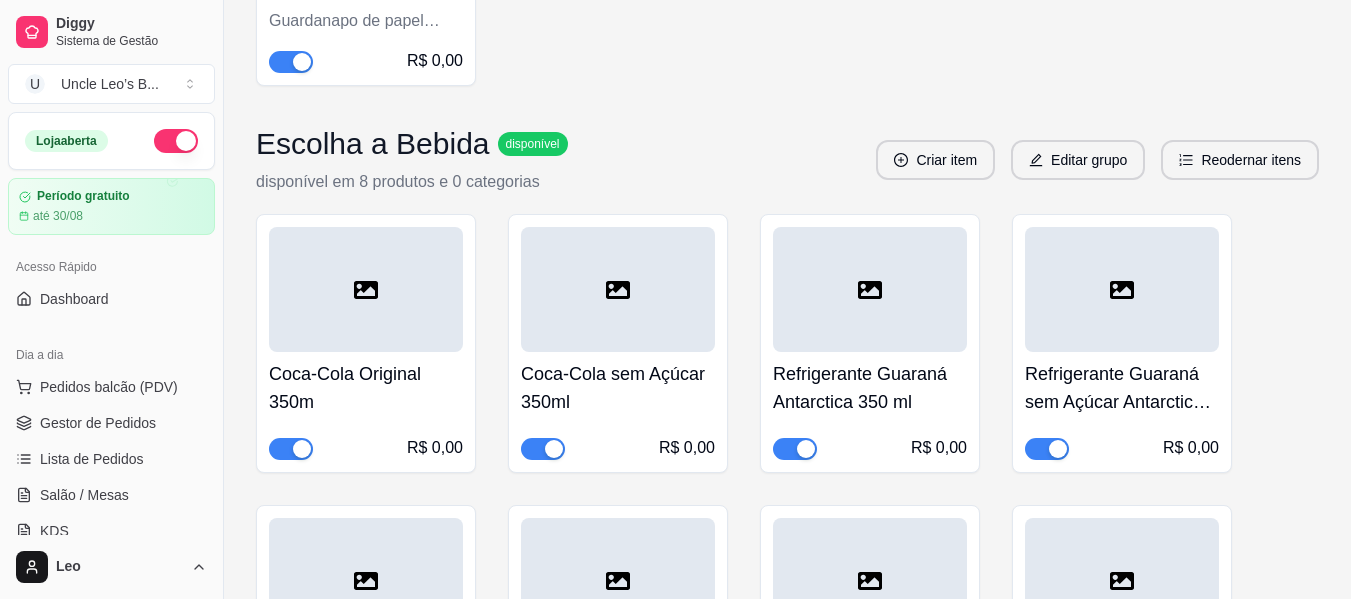 scroll, scrollTop: 3718, scrollLeft: 0, axis: vertical 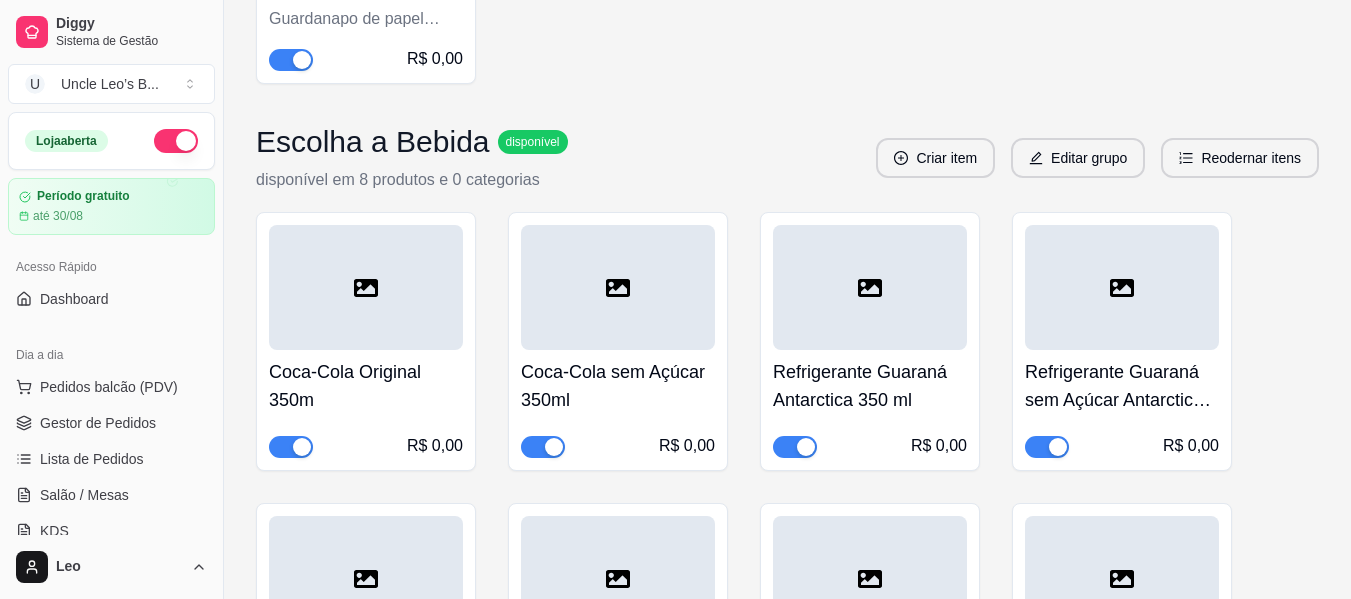 click at bounding box center (366, 287) 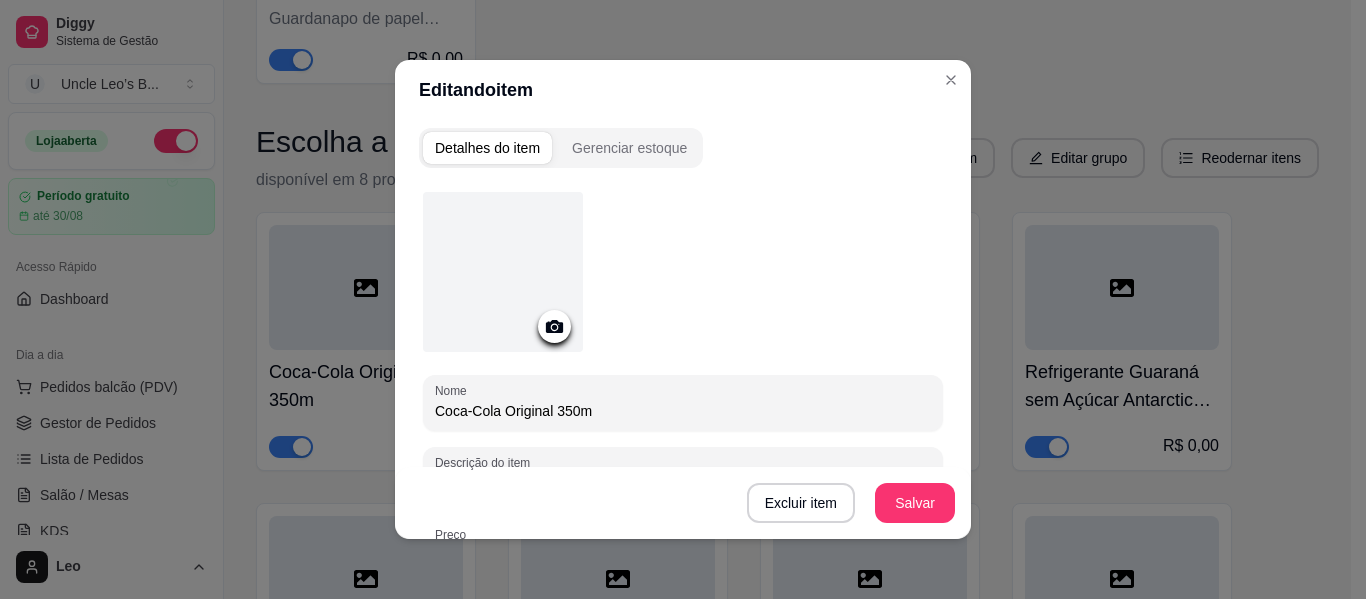 click 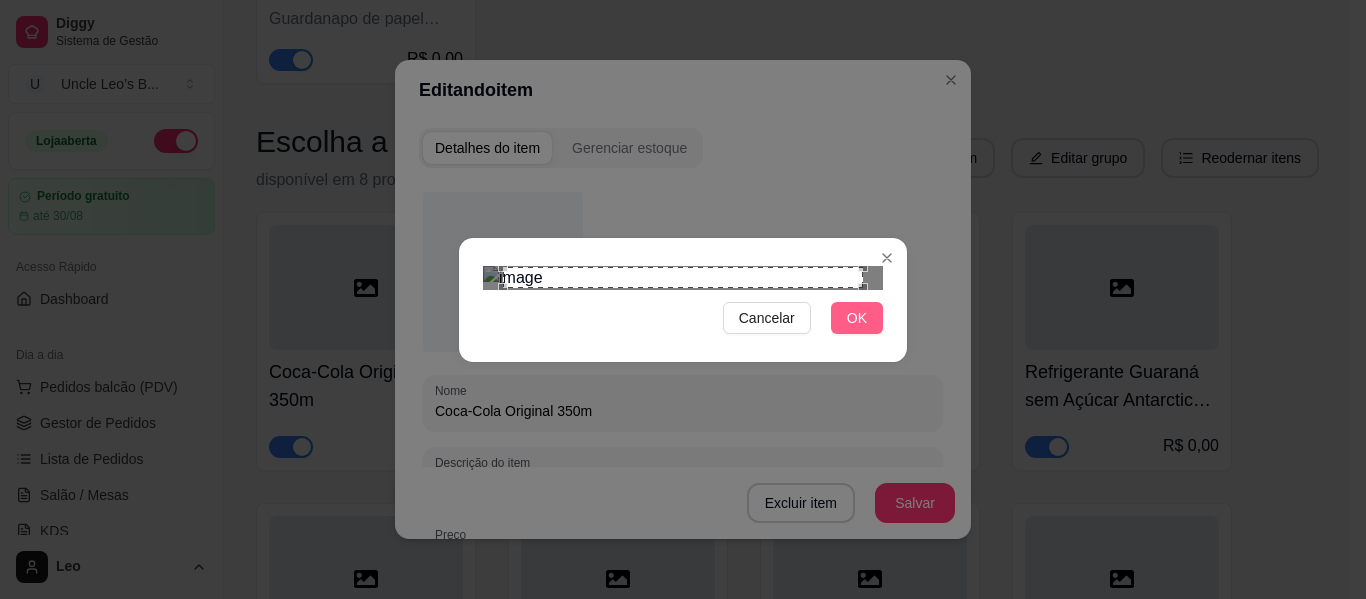 click on "OK" at bounding box center (857, 318) 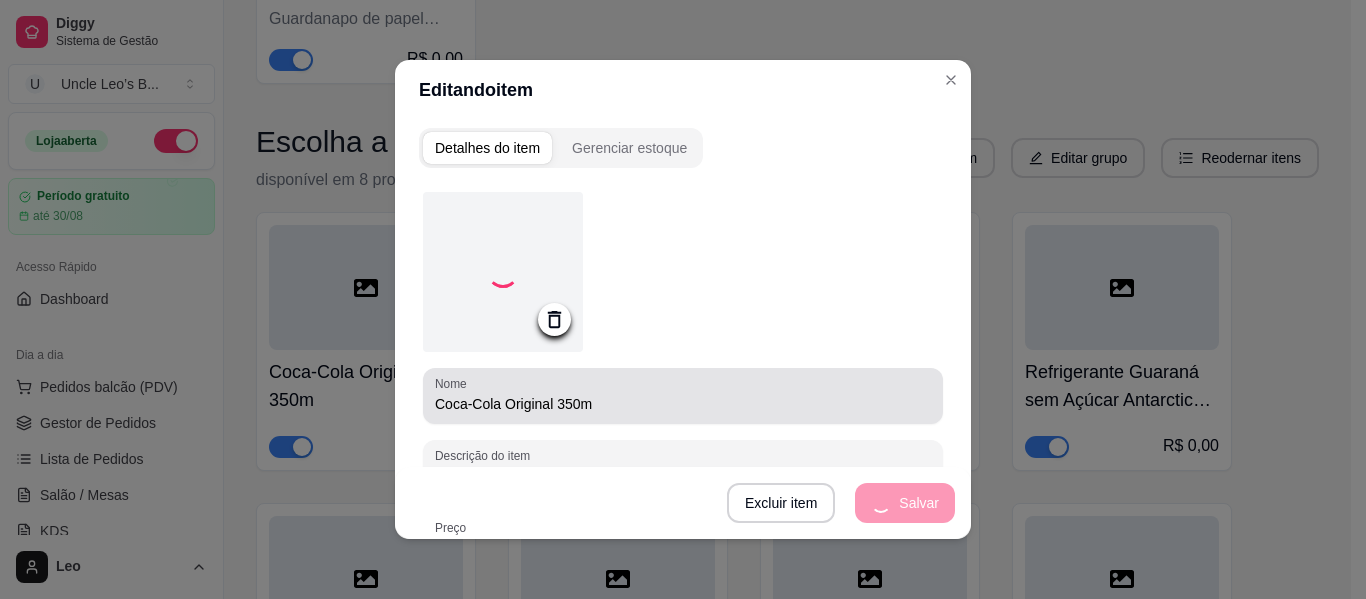 click on "Coca-Cola Original 350m" at bounding box center (683, 404) 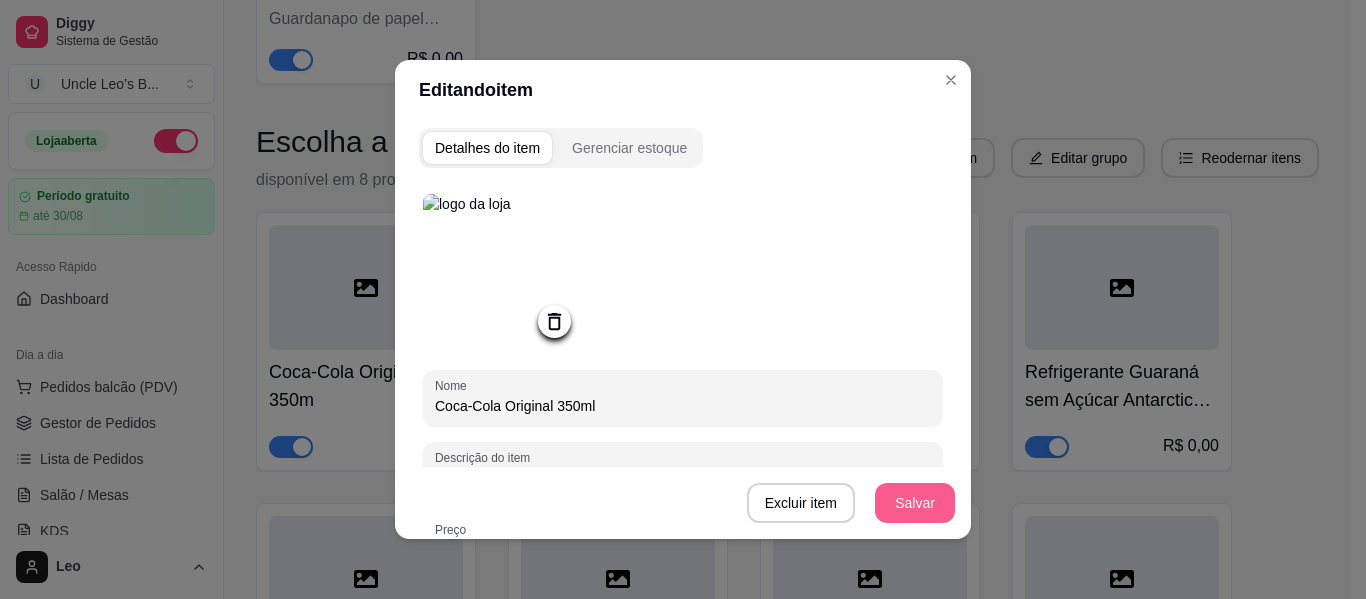 type on "Coca-Cola Original 350ml" 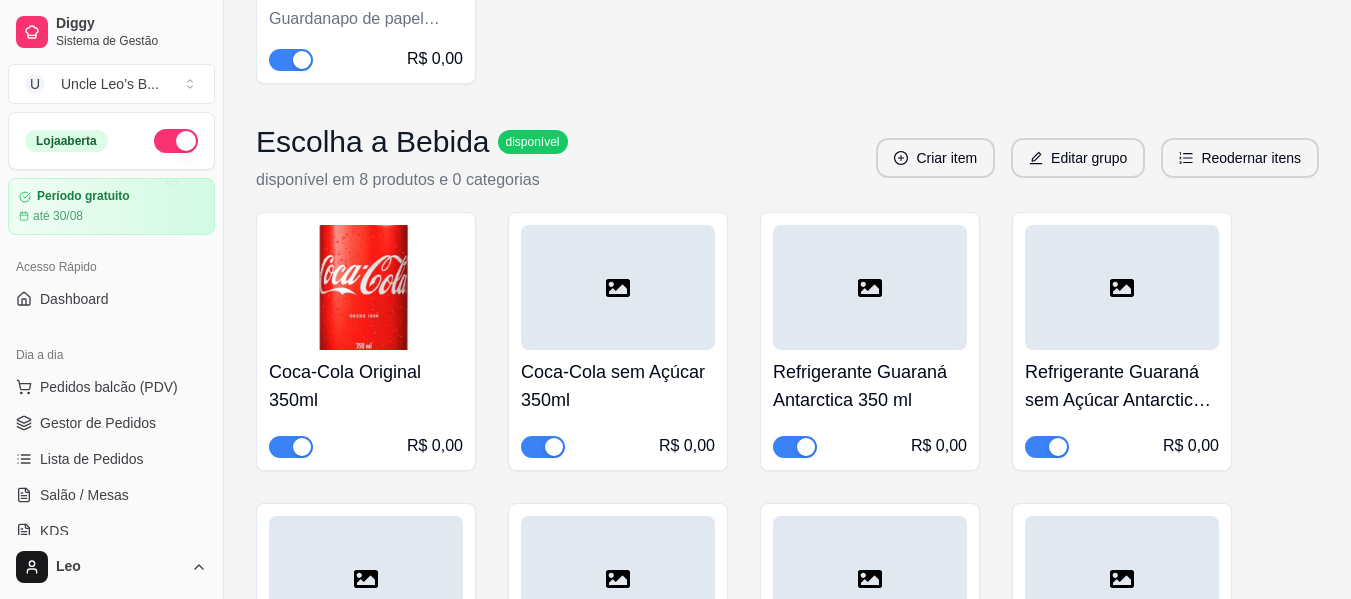 click at bounding box center [618, 287] 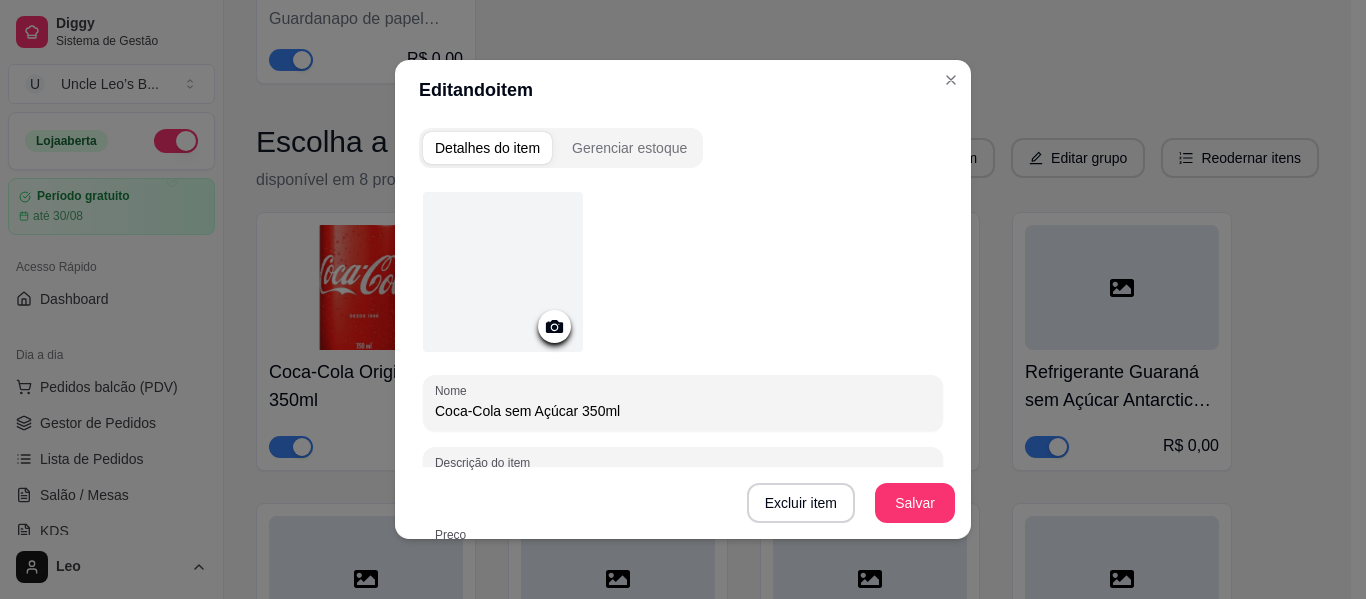 click 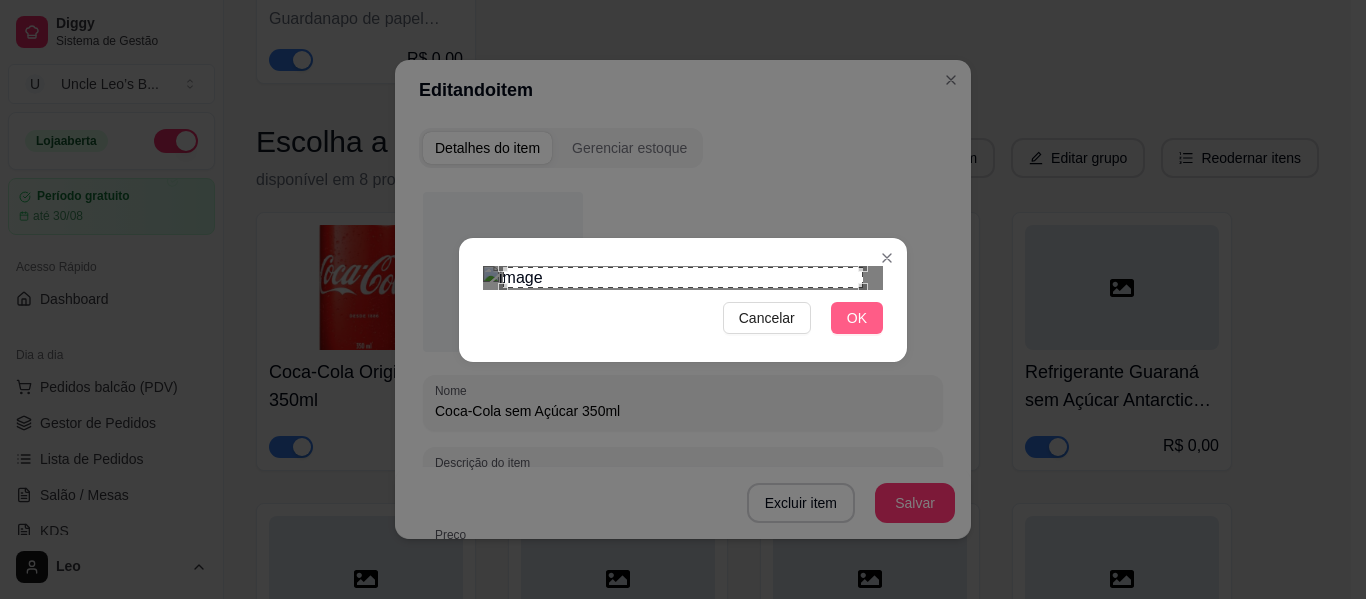 click on "OK" at bounding box center [857, 318] 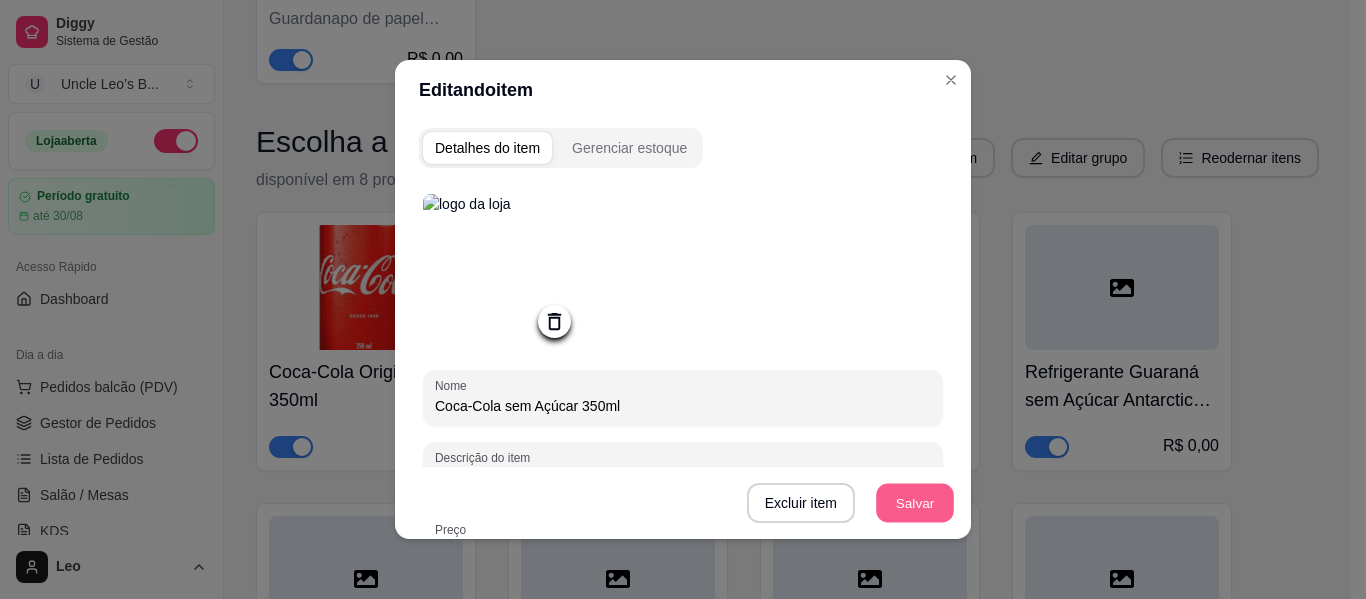 click on "Salvar" at bounding box center (915, 503) 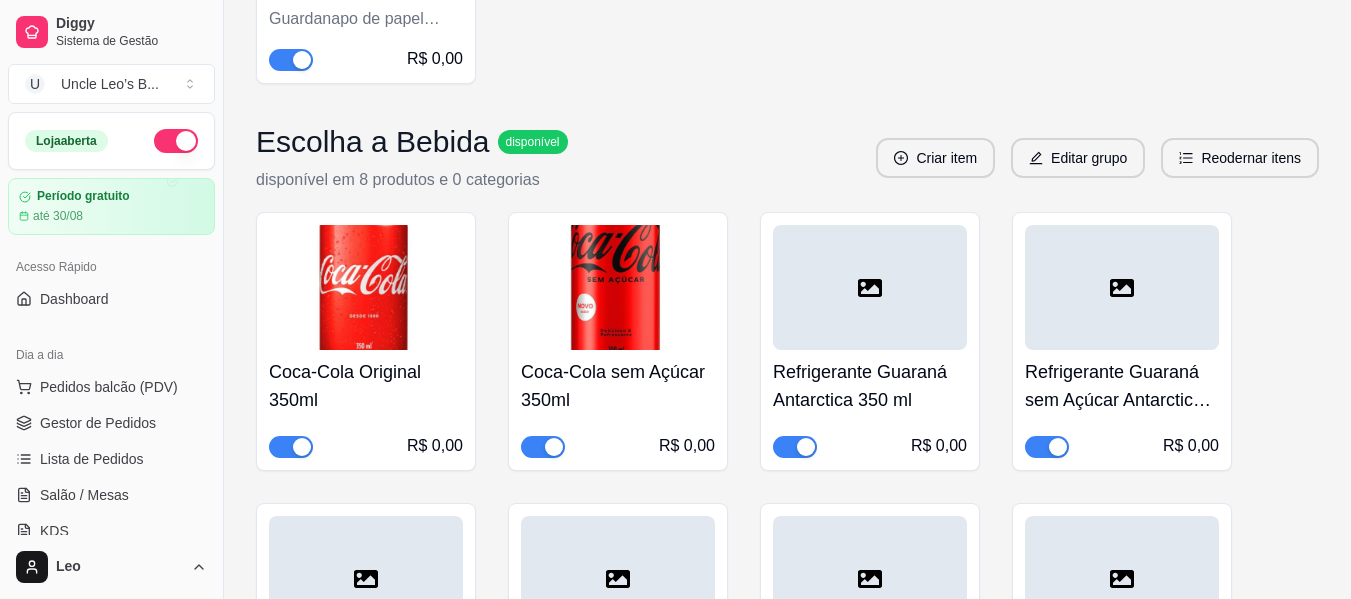 click 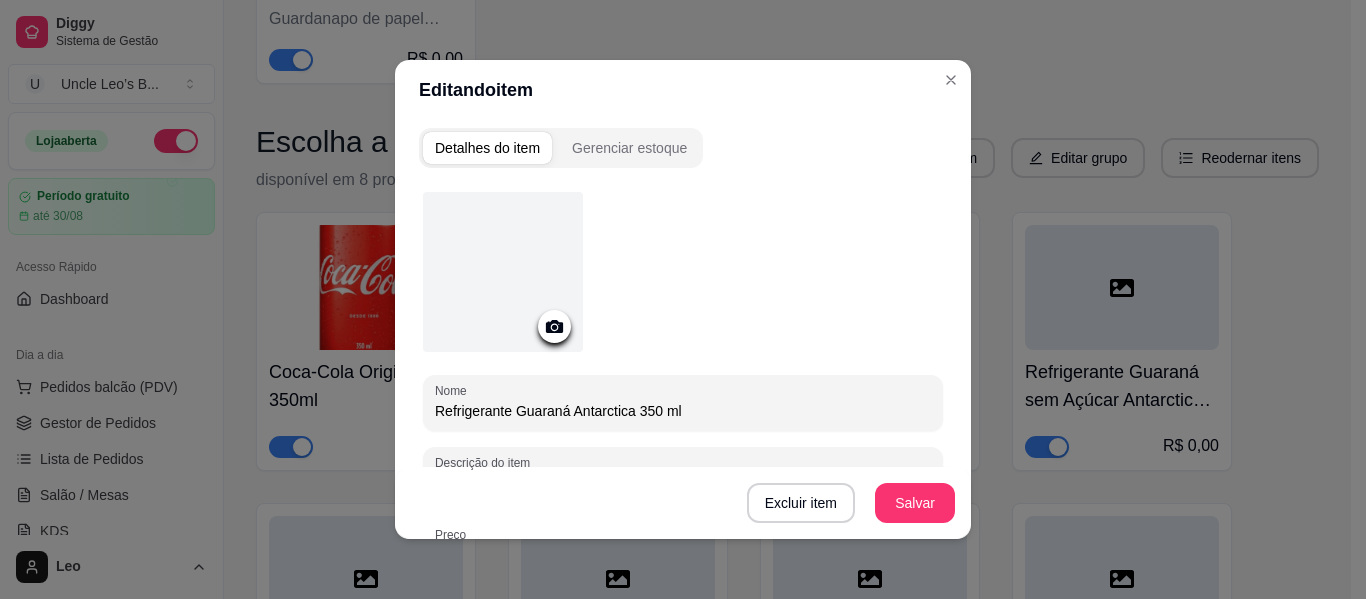 click 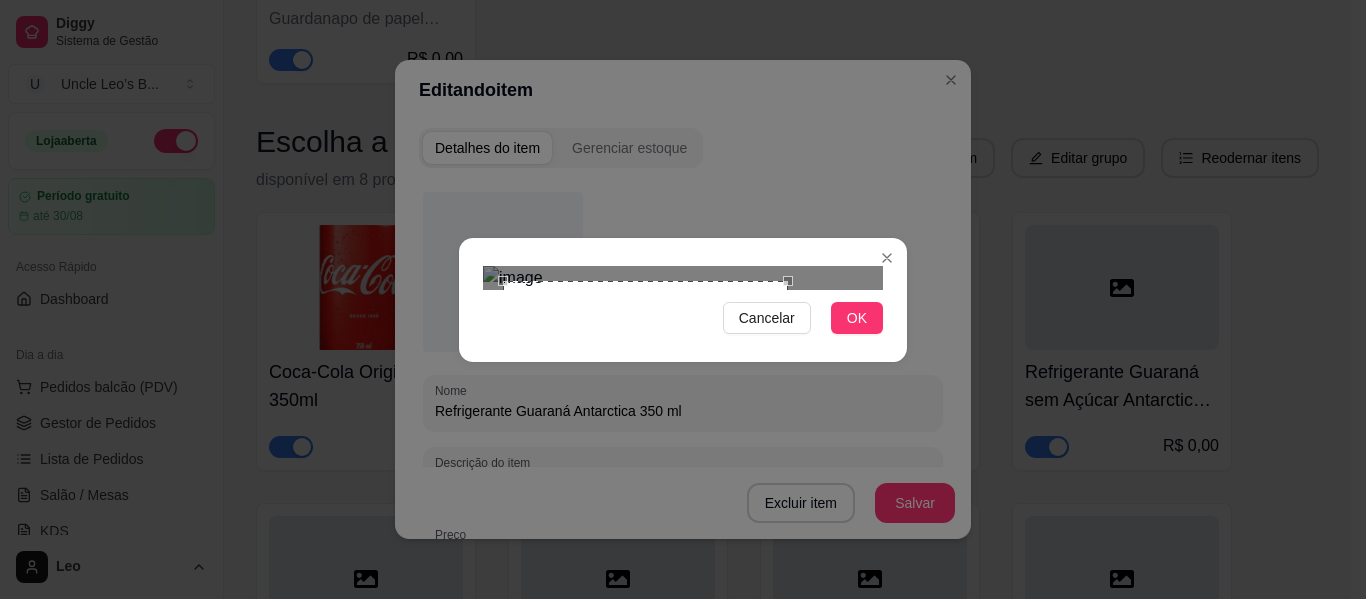 click at bounding box center [683, 278] 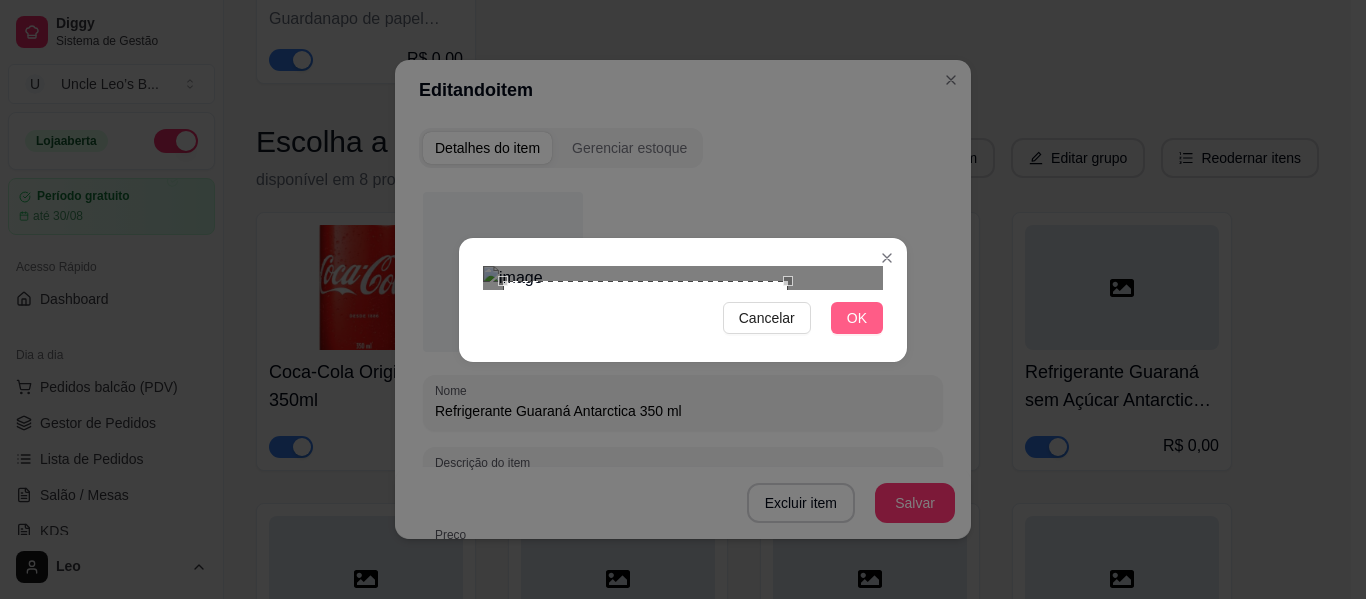 click on "OK" at bounding box center (857, 318) 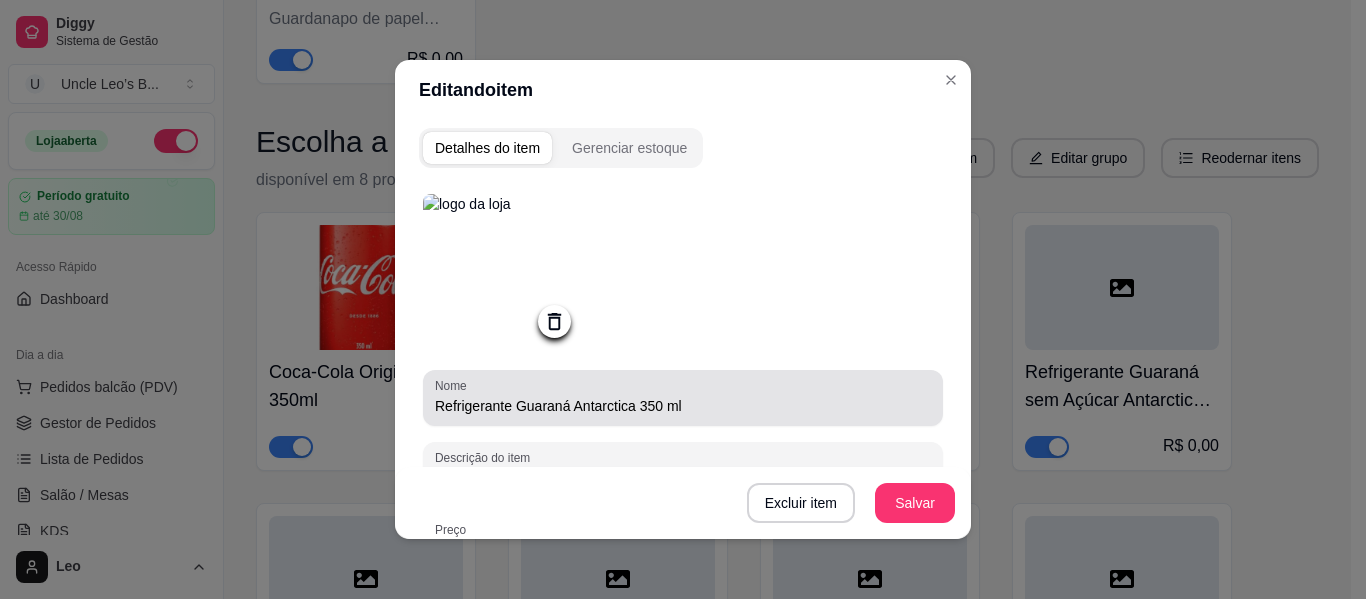 click on "Refrigerante Guaraná Antarctica 350 ml" at bounding box center [683, 406] 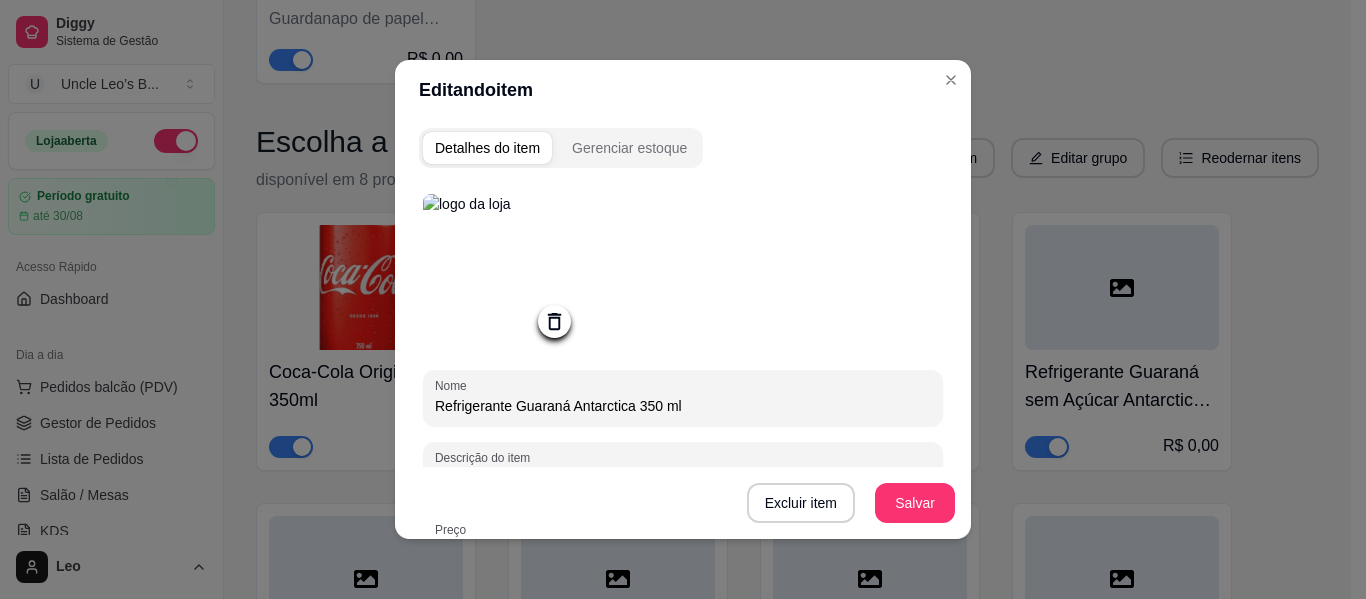 click on "Refrigerante Guaraná Antarctica 350 ml" at bounding box center [683, 406] 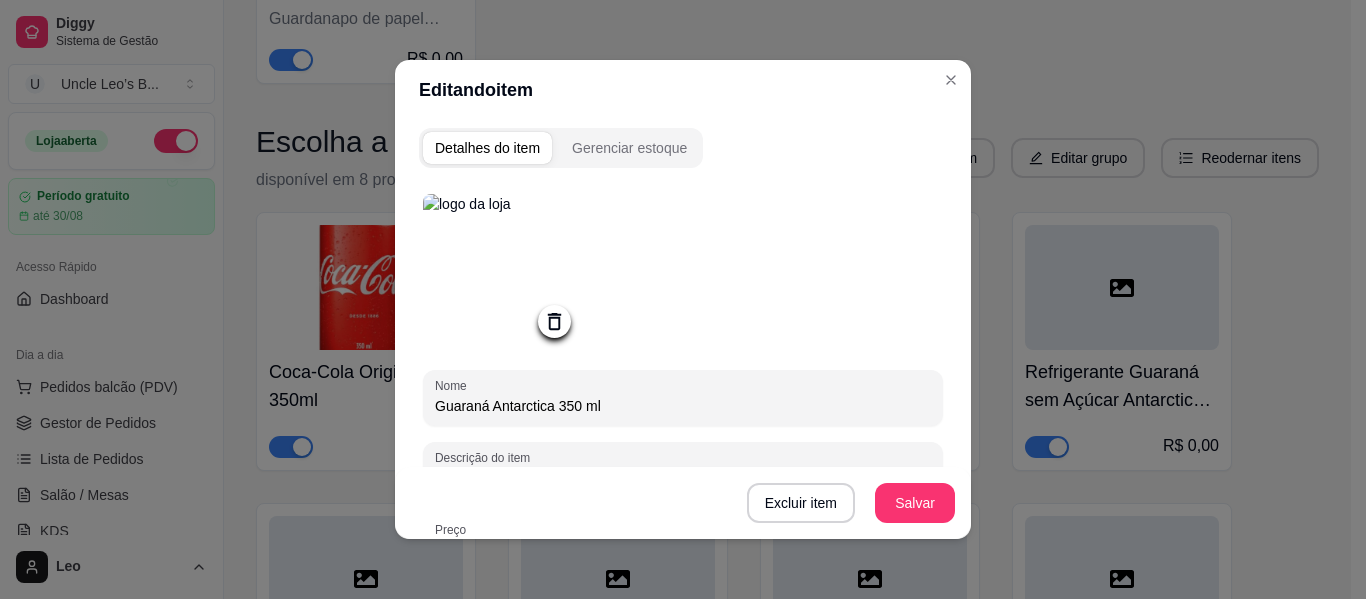 click on "Guaraná Antarctica 350 ml" at bounding box center (683, 406) 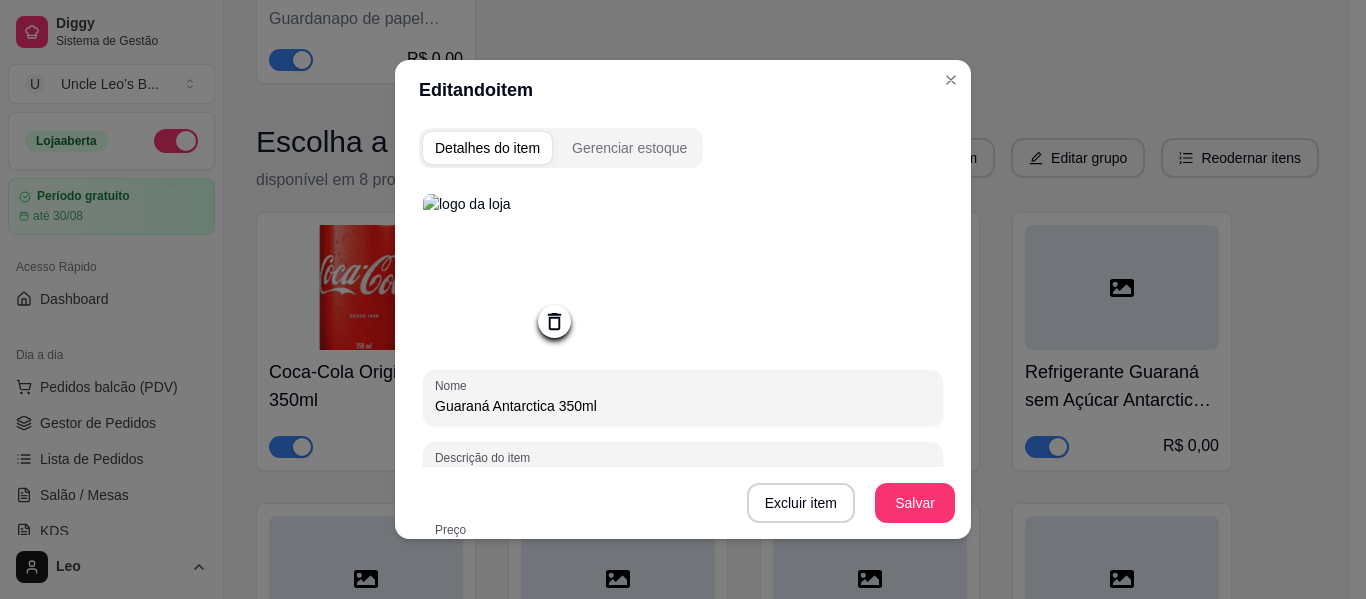 type on "Guaraná Antarctica 350ml" 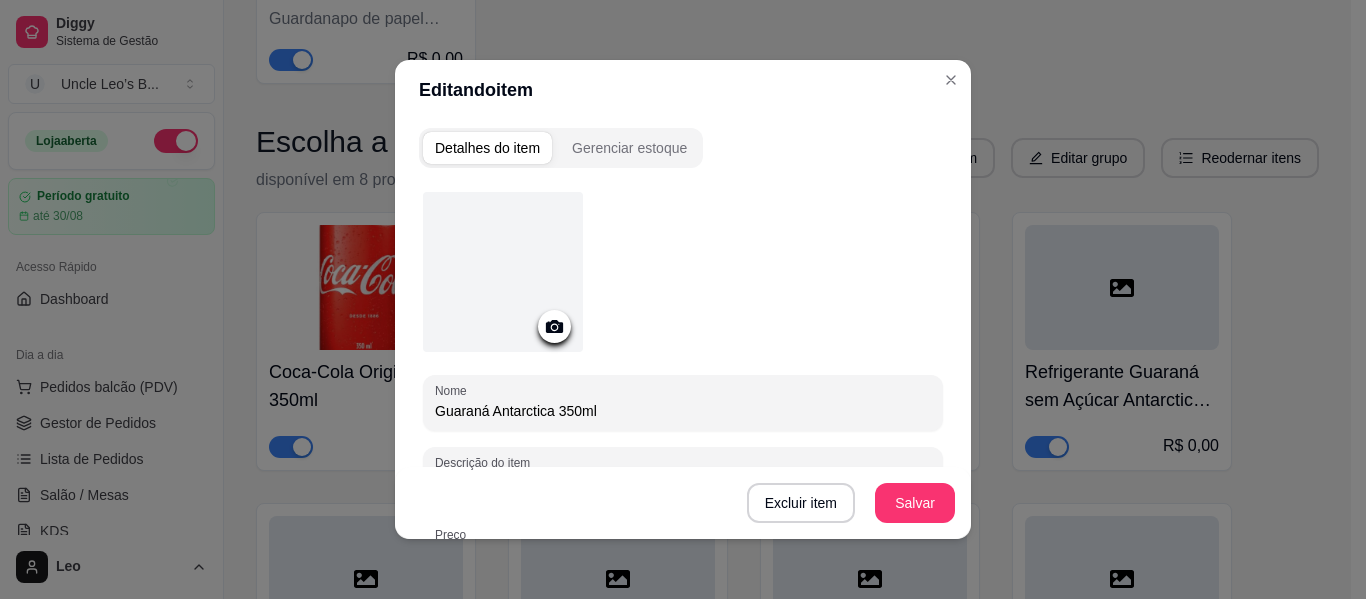 click 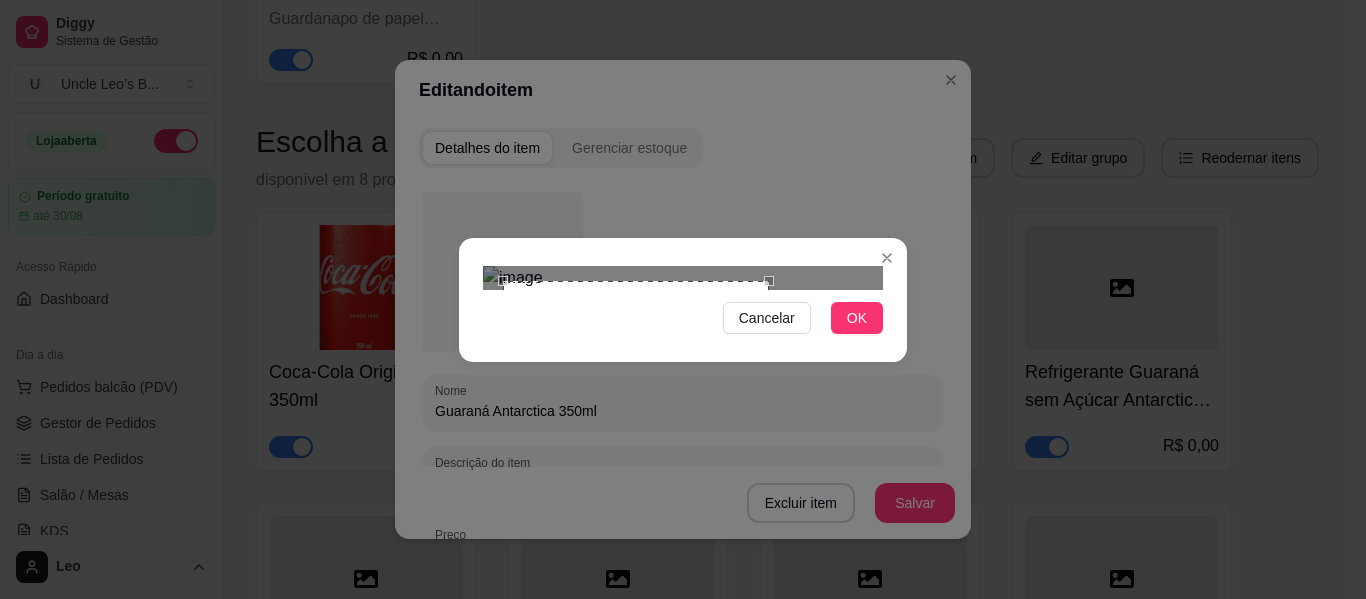 click at bounding box center [683, 278] 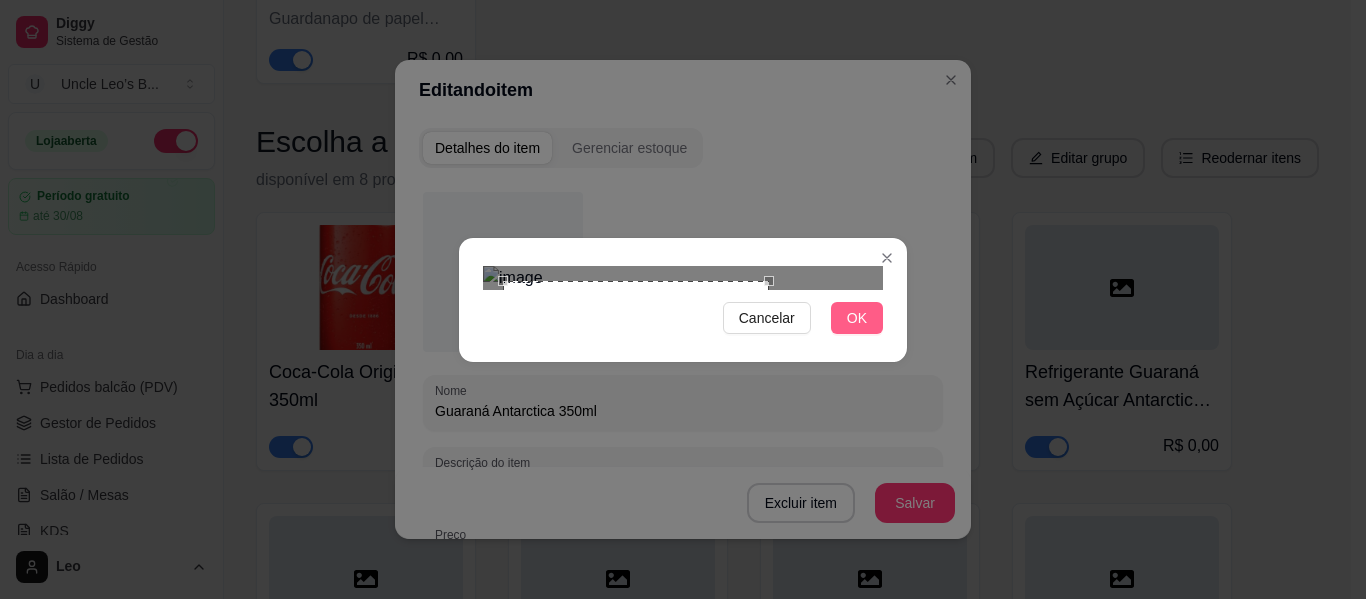 click on "OK" at bounding box center (857, 318) 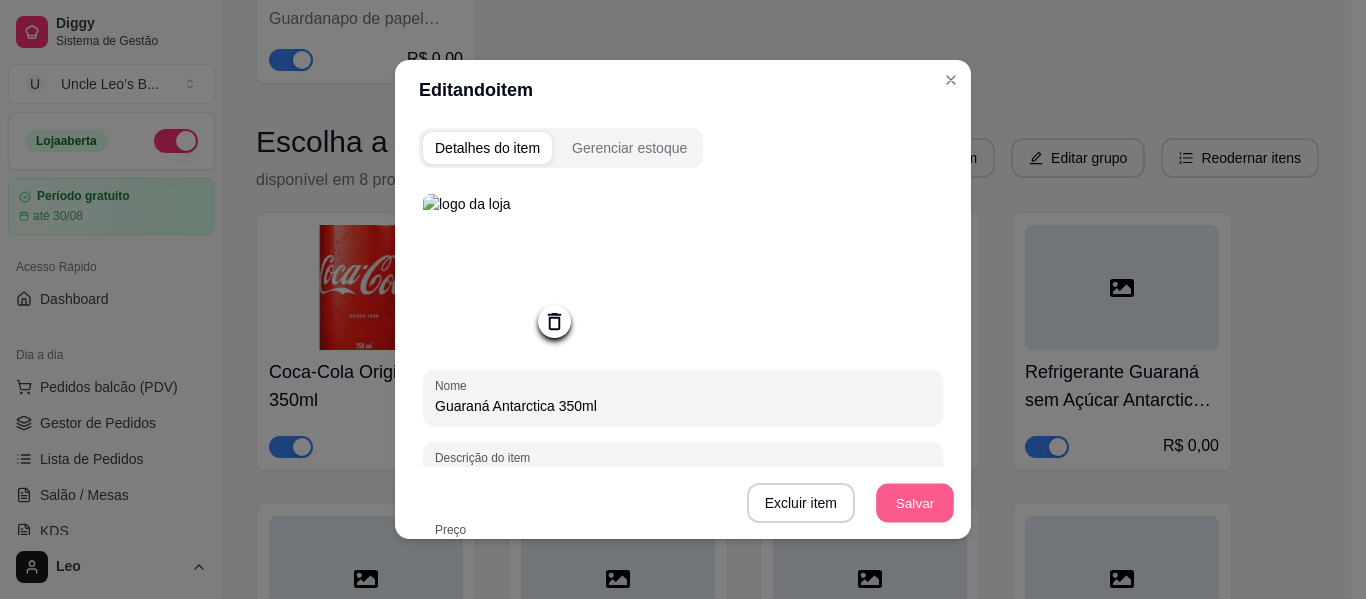 click on "Salvar" at bounding box center [915, 503] 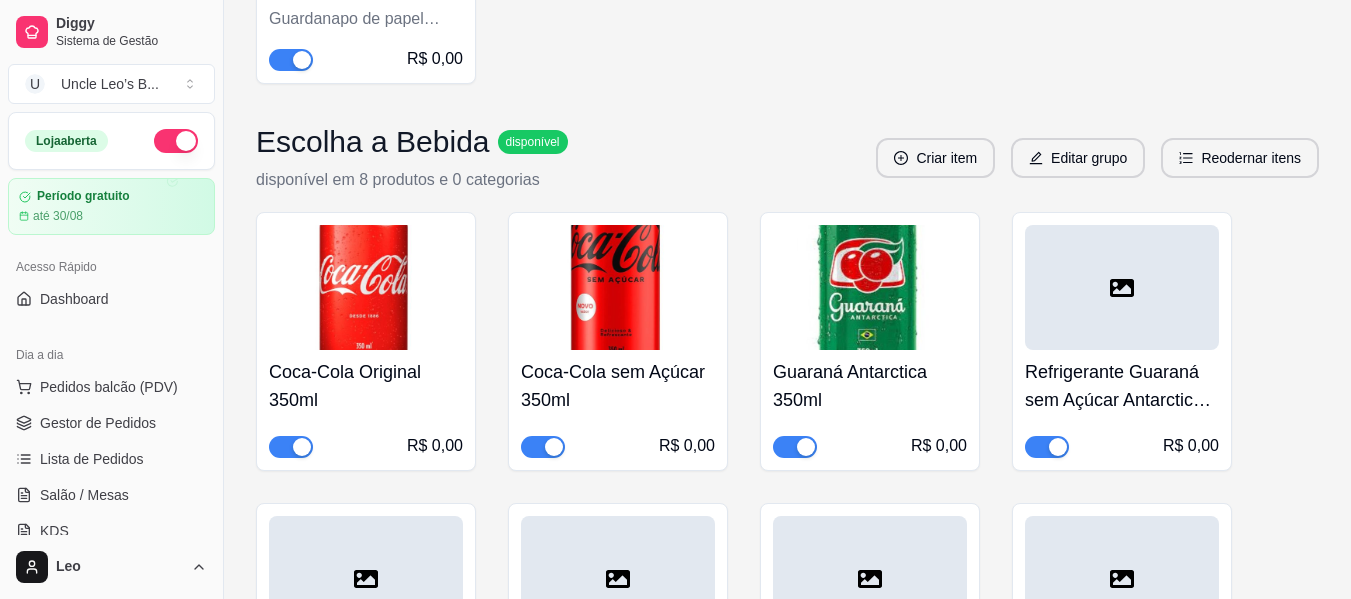 click at bounding box center [1122, 287] 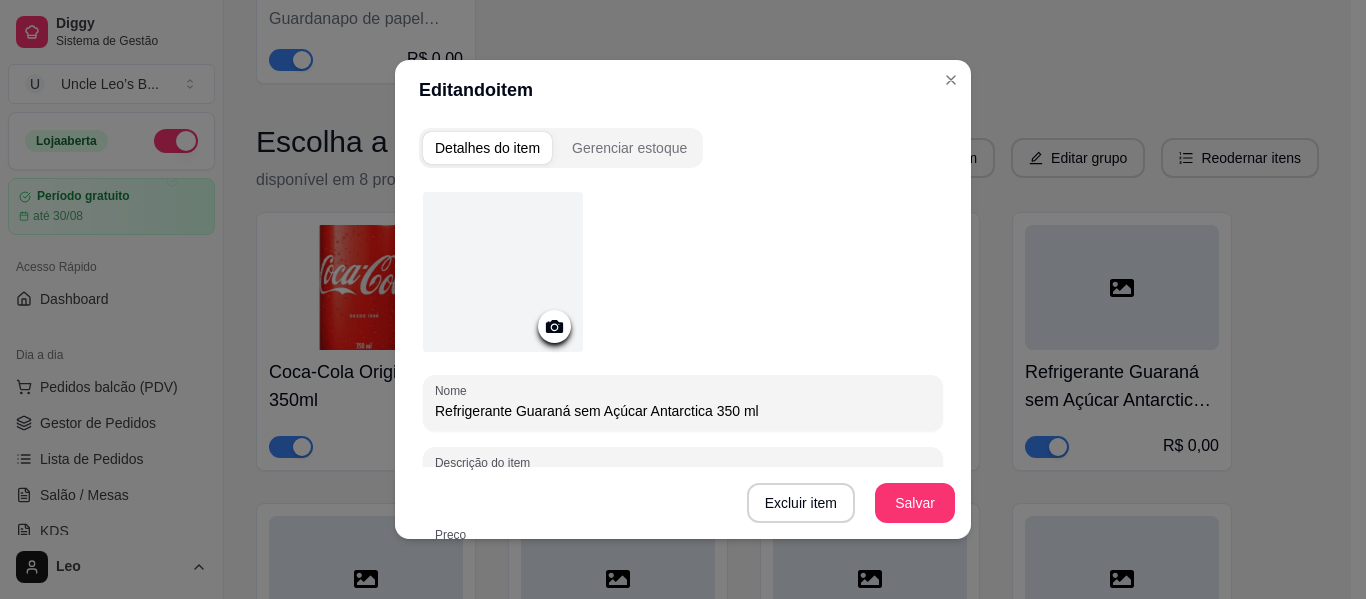 click 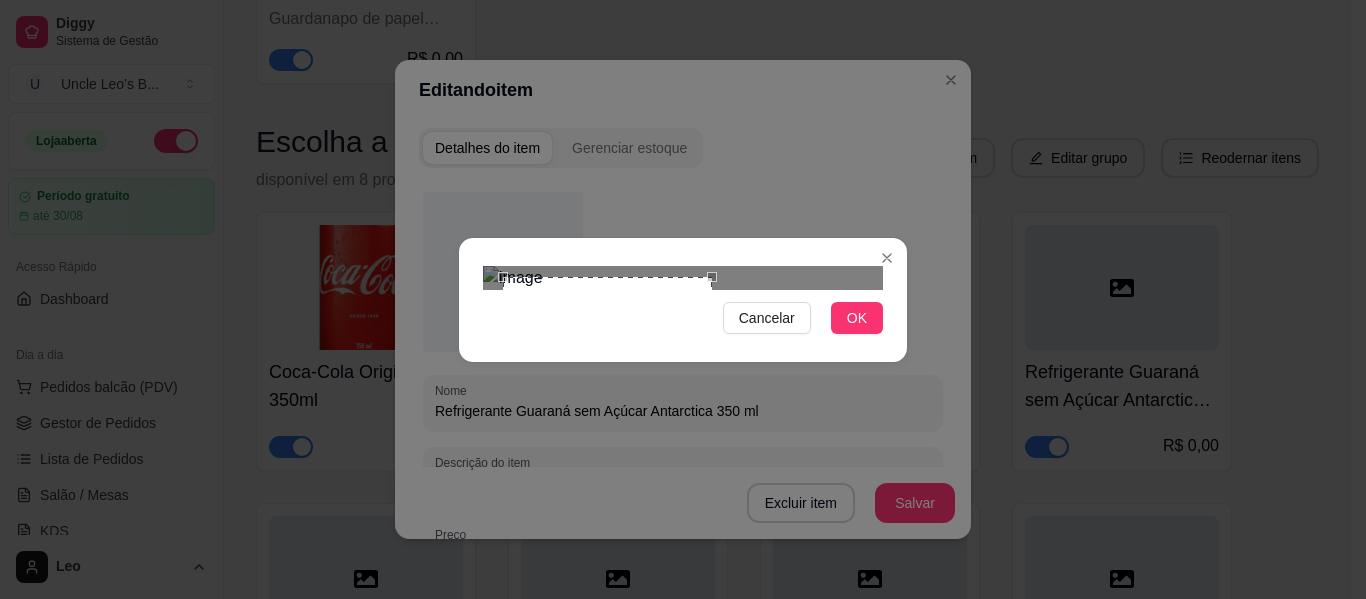 click at bounding box center [683, 278] 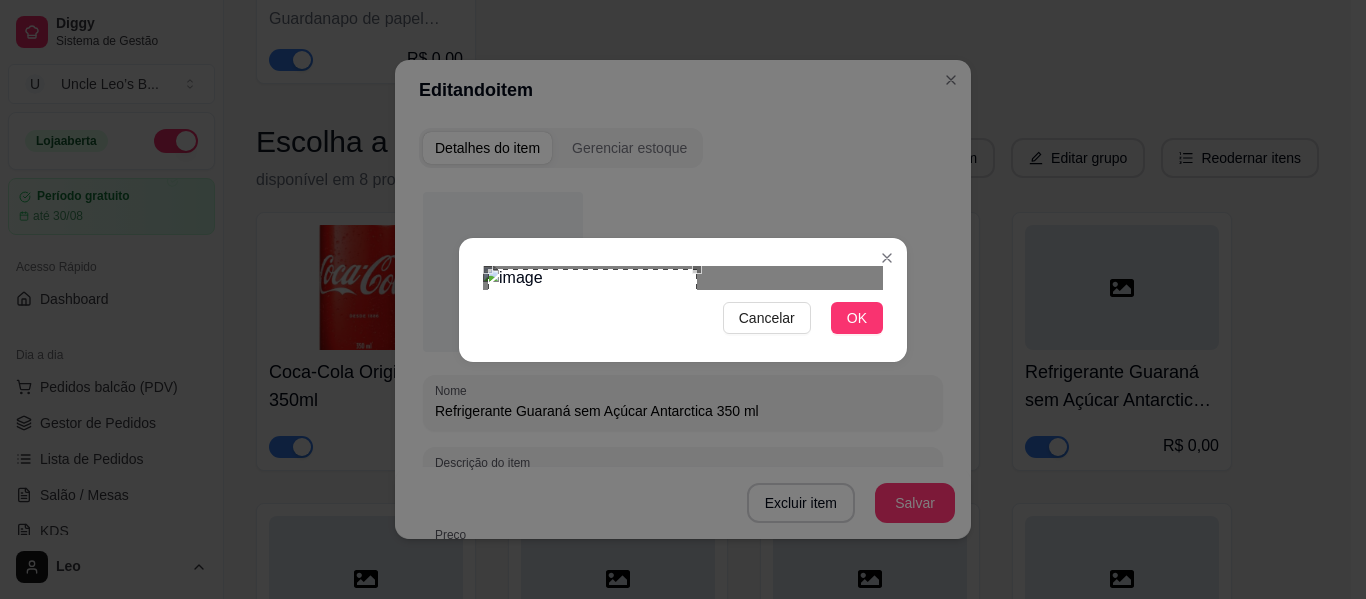 click at bounding box center (592, 373) 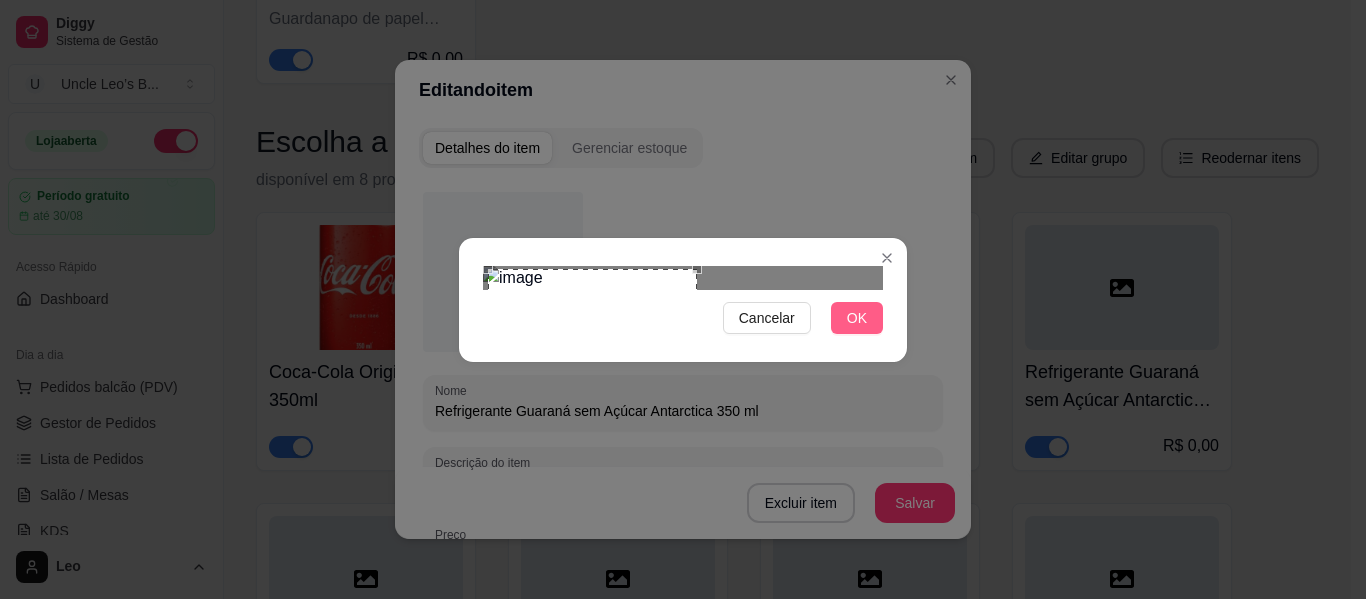 click on "OK" at bounding box center [857, 318] 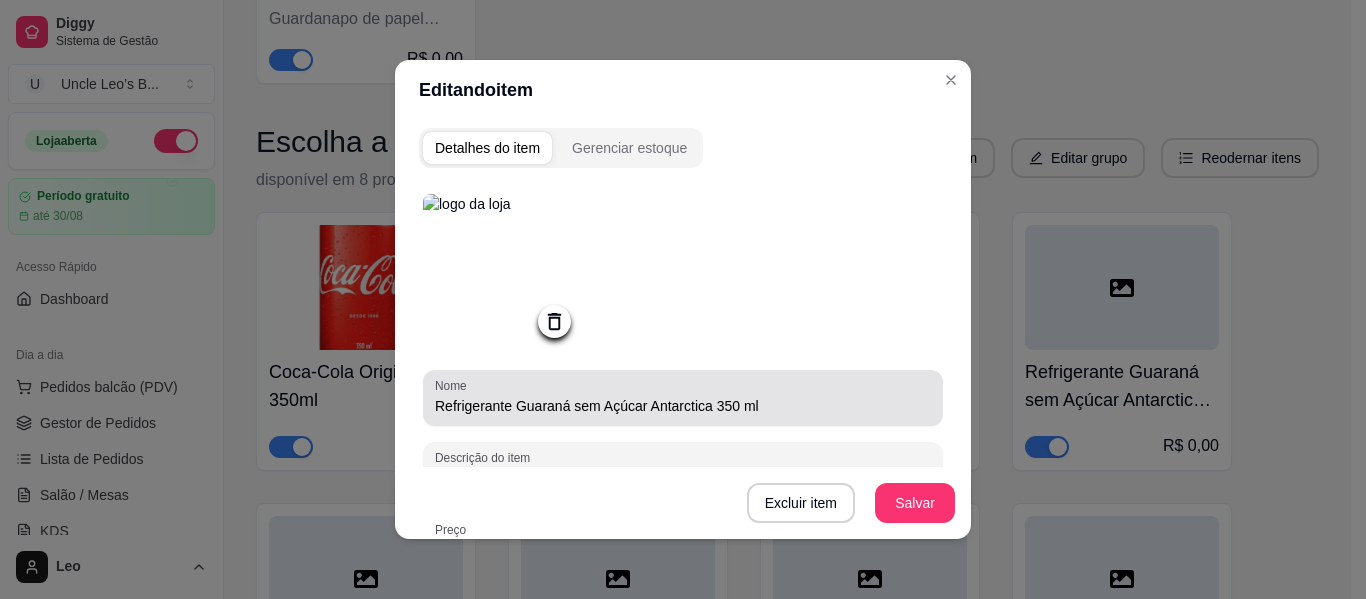 click on "Refrigerante Guaraná sem Açúcar Antarctica 350 ml" at bounding box center (683, 406) 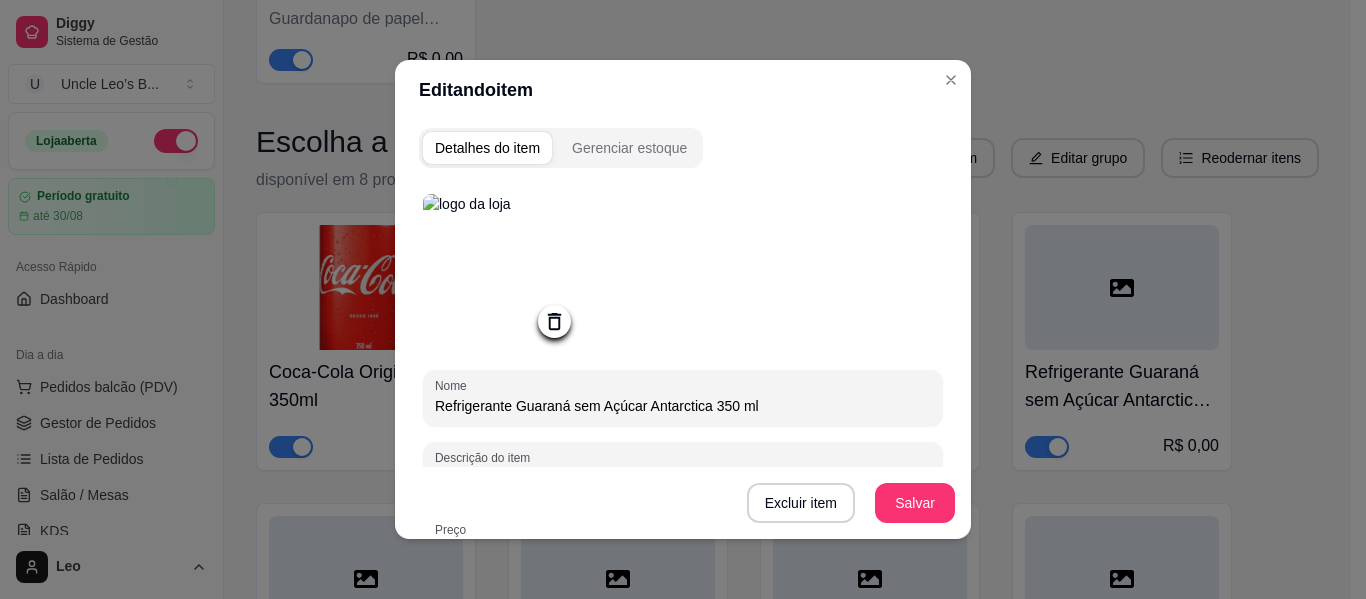 click on "Refrigerante Guaraná sem Açúcar Antarctica 350 ml" at bounding box center (683, 406) 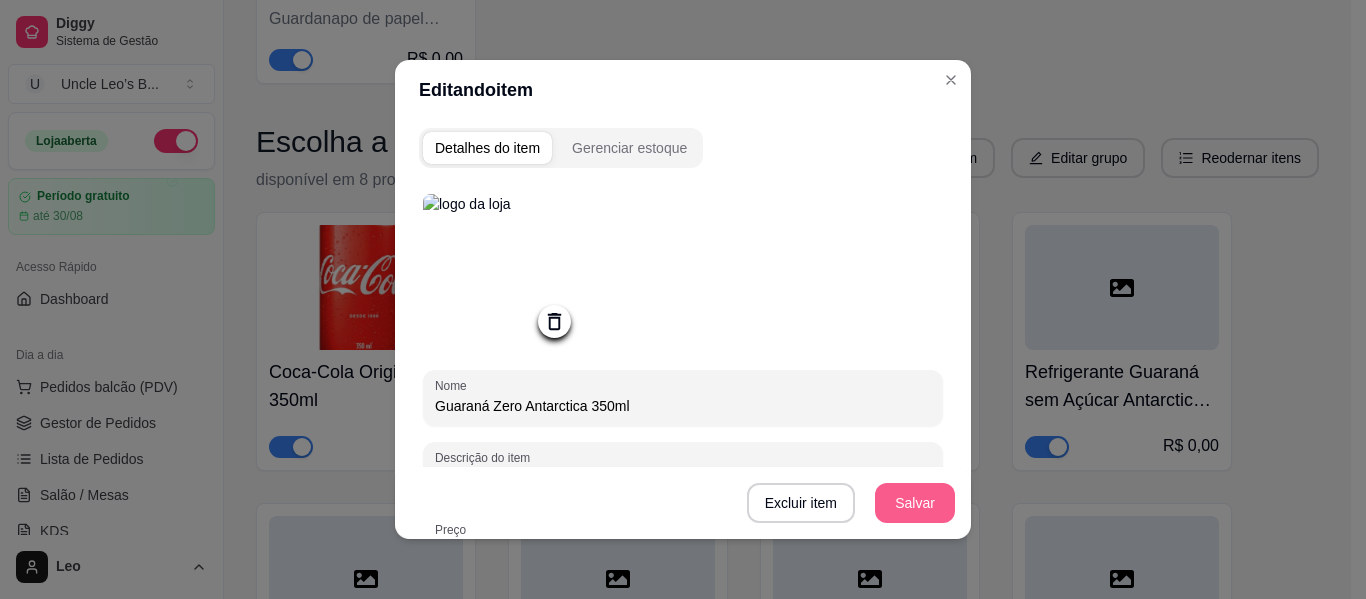 type on "Guaraná Zero Antarctica 350ml" 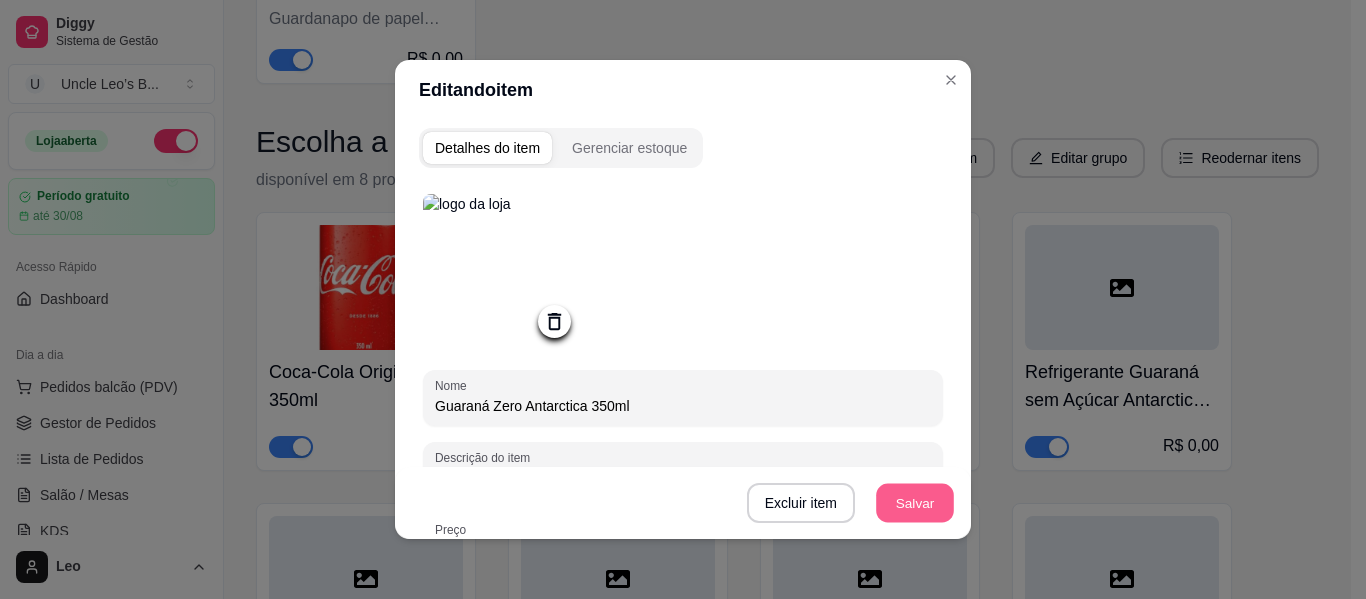 click on "Salvar" at bounding box center (915, 503) 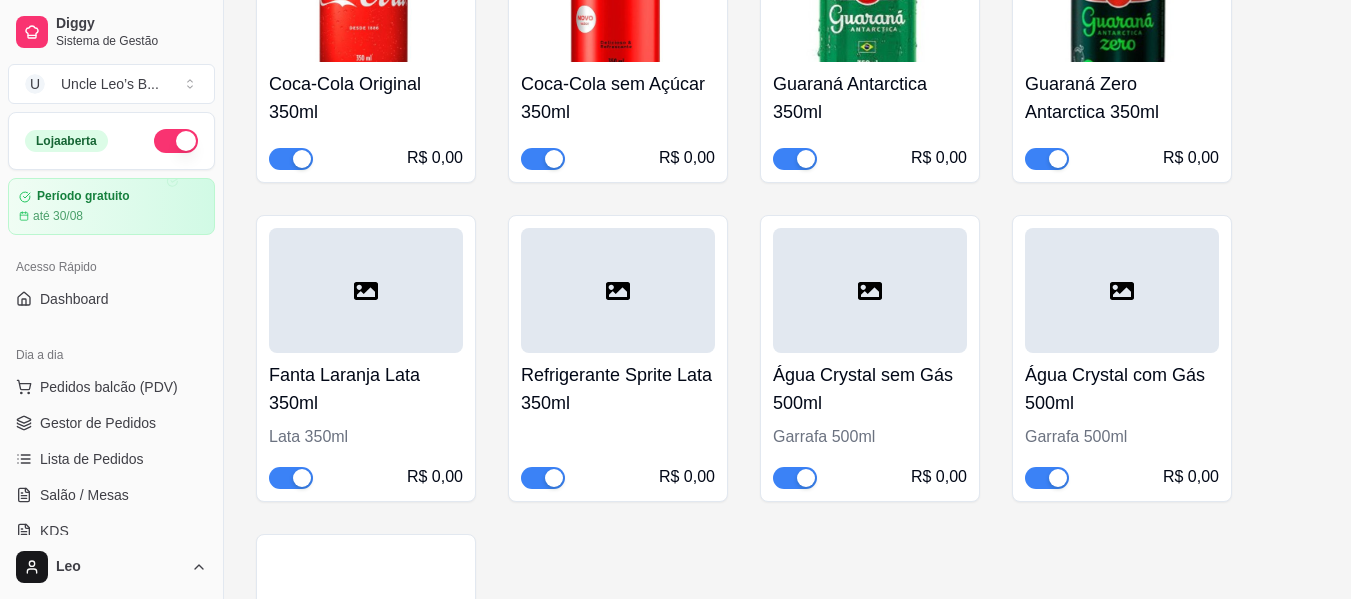 scroll, scrollTop: 4012, scrollLeft: 0, axis: vertical 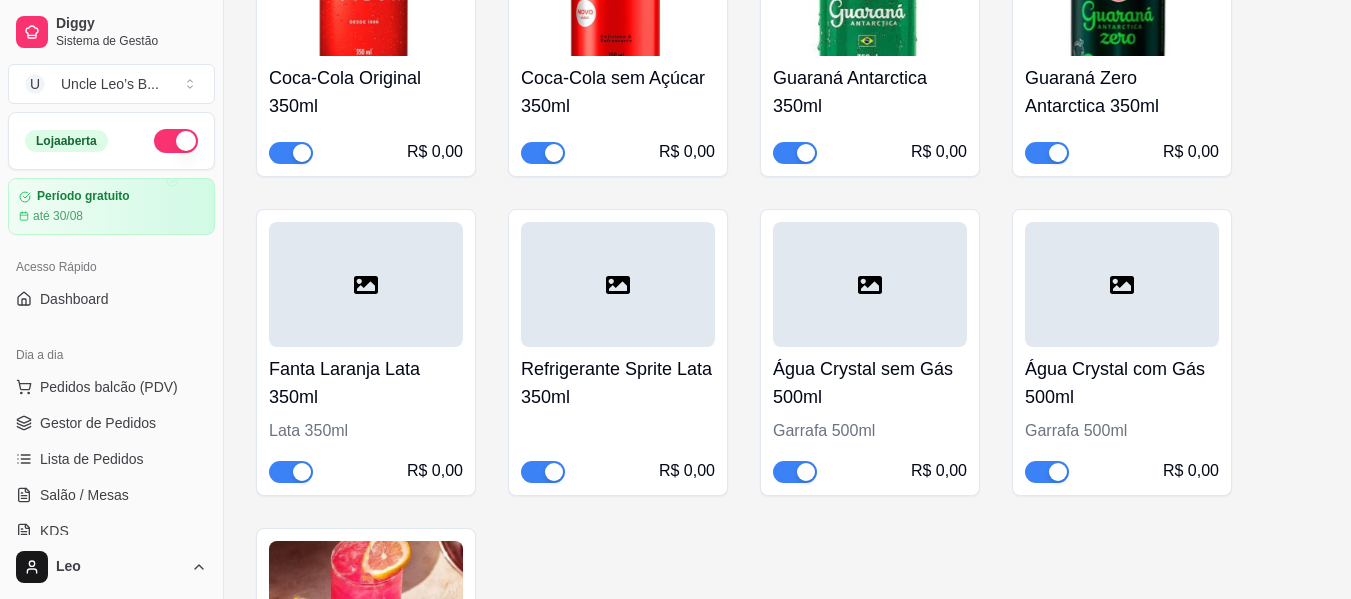 click at bounding box center [366, 284] 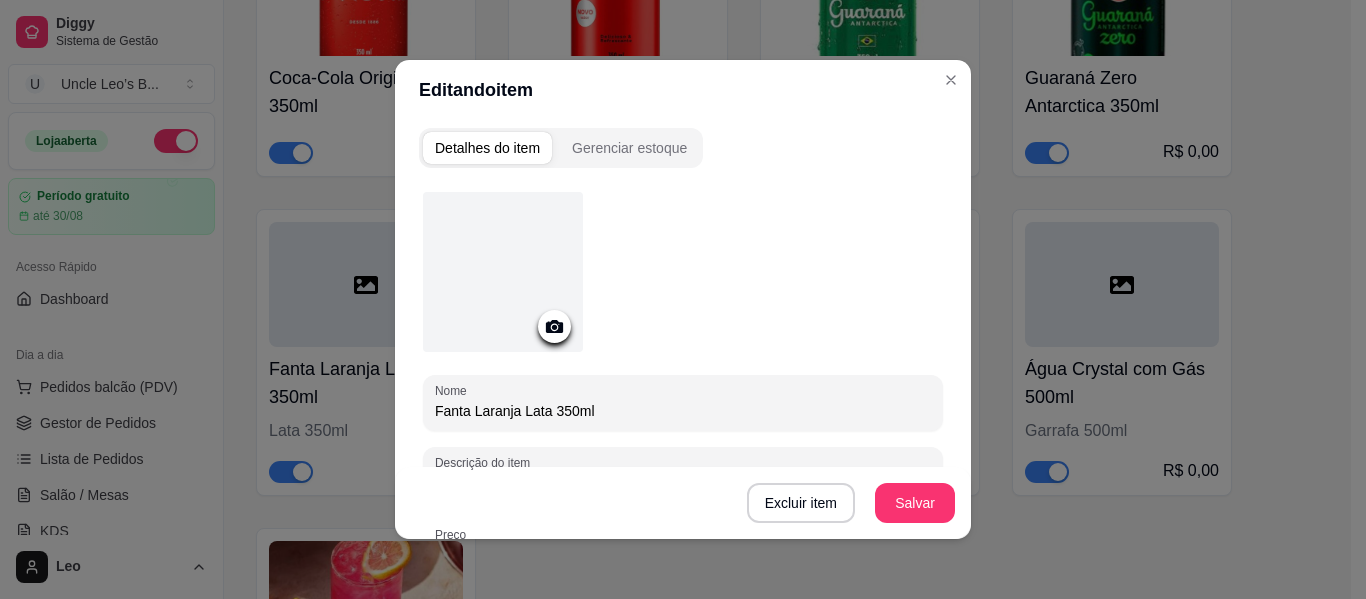 click 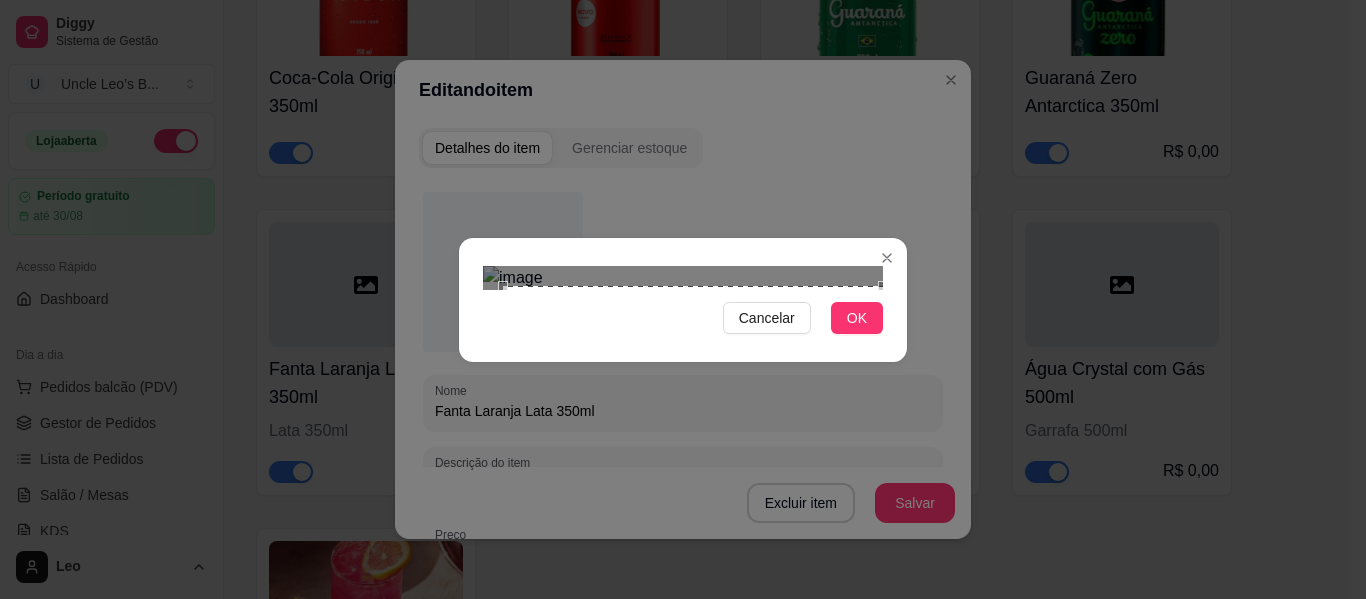 click on "Cancelar OK" at bounding box center [683, 300] 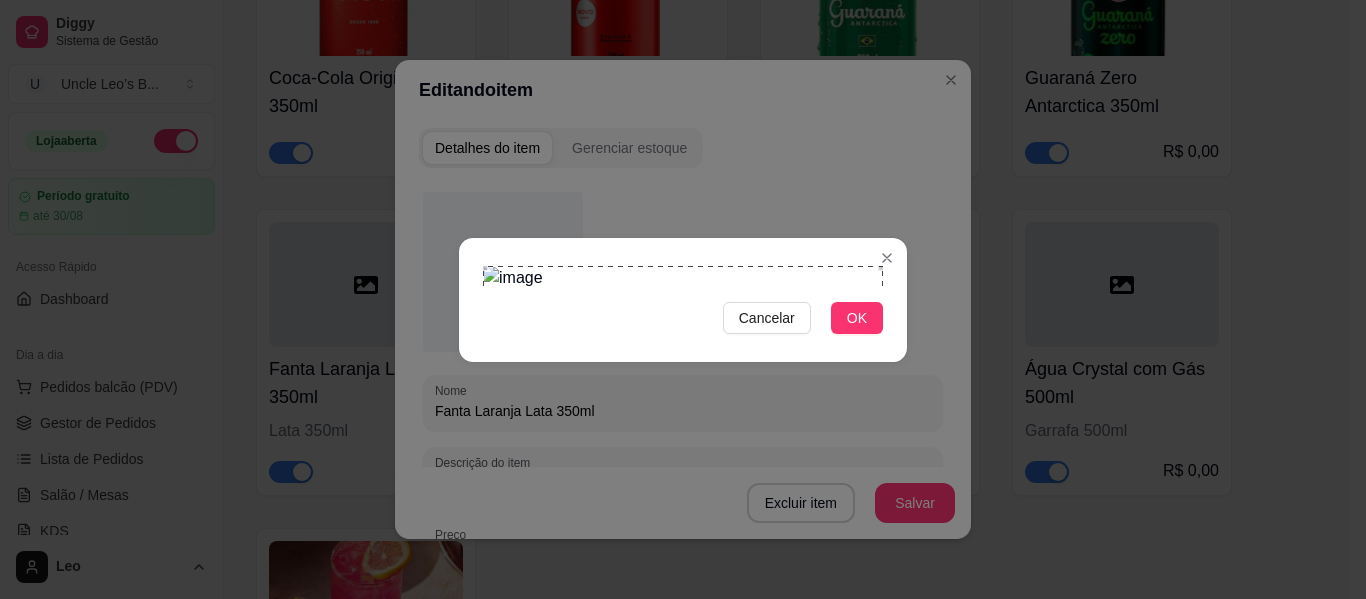 click on "Cancelar OK" at bounding box center [683, 300] 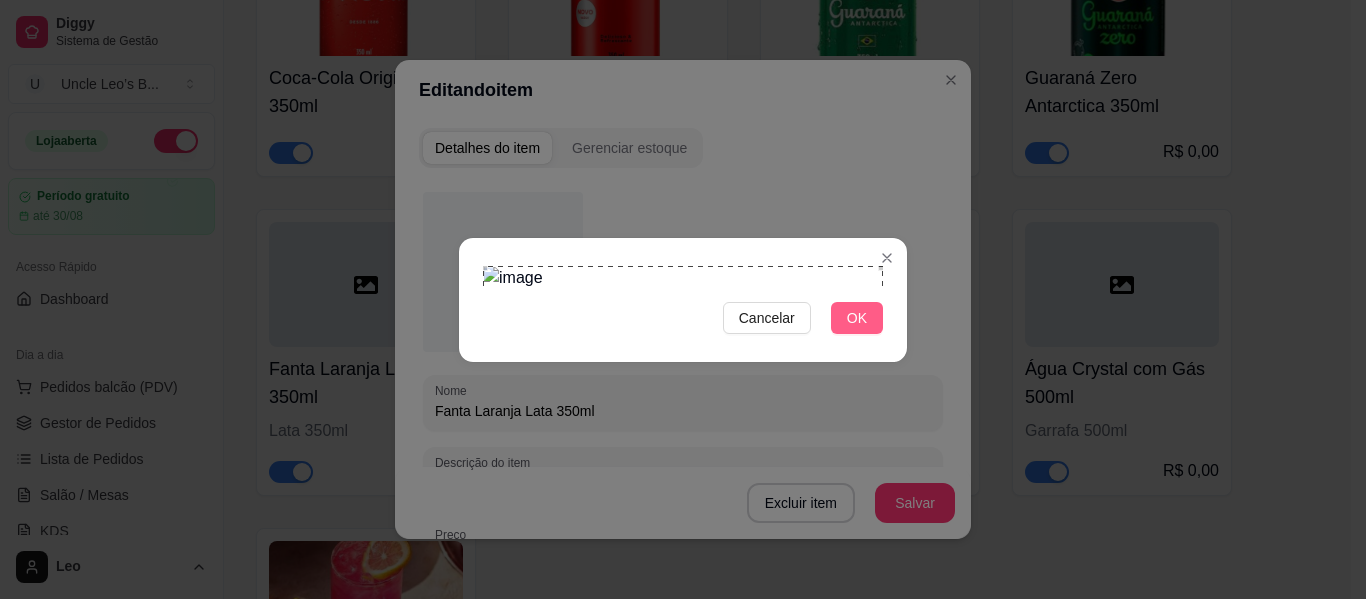 click on "OK" at bounding box center [857, 318] 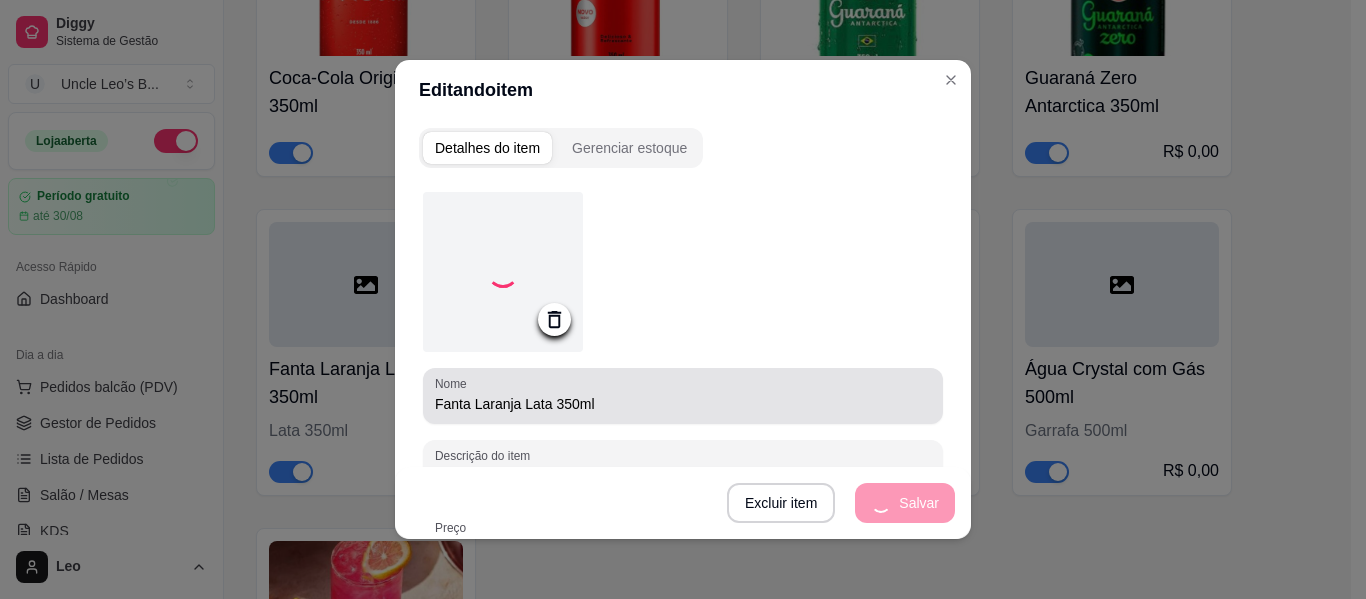 click on "Fanta Laranja Lata 350ml" at bounding box center [683, 404] 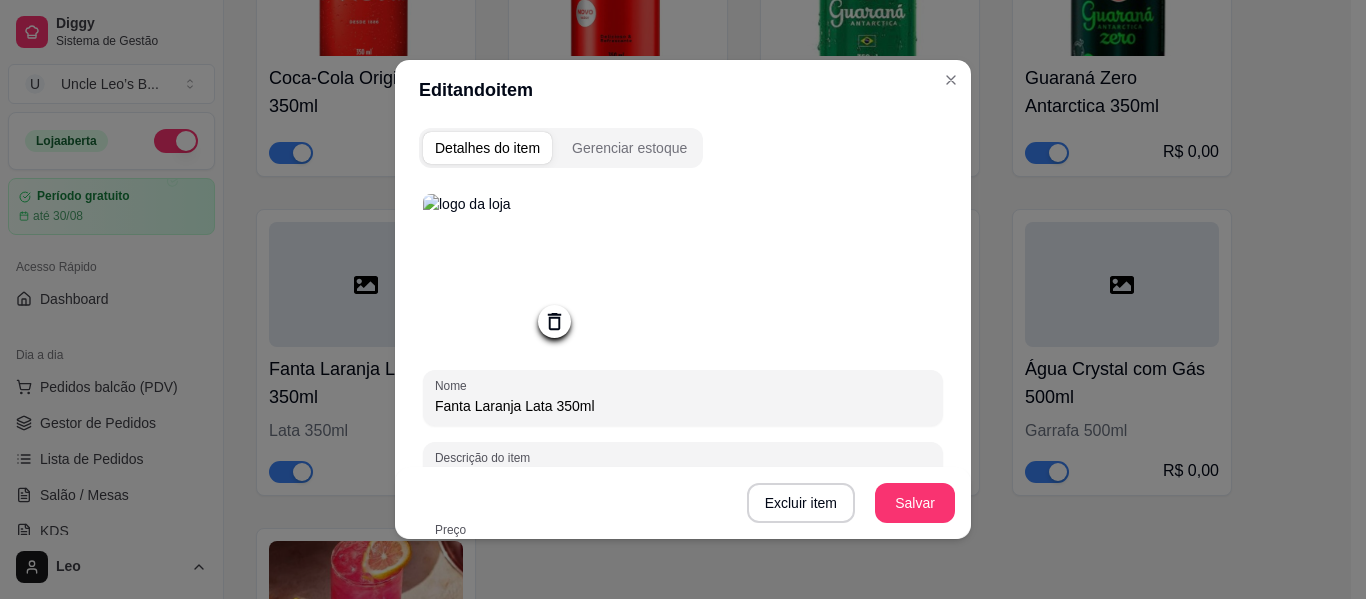 click on "Fanta Laranja Lata 350ml" at bounding box center [683, 406] 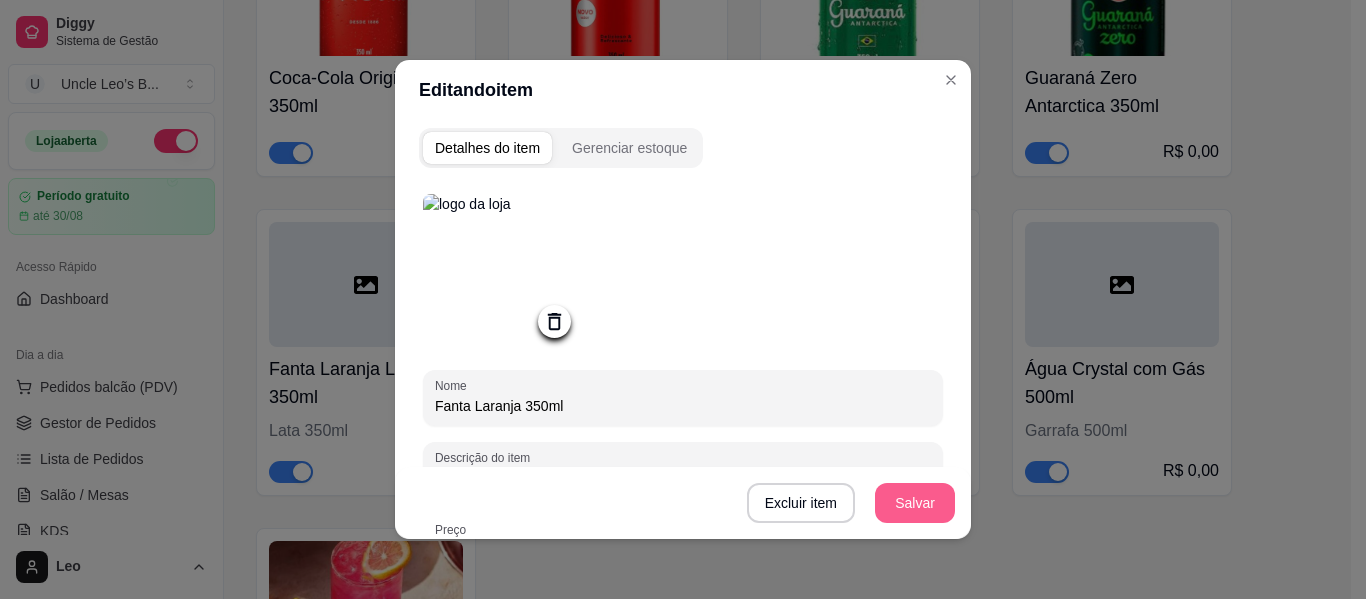 type on "Fanta Laranja 350ml" 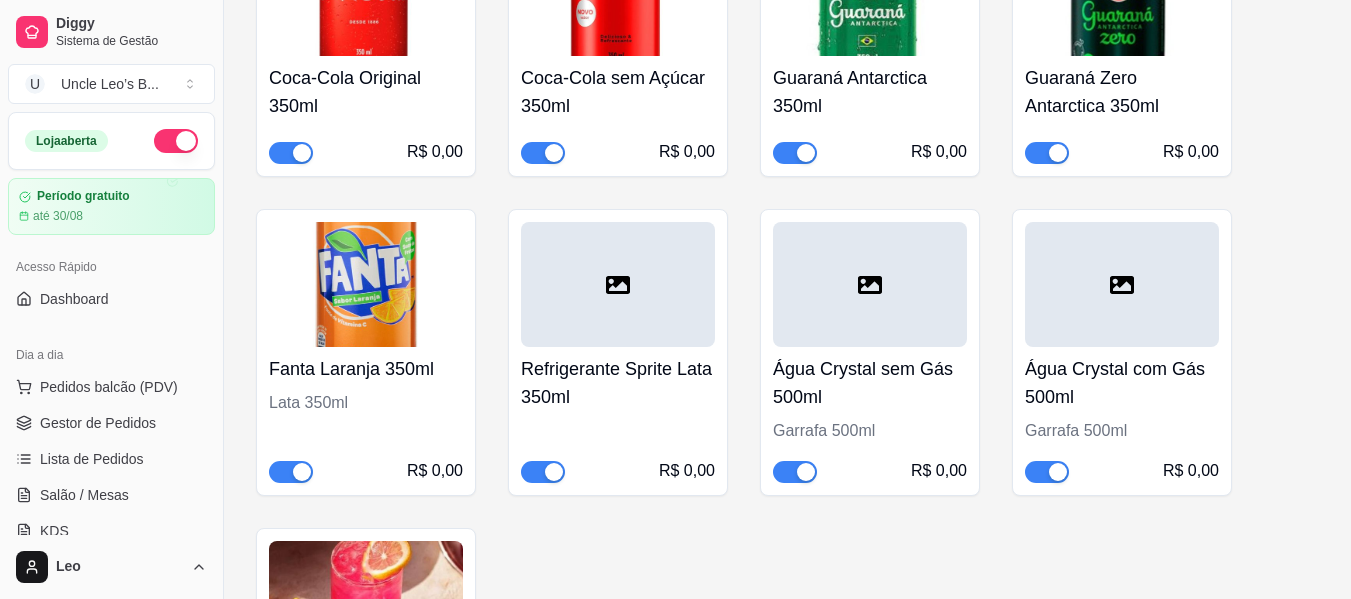 click at bounding box center [618, 284] 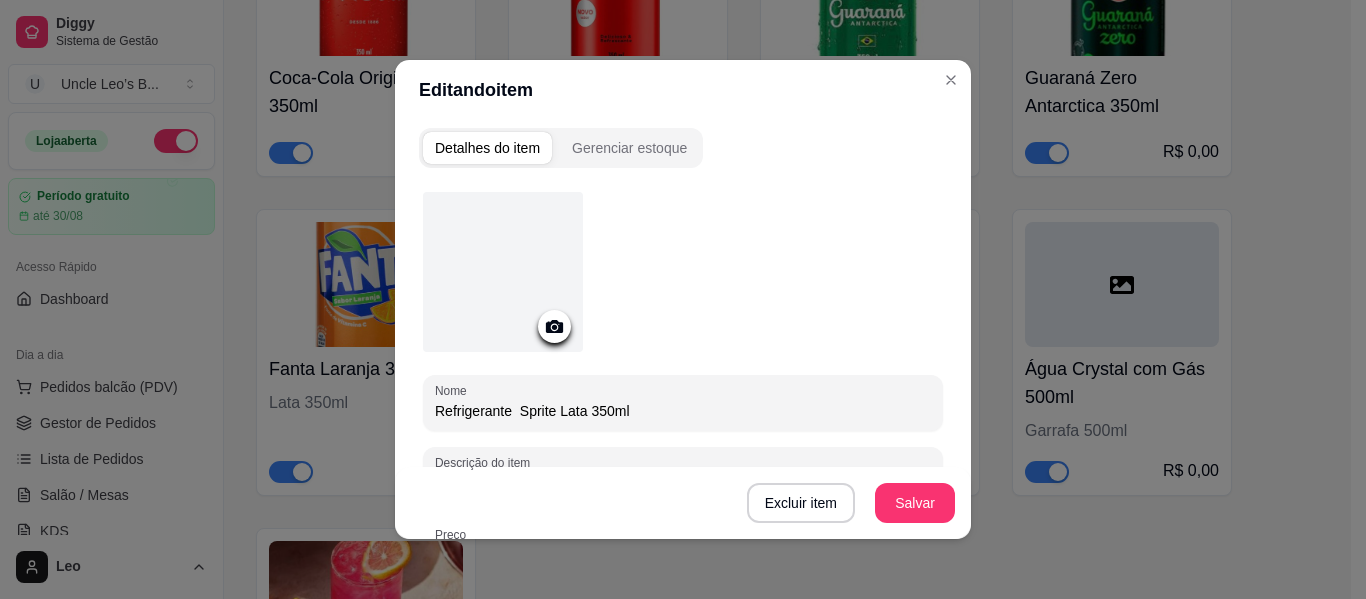 click 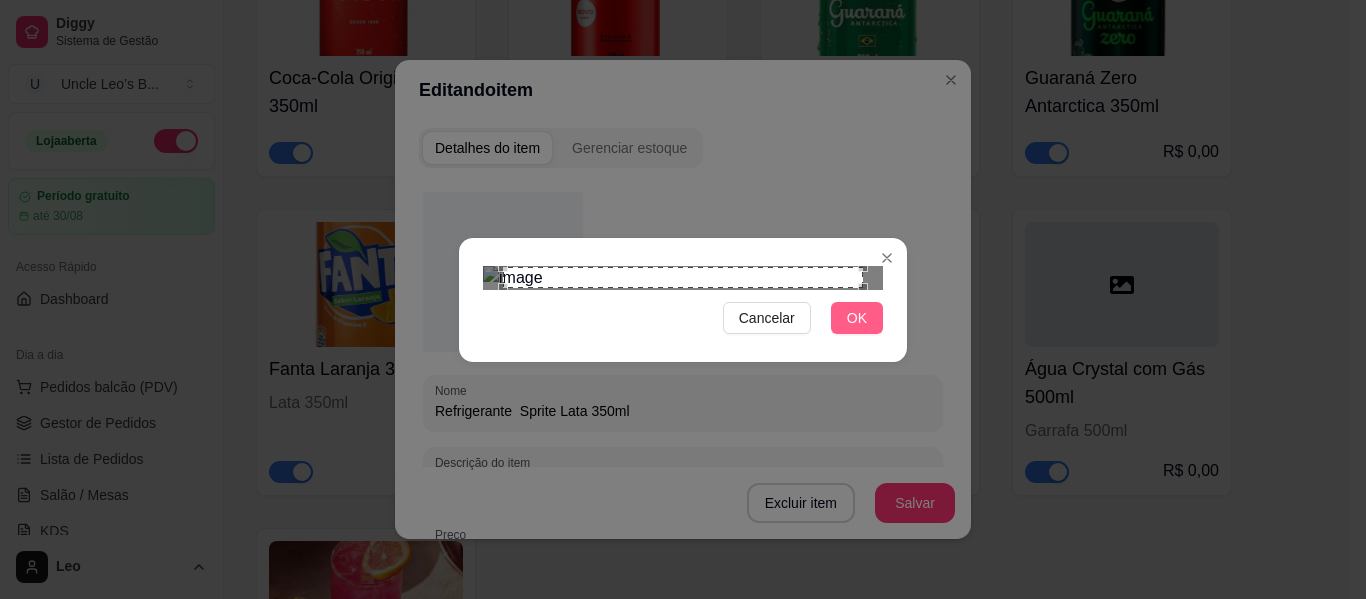click on "OK" at bounding box center (857, 318) 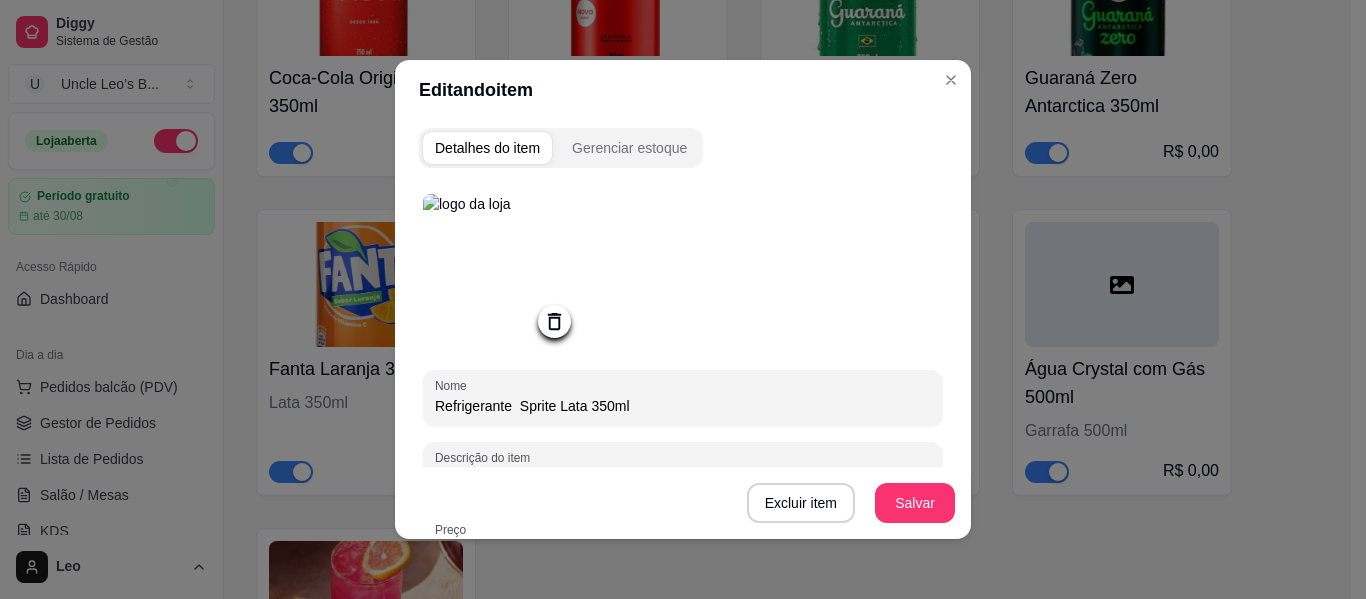 drag, startPoint x: 511, startPoint y: 406, endPoint x: 399, endPoint y: 416, distance: 112.44554 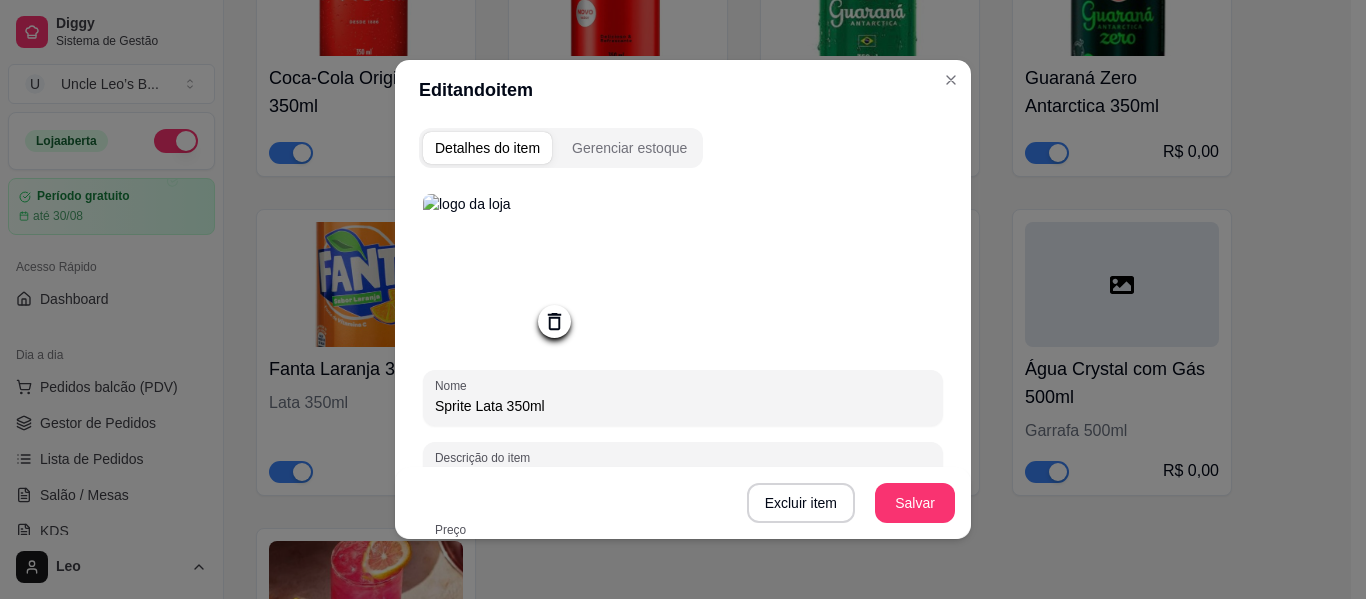 click on "Sprite Lata 350ml" at bounding box center (683, 406) 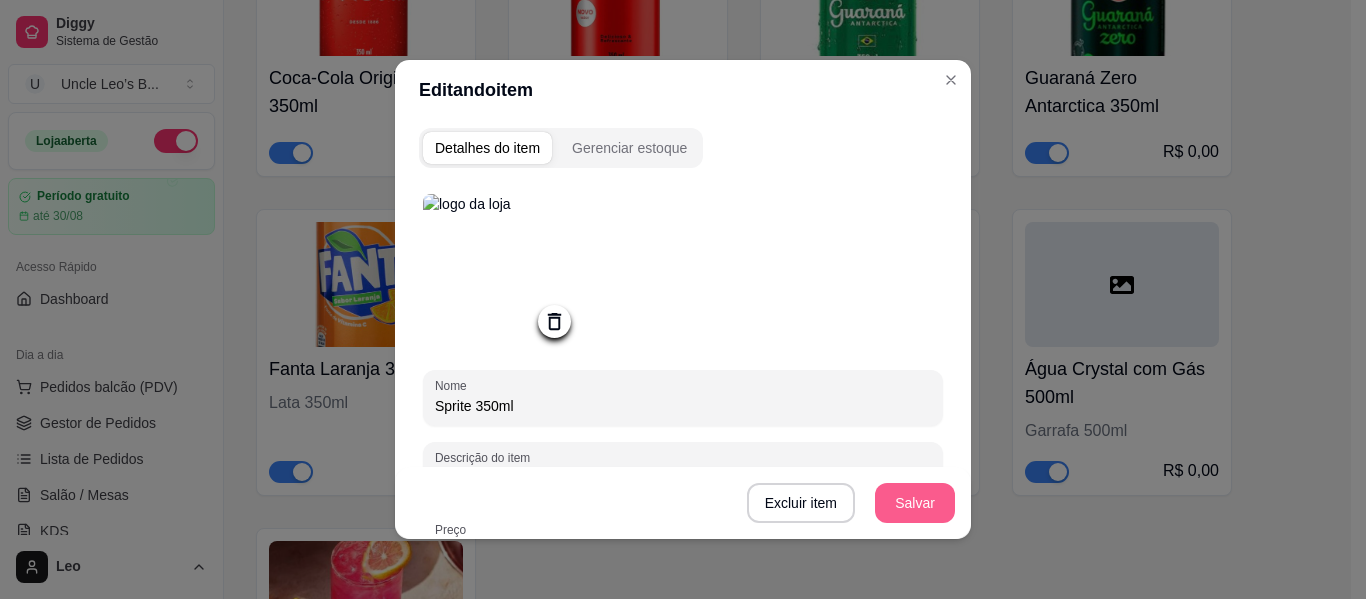type on "Sprite 350ml" 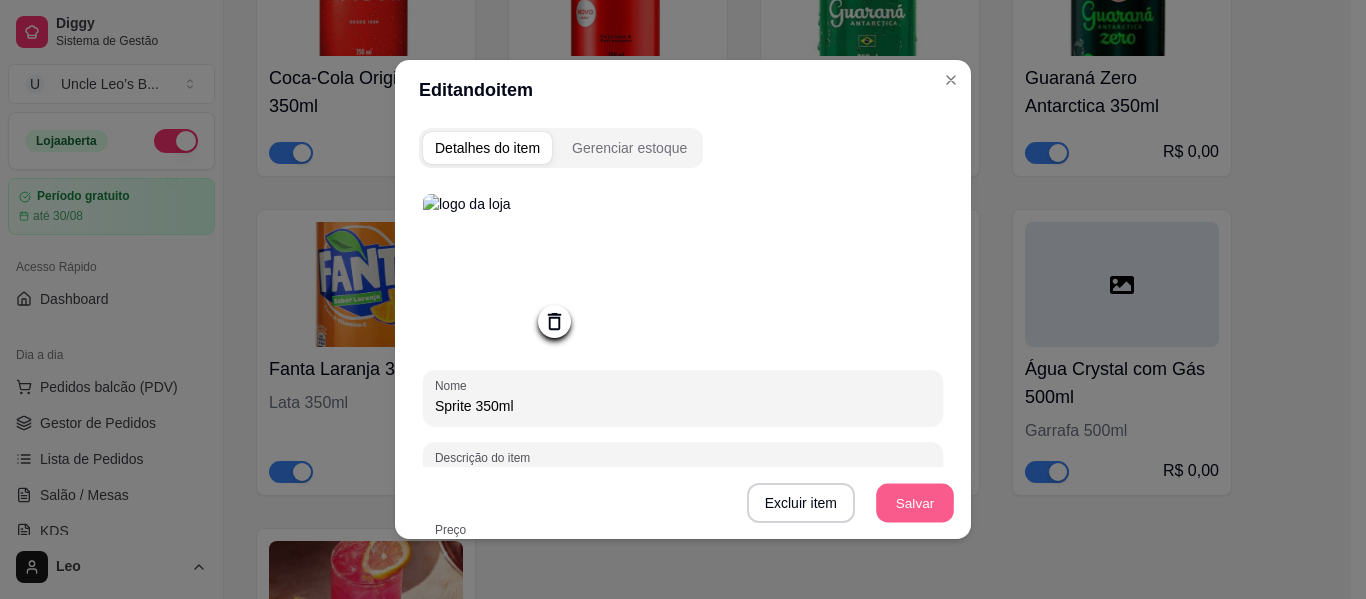 click on "Salvar" at bounding box center [915, 503] 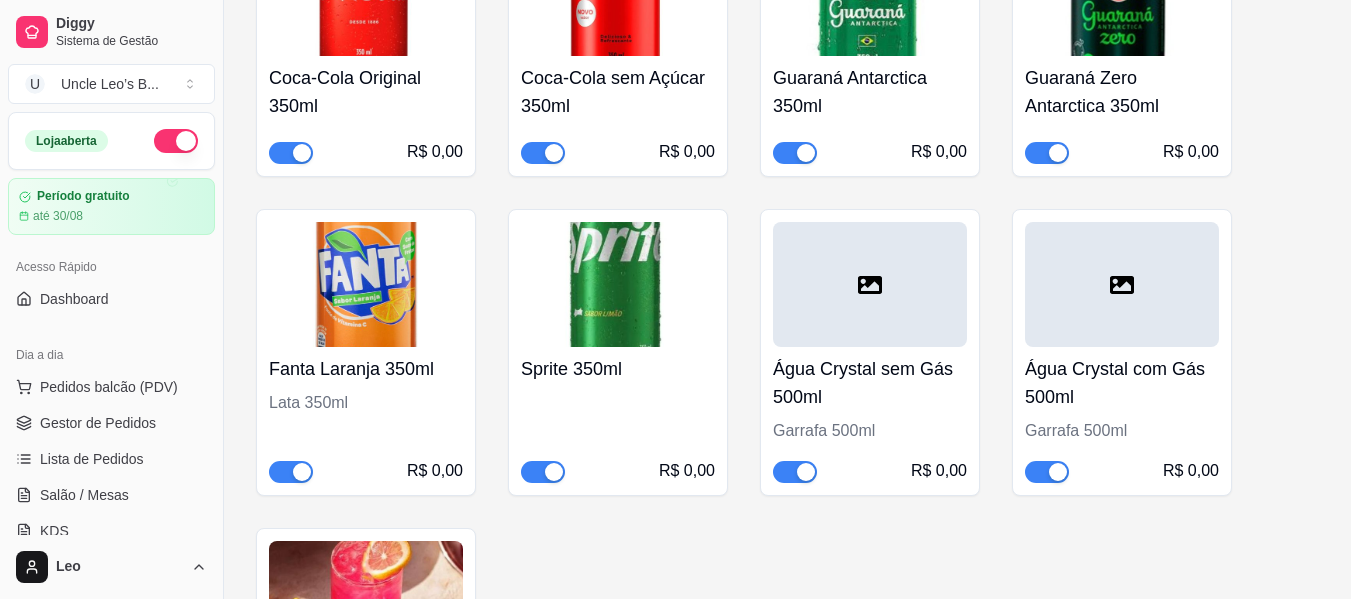 click at bounding box center [870, 284] 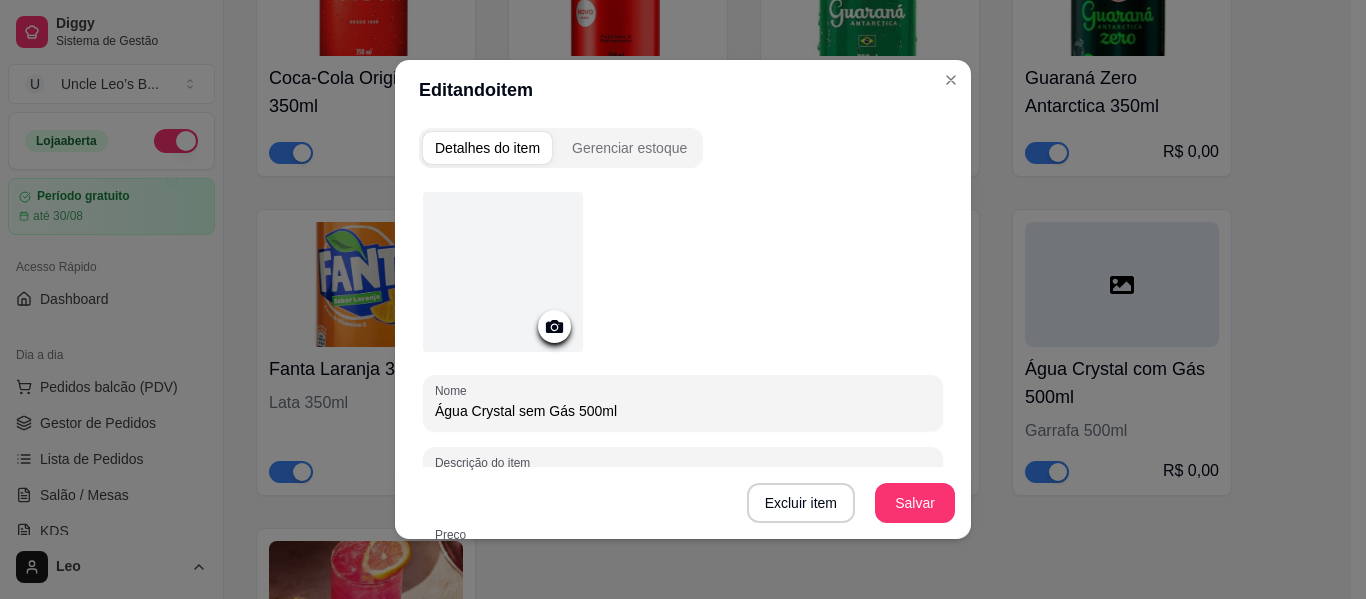 click 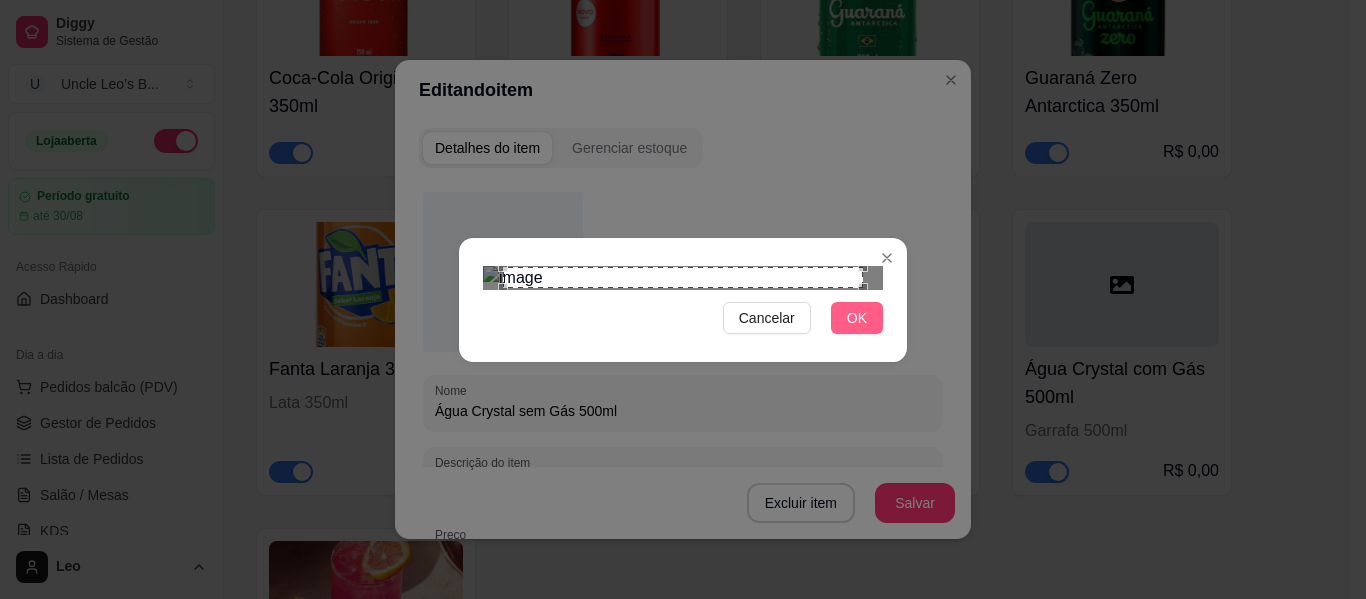 click on "OK" at bounding box center (857, 318) 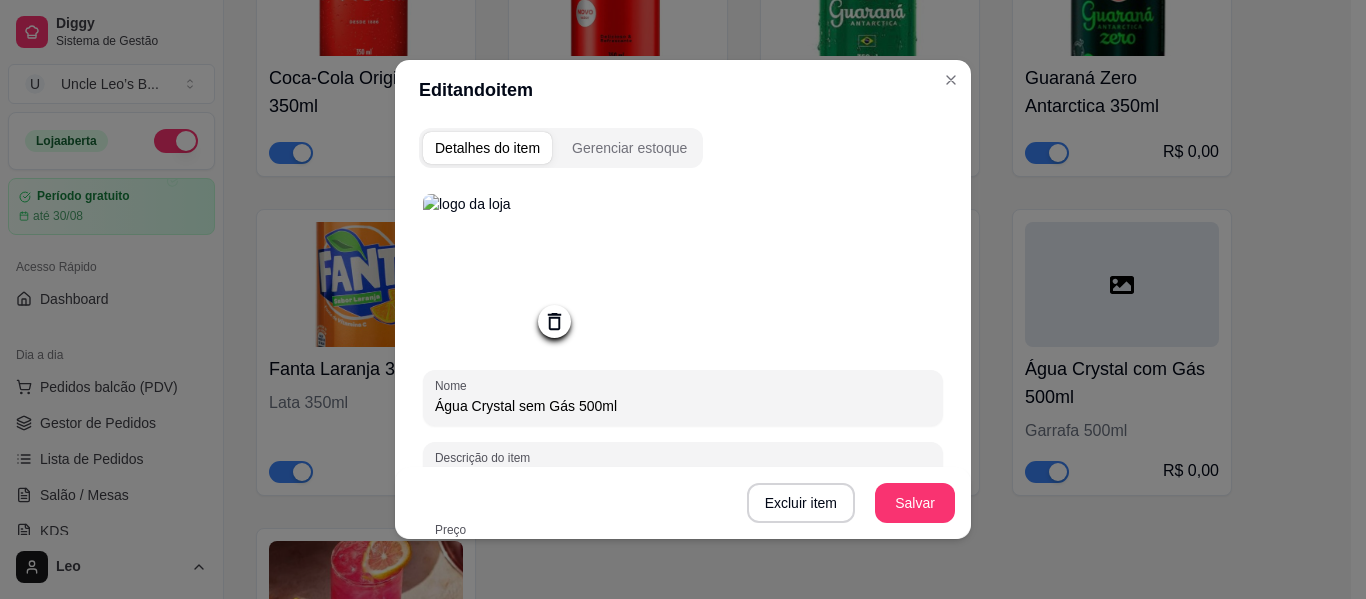 drag, startPoint x: 561, startPoint y: 409, endPoint x: 461, endPoint y: 409, distance: 100 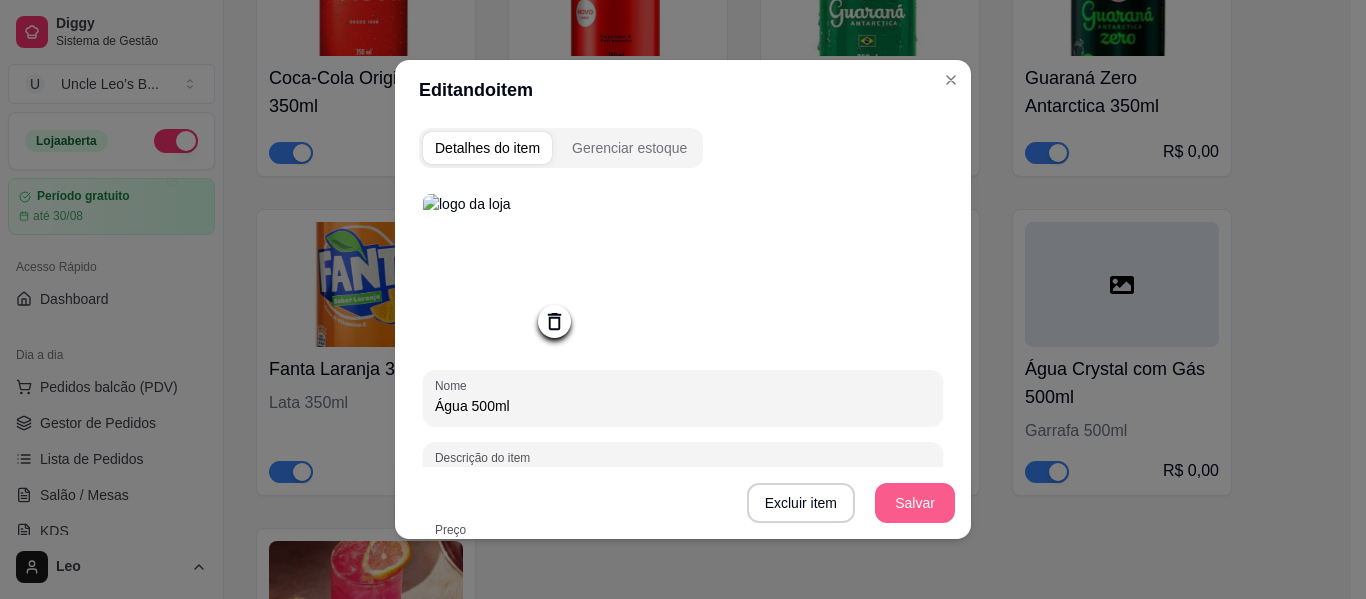 type on "Água 500ml" 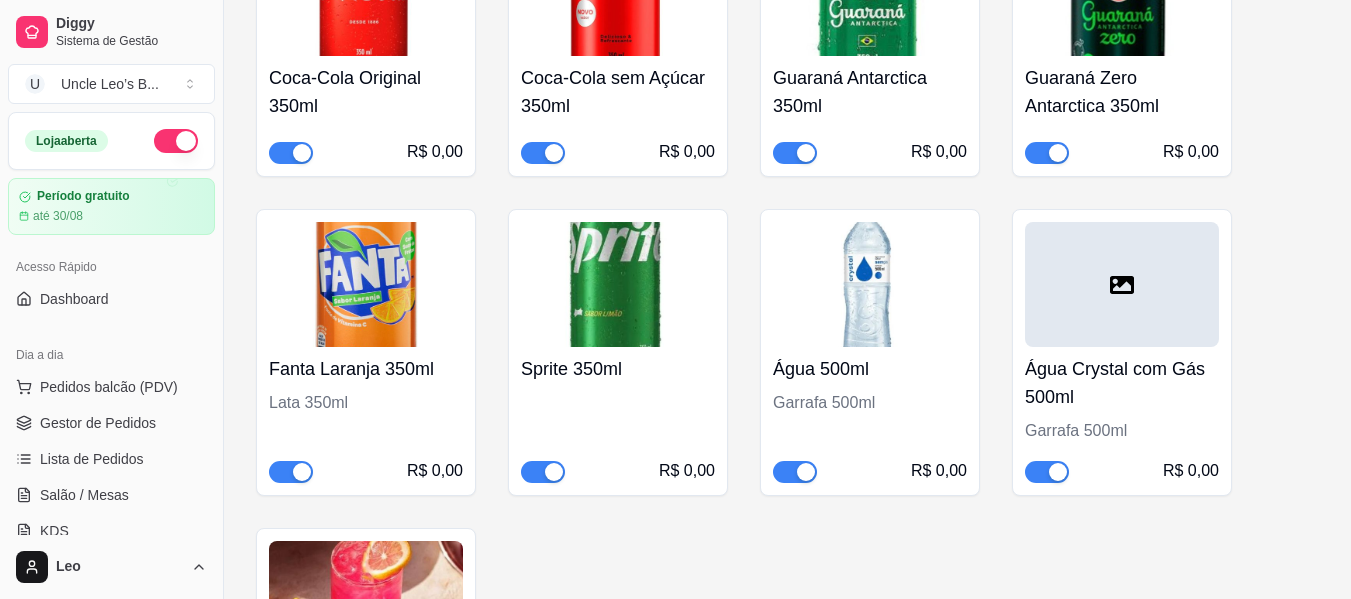 click at bounding box center (1122, 284) 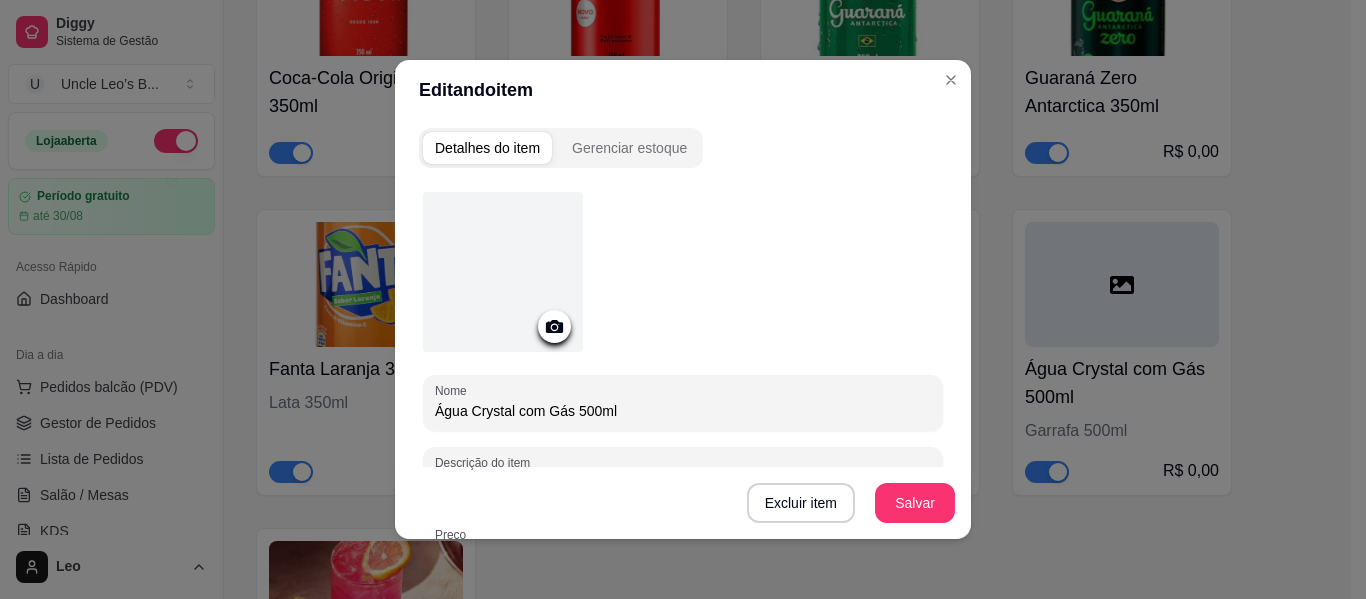 click on "Água Crystal com Gás 500ml" at bounding box center [683, 411] 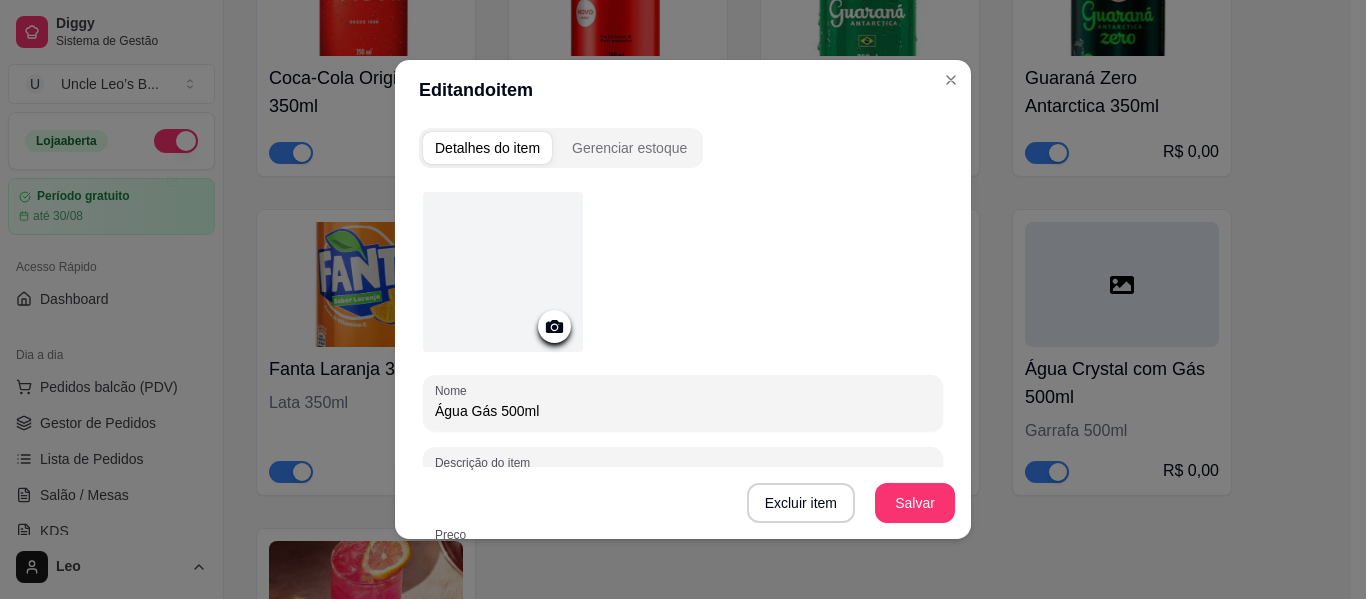 click on "Água Gás 500ml" at bounding box center [683, 411] 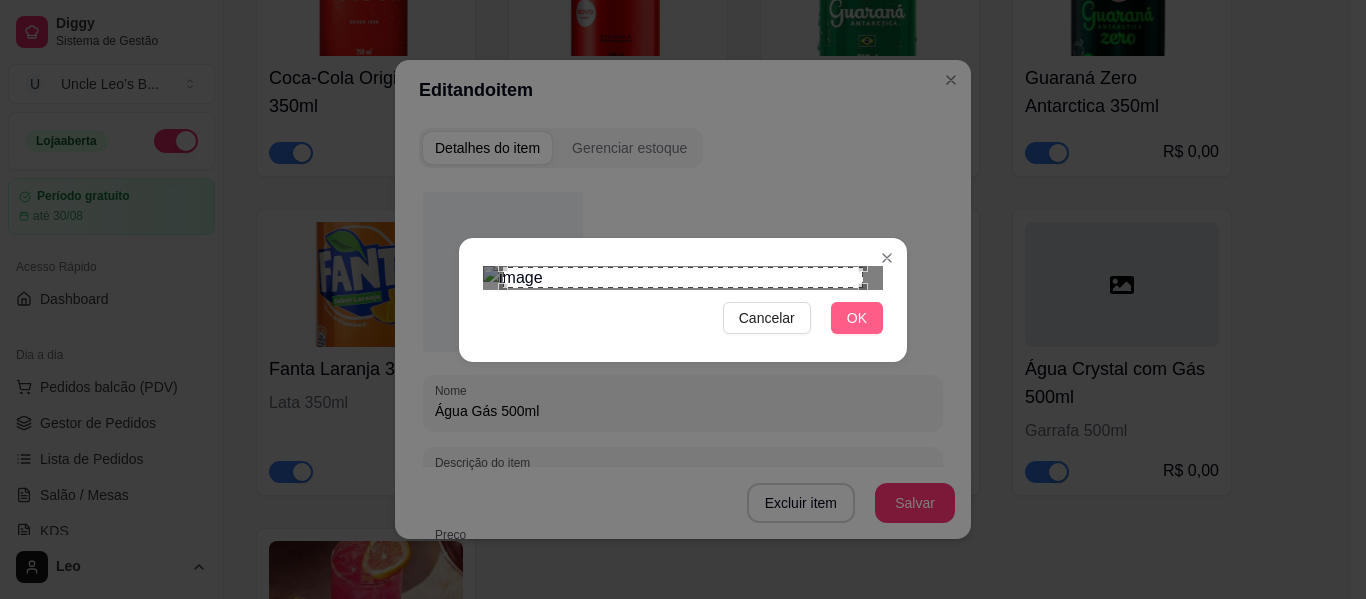 click on "OK" at bounding box center (857, 318) 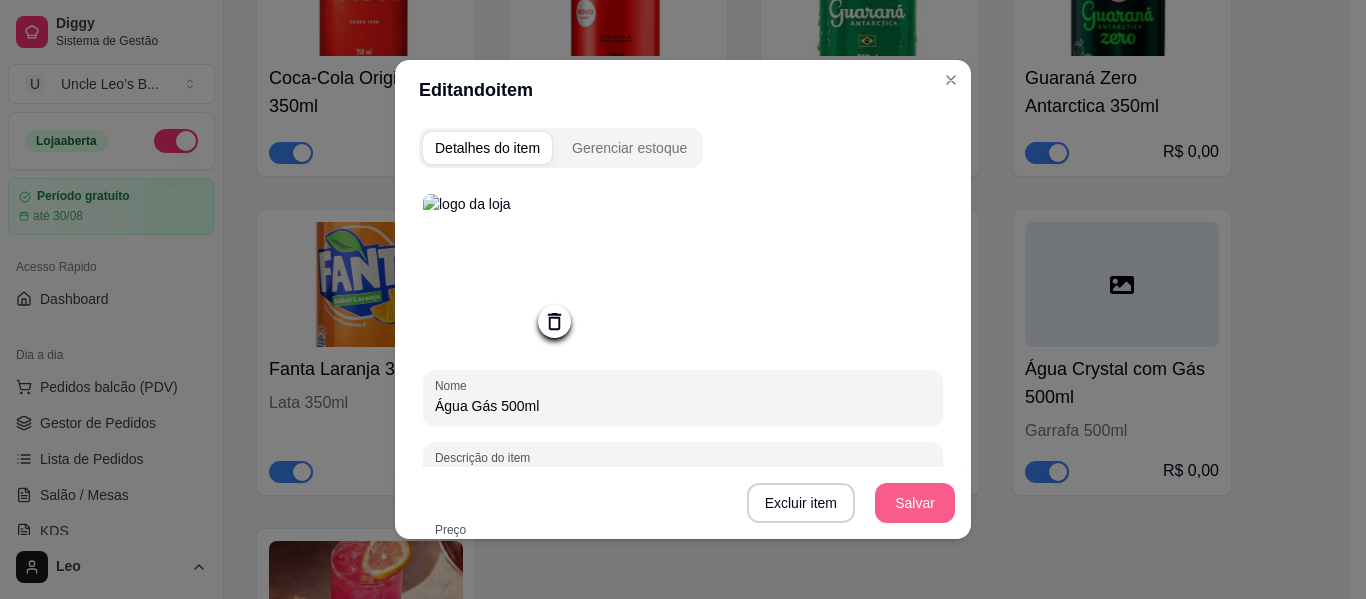 click on "Salvar" at bounding box center (915, 503) 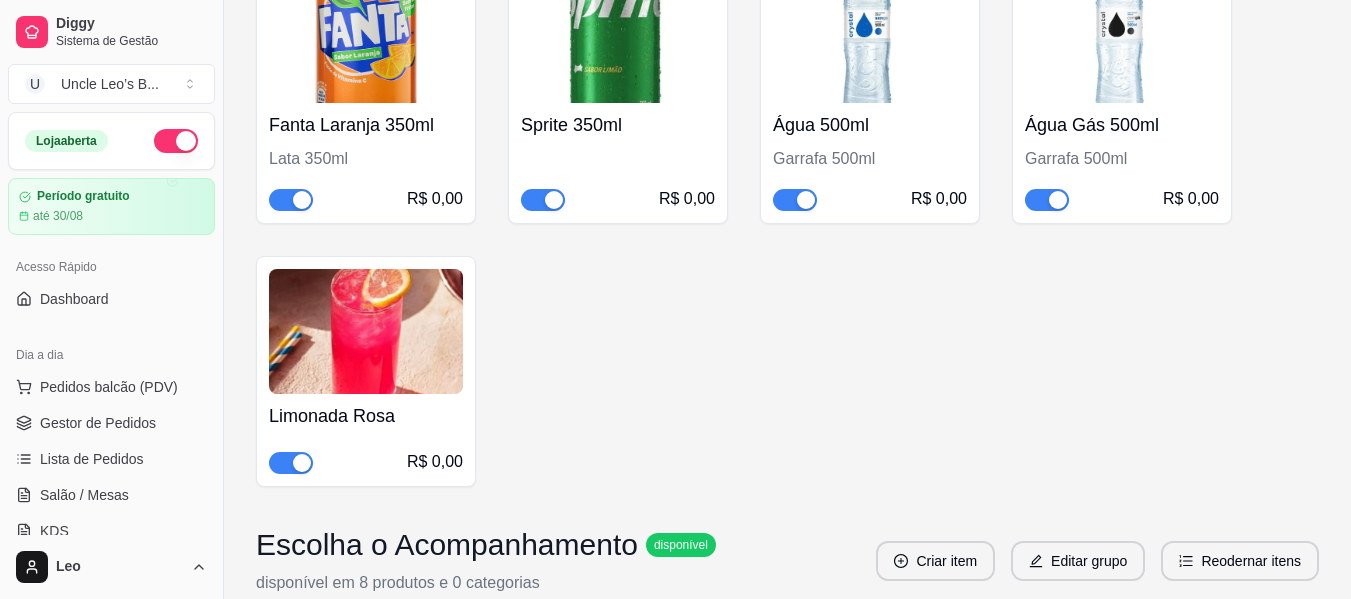 scroll, scrollTop: 4257, scrollLeft: 0, axis: vertical 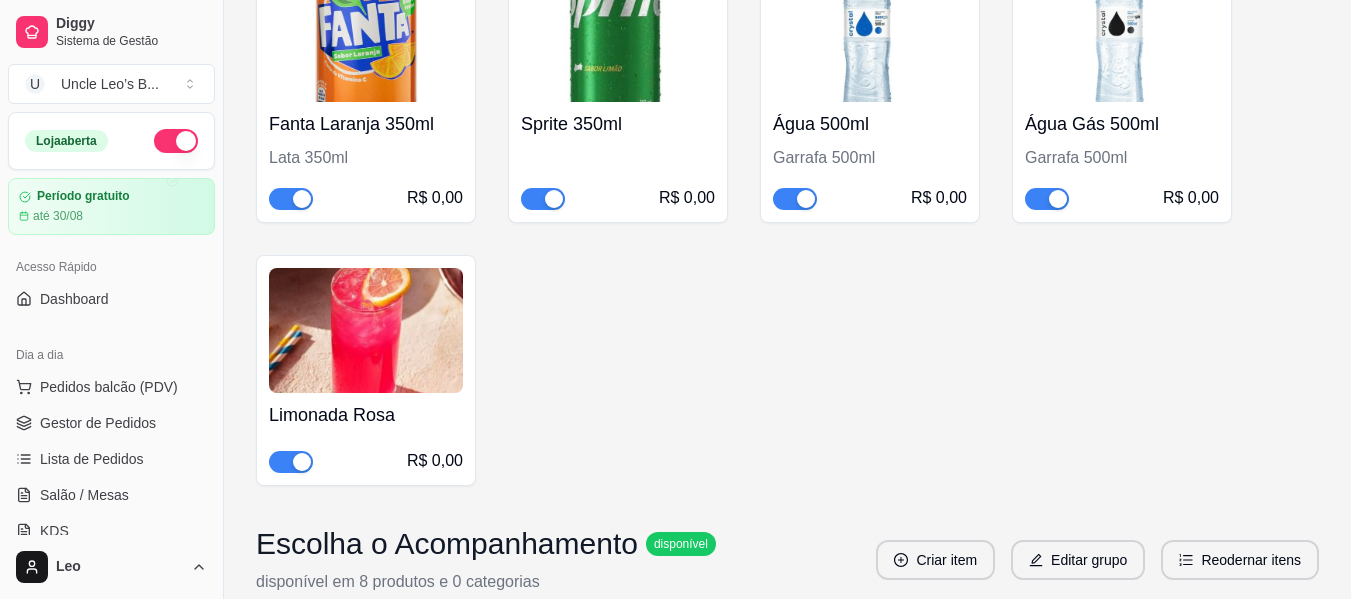 click at bounding box center [366, 330] 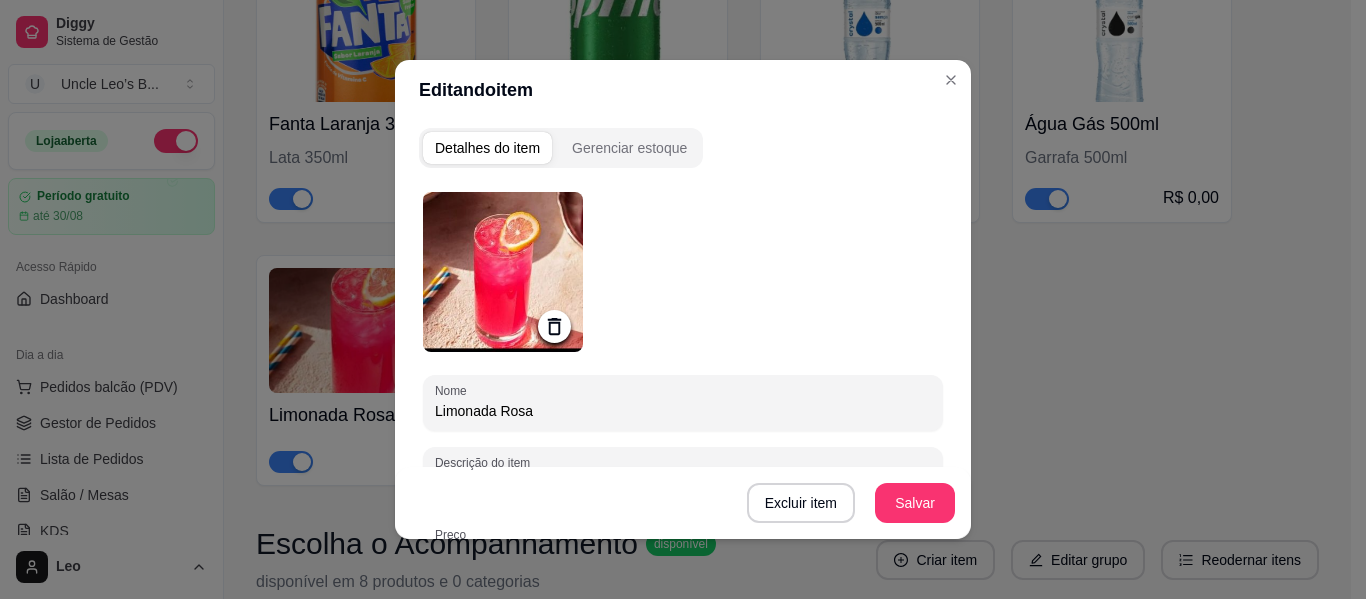 click on "Limonada Rosa" at bounding box center [683, 411] 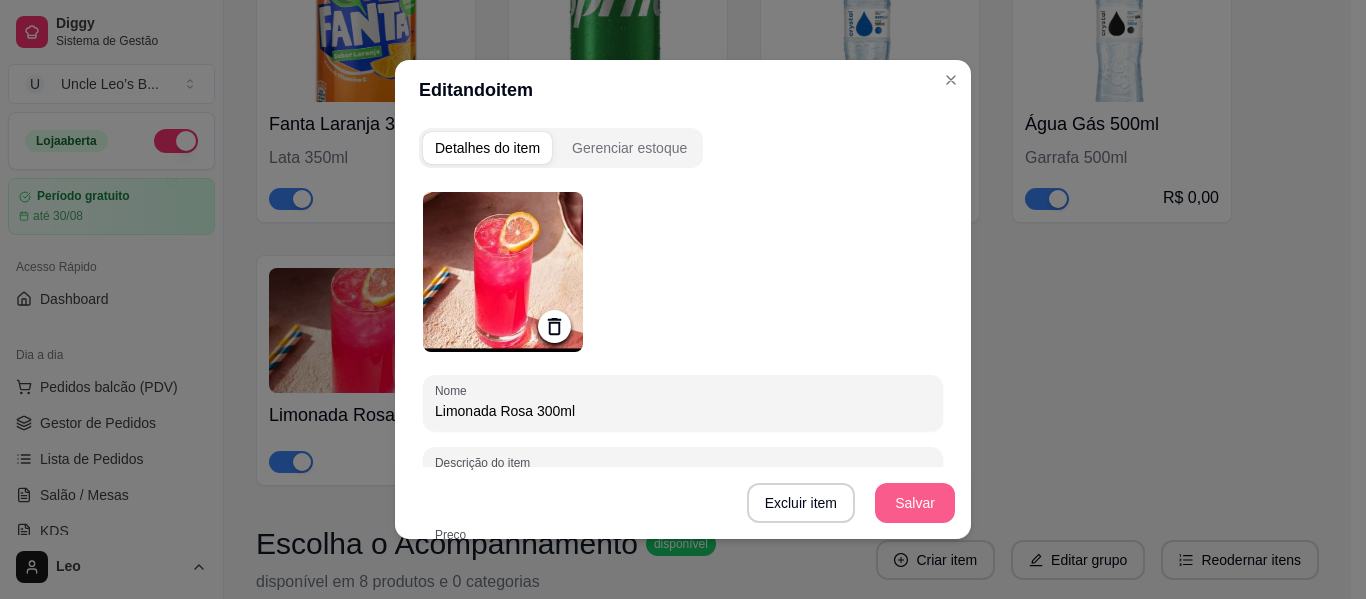 type on "Limonada Rosa 300ml" 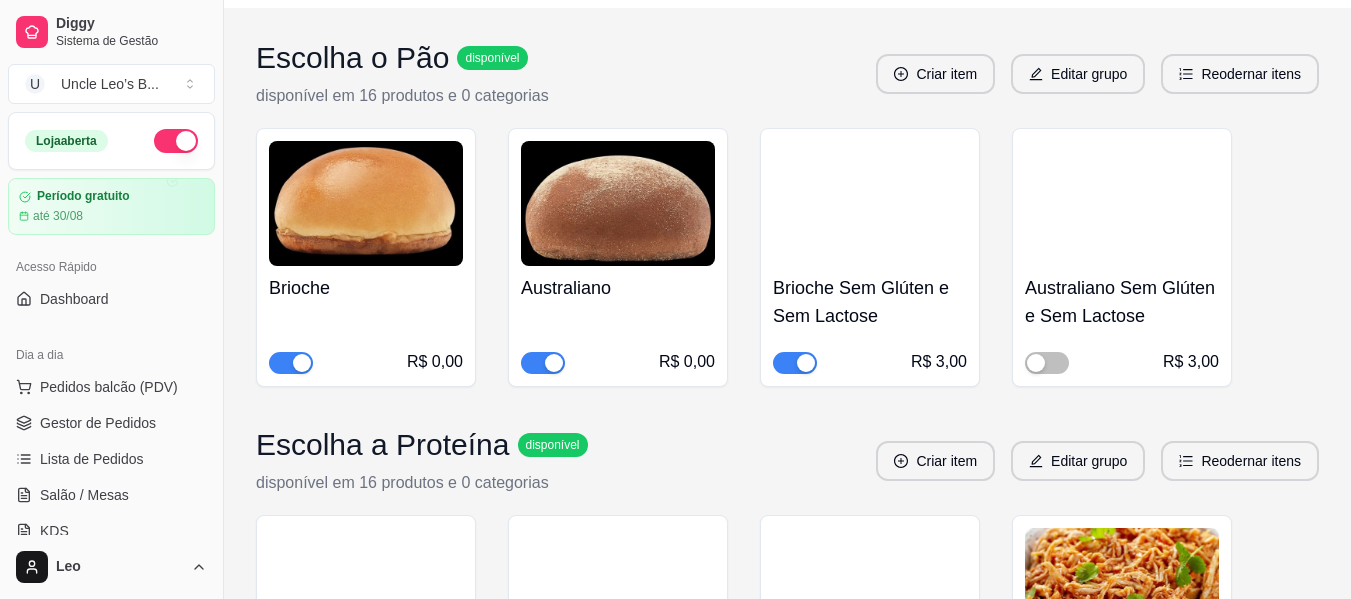 scroll, scrollTop: 0, scrollLeft: 0, axis: both 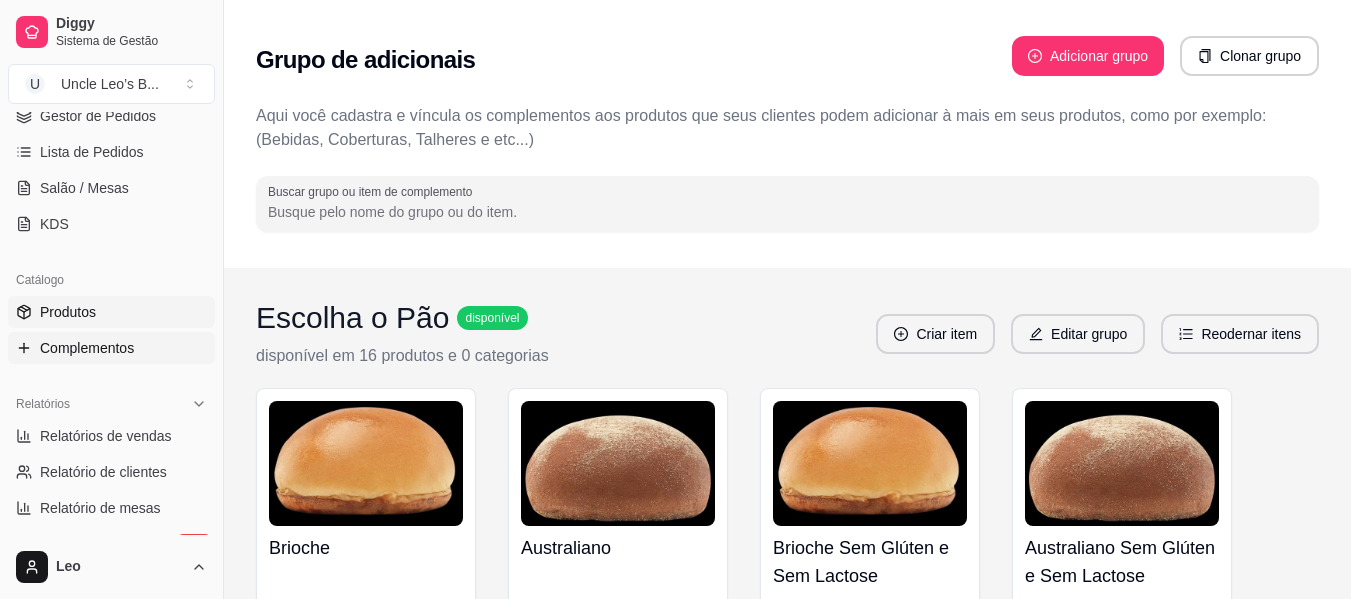click on "Produtos" at bounding box center [68, 312] 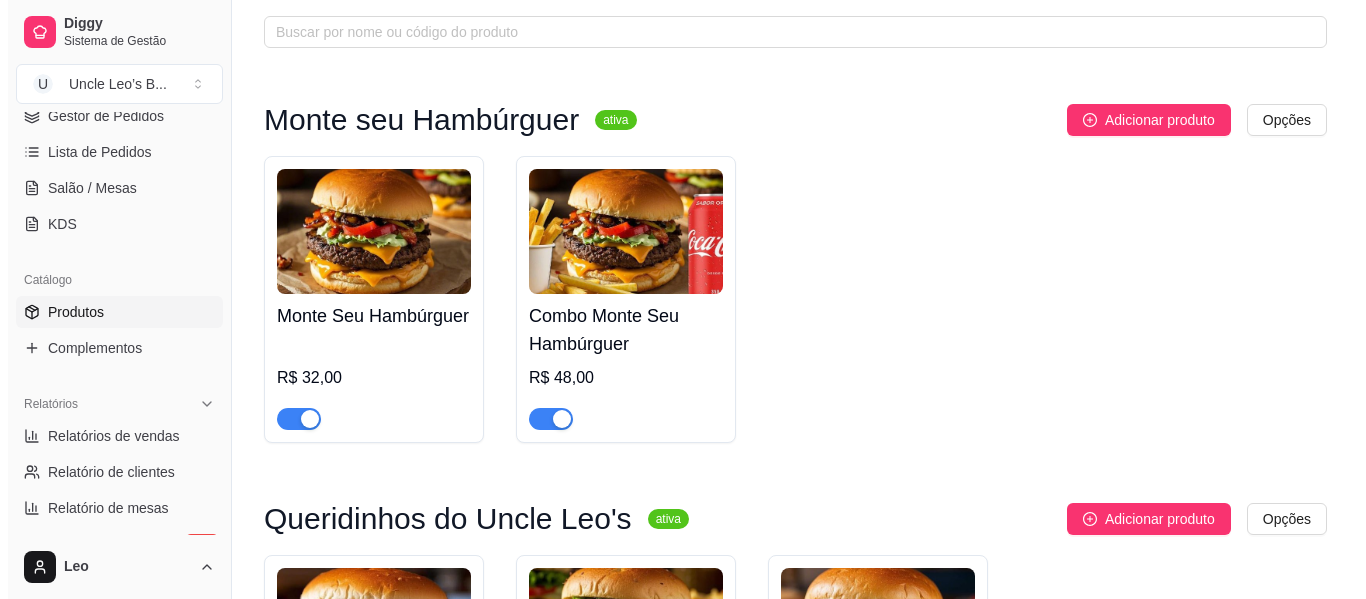 scroll, scrollTop: 101, scrollLeft: 0, axis: vertical 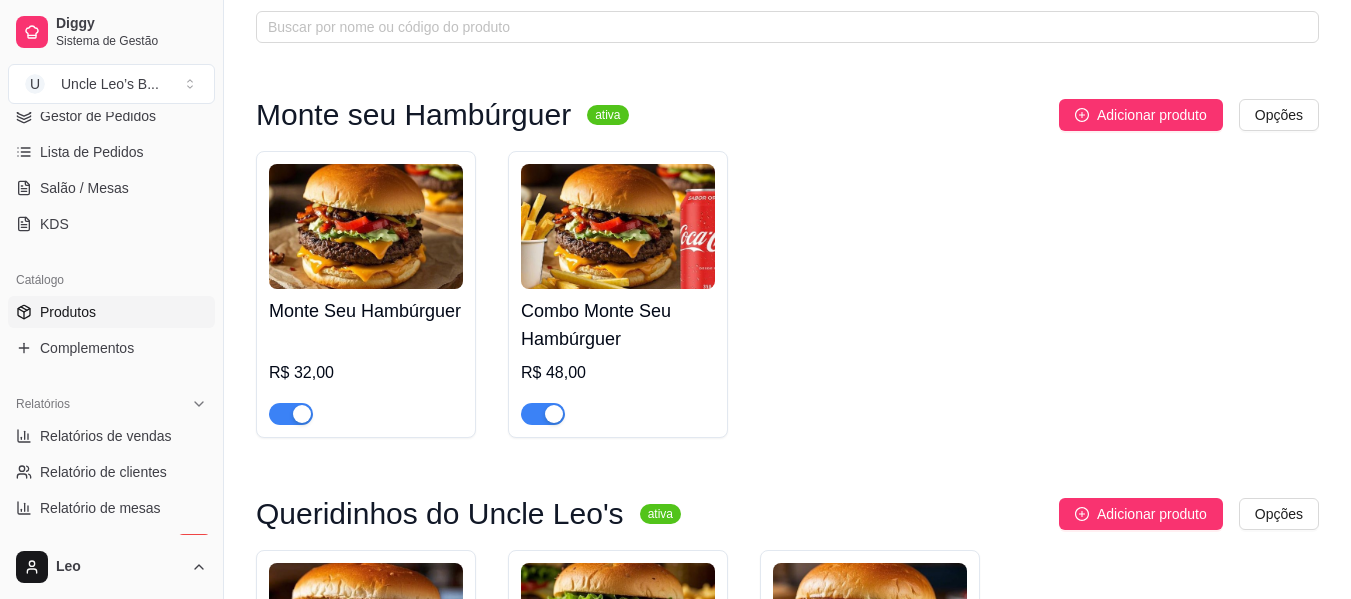 click on "Monte Seu Hambúrguer" at bounding box center (366, 311) 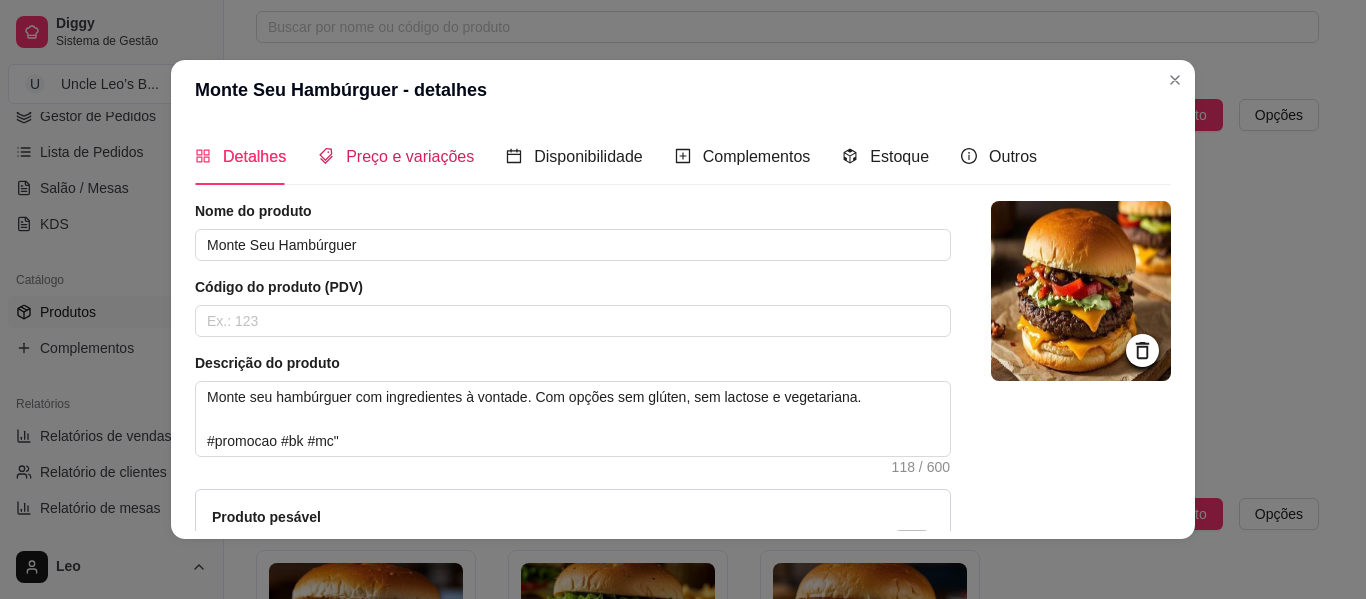 click on "Preço e variações" at bounding box center (410, 156) 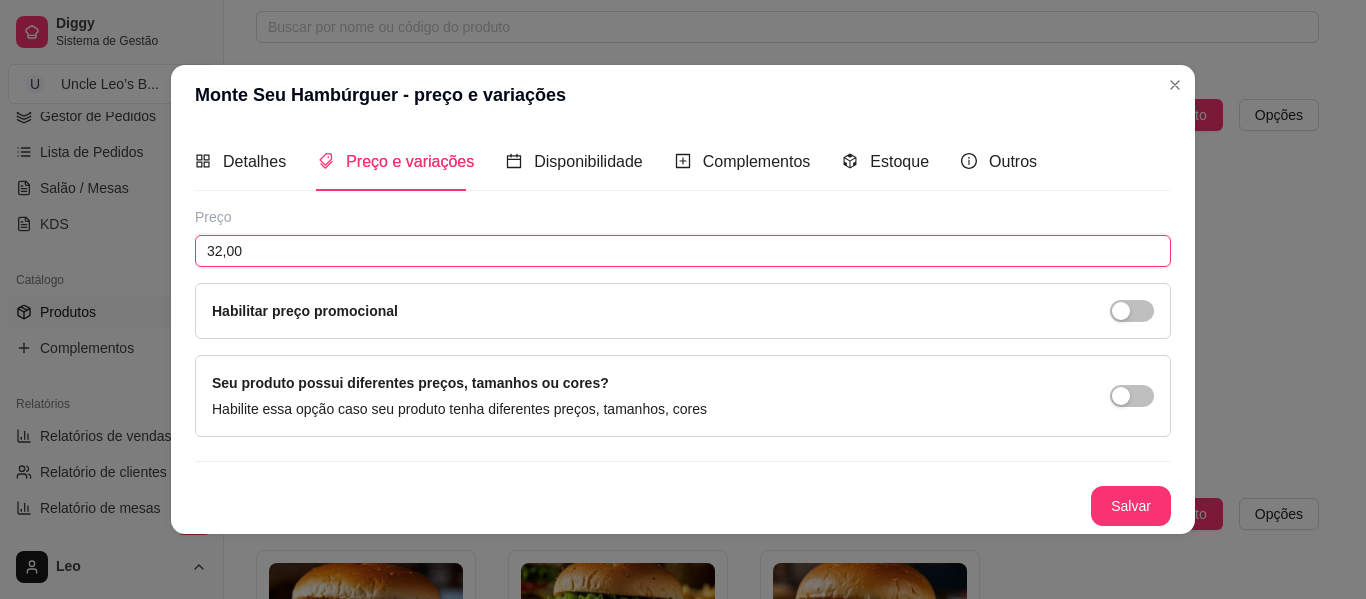 click on "32,00" at bounding box center [683, 251] 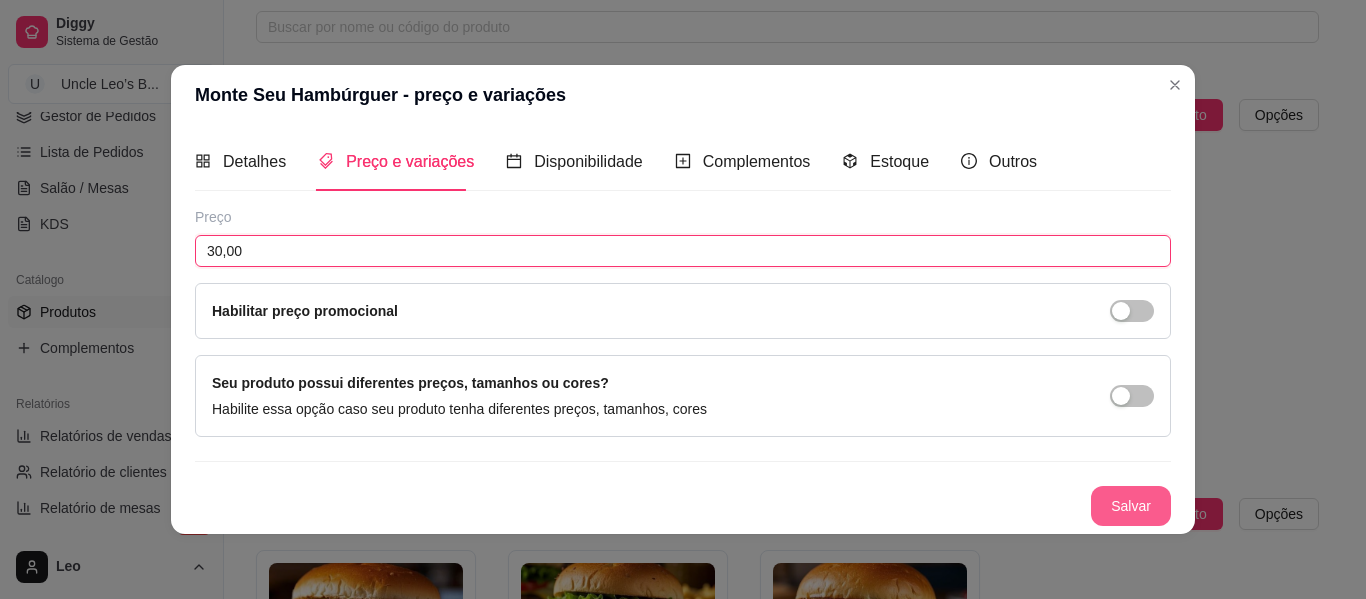 type on "30,00" 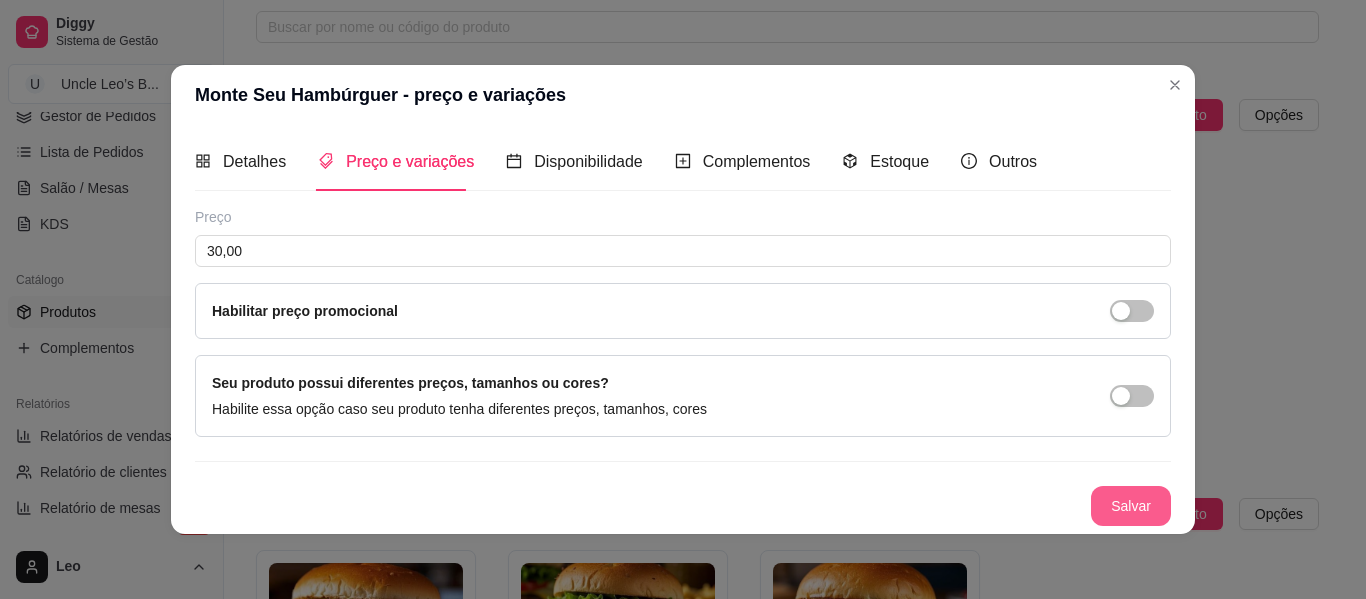 click on "Salvar" at bounding box center (1131, 506) 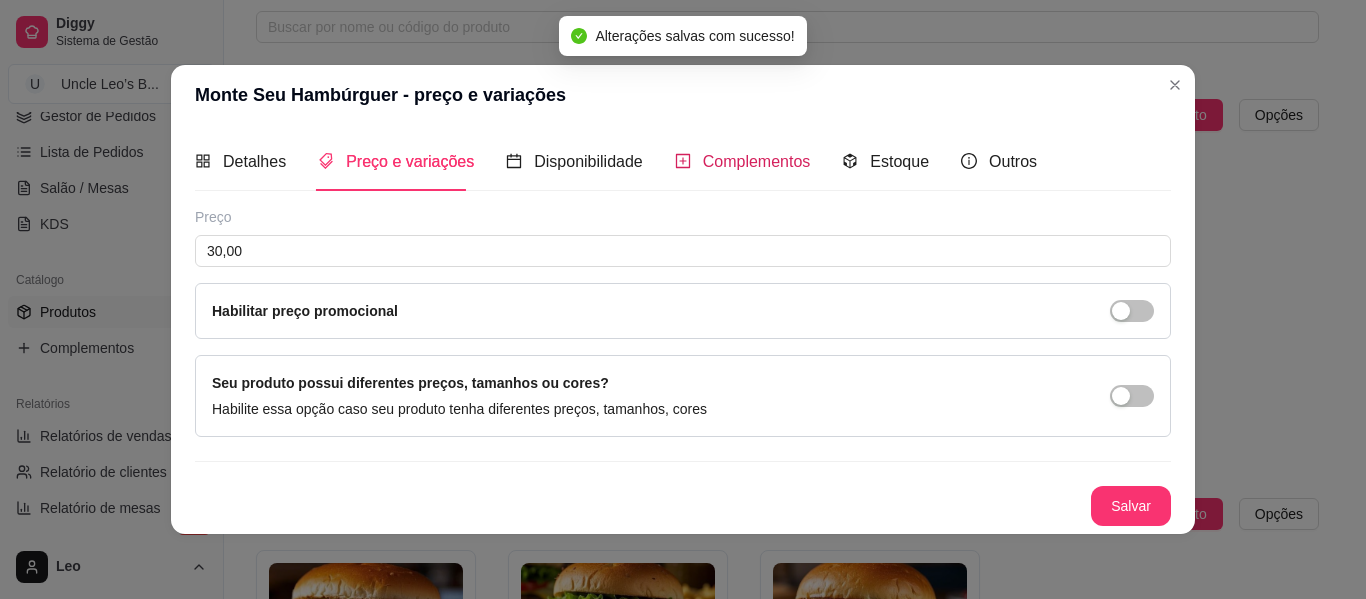 click on "Complementos" at bounding box center [757, 161] 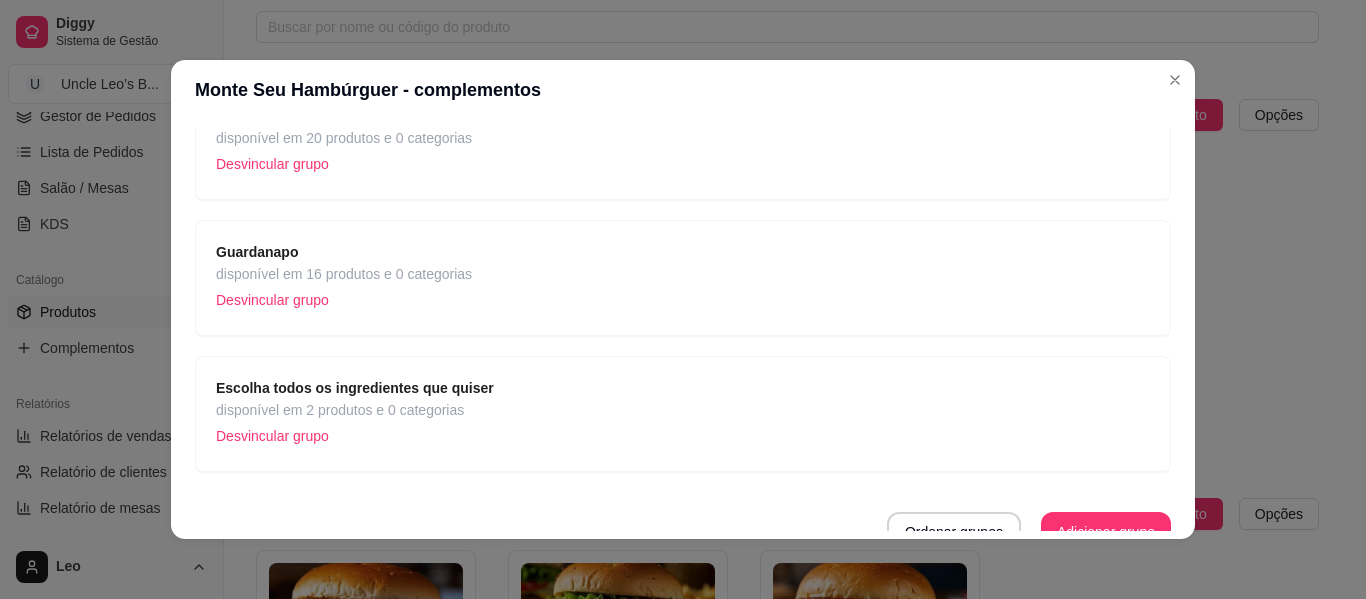 scroll, scrollTop: 608, scrollLeft: 0, axis: vertical 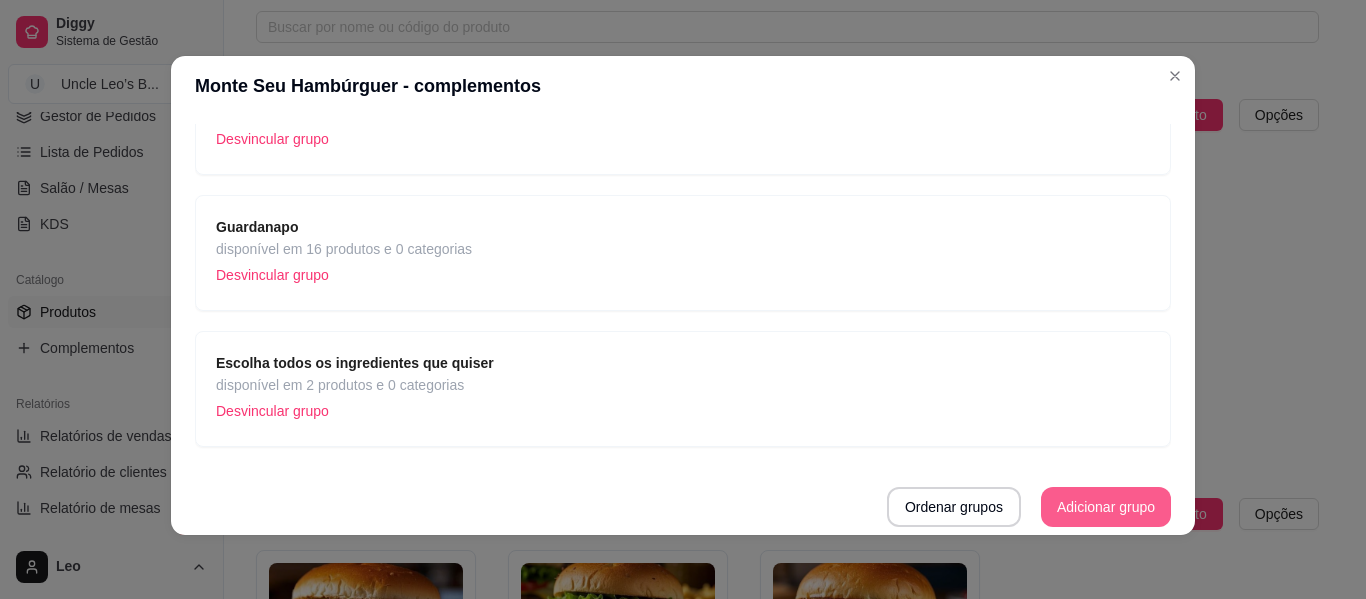 click on "Adicionar grupo" at bounding box center [1106, 507] 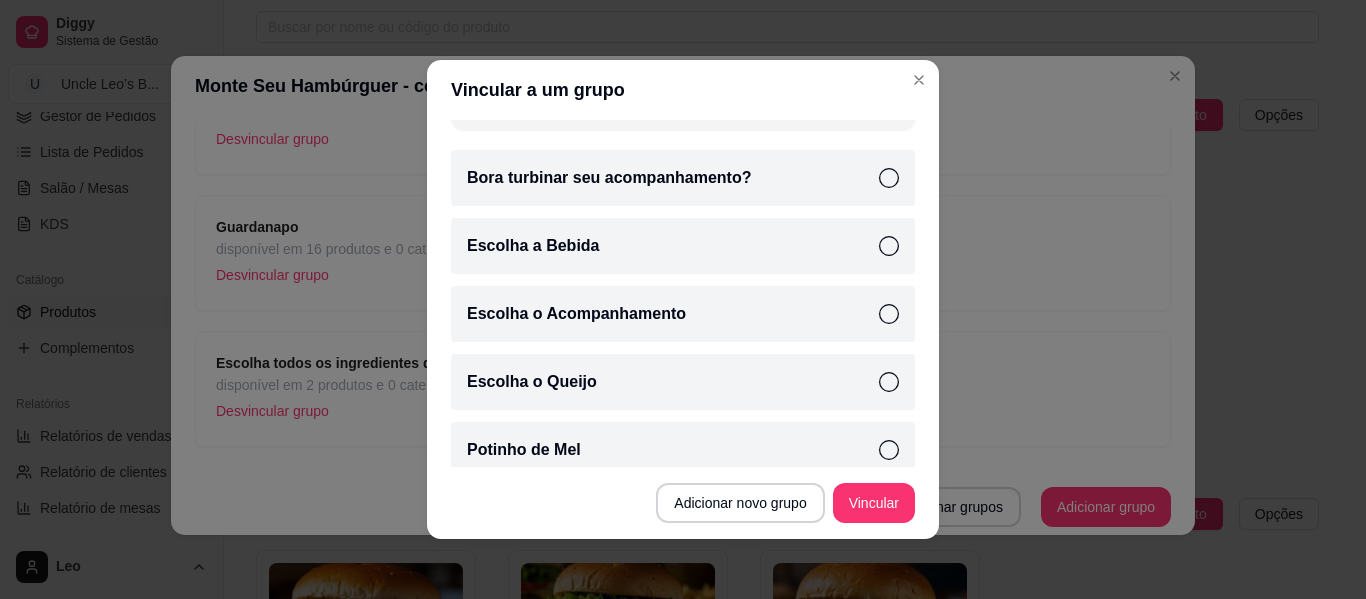 scroll, scrollTop: 129, scrollLeft: 0, axis: vertical 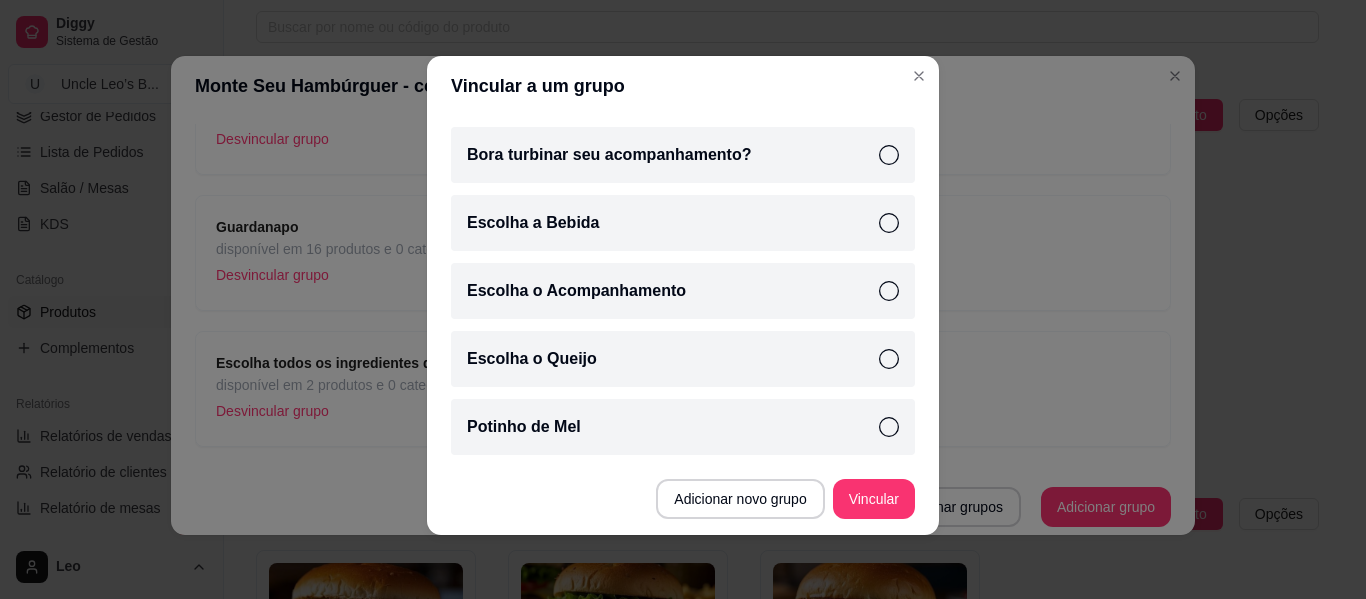 click on "Escolha o Queijo" at bounding box center (683, 359) 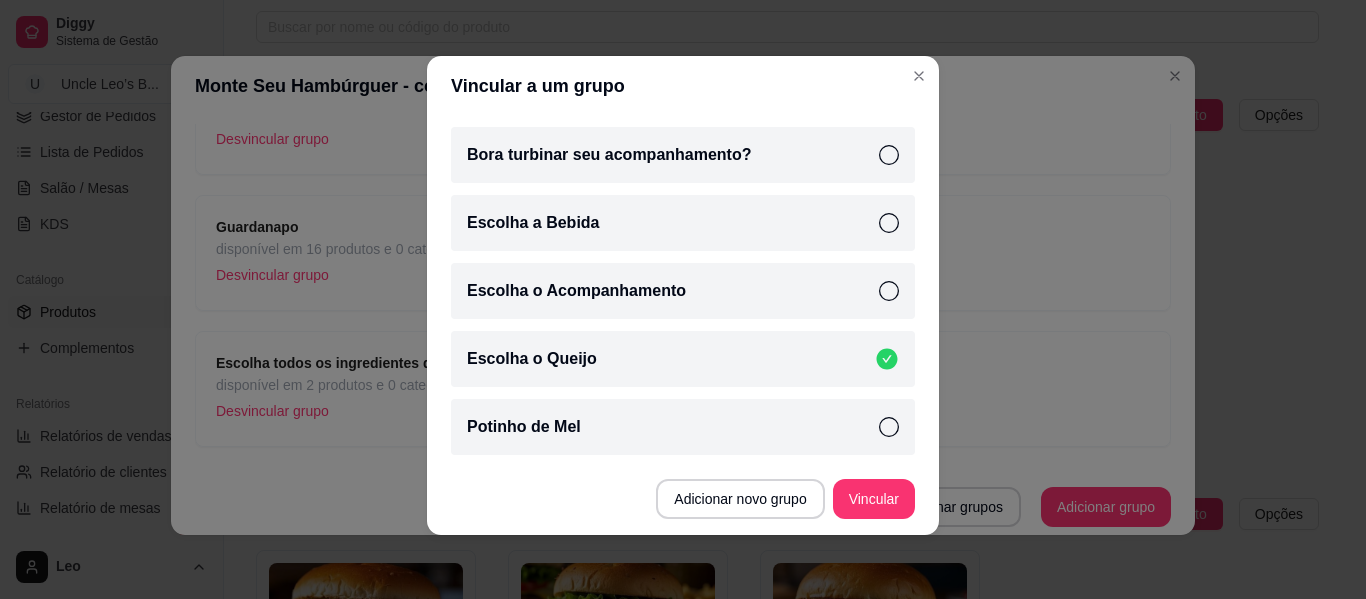 scroll, scrollTop: 0, scrollLeft: 0, axis: both 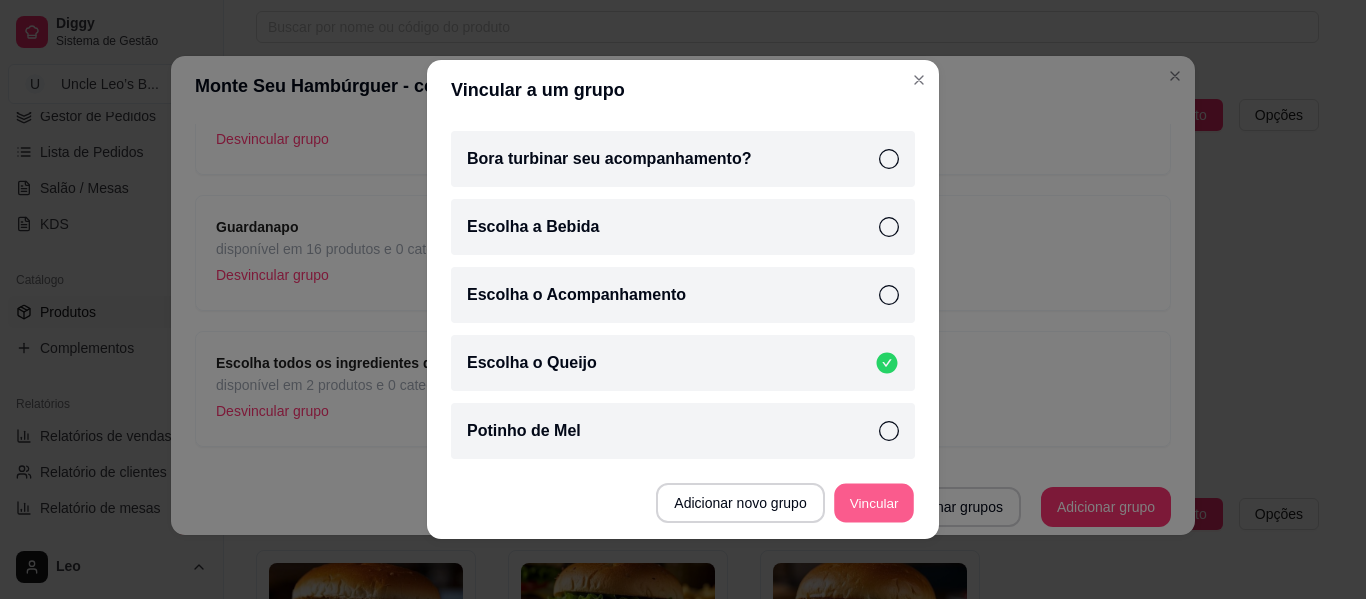 click on "Vincular" at bounding box center (874, 503) 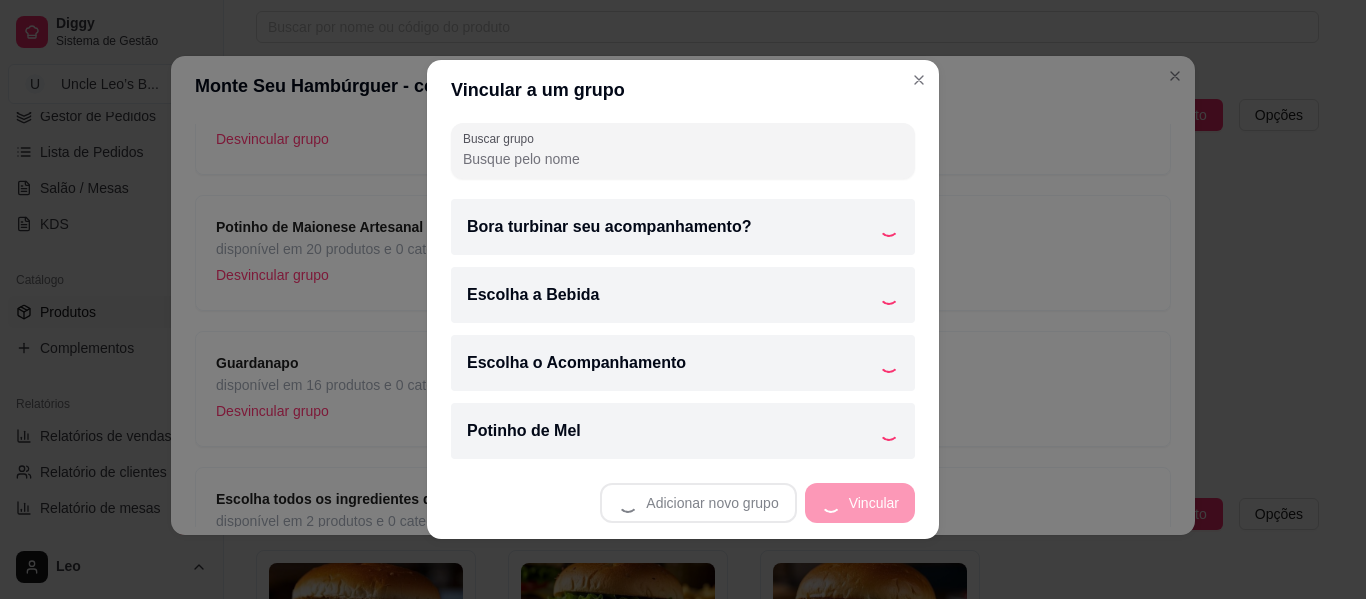 scroll, scrollTop: 61, scrollLeft: 0, axis: vertical 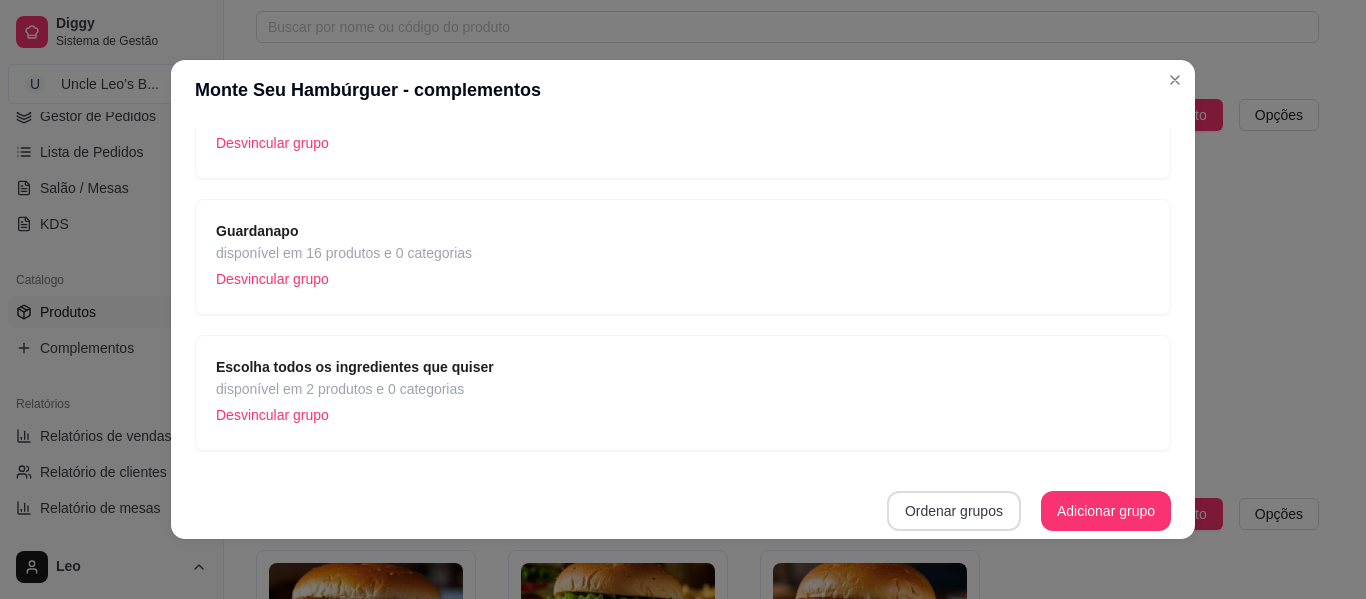 click on "Ordenar grupos" at bounding box center [954, 511] 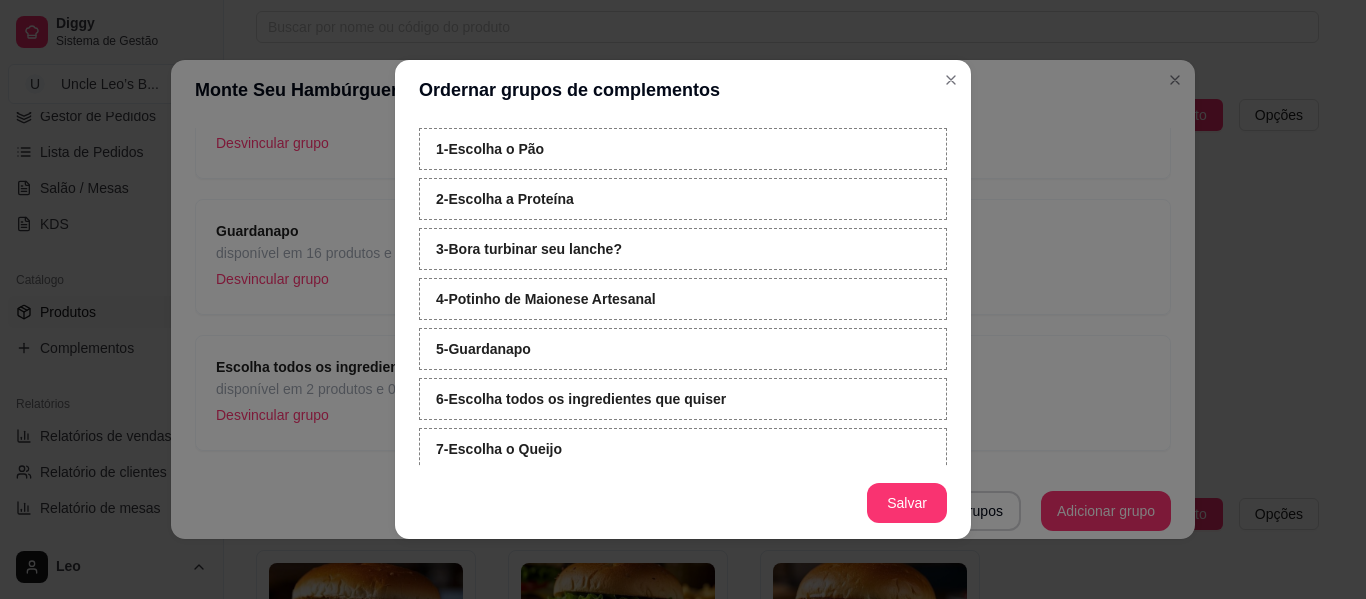 scroll, scrollTop: 19, scrollLeft: 0, axis: vertical 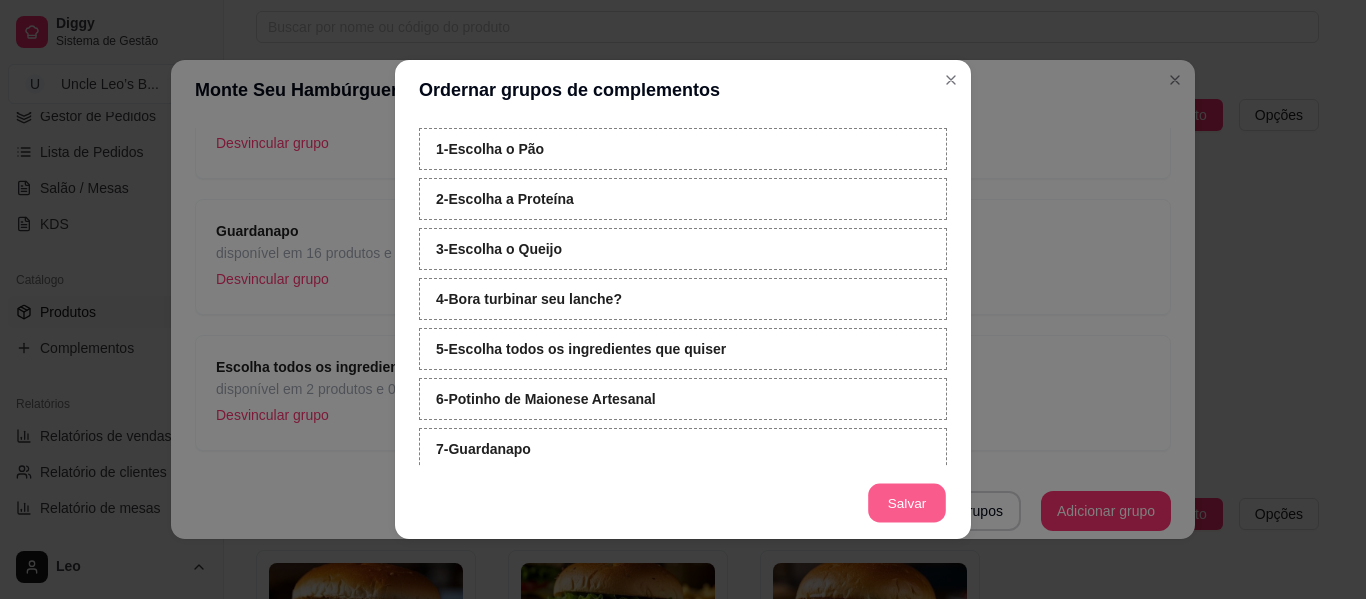click on "Salvar" at bounding box center (907, 503) 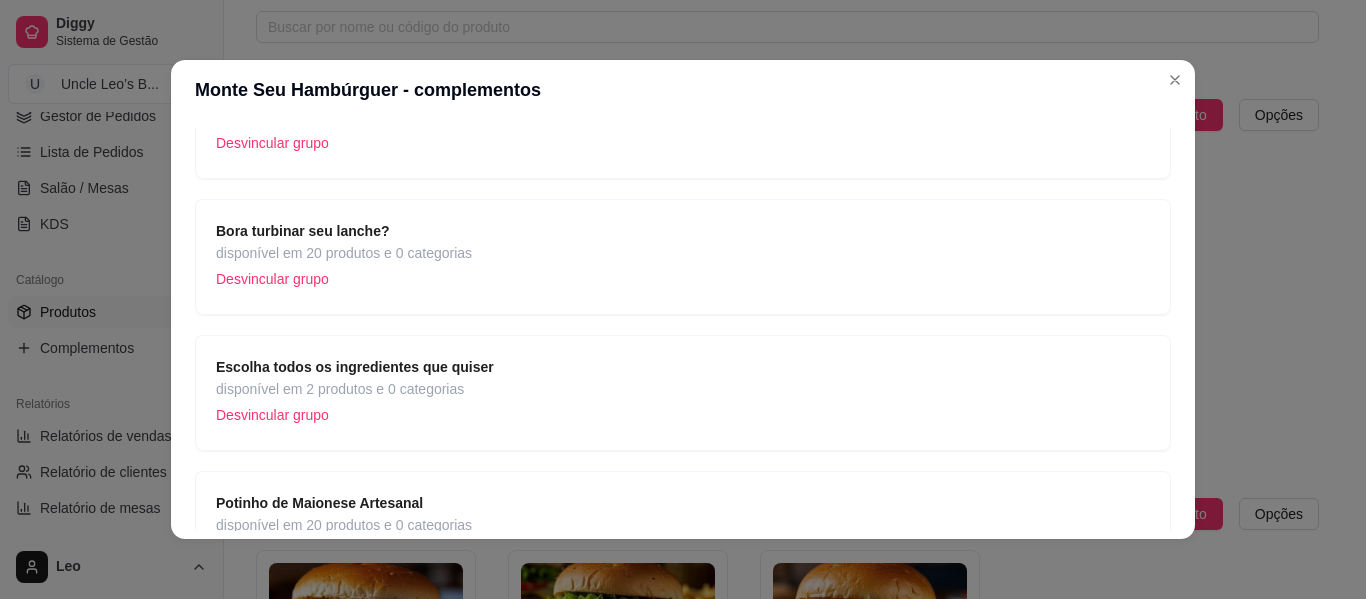 scroll, scrollTop: 744, scrollLeft: 0, axis: vertical 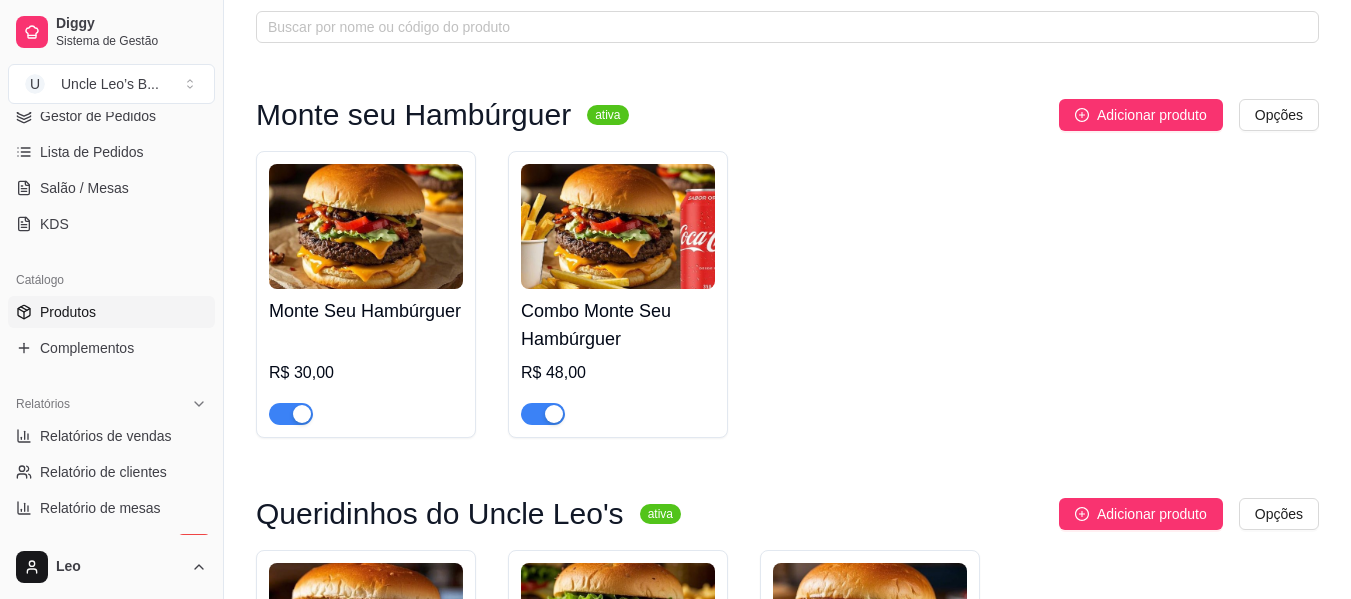click at bounding box center [618, 226] 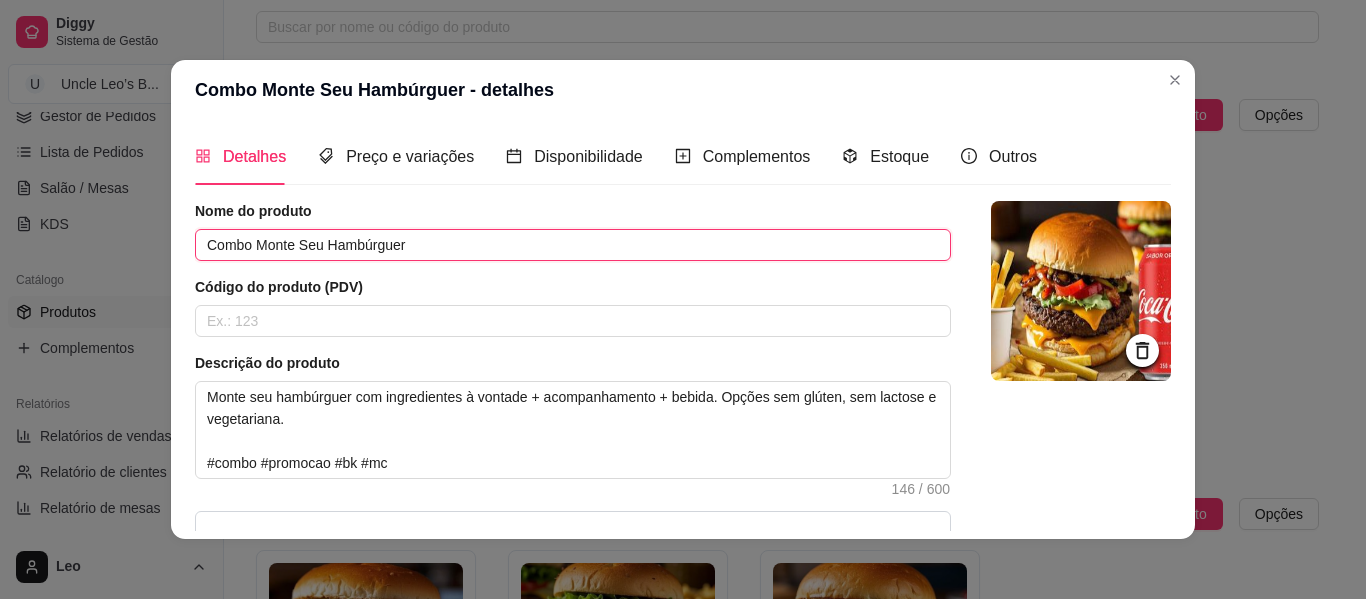 click on "Combo Monte Seu Hambúrguer" at bounding box center [573, 245] 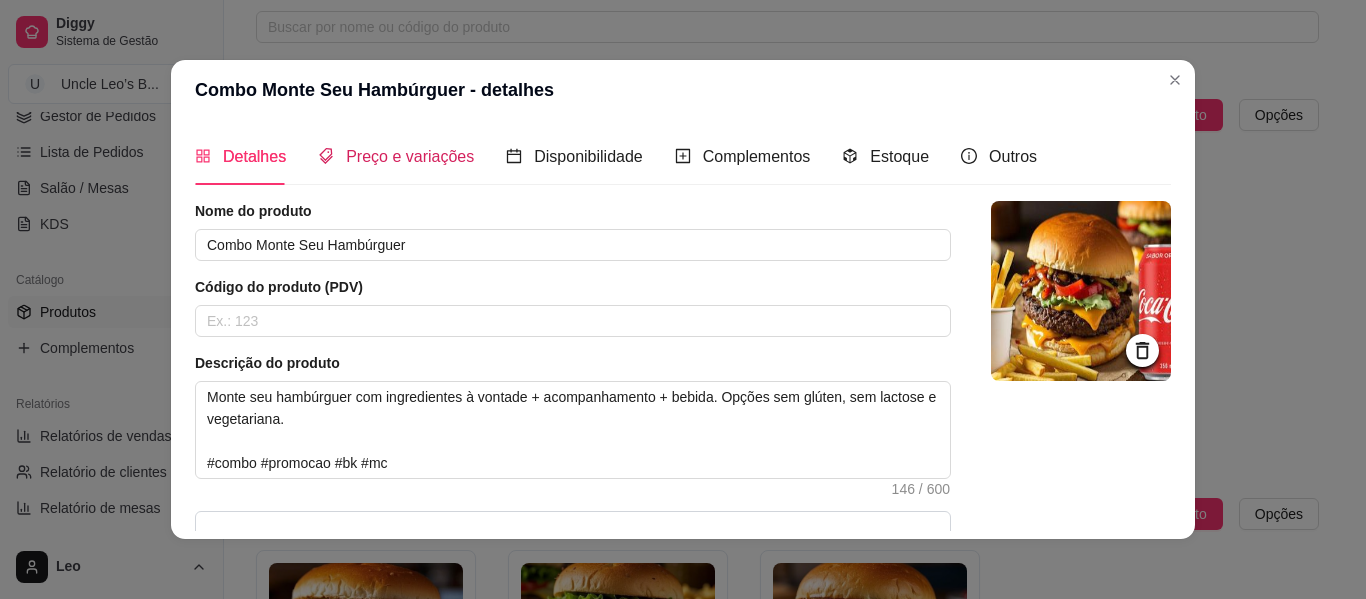 click on "Preço e variações" at bounding box center [410, 156] 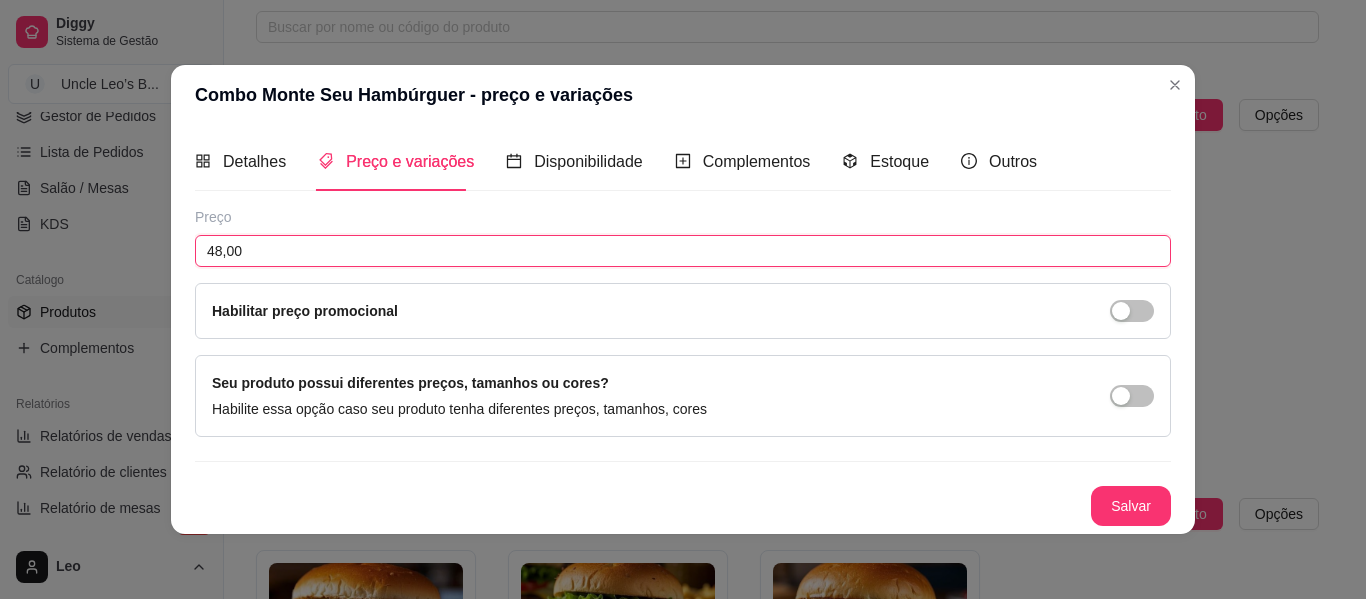 click on "48,00" at bounding box center [683, 251] 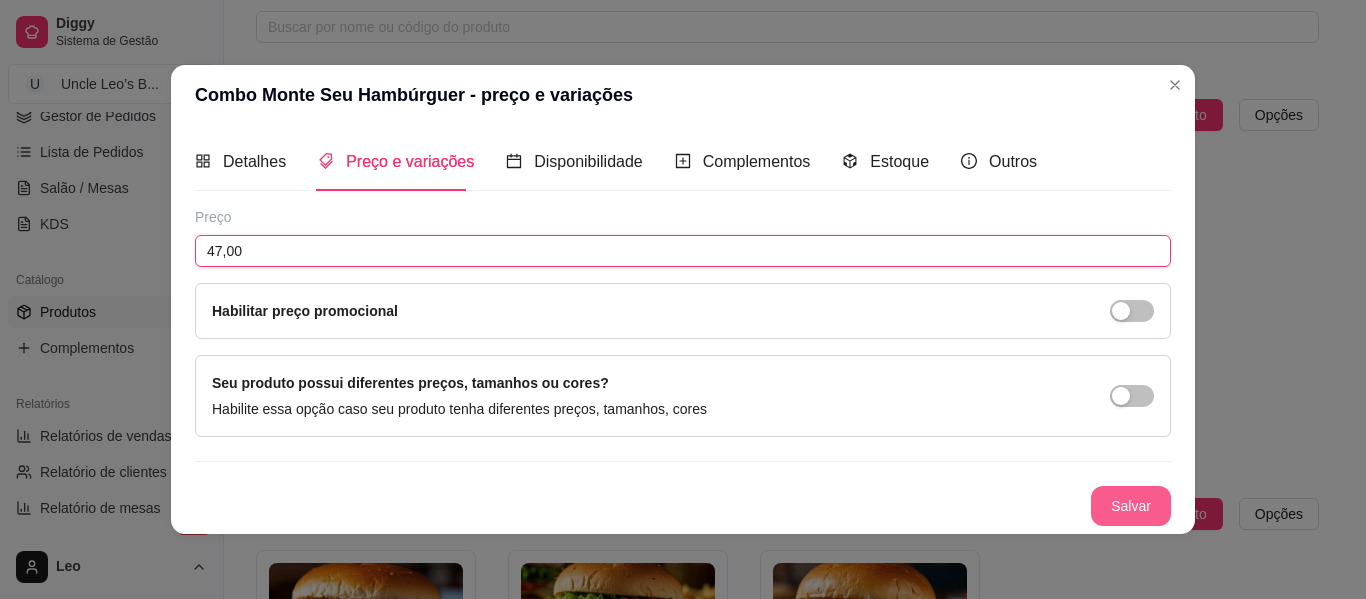 type on "47,00" 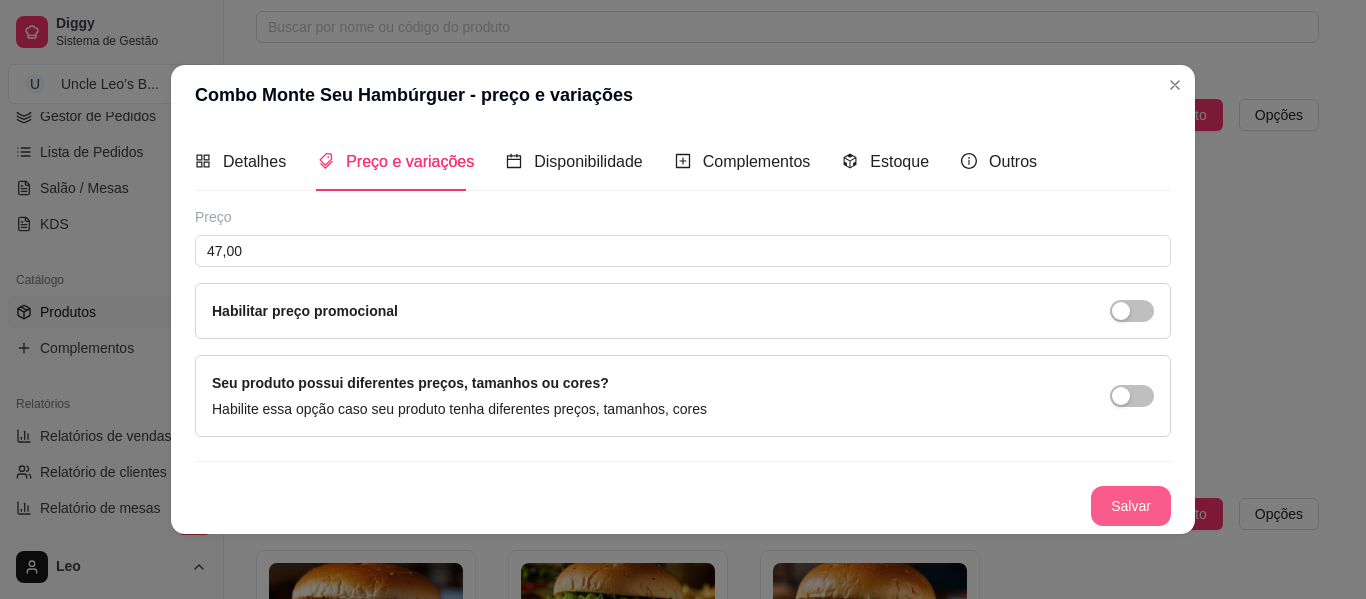 click on "Salvar" at bounding box center [1131, 506] 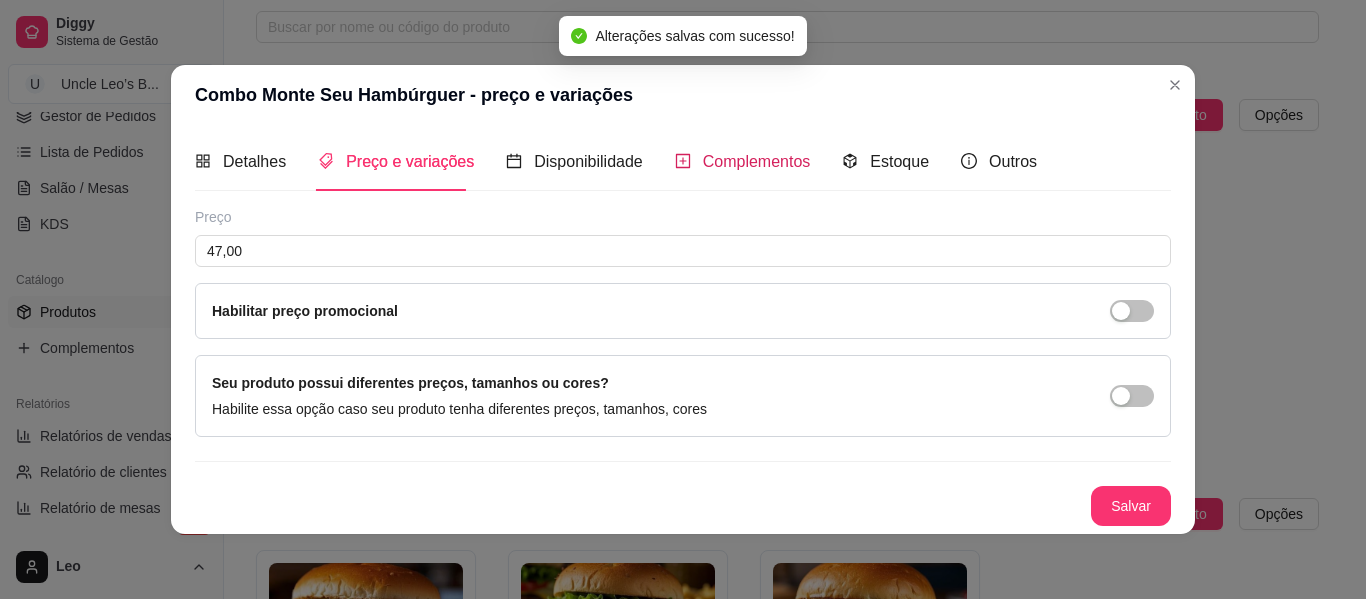 click on "Complementos" at bounding box center (757, 161) 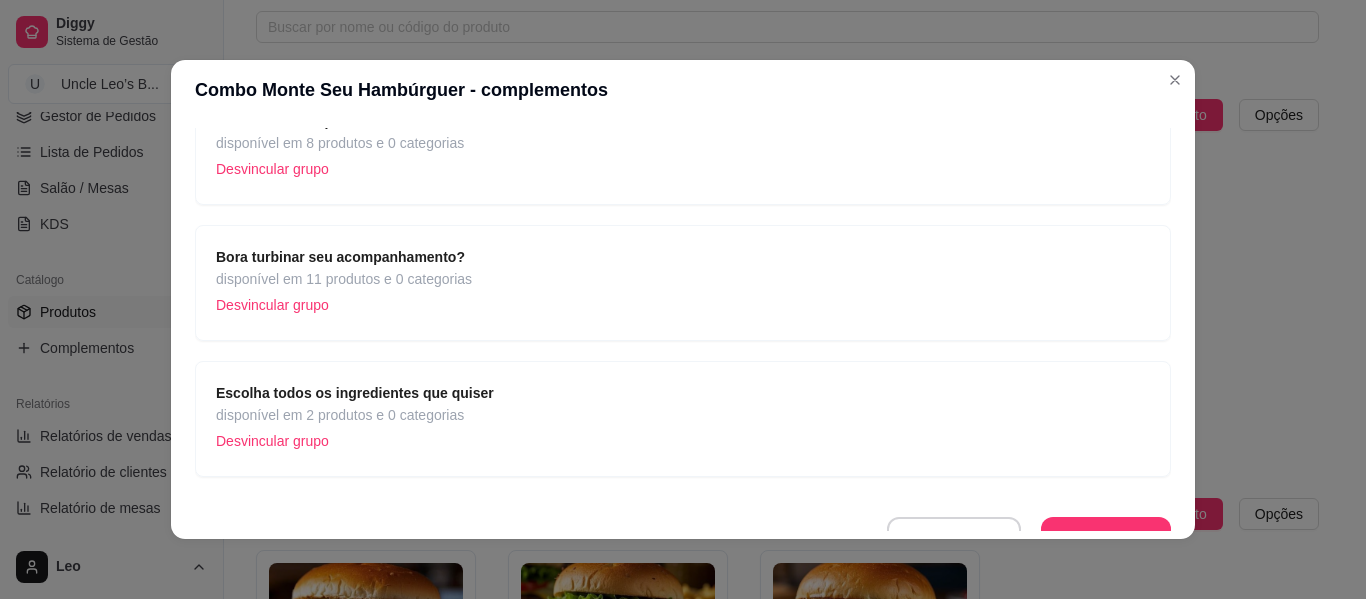scroll, scrollTop: 1016, scrollLeft: 0, axis: vertical 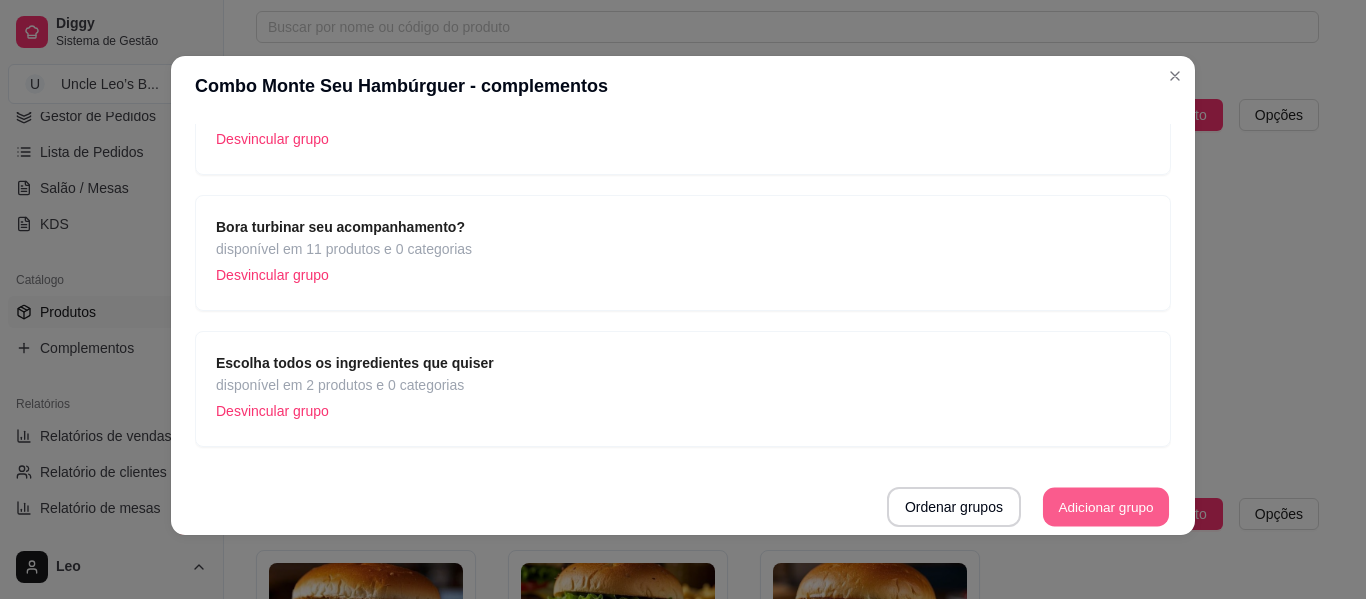 click on "Adicionar grupo" at bounding box center (1106, 507) 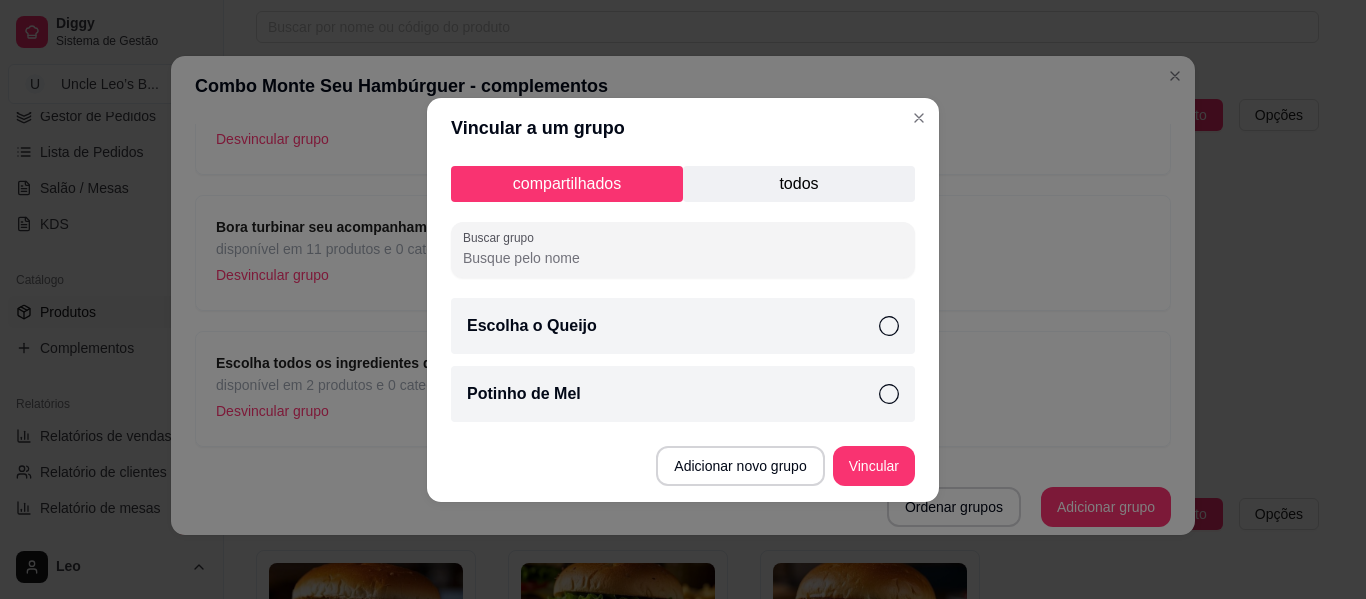 click on "Escolha o Queijo" at bounding box center [683, 326] 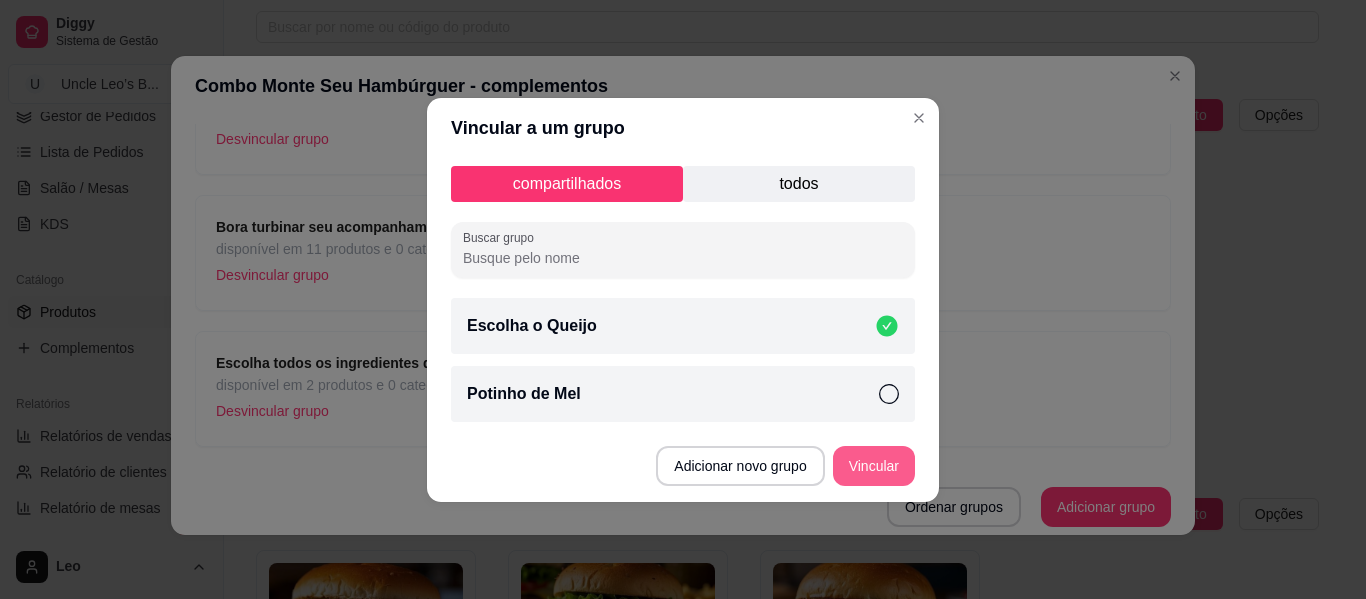 click on "Vincular" at bounding box center [874, 466] 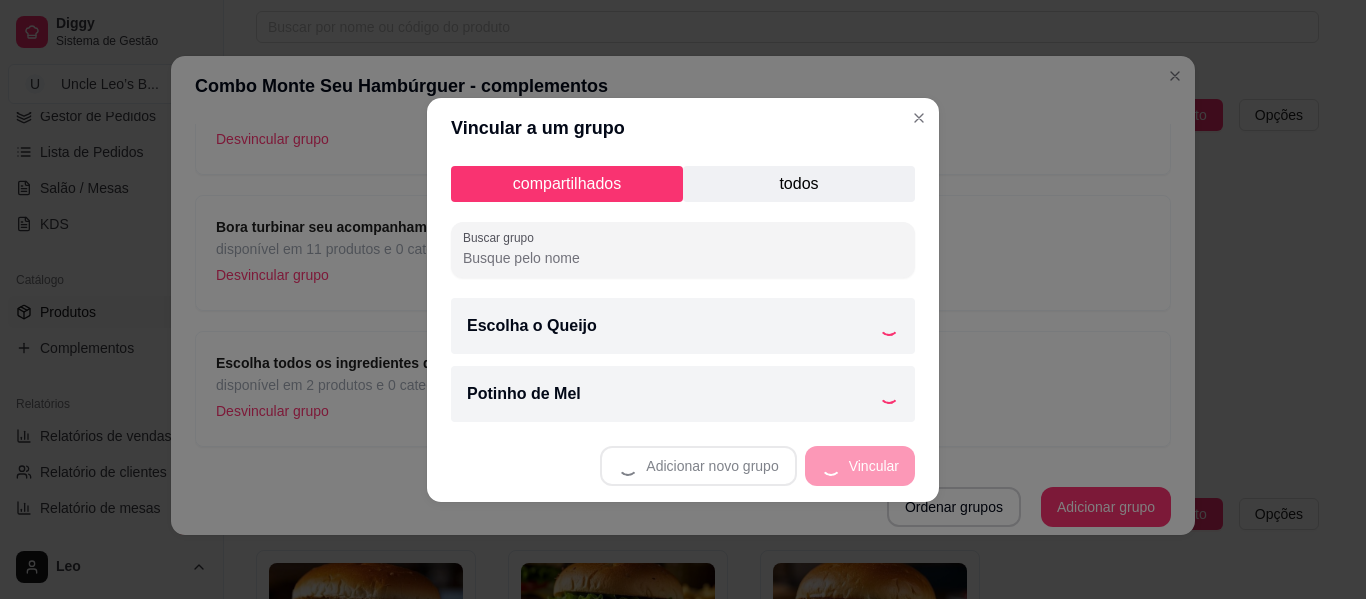 scroll, scrollTop: 1152, scrollLeft: 0, axis: vertical 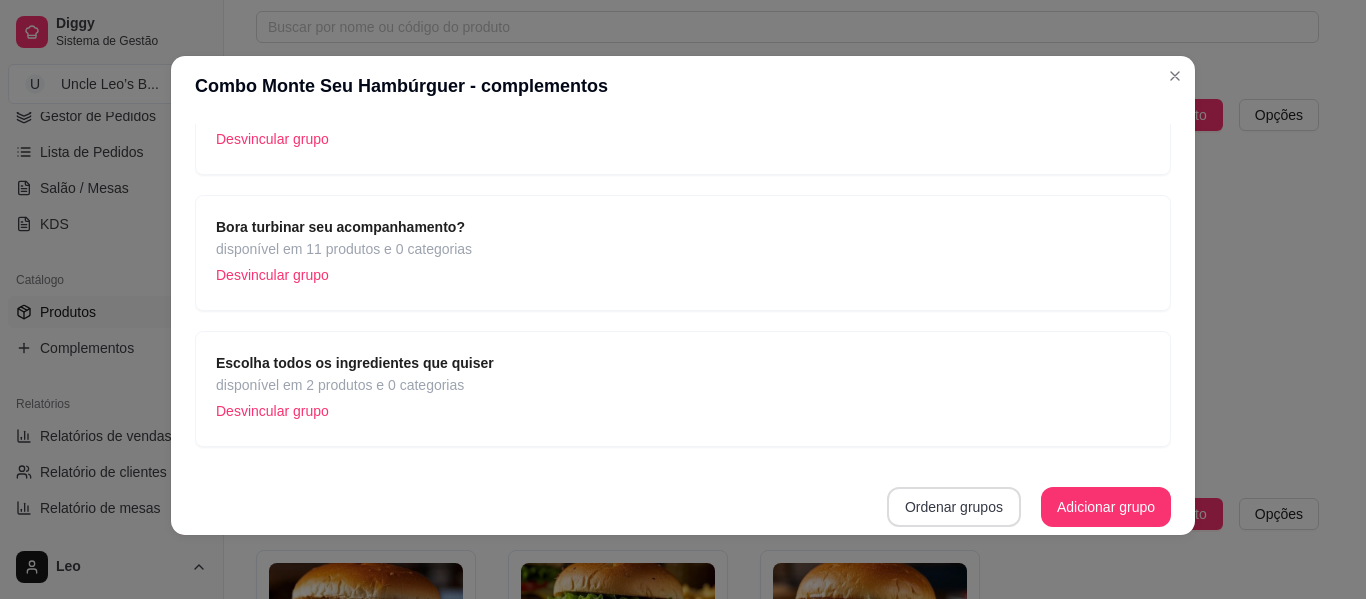 click on "Ordenar grupos" at bounding box center (954, 507) 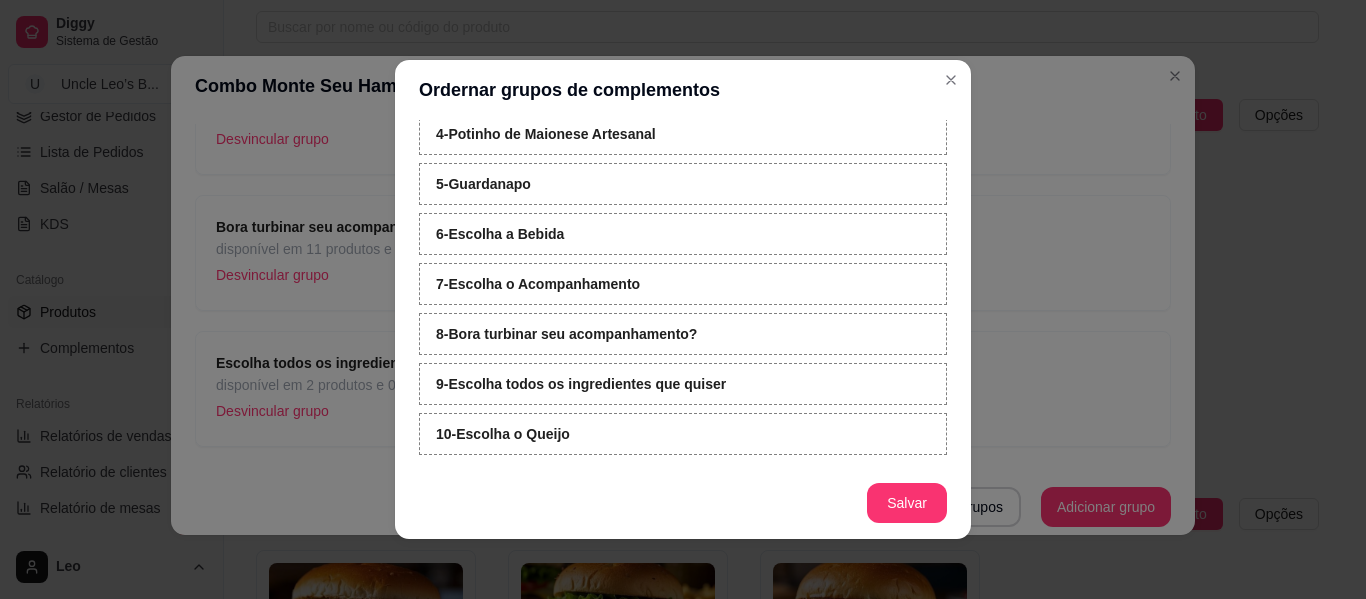 scroll, scrollTop: 169, scrollLeft: 0, axis: vertical 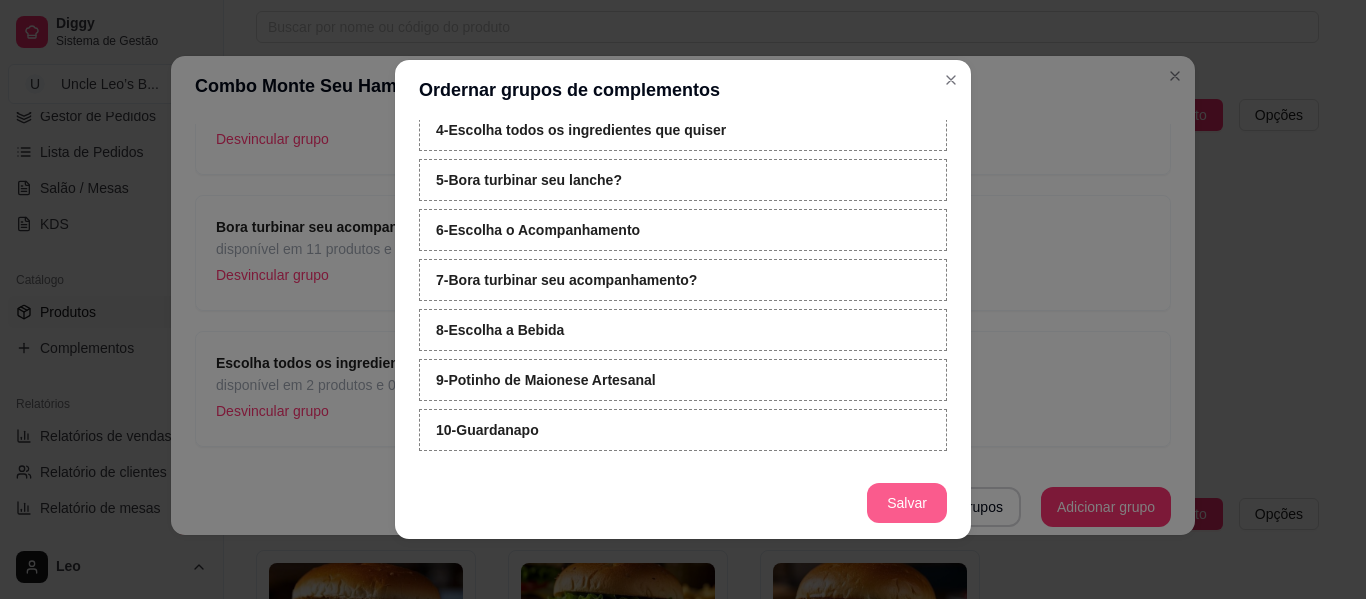 click on "Salvar" at bounding box center [907, 503] 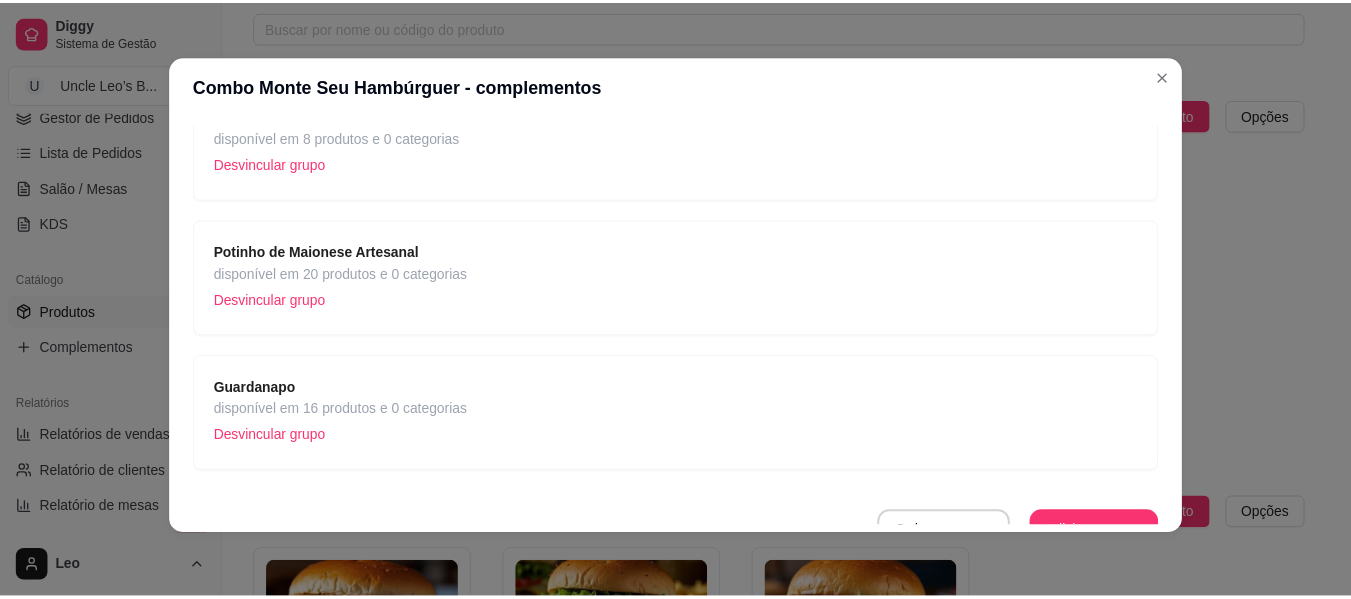 scroll, scrollTop: 1152, scrollLeft: 0, axis: vertical 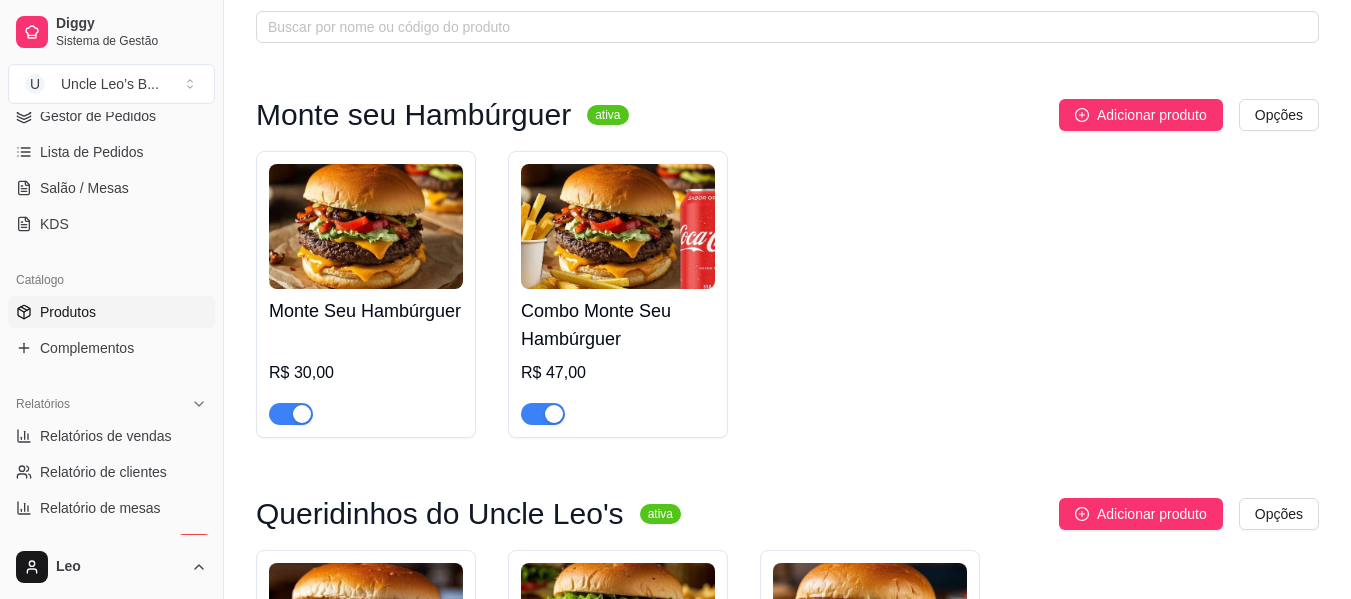 click on "R$ 30,00" at bounding box center (366, 373) 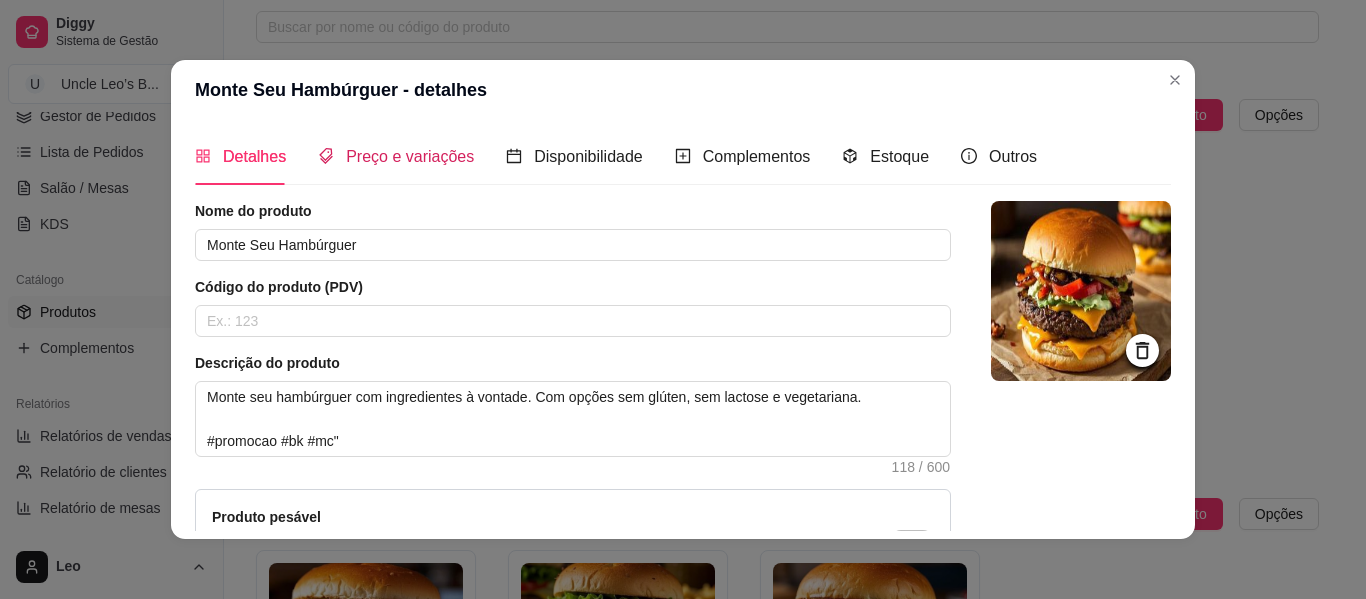 click on "Preço e variações" at bounding box center [410, 156] 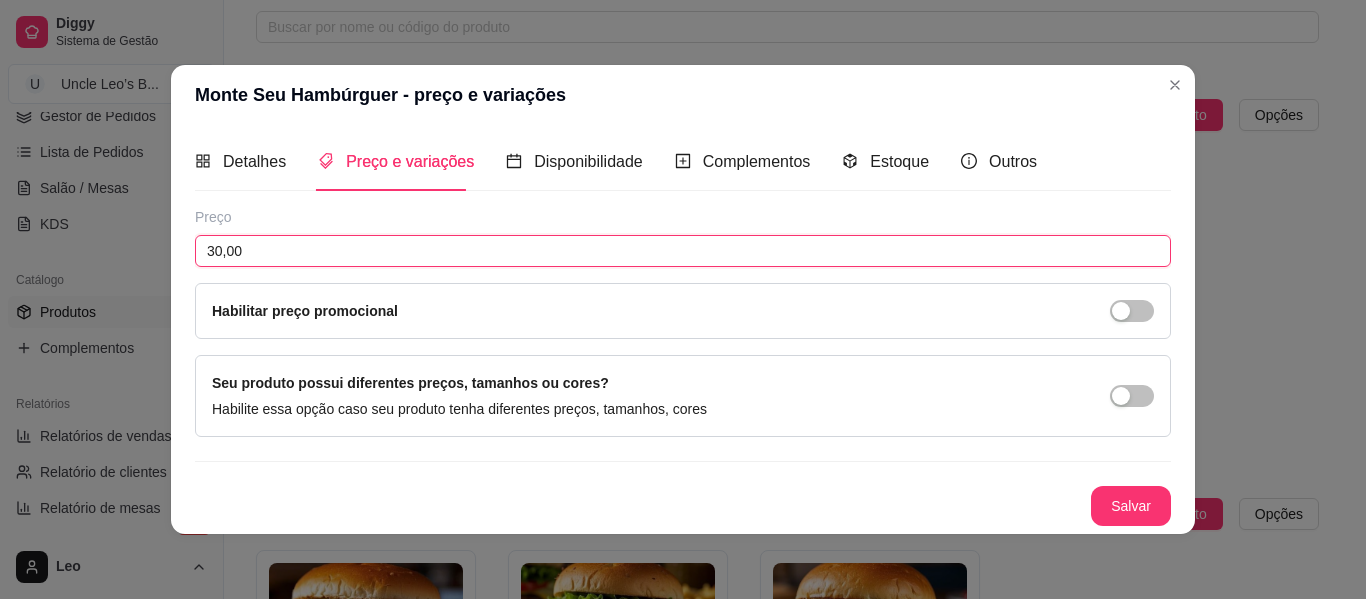 click on "30,00" at bounding box center (683, 251) 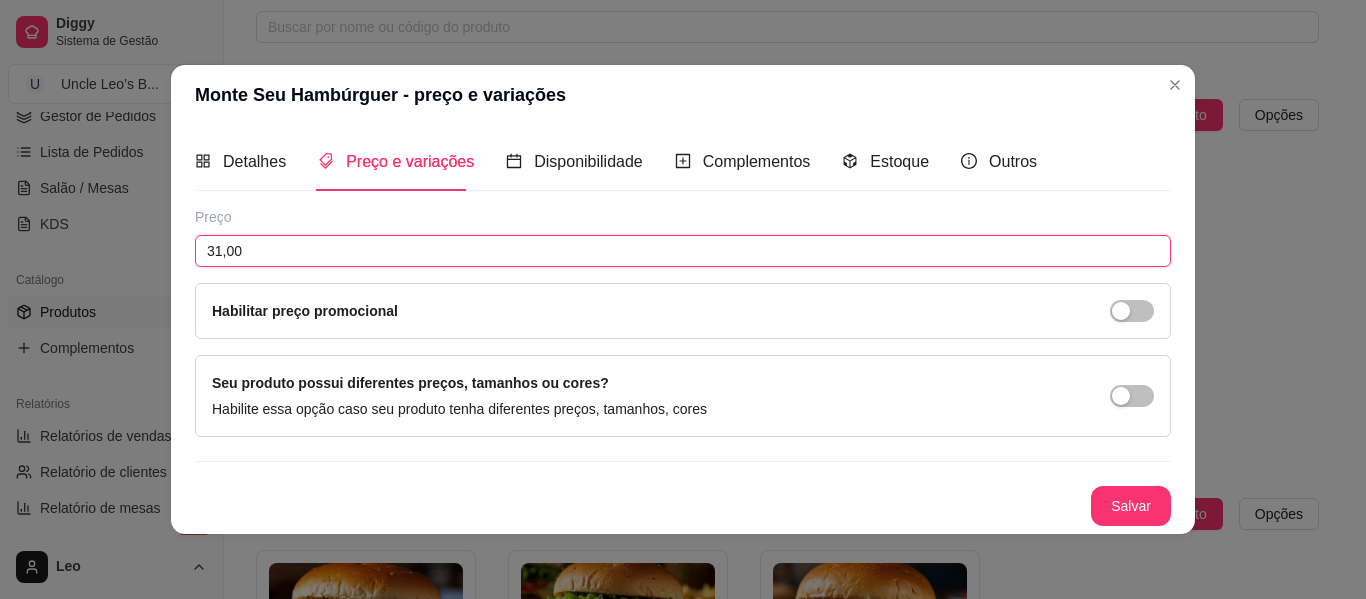 type on "31,00" 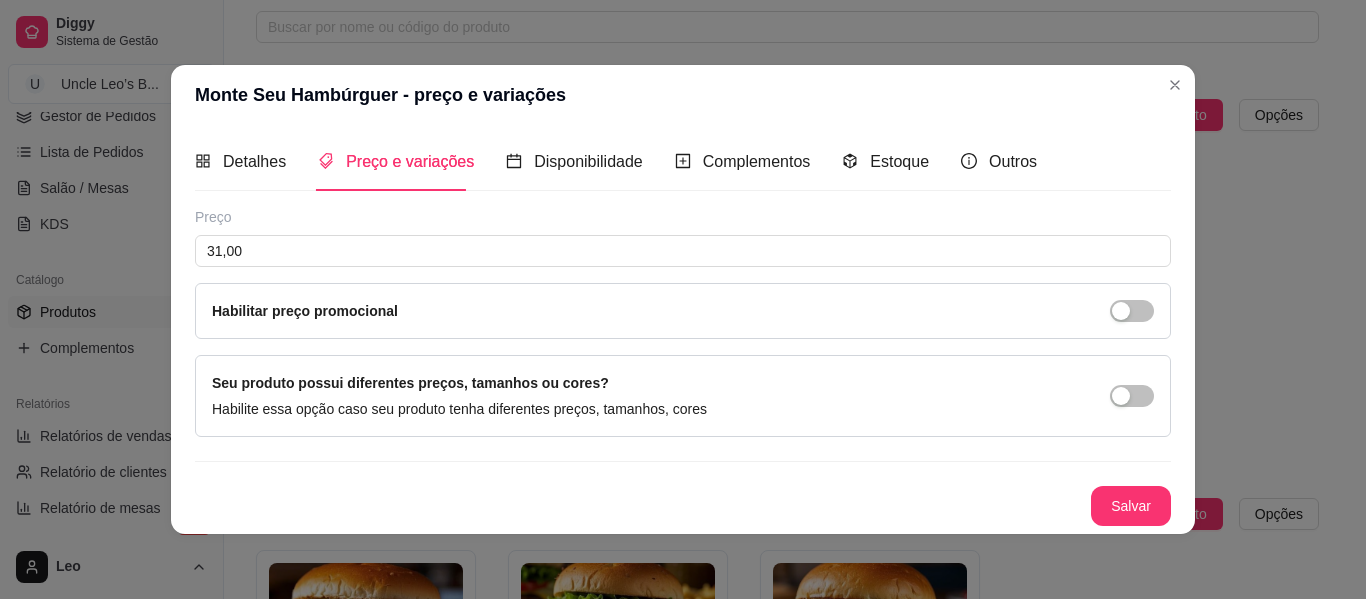 click on "Preço  31,00 Habilitar preço promocional" at bounding box center (683, 273) 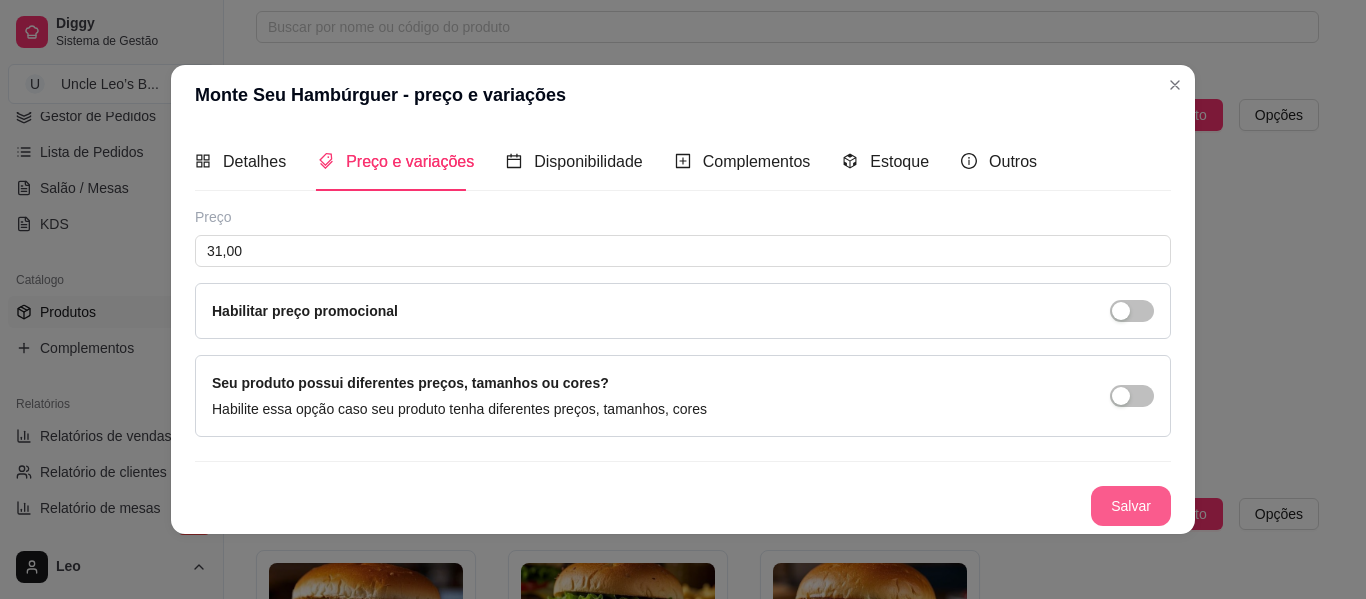 click on "Salvar" at bounding box center [1131, 506] 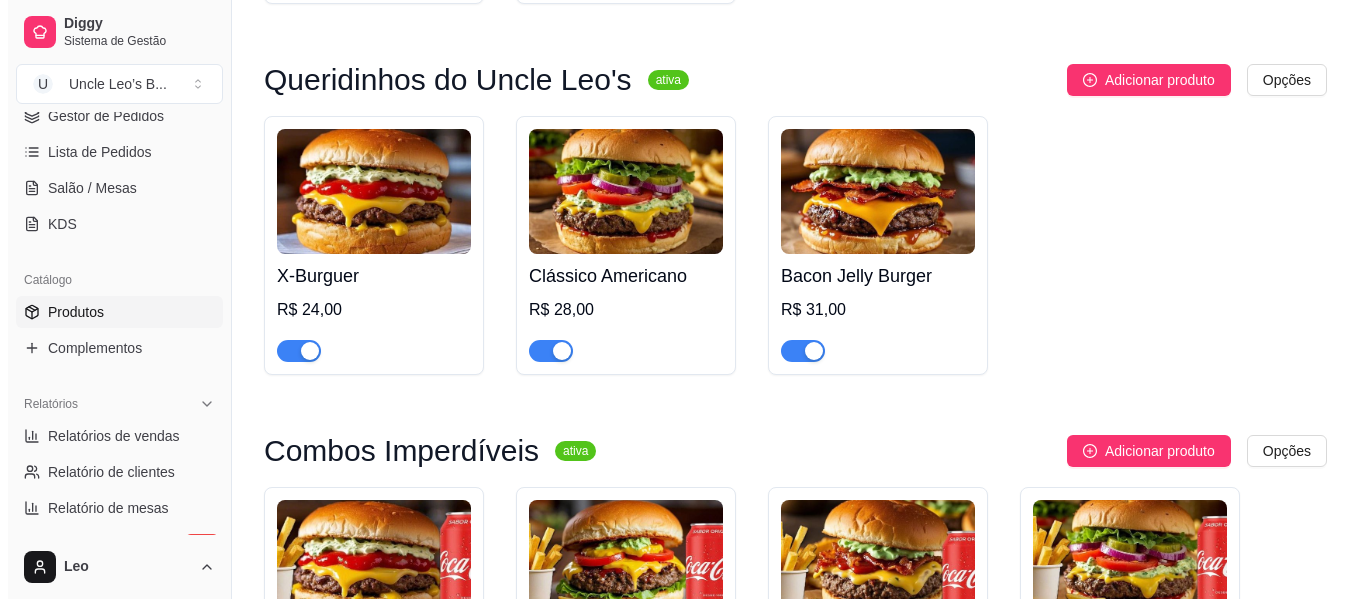 scroll, scrollTop: 539, scrollLeft: 0, axis: vertical 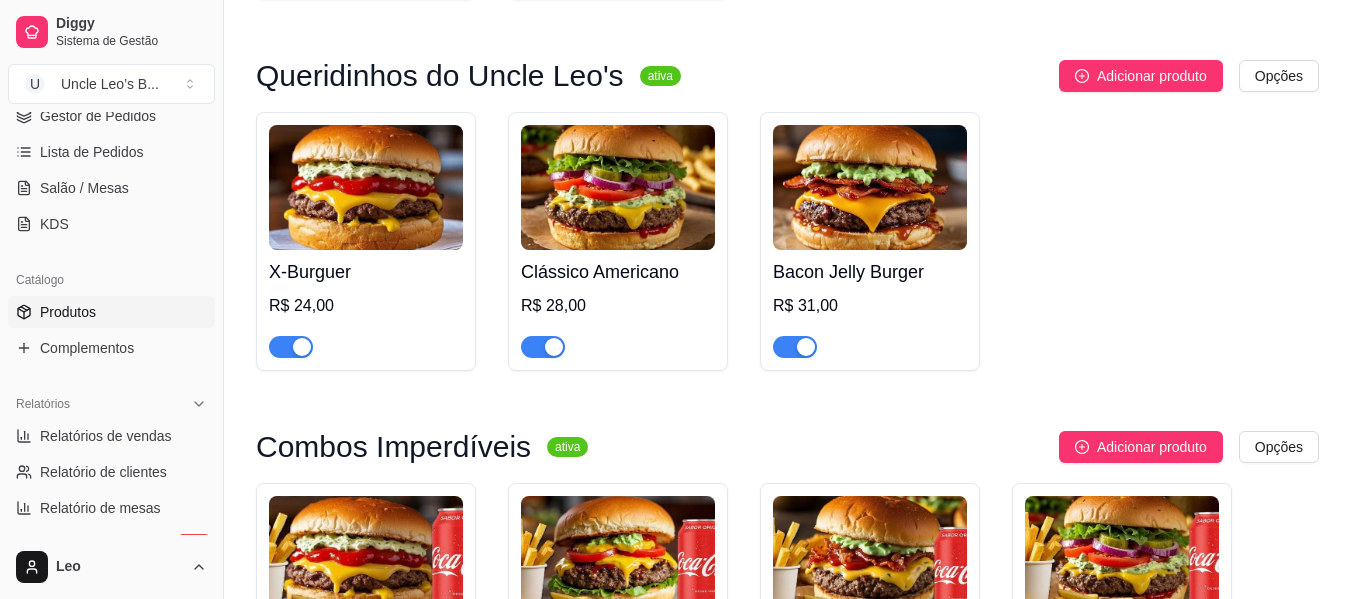 click at bounding box center [366, 187] 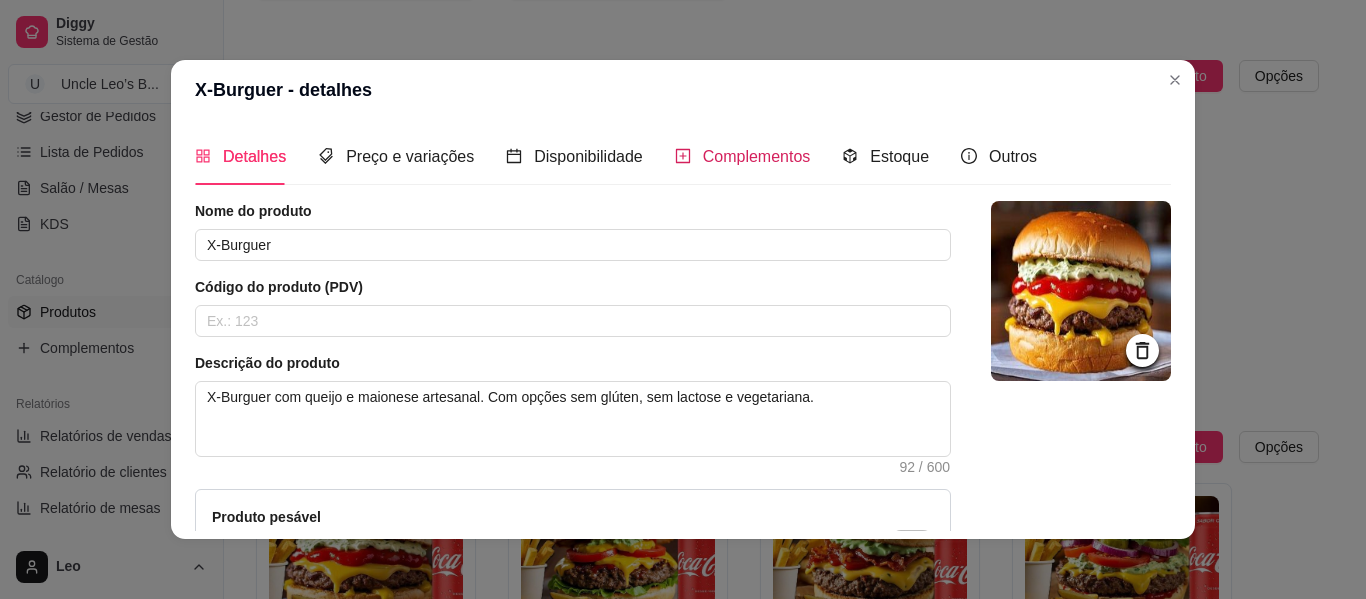 click on "Complementos" at bounding box center (743, 156) 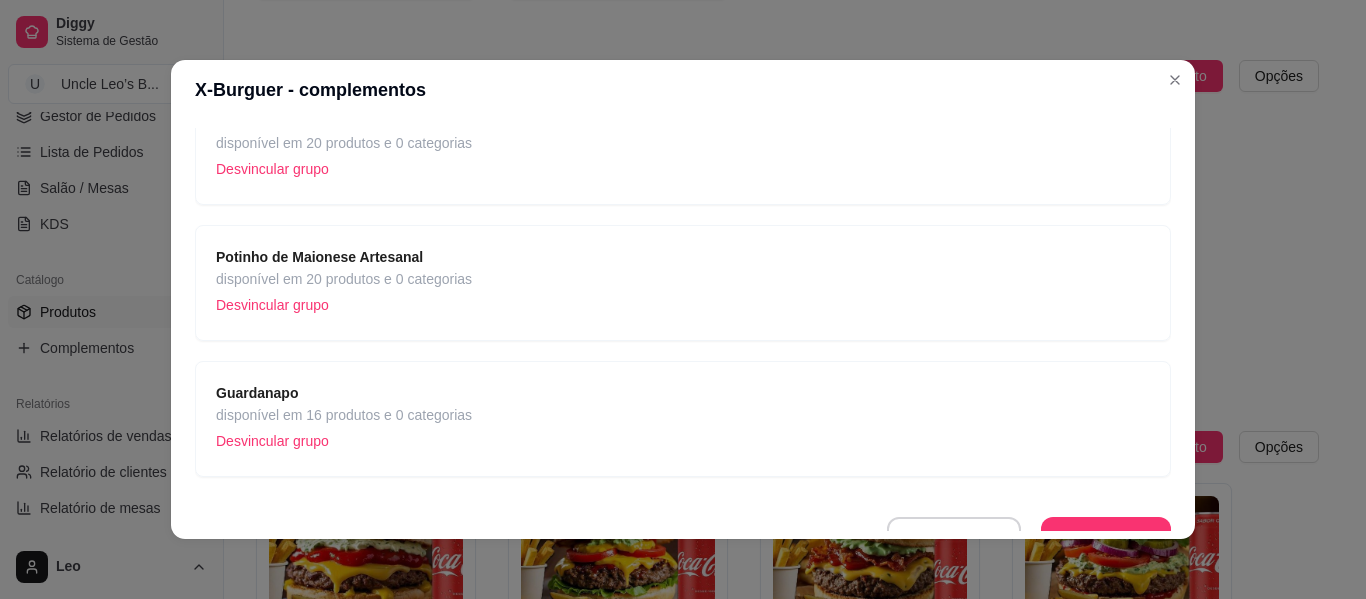 scroll, scrollTop: 608, scrollLeft: 0, axis: vertical 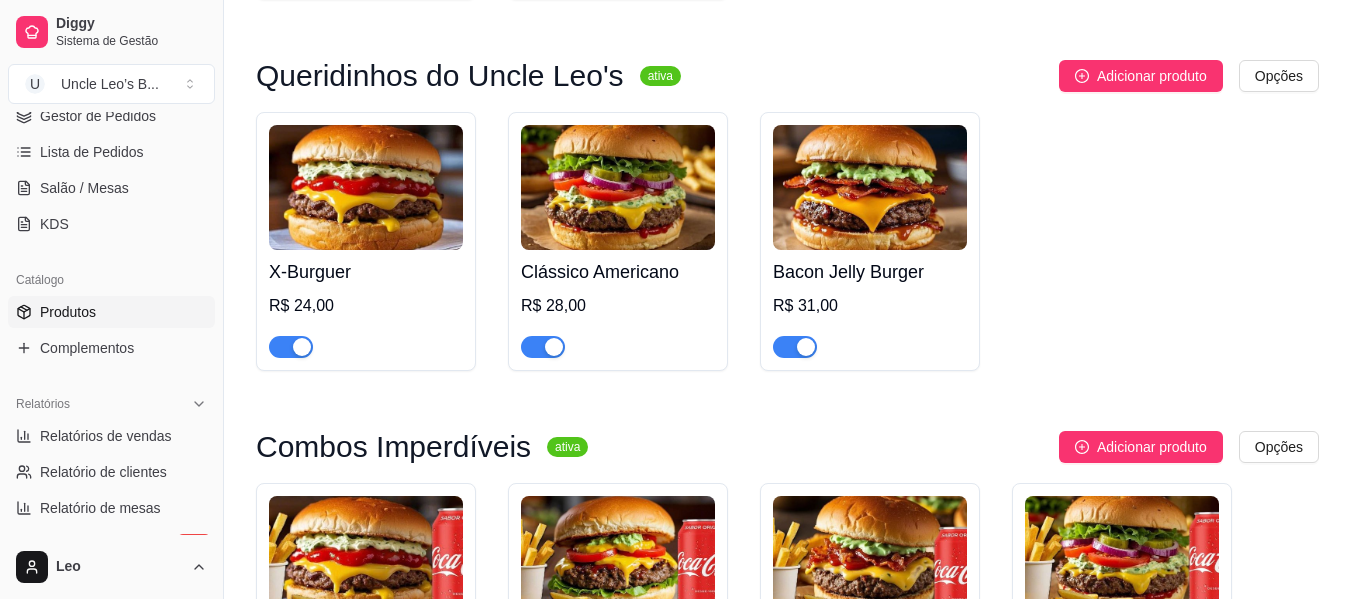 click at bounding box center [618, 187] 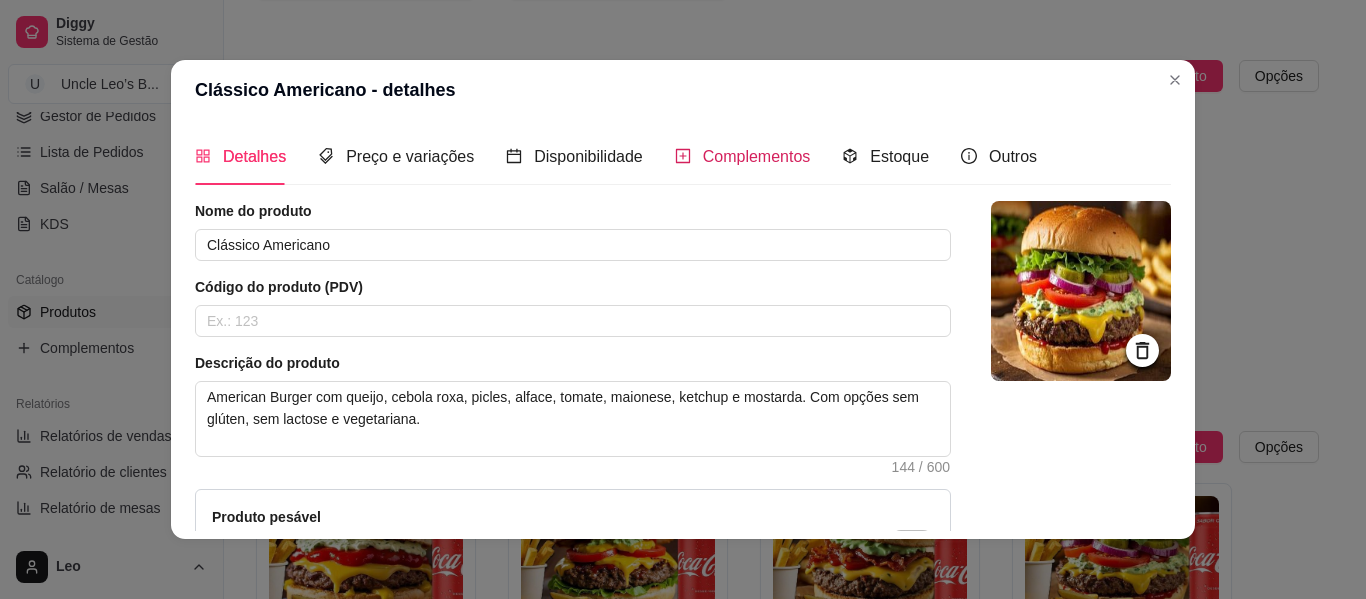 click on "Complementos" at bounding box center [743, 156] 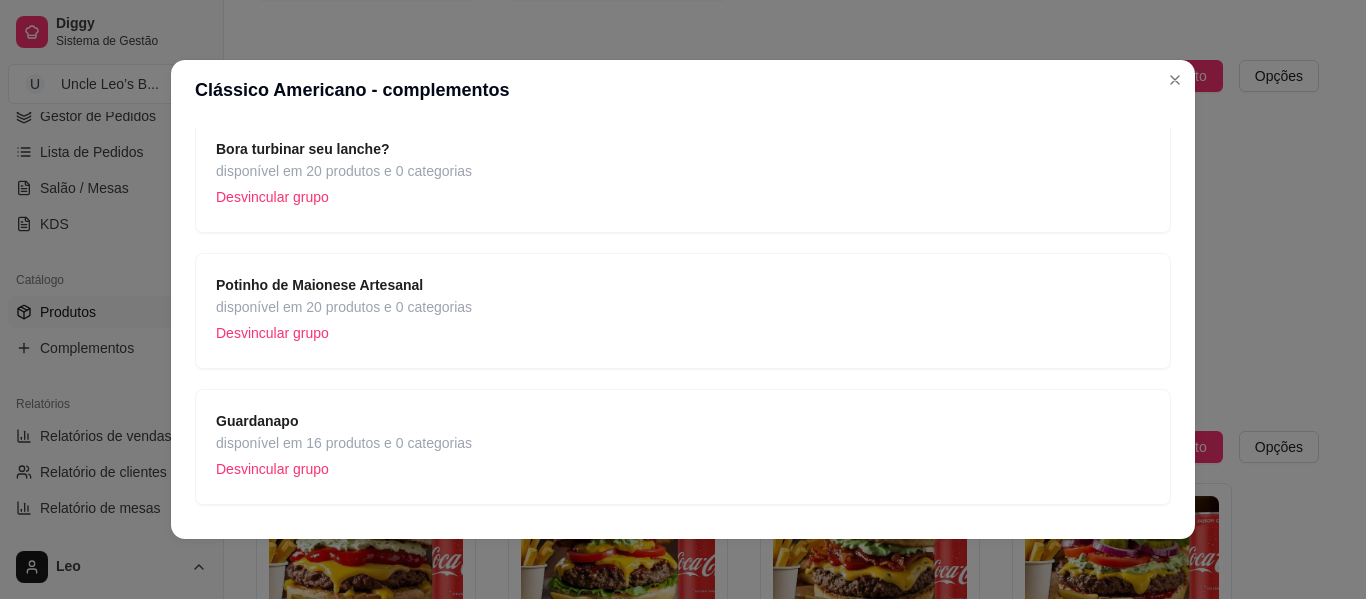 scroll, scrollTop: 608, scrollLeft: 0, axis: vertical 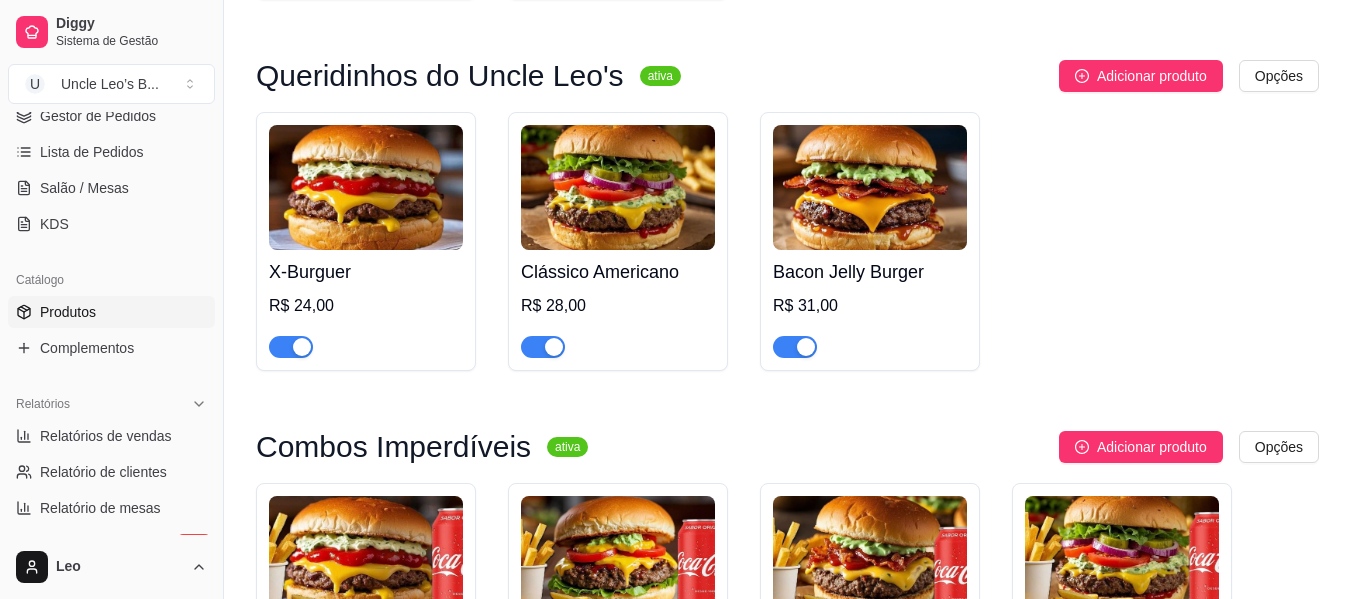 click at bounding box center (870, 187) 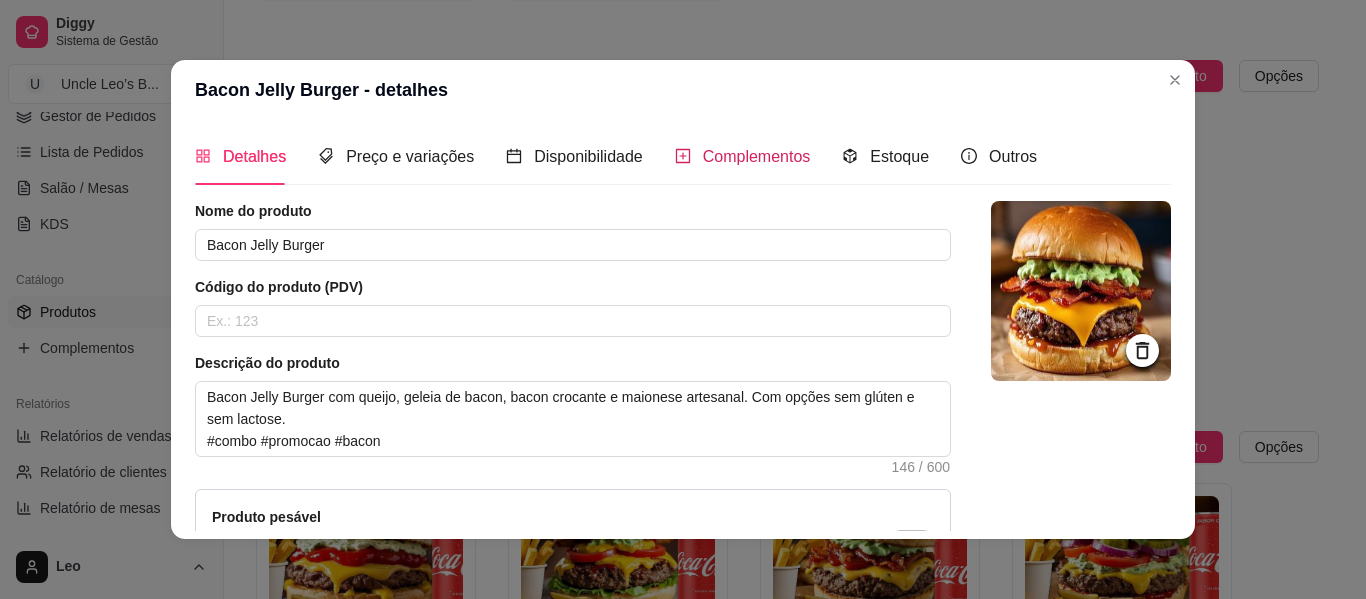 click on "Complementos" at bounding box center [757, 156] 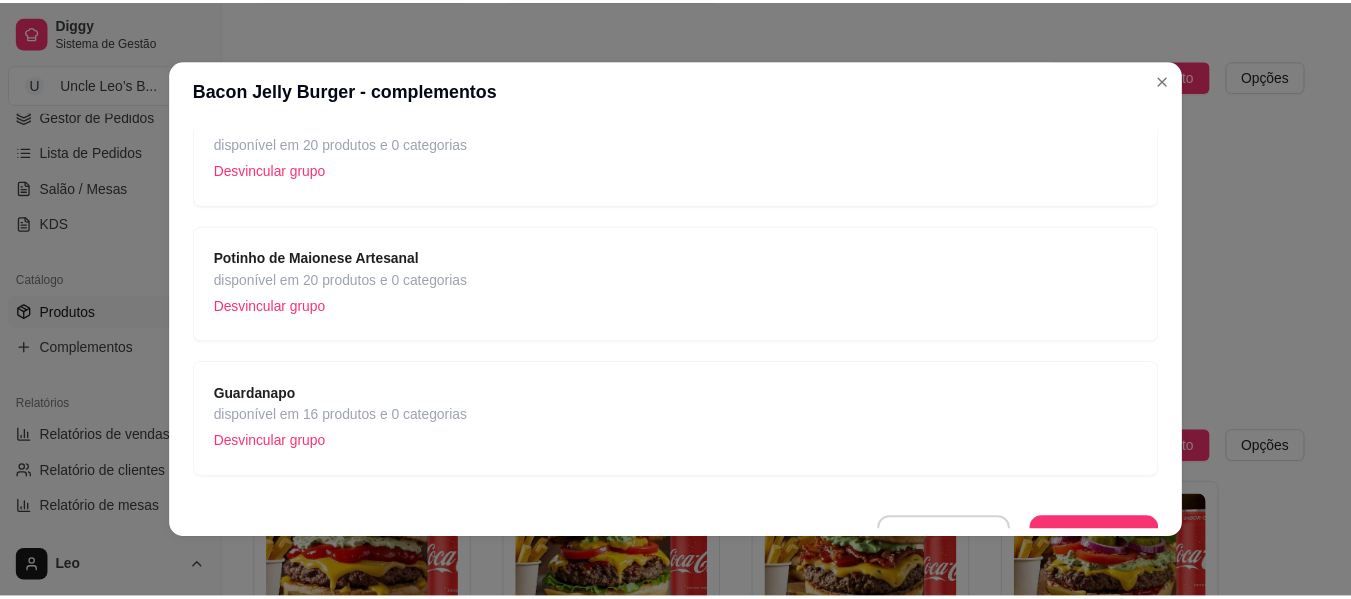scroll, scrollTop: 608, scrollLeft: 0, axis: vertical 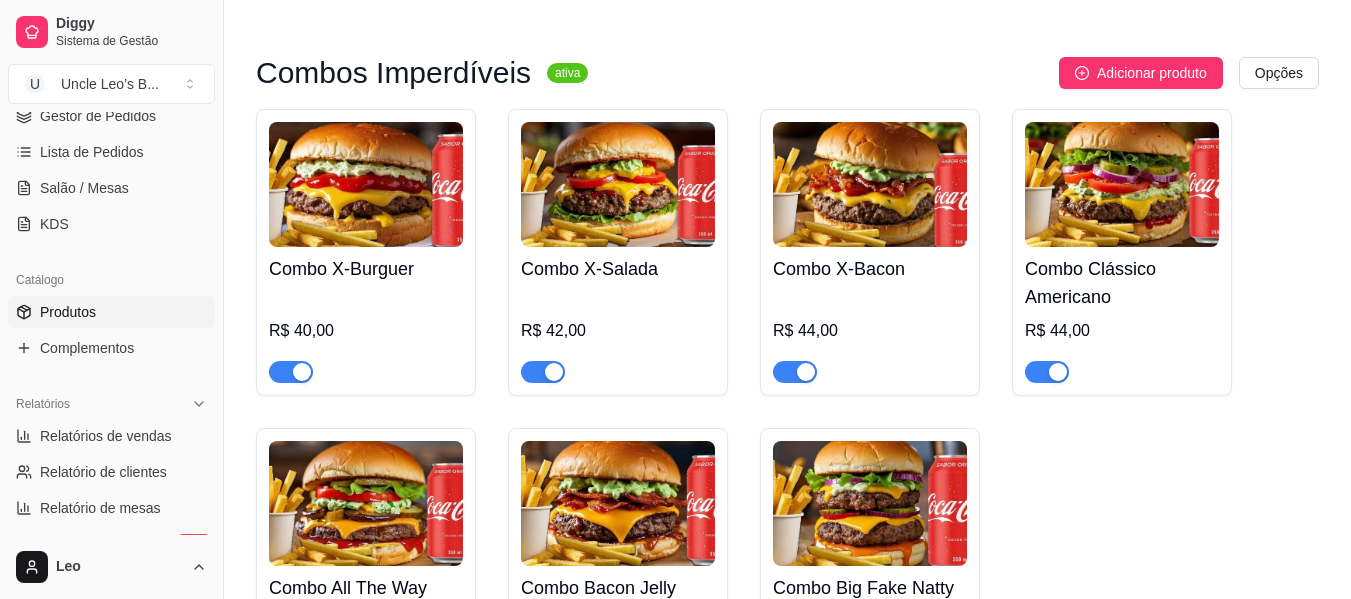 click at bounding box center (366, 184) 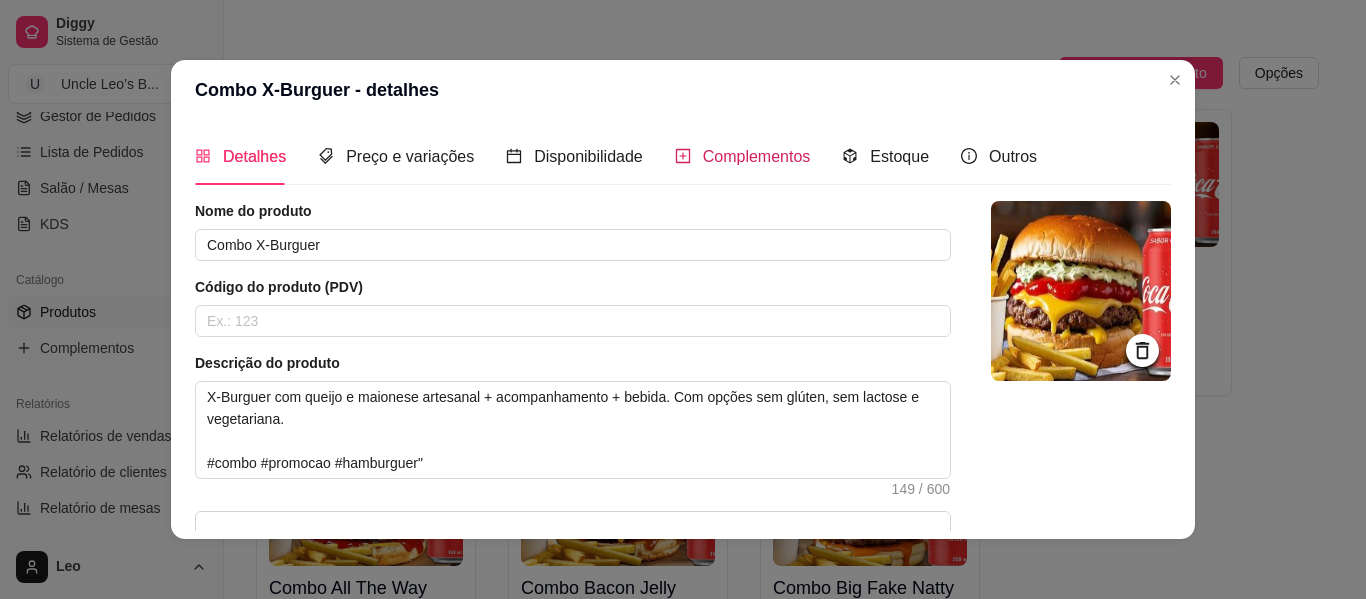 click on "Complementos" at bounding box center (757, 156) 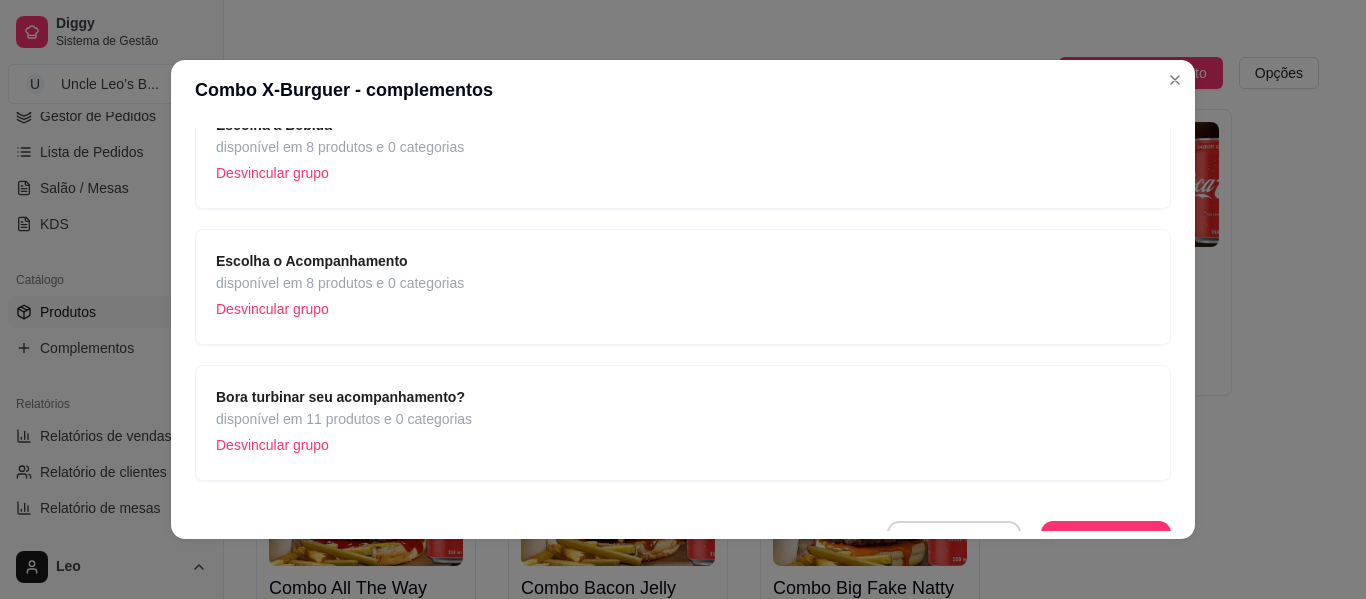 scroll, scrollTop: 1016, scrollLeft: 0, axis: vertical 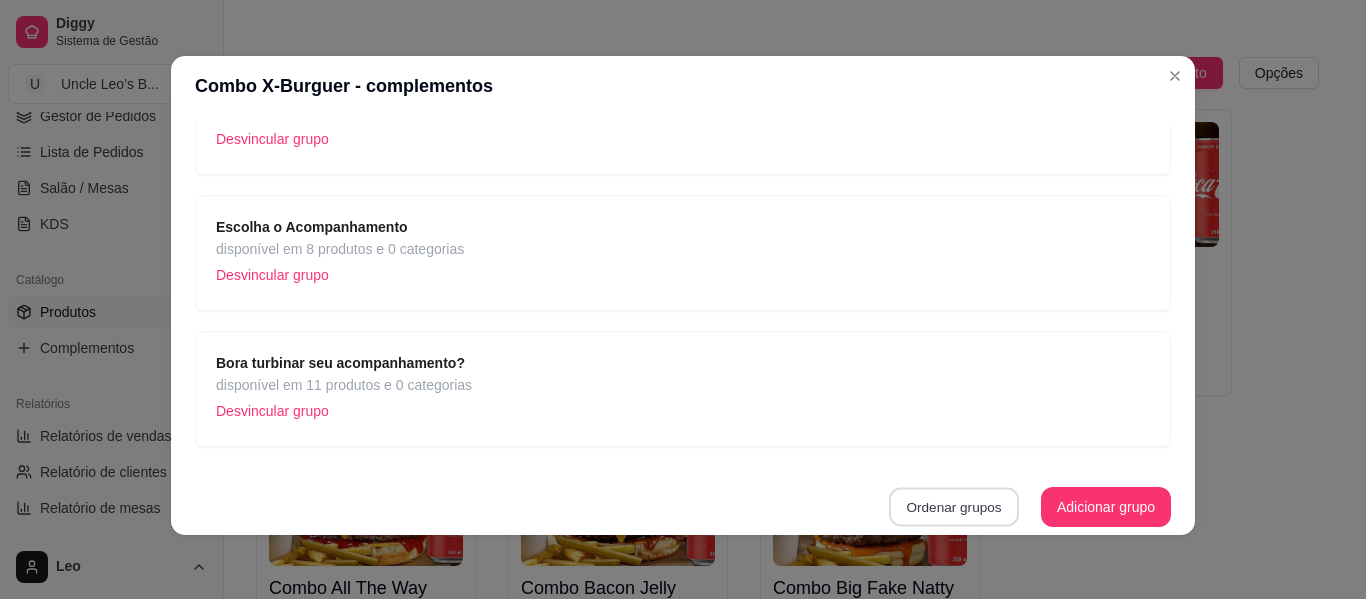 click on "Ordenar grupos" at bounding box center [954, 507] 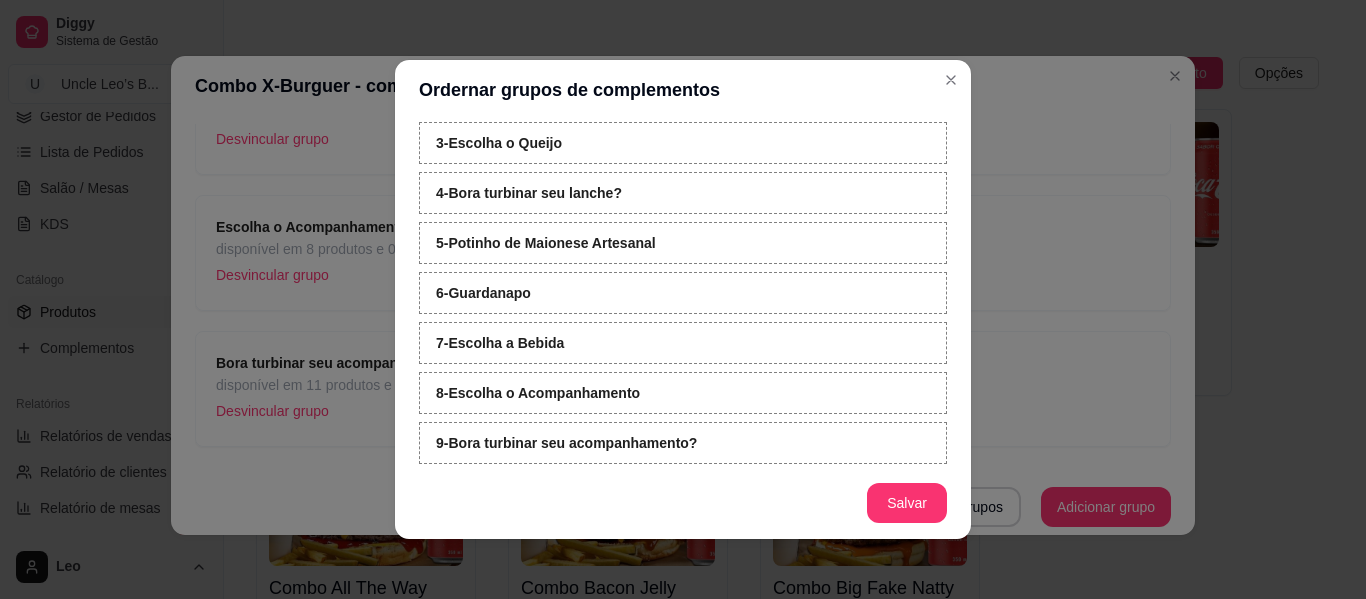 scroll, scrollTop: 119, scrollLeft: 0, axis: vertical 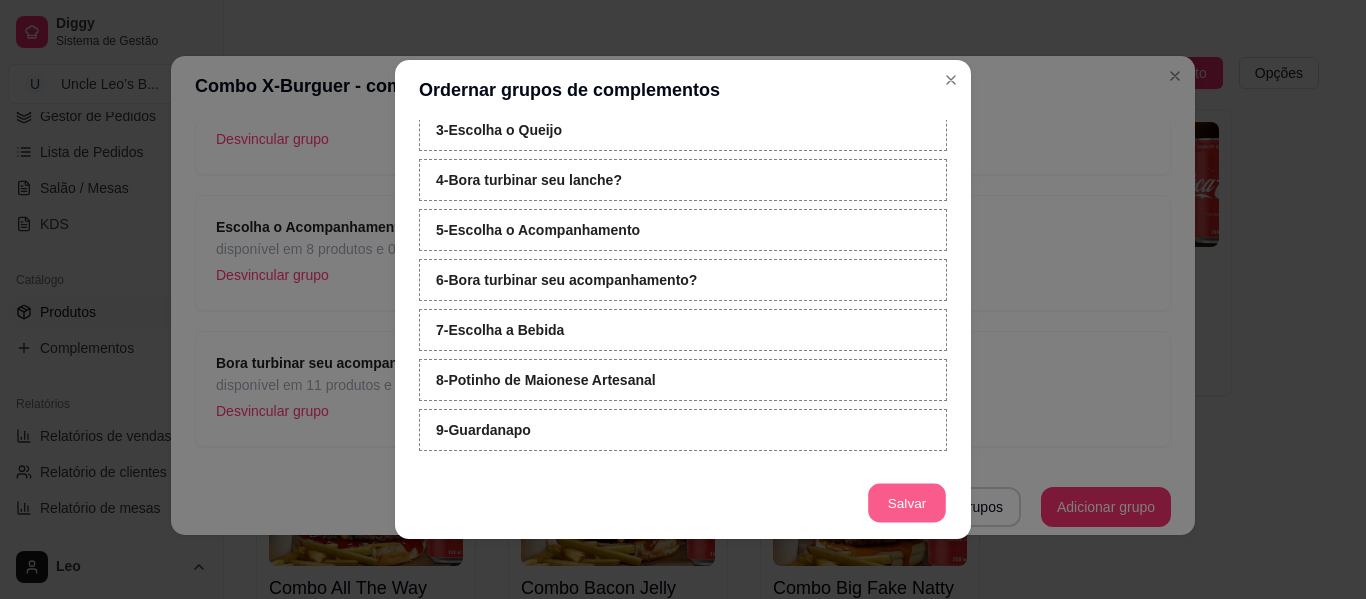 click on "Salvar" at bounding box center (907, 503) 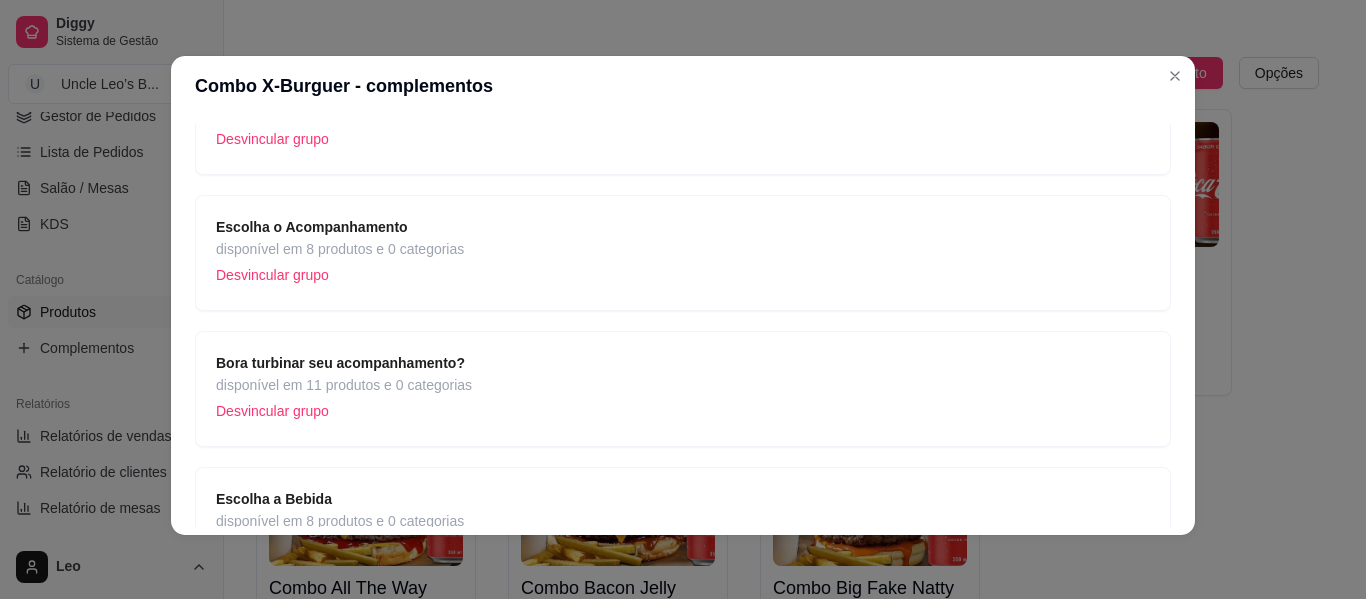 scroll, scrollTop: 1016, scrollLeft: 0, axis: vertical 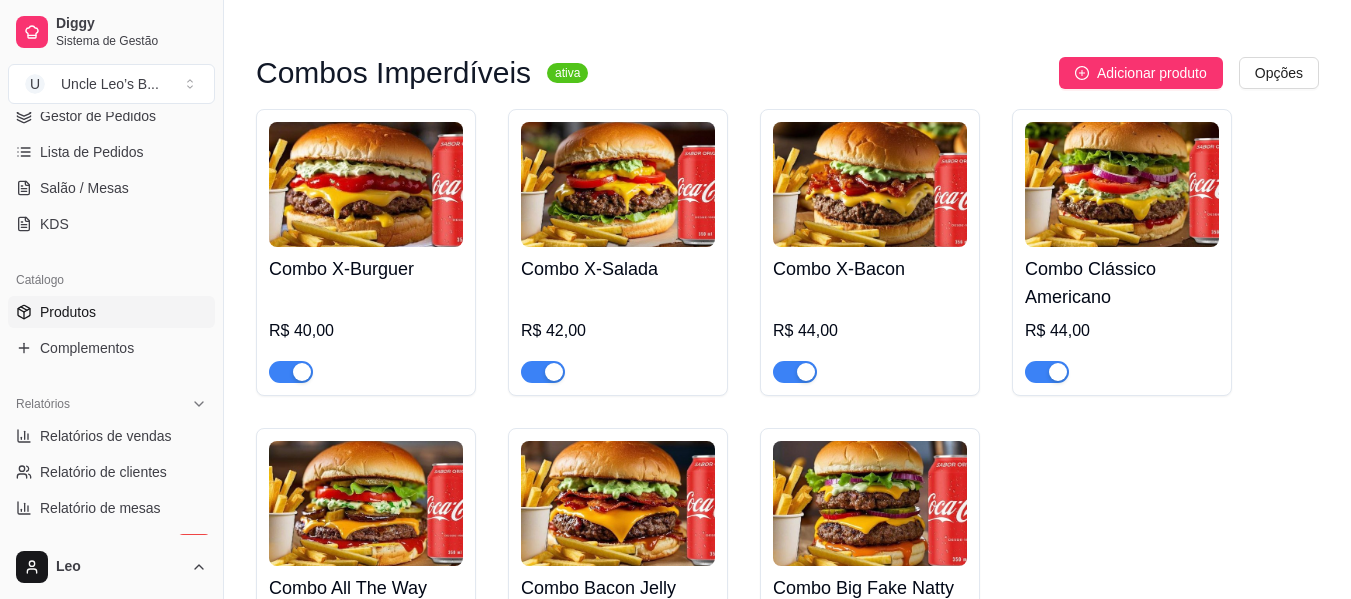 click at bounding box center (618, 184) 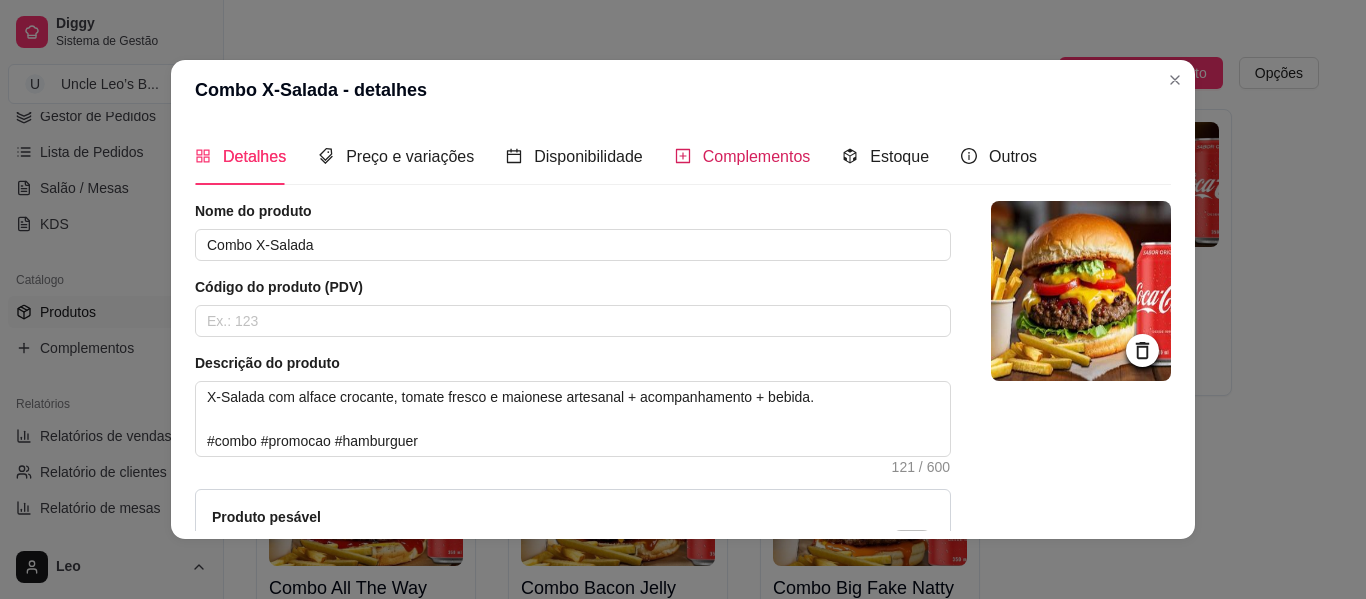 click on "Complementos" at bounding box center [757, 156] 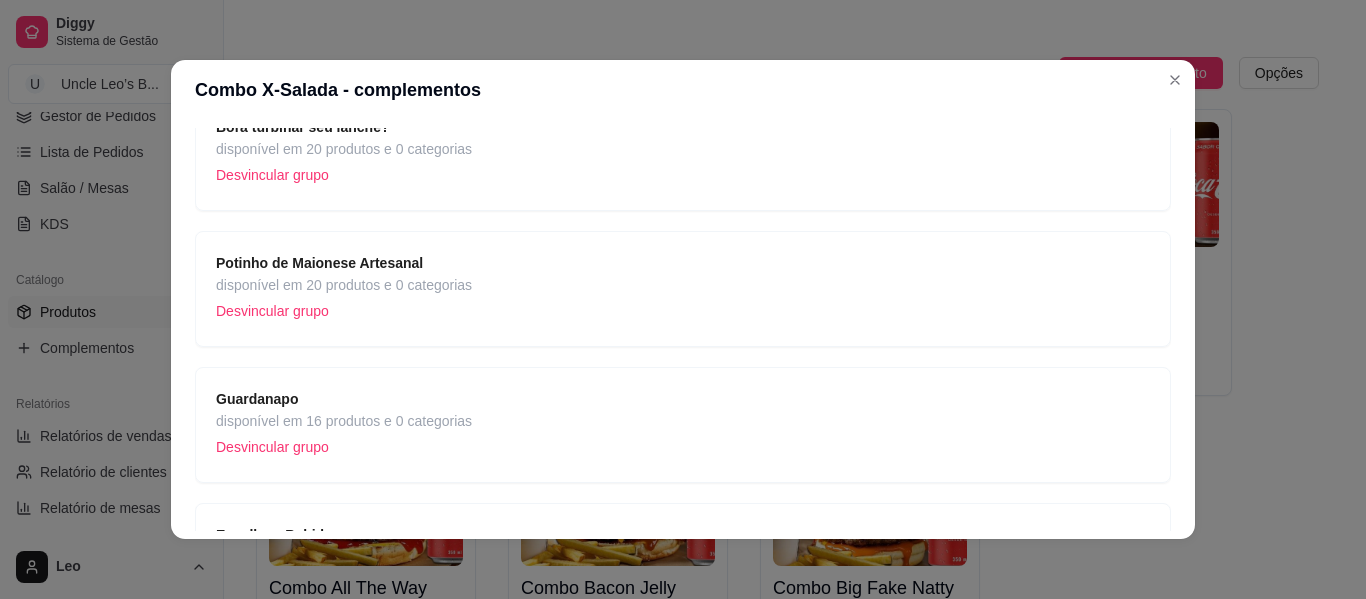 scroll, scrollTop: 1016, scrollLeft: 0, axis: vertical 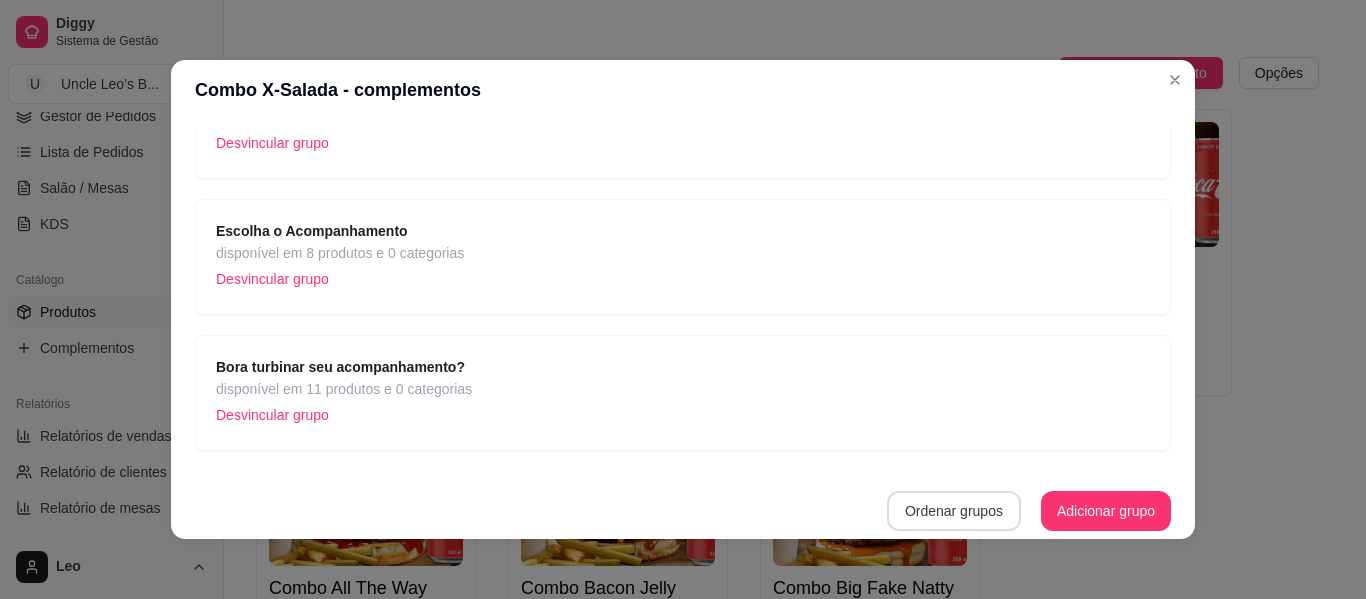 click on "Ordenar grupos" at bounding box center (954, 511) 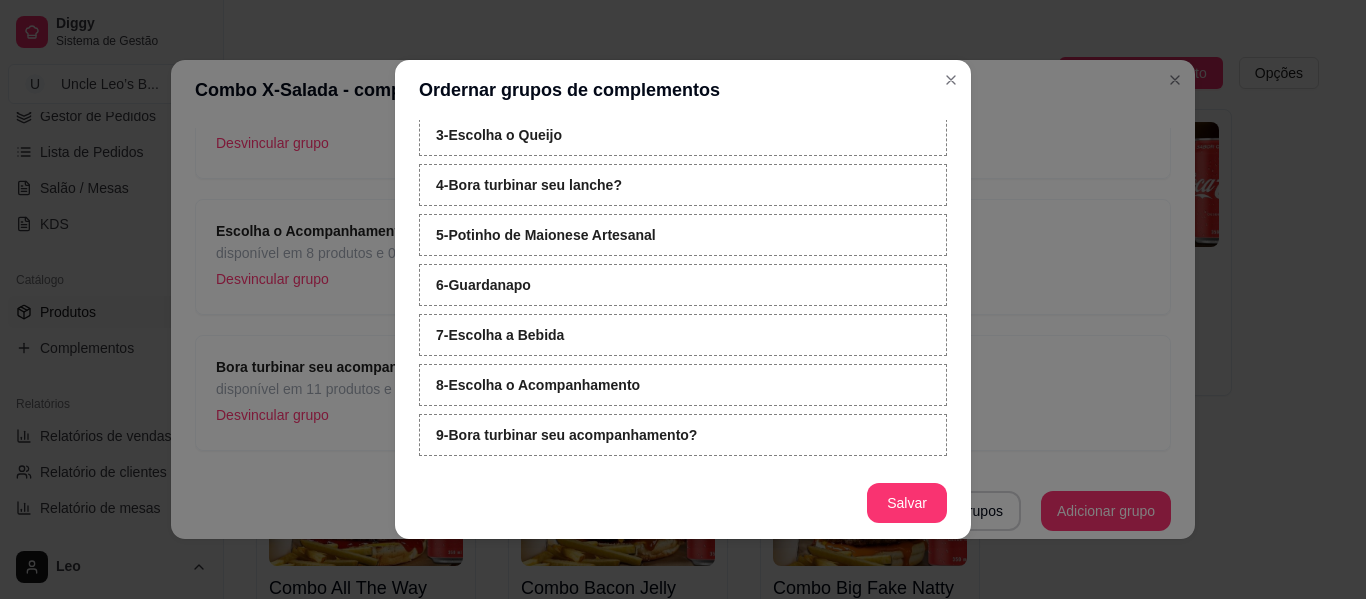 scroll, scrollTop: 119, scrollLeft: 0, axis: vertical 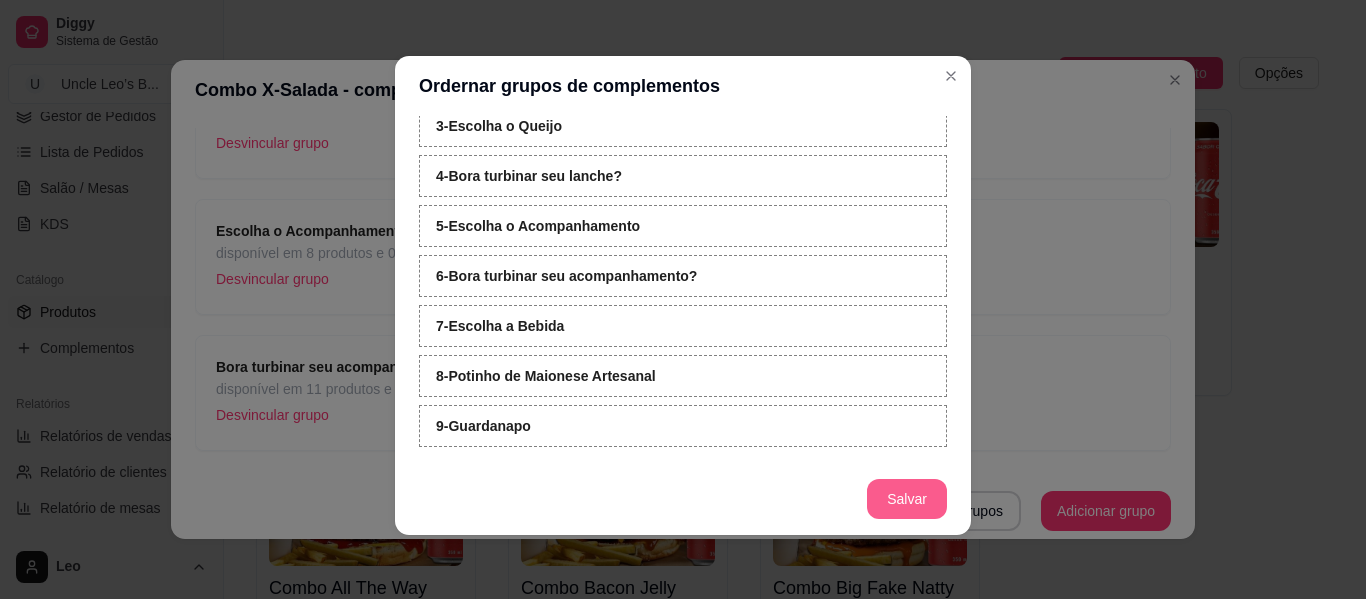 click on "Salvar" at bounding box center (907, 499) 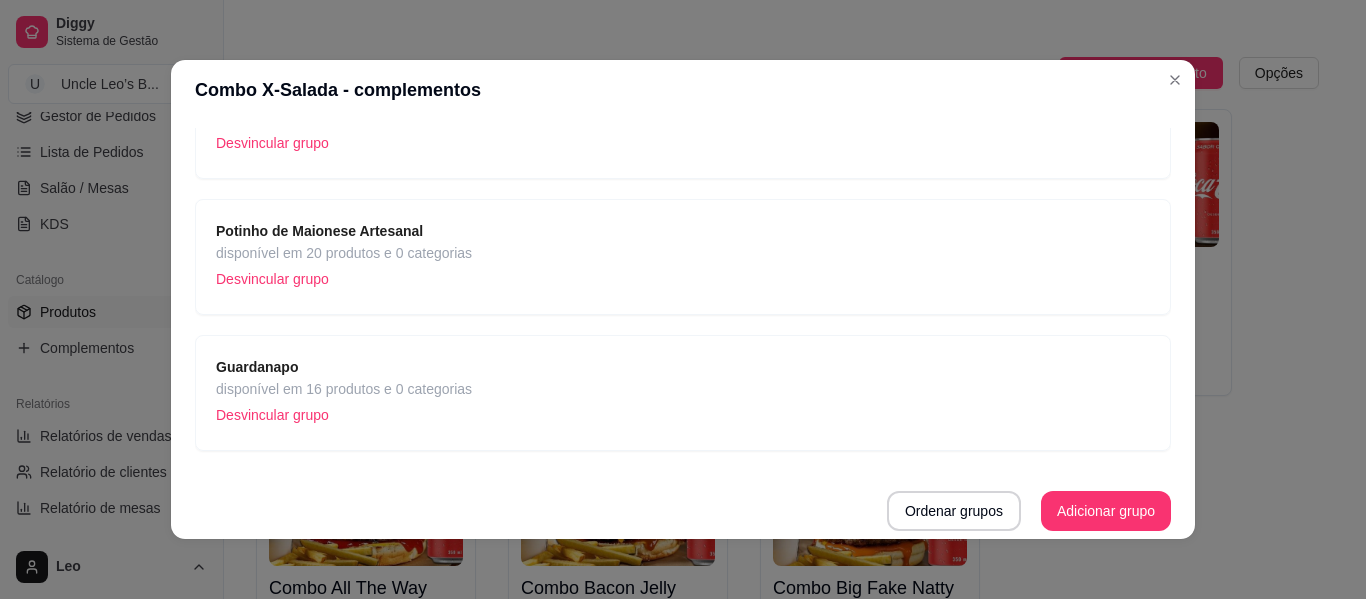 scroll, scrollTop: 608, scrollLeft: 0, axis: vertical 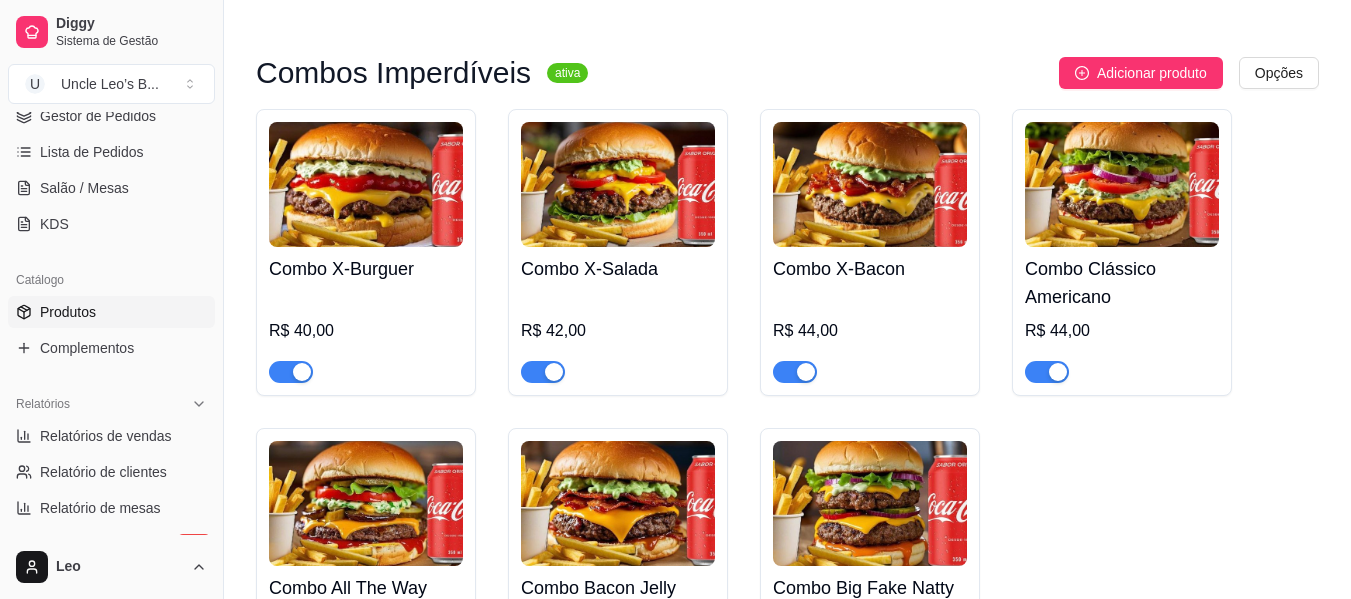 click at bounding box center (870, 184) 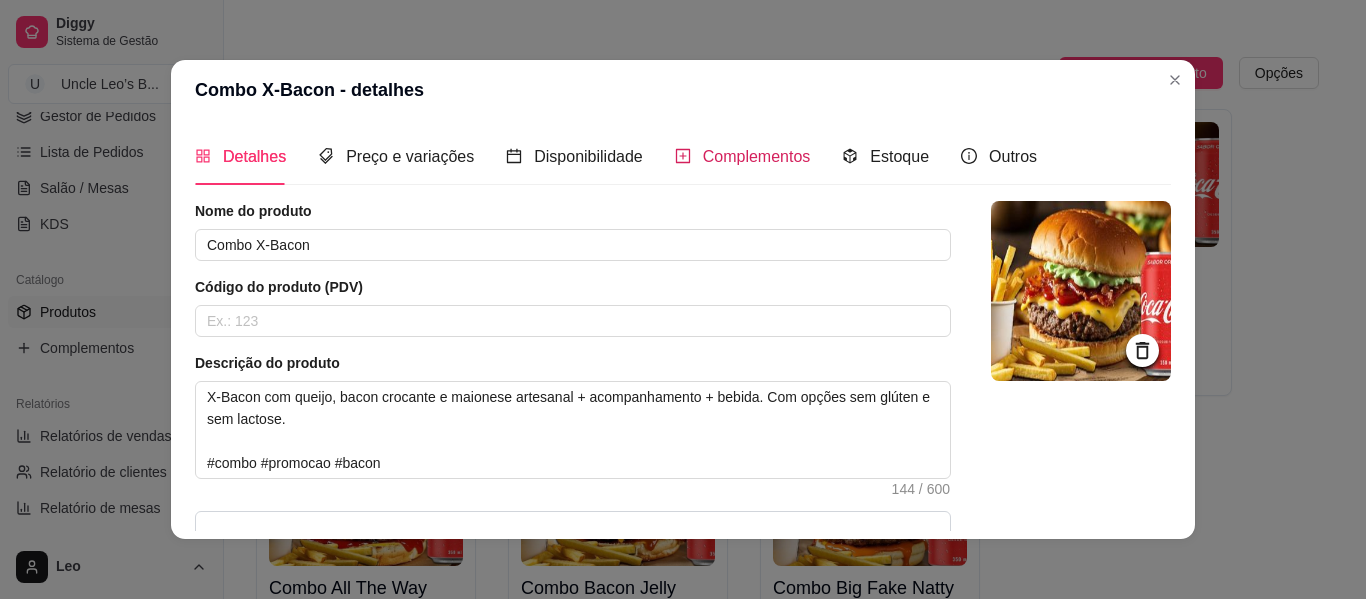 click on "Complementos" at bounding box center (757, 156) 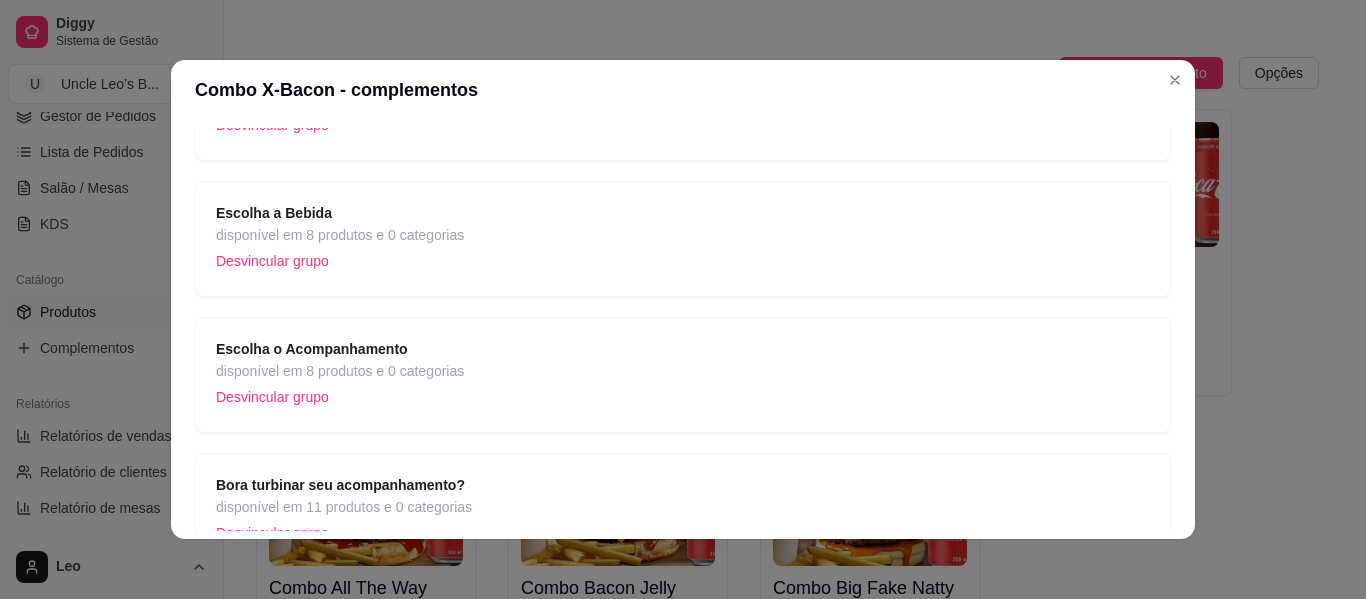 scroll, scrollTop: 1016, scrollLeft: 0, axis: vertical 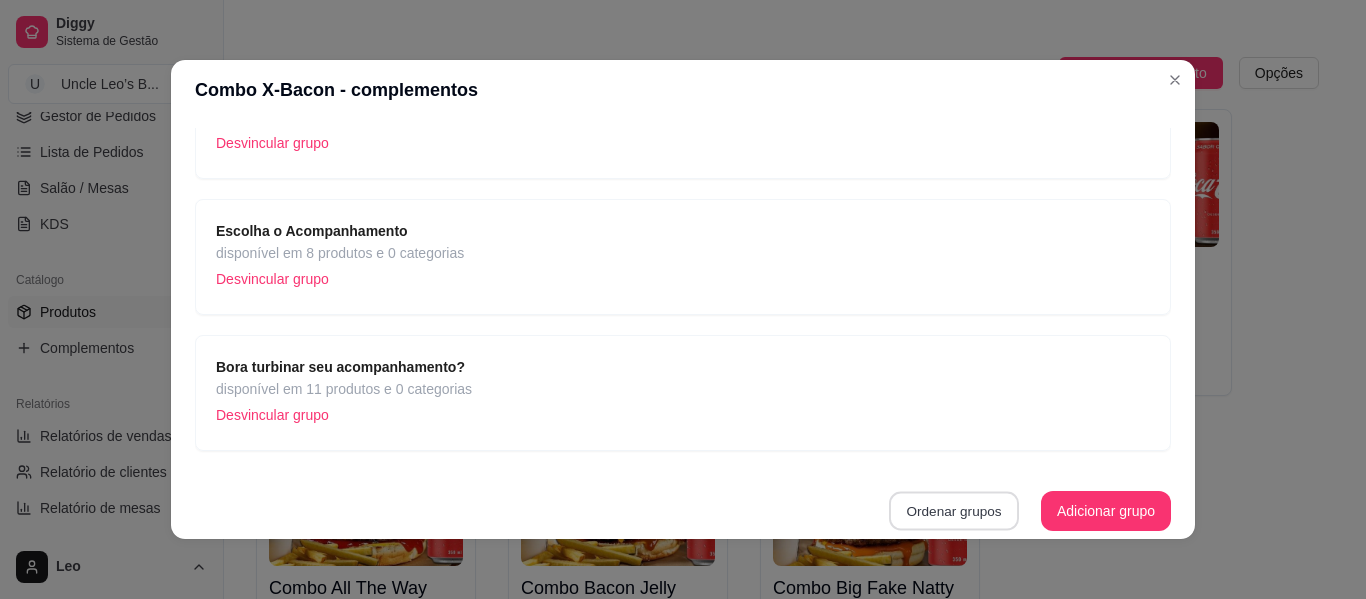 click on "Ordenar grupos" at bounding box center [954, 511] 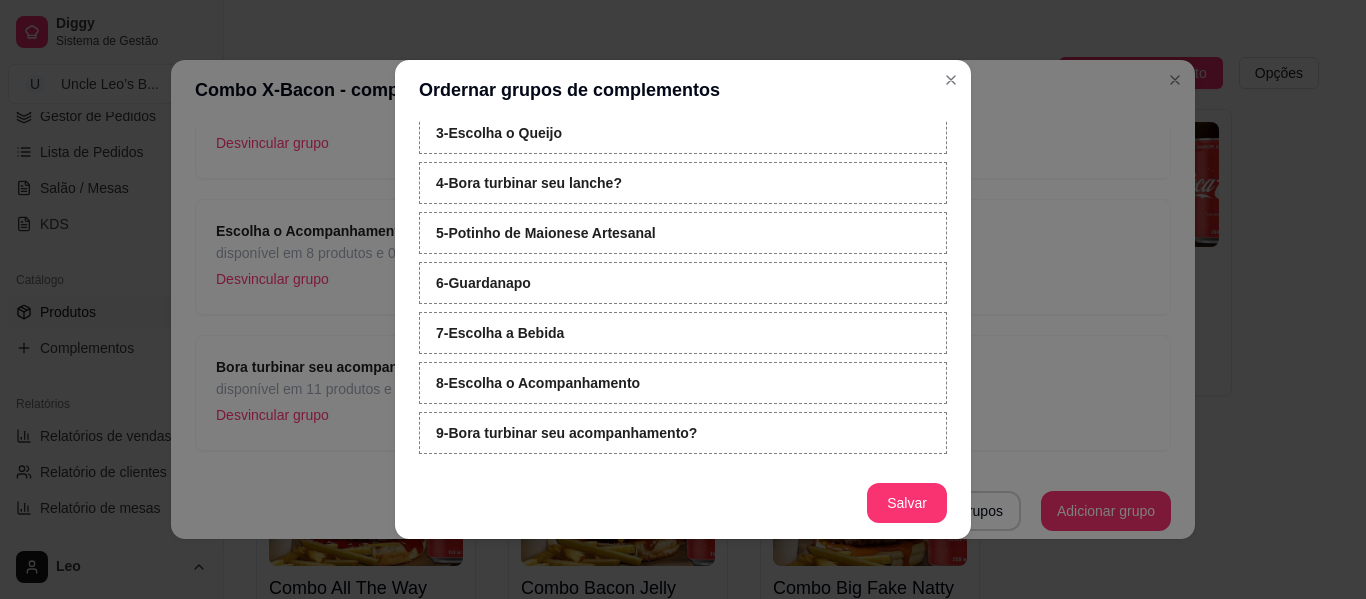 scroll, scrollTop: 119, scrollLeft: 0, axis: vertical 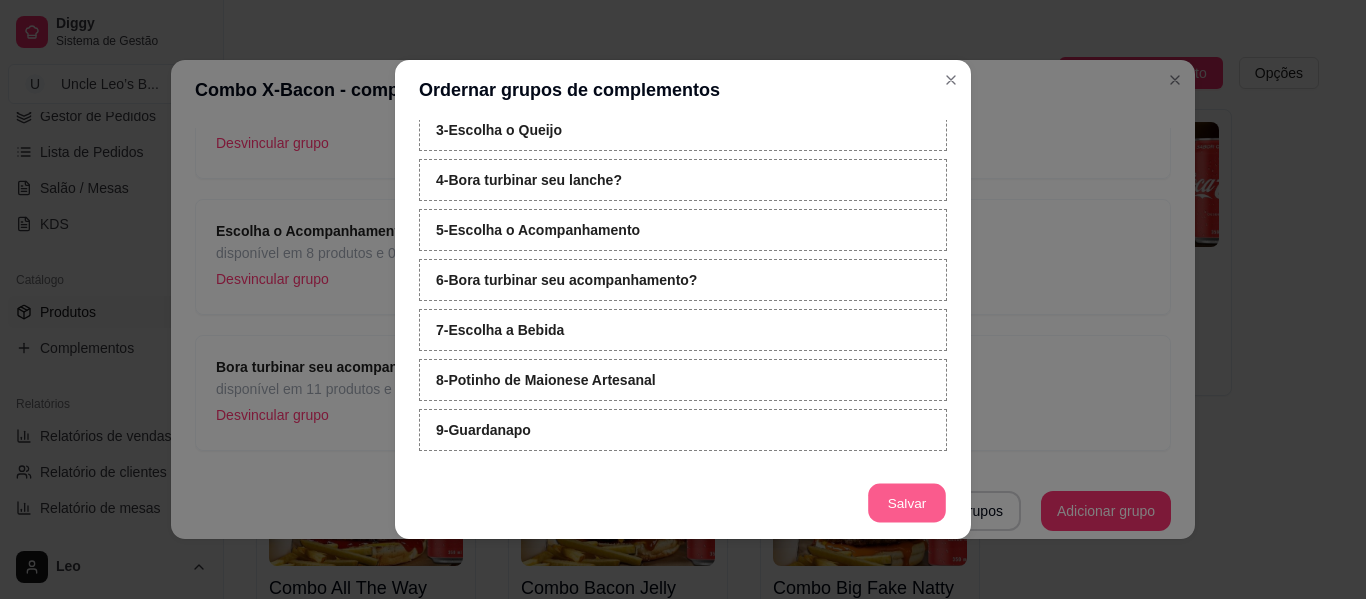 click on "Salvar" at bounding box center (907, 503) 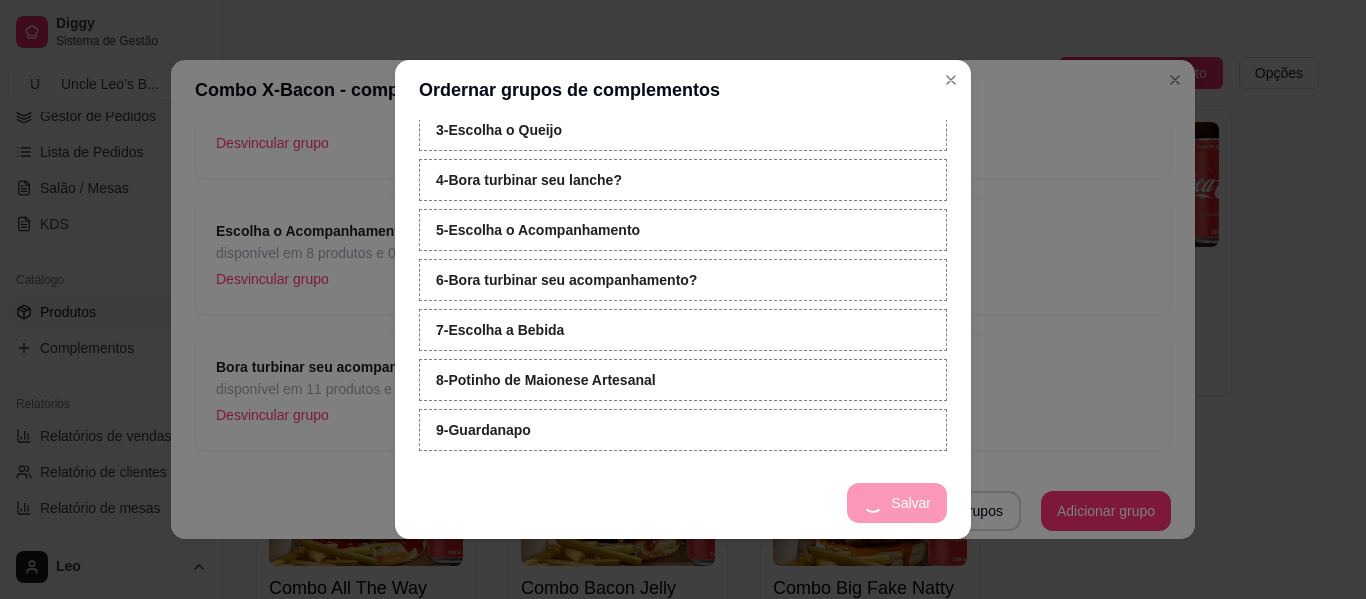scroll, scrollTop: 608, scrollLeft: 0, axis: vertical 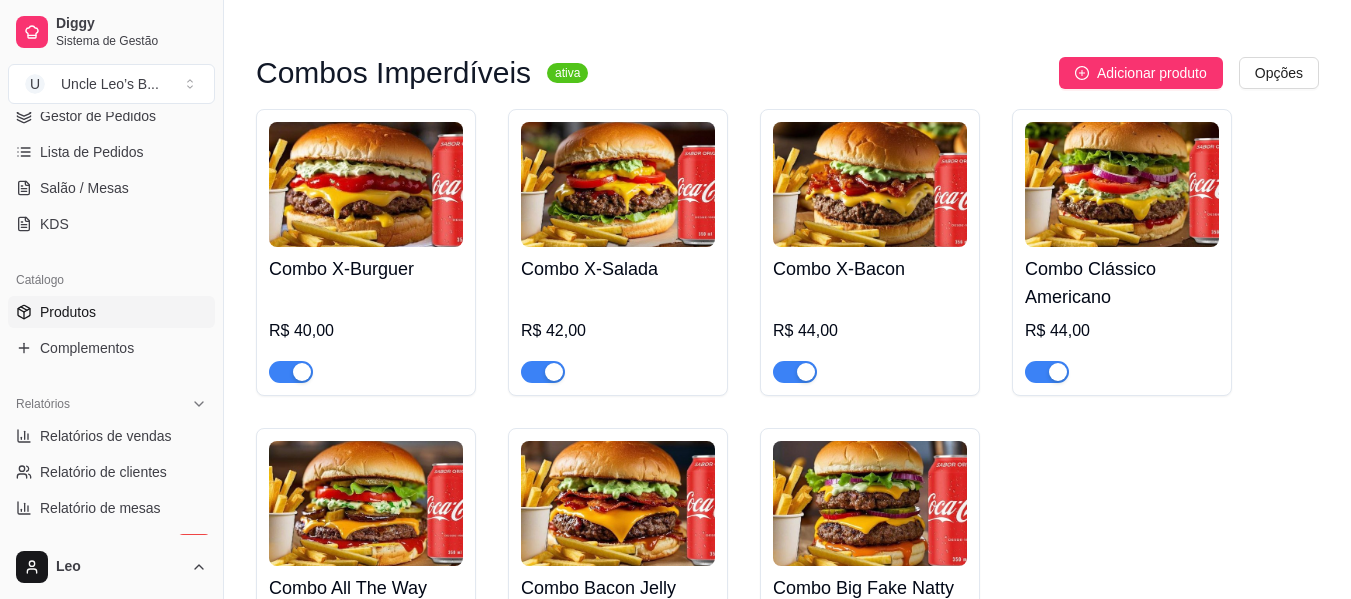 click at bounding box center (1122, 184) 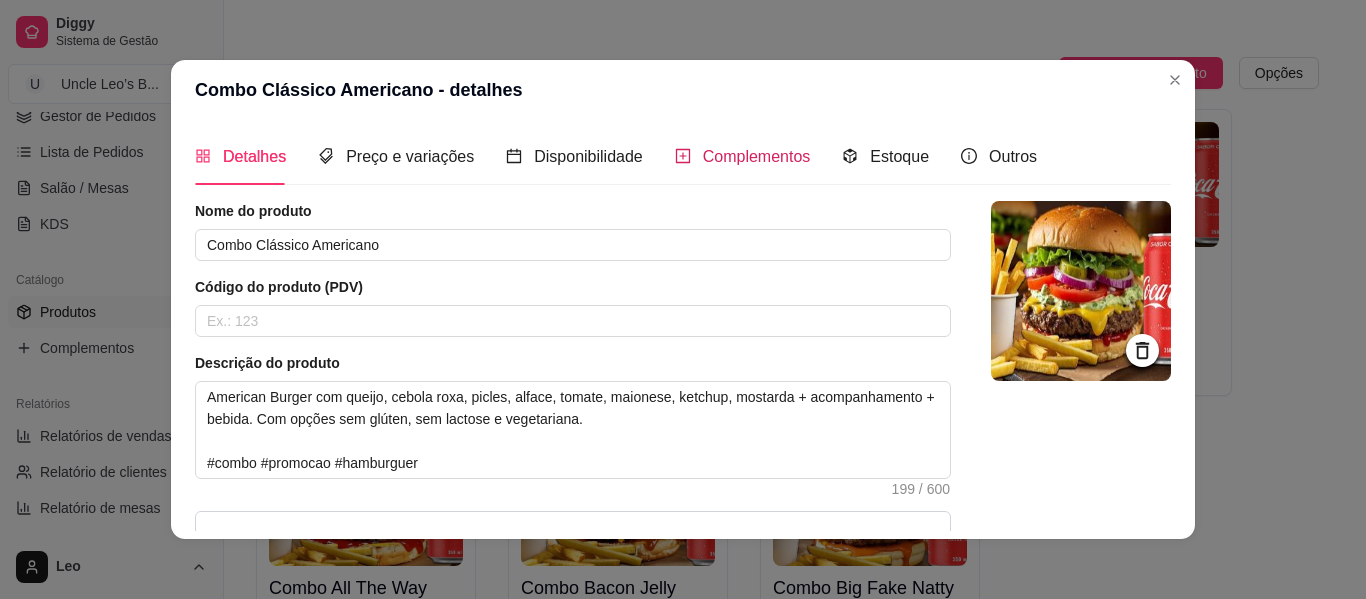 click on "Complementos" at bounding box center (757, 156) 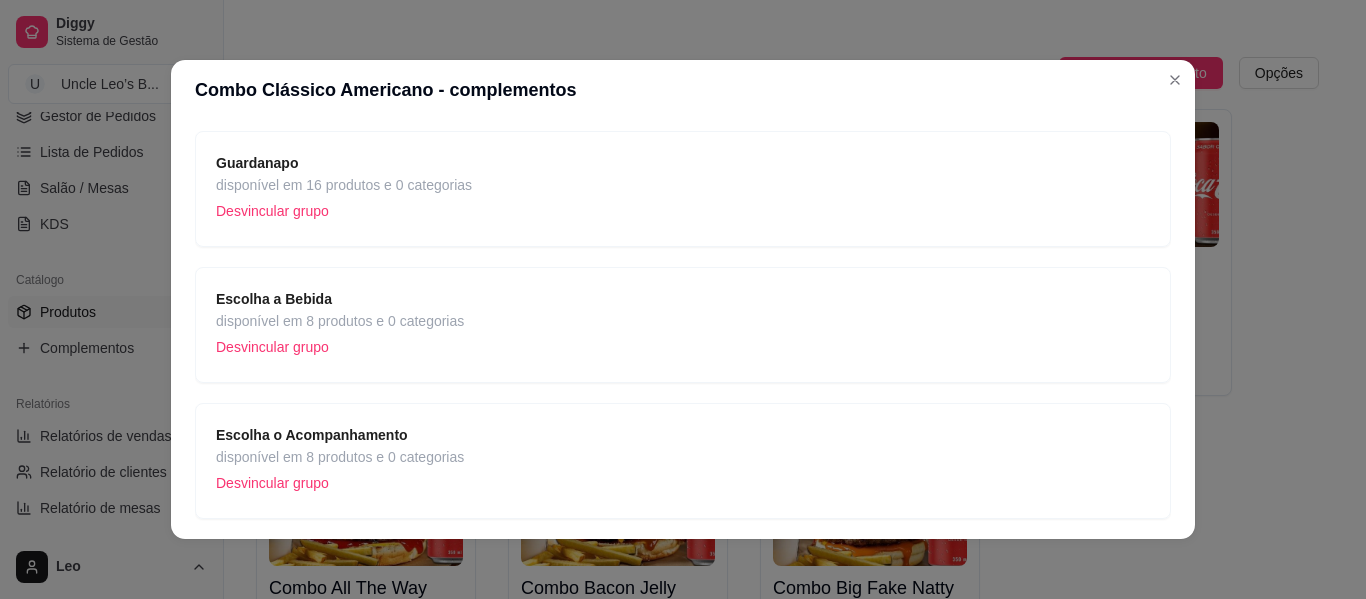 scroll, scrollTop: 1016, scrollLeft: 0, axis: vertical 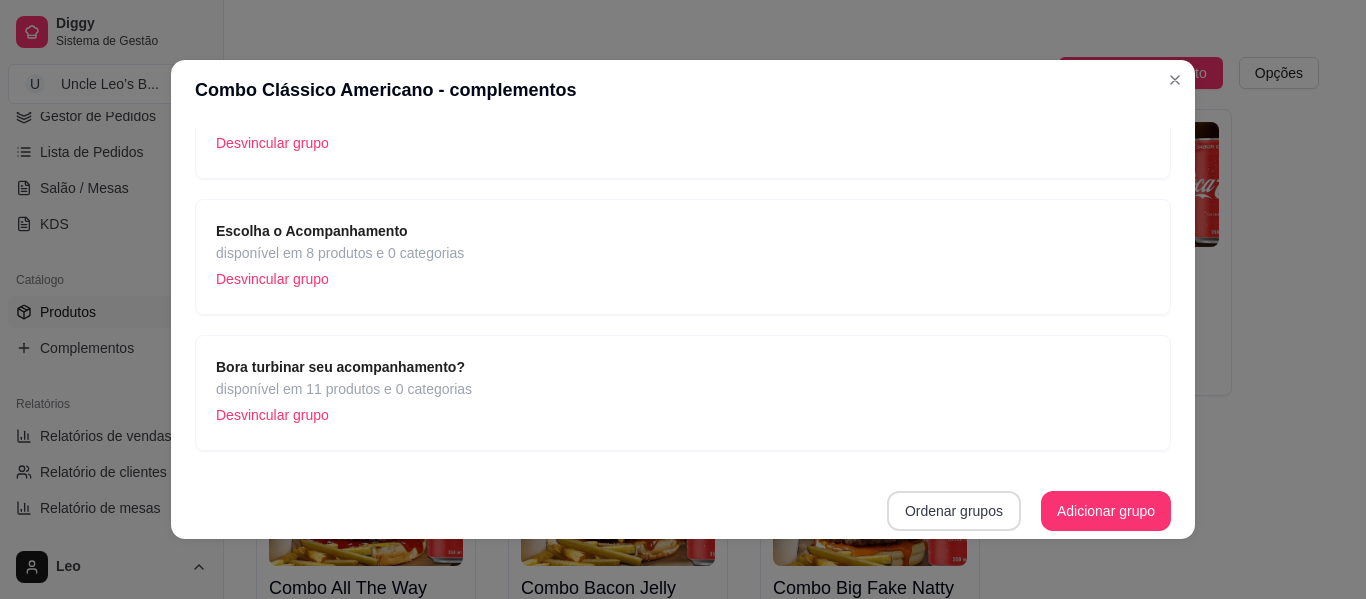 click on "Ordenar grupos" at bounding box center [954, 511] 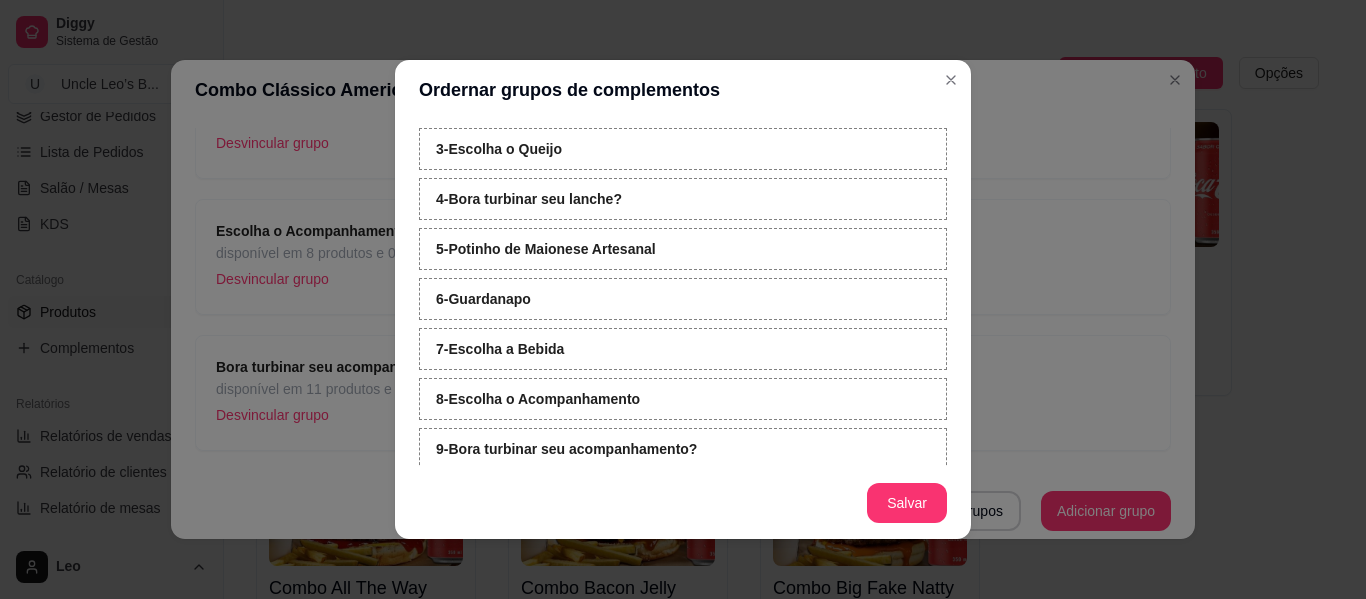scroll, scrollTop: 119, scrollLeft: 0, axis: vertical 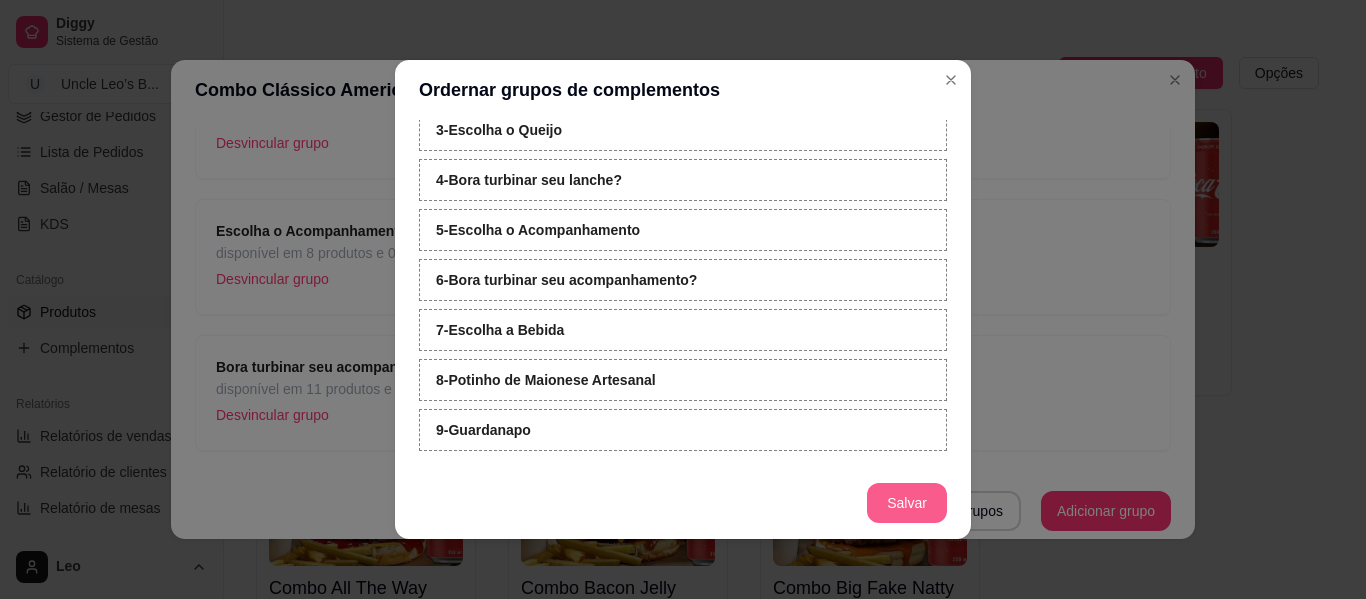 click on "Salvar" at bounding box center [907, 503] 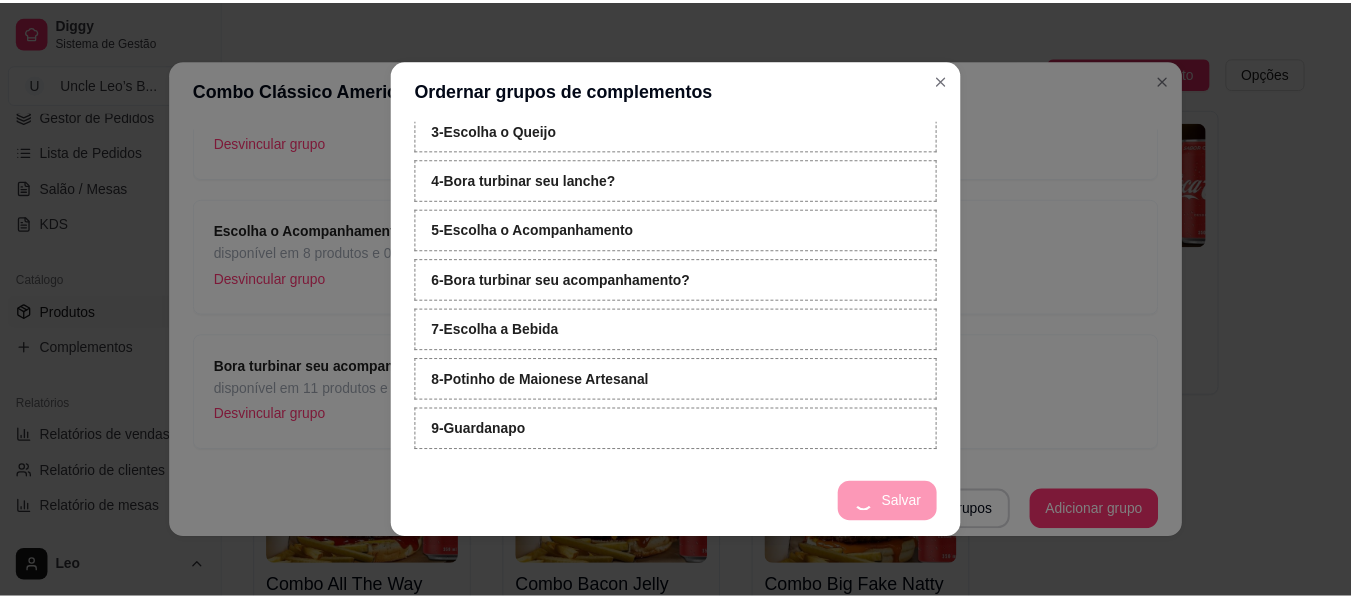 scroll, scrollTop: 608, scrollLeft: 0, axis: vertical 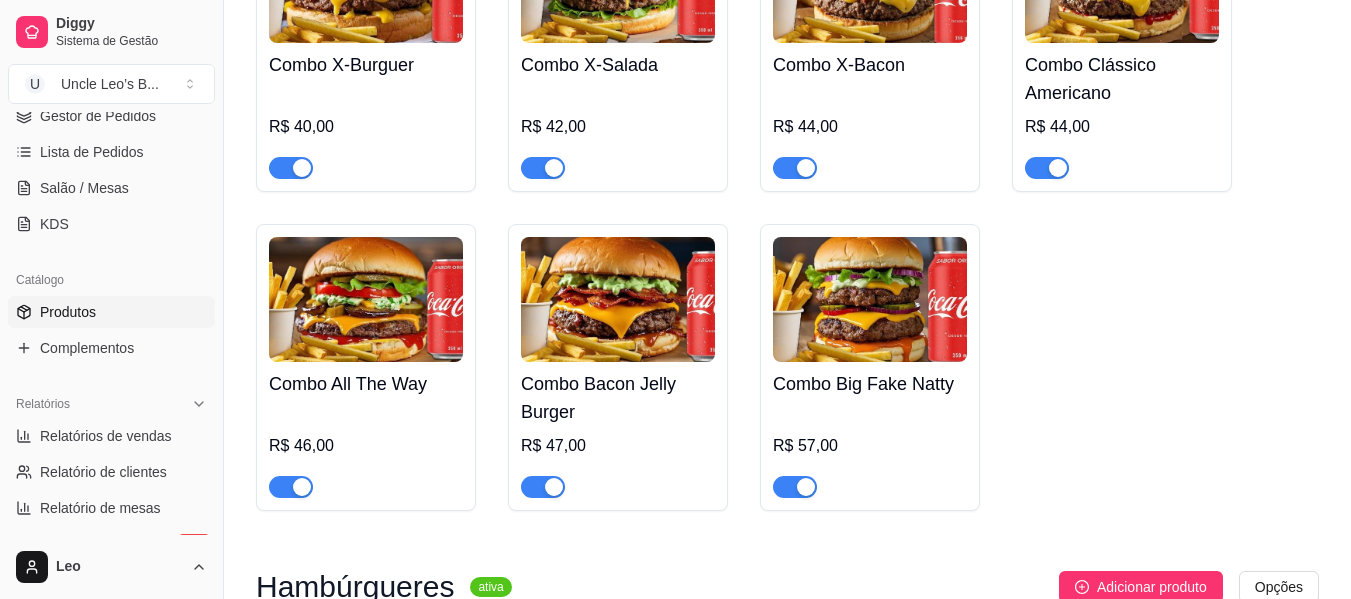 click on "Combo All The Way   R$ 46,00" at bounding box center (366, 367) 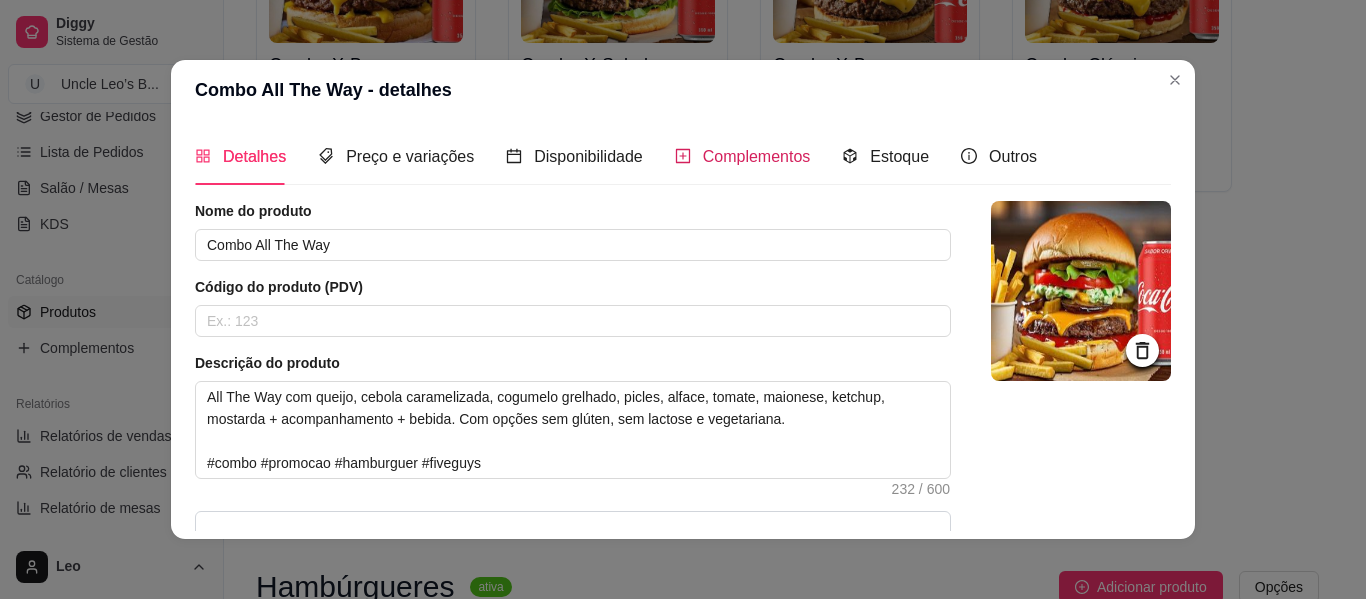 click on "Complementos" at bounding box center (757, 156) 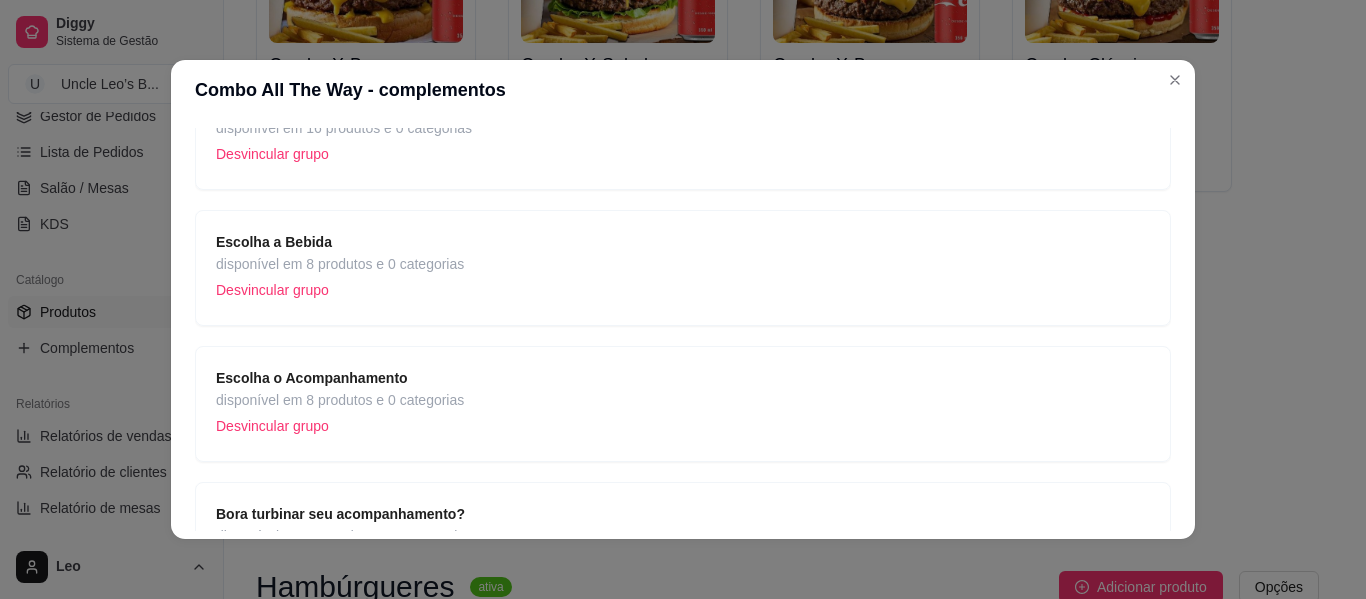 scroll, scrollTop: 1016, scrollLeft: 0, axis: vertical 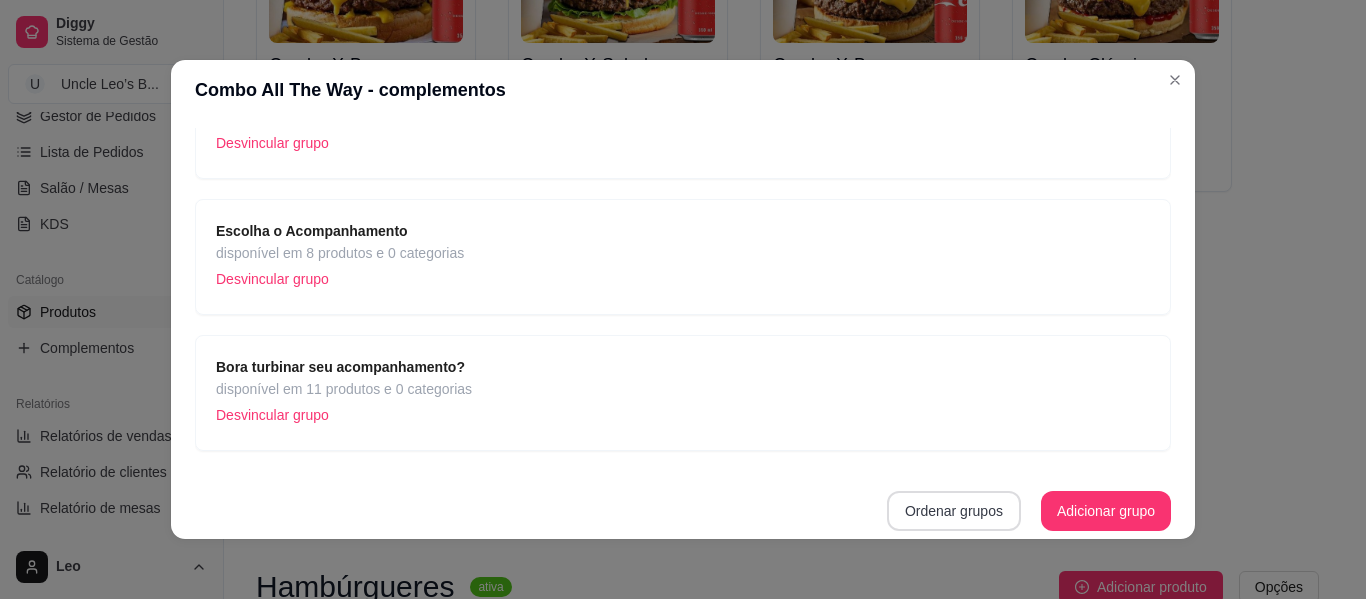 click on "Ordenar grupos" at bounding box center [954, 511] 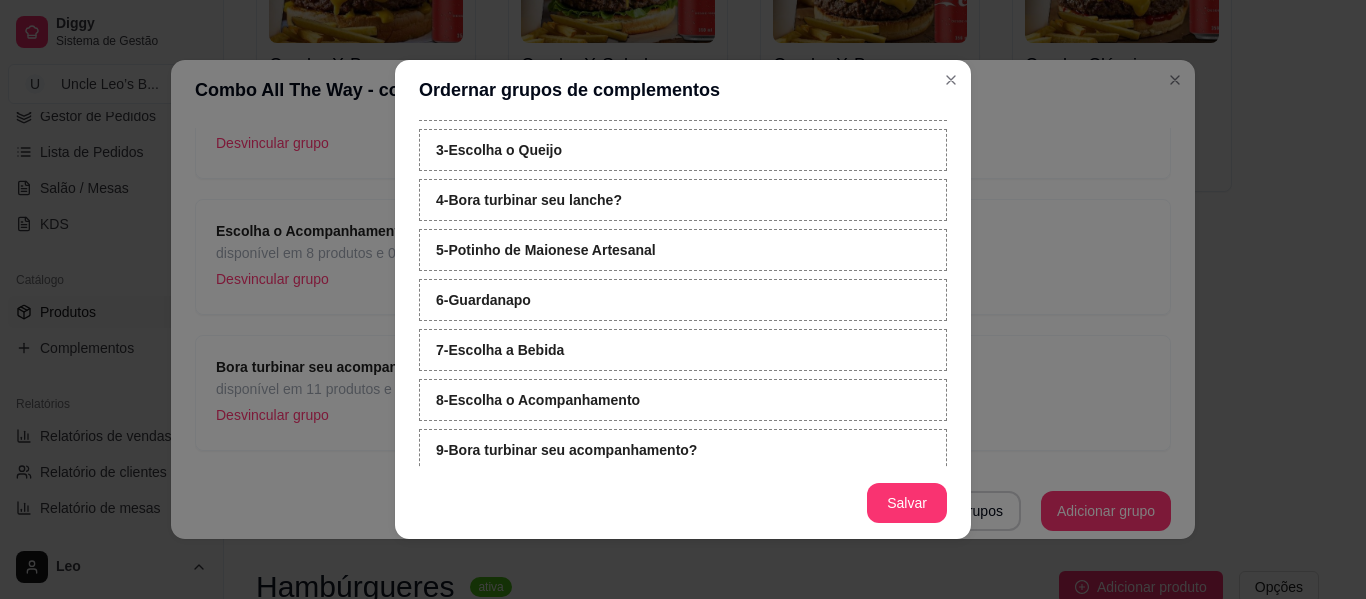 scroll, scrollTop: 119, scrollLeft: 0, axis: vertical 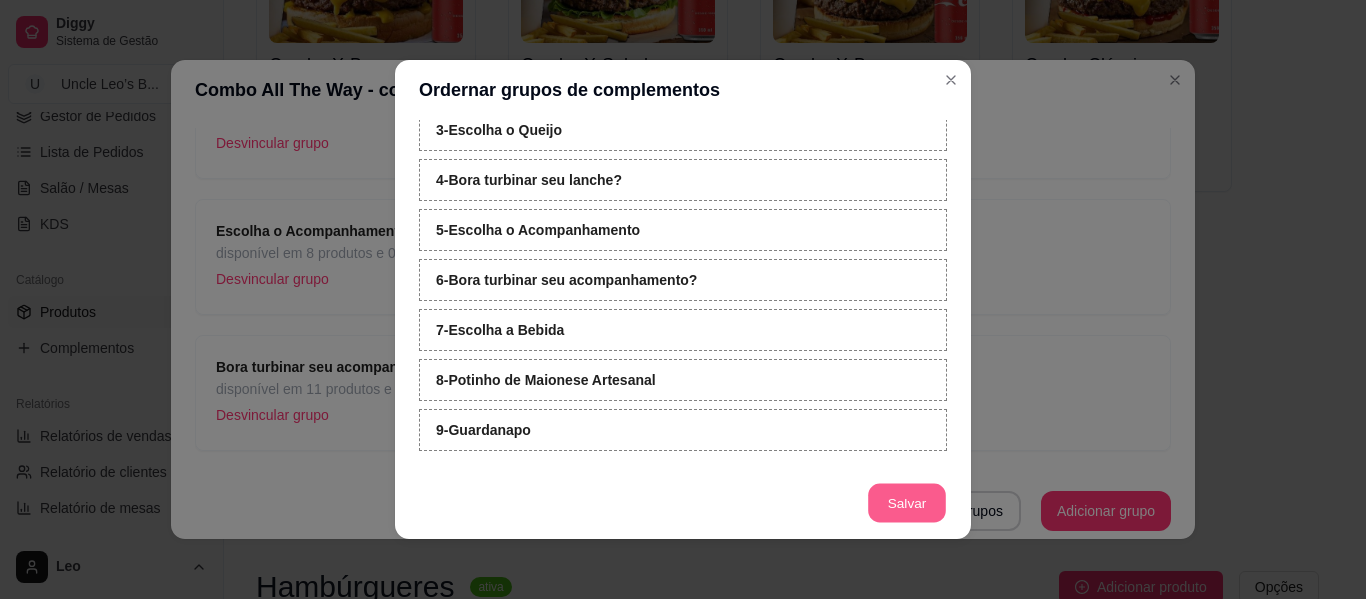 click on "Salvar" at bounding box center [907, 503] 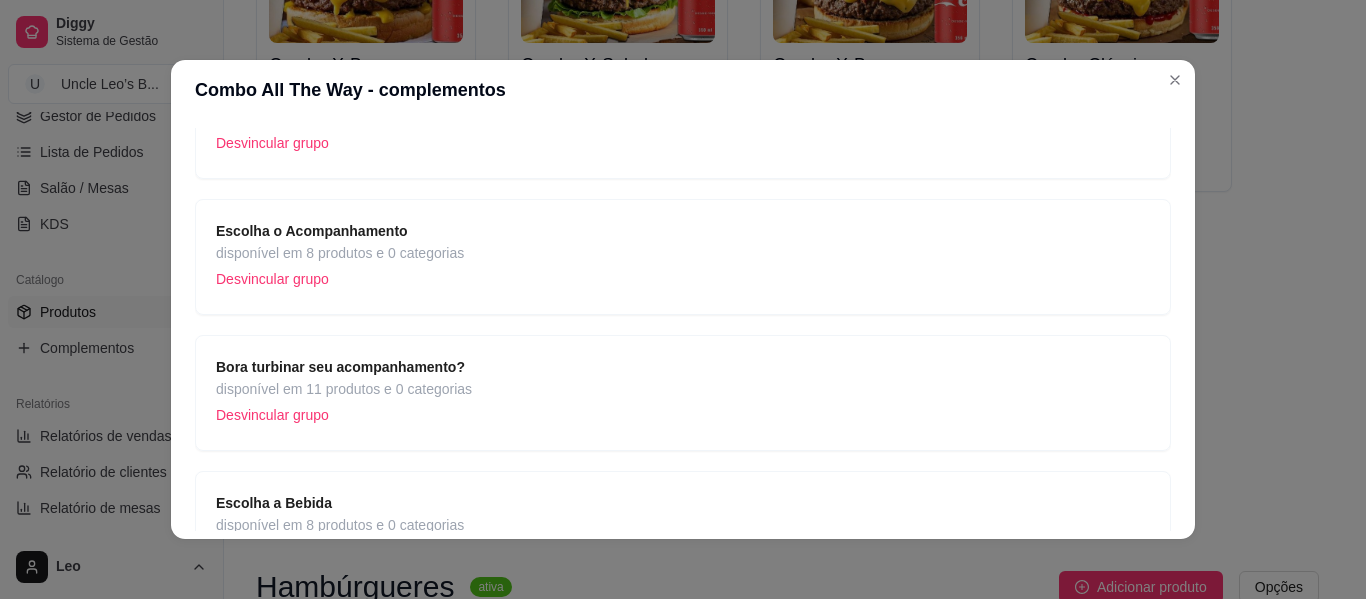 scroll, scrollTop: 1016, scrollLeft: 0, axis: vertical 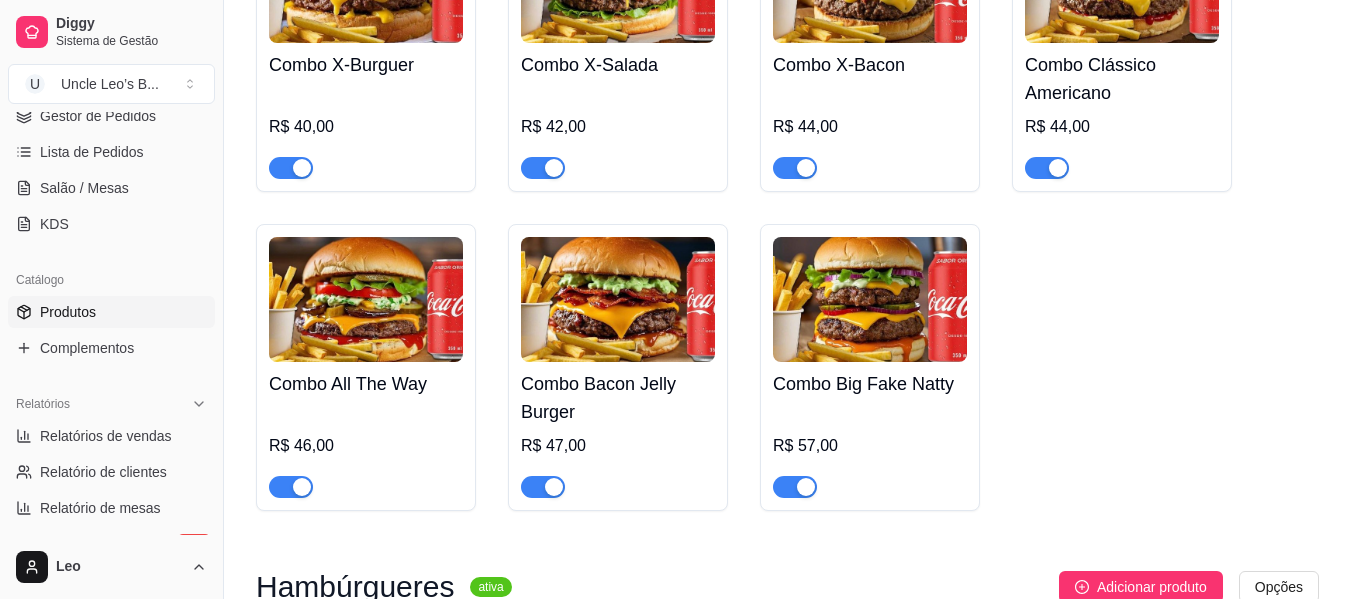 click at bounding box center (618, 299) 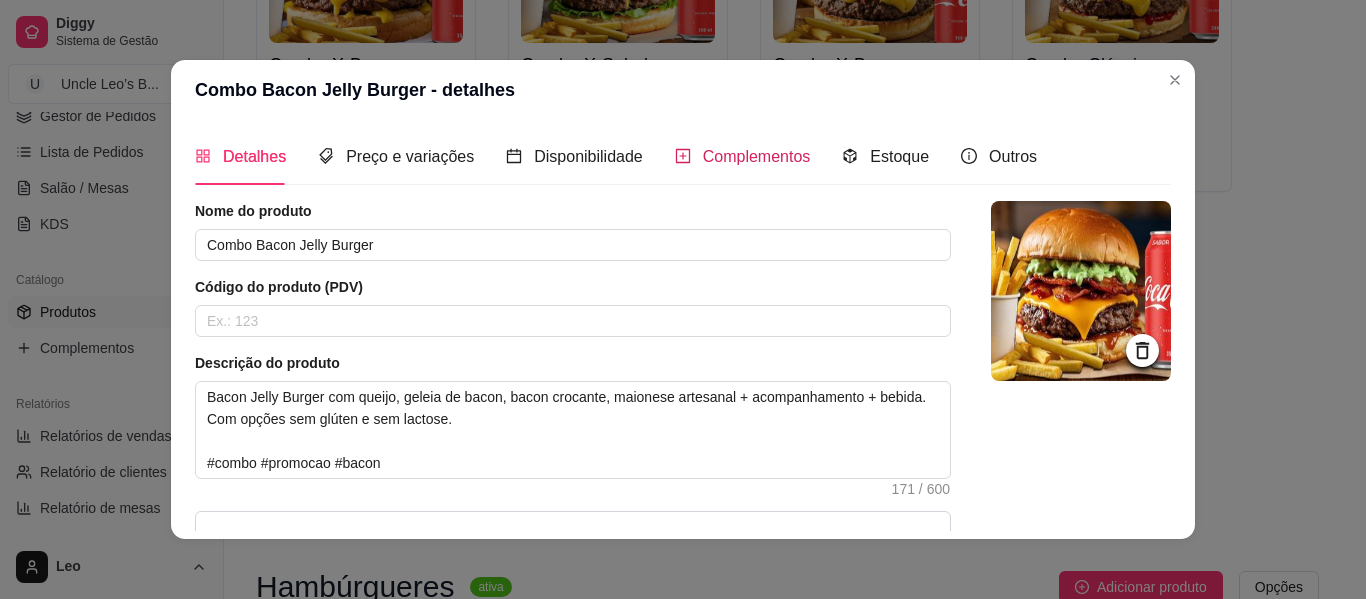 click on "Complementos" at bounding box center (757, 156) 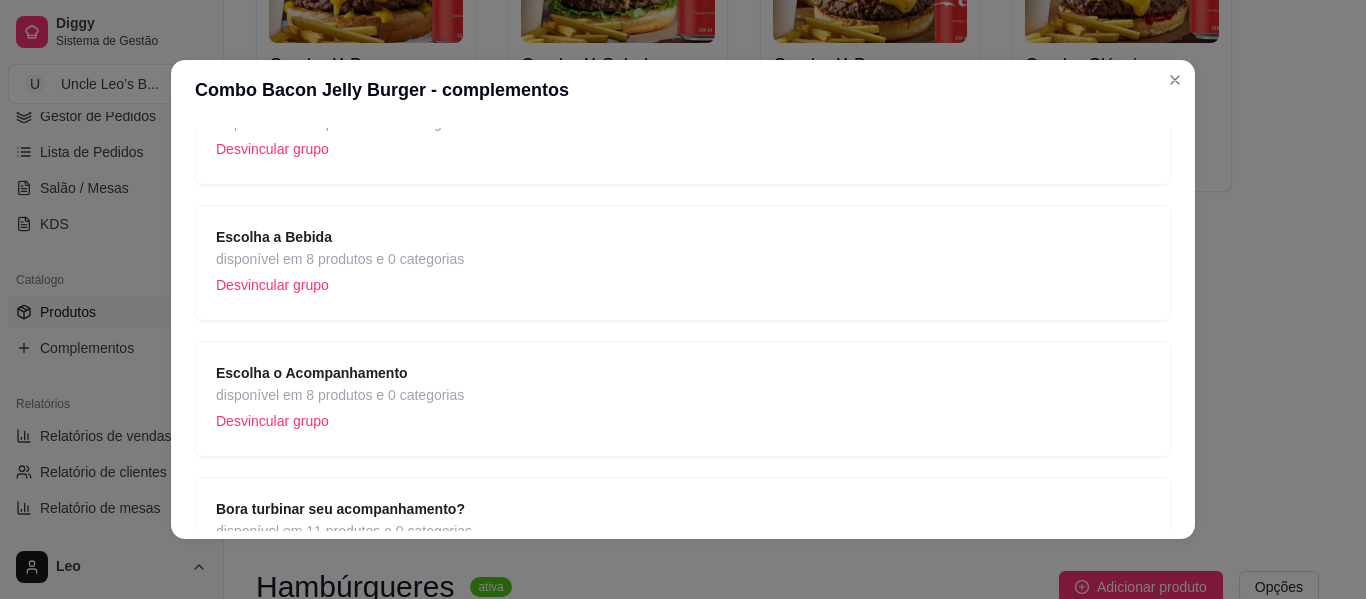 scroll, scrollTop: 1016, scrollLeft: 0, axis: vertical 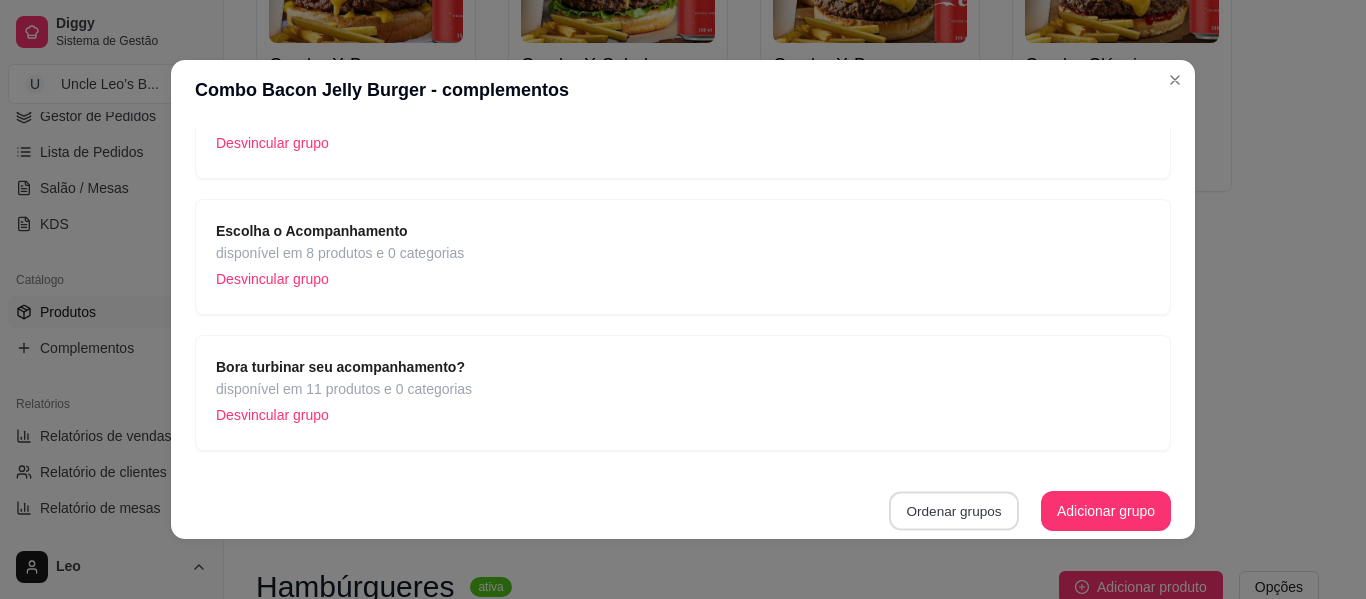click on "Ordenar grupos" at bounding box center [954, 511] 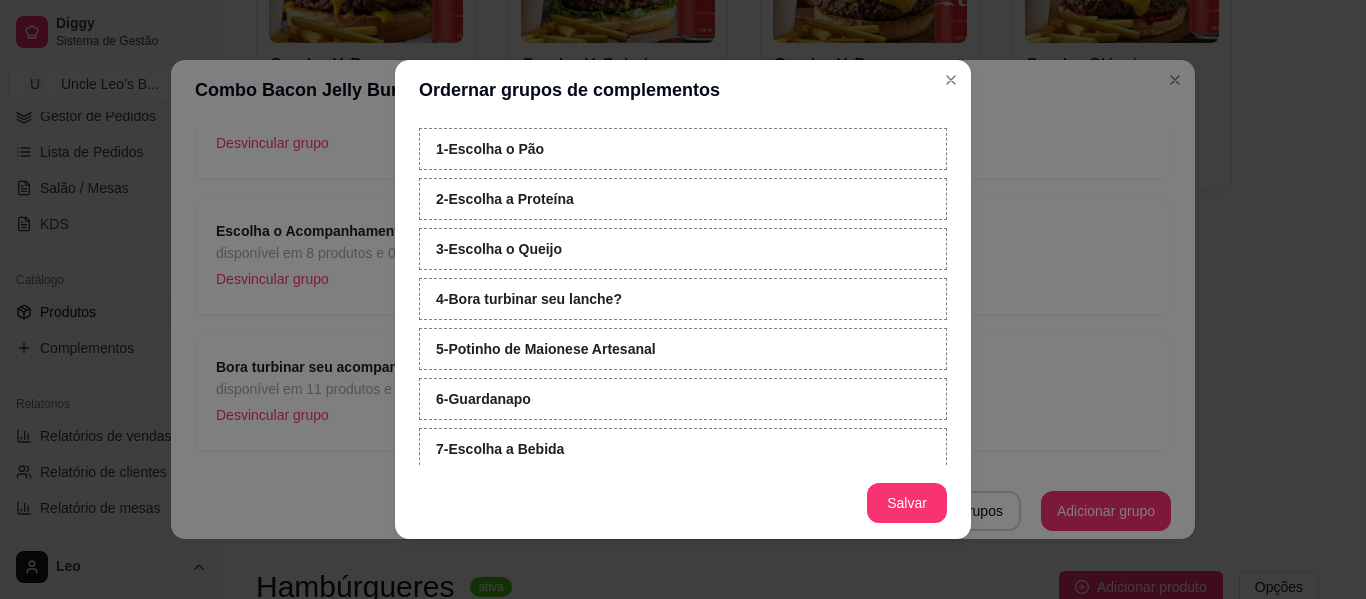 scroll, scrollTop: 119, scrollLeft: 0, axis: vertical 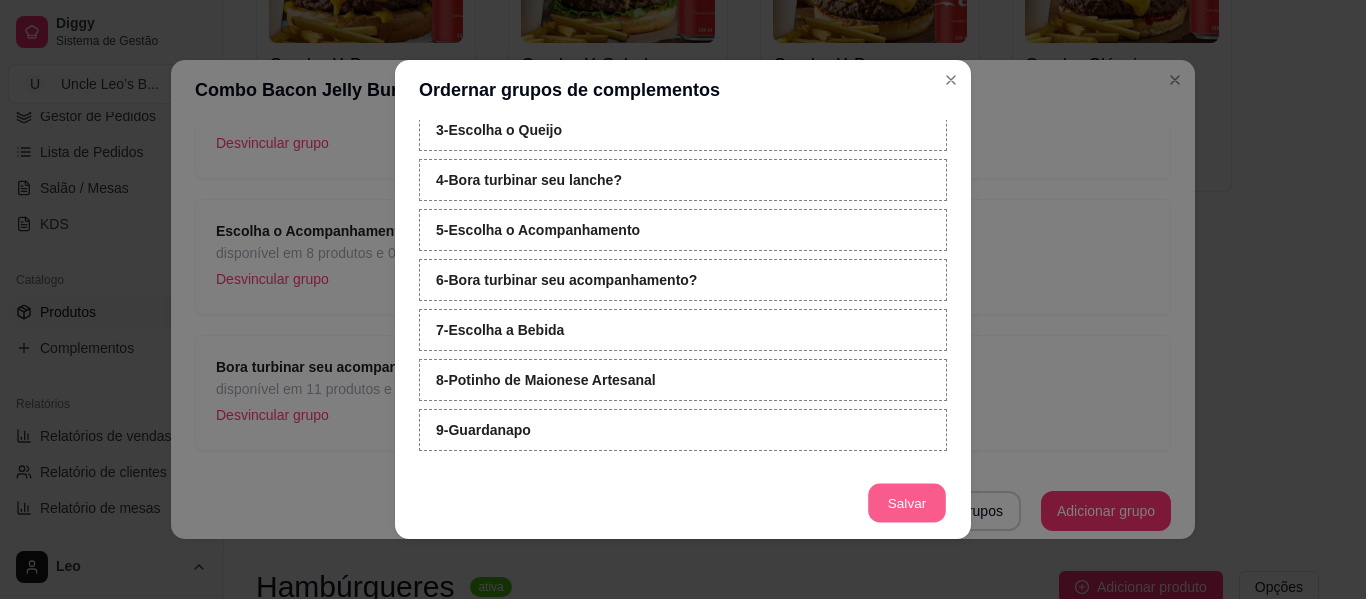 click on "Salvar" at bounding box center [907, 503] 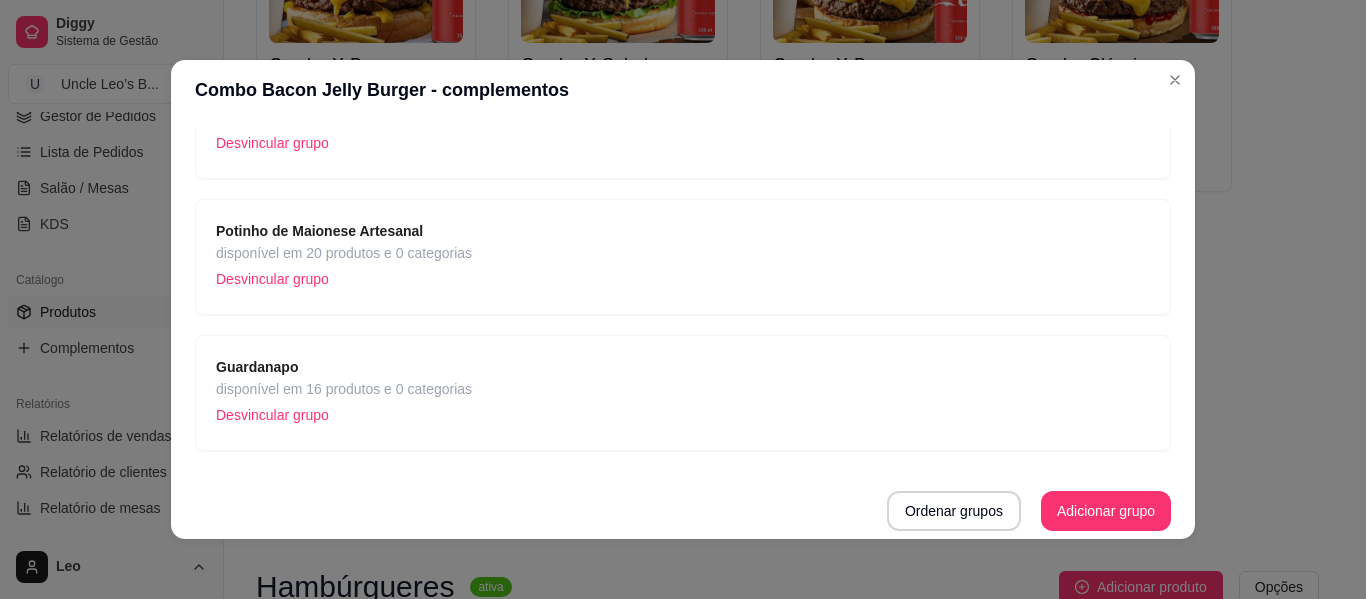 scroll, scrollTop: 608, scrollLeft: 0, axis: vertical 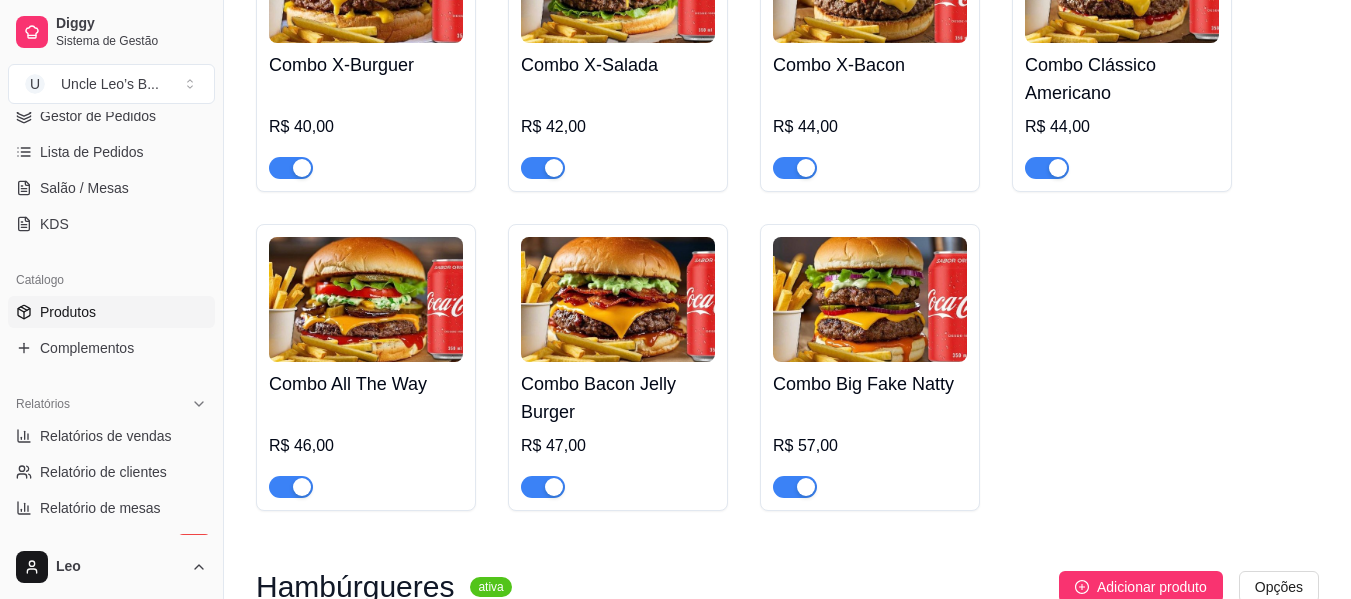 click at bounding box center (870, 299) 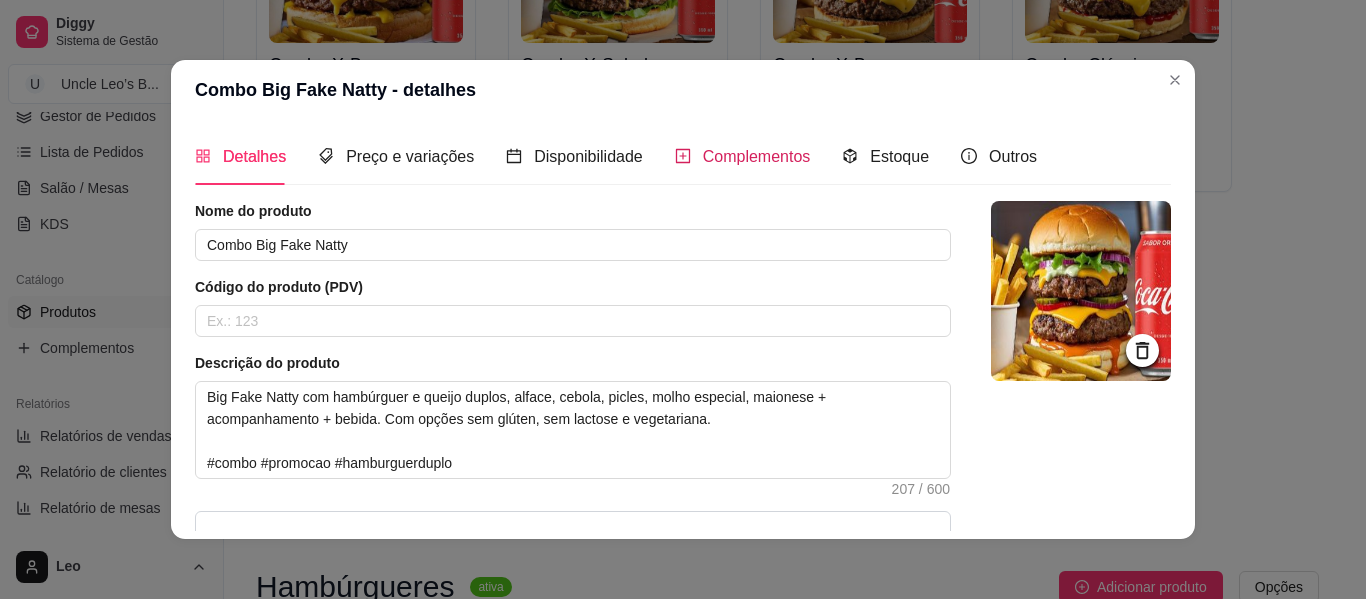click on "Complementos" at bounding box center (757, 156) 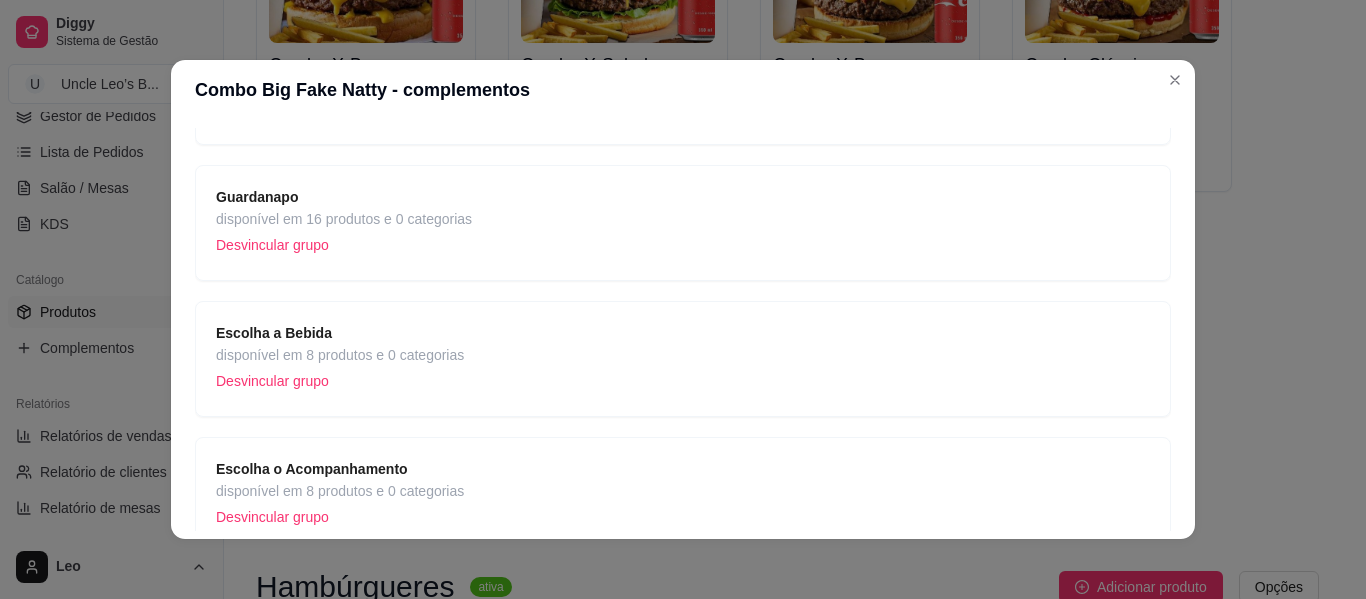 scroll, scrollTop: 1016, scrollLeft: 0, axis: vertical 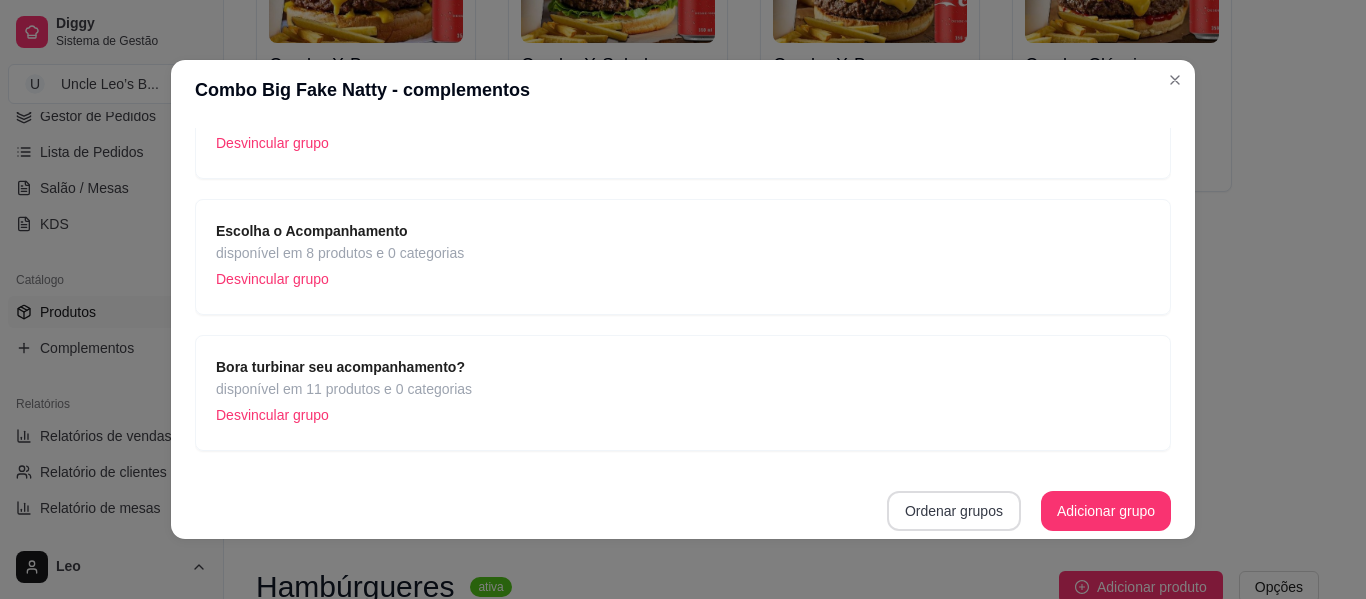 click on "Ordenar grupos" at bounding box center (954, 511) 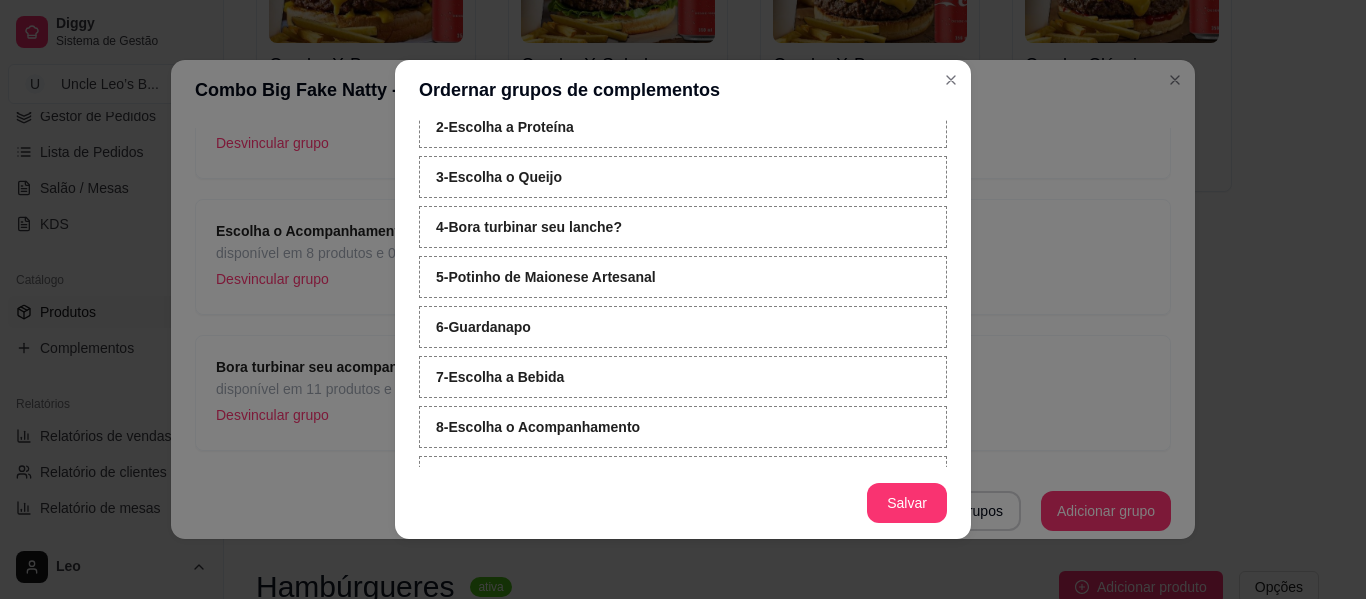scroll, scrollTop: 74, scrollLeft: 0, axis: vertical 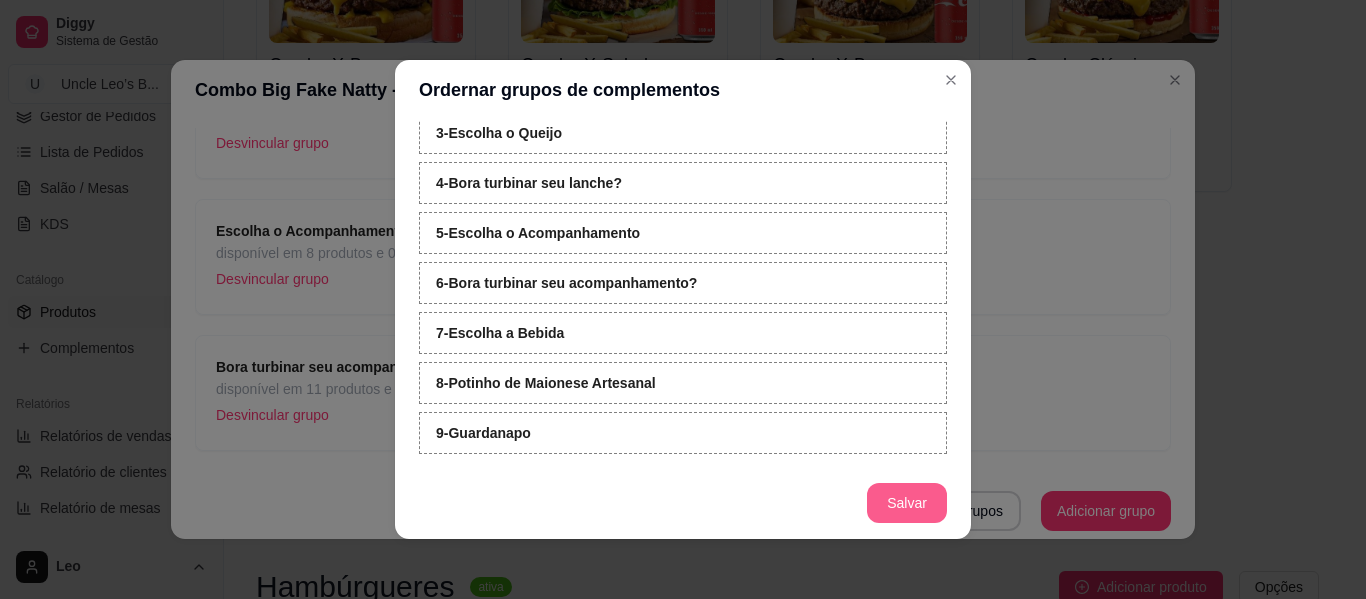 click on "Salvar" at bounding box center [907, 503] 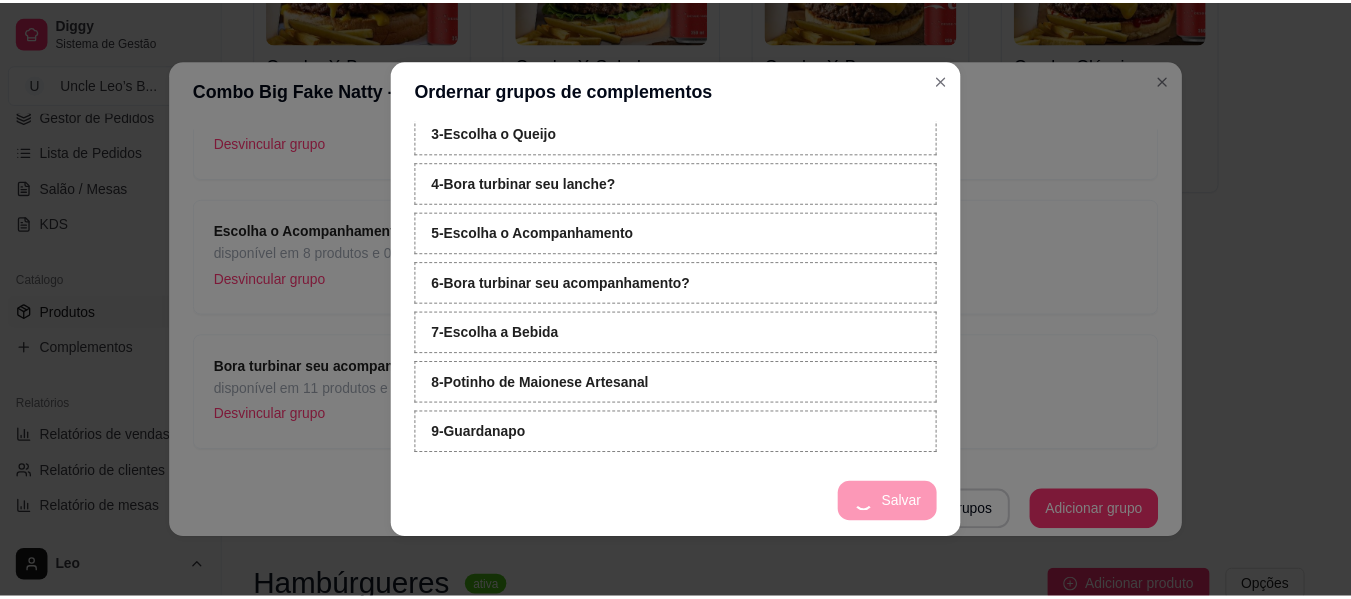 scroll, scrollTop: 608, scrollLeft: 0, axis: vertical 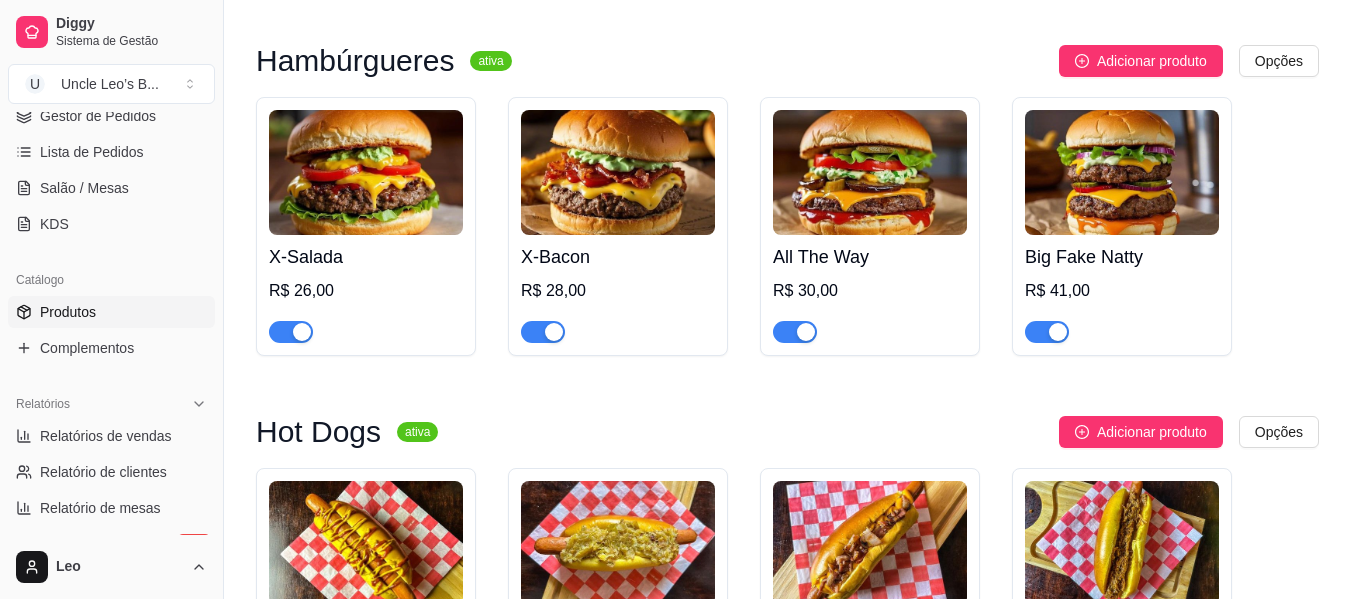 click at bounding box center [366, 172] 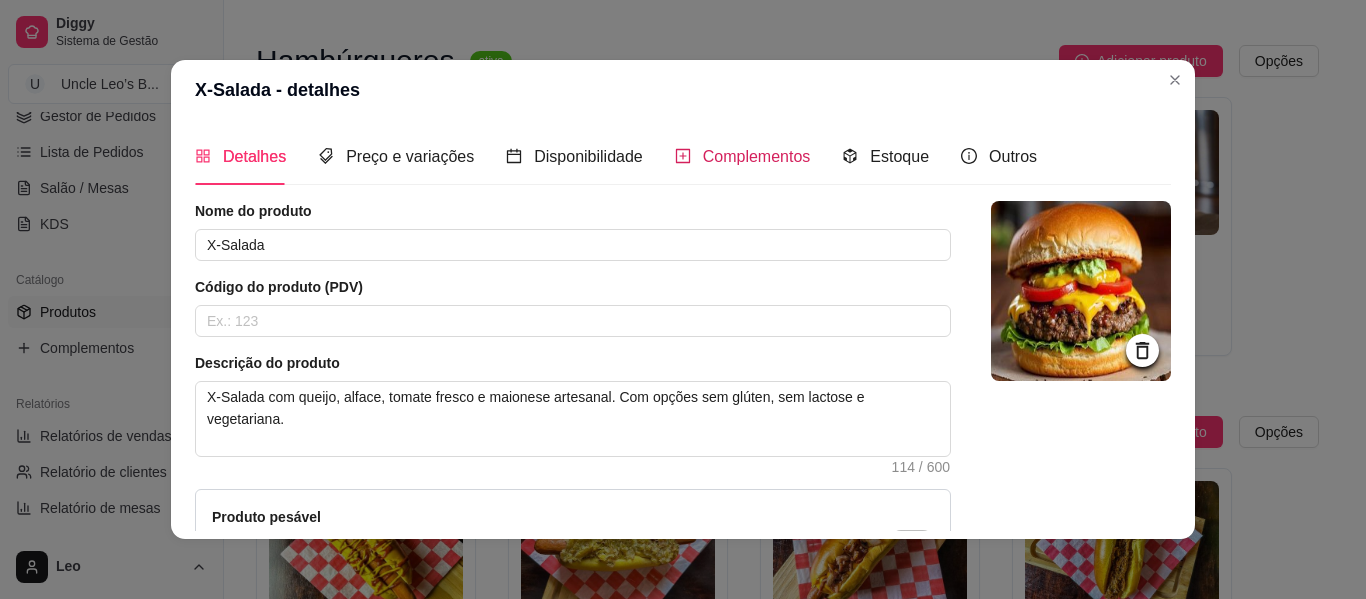 click on "Complementos" at bounding box center [743, 156] 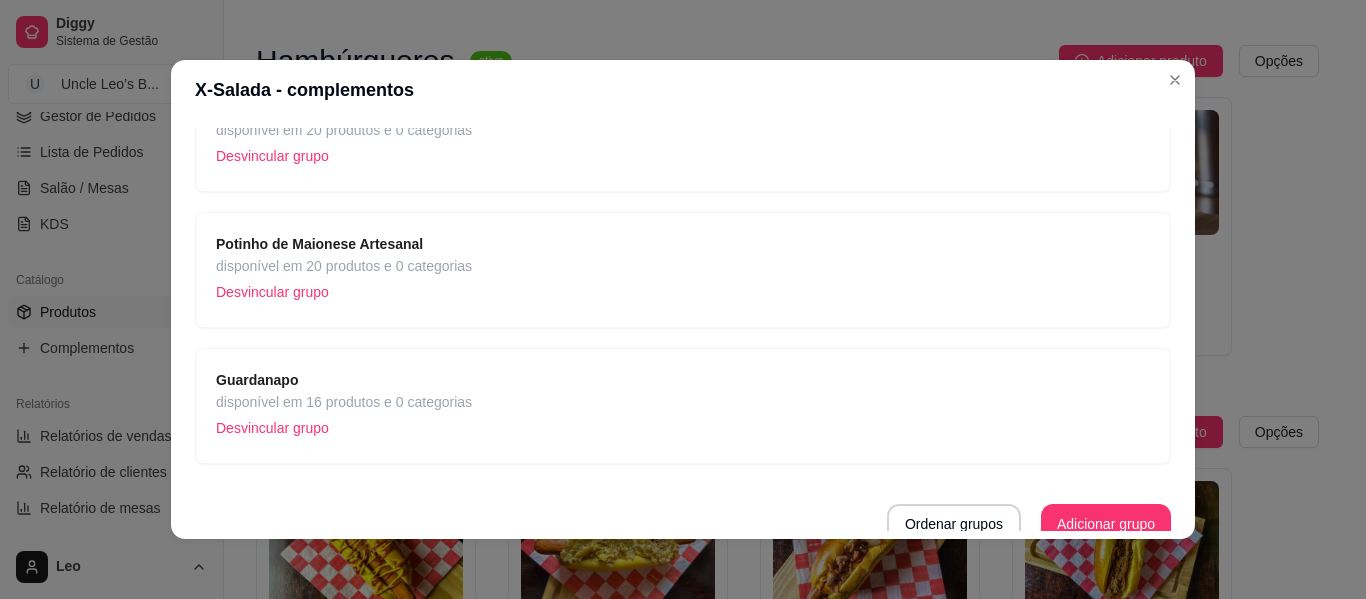 scroll, scrollTop: 608, scrollLeft: 0, axis: vertical 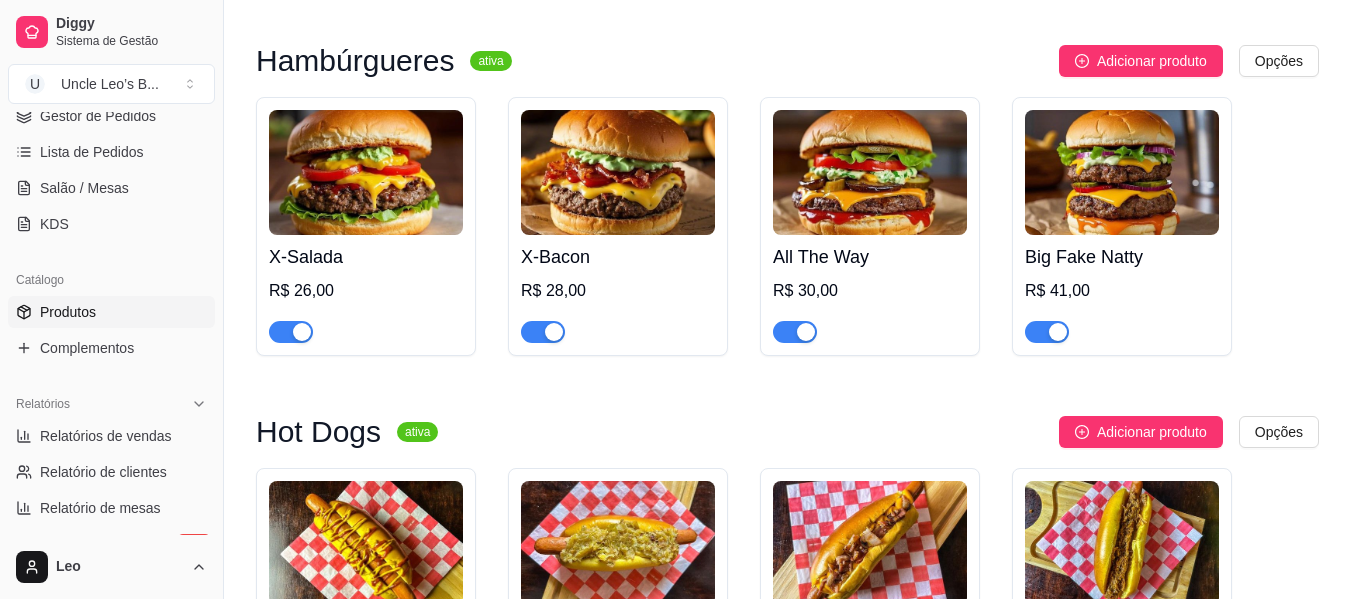click at bounding box center (618, 172) 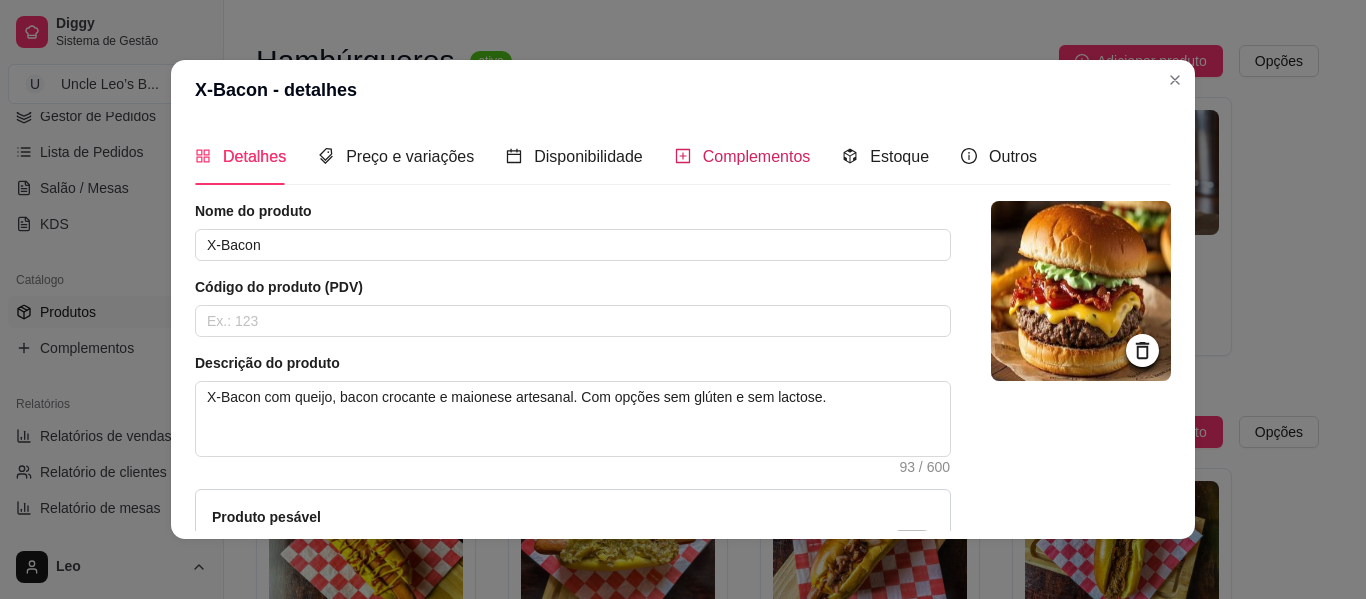 click on "Complementos" at bounding box center (743, 156) 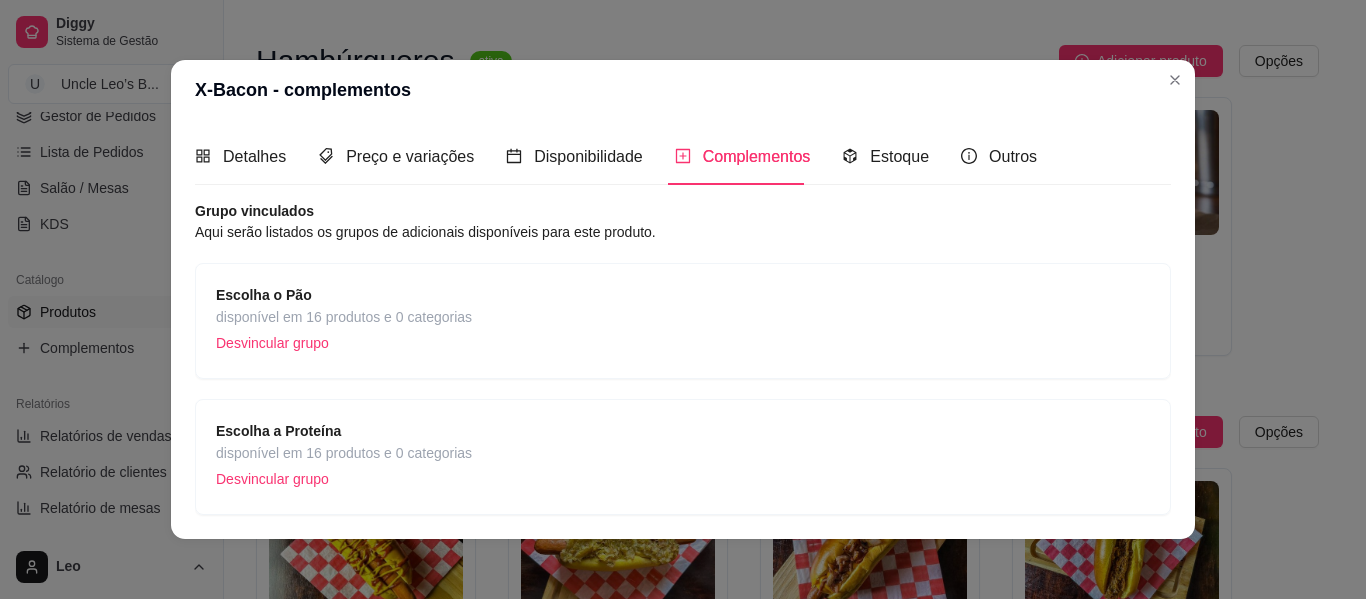 type 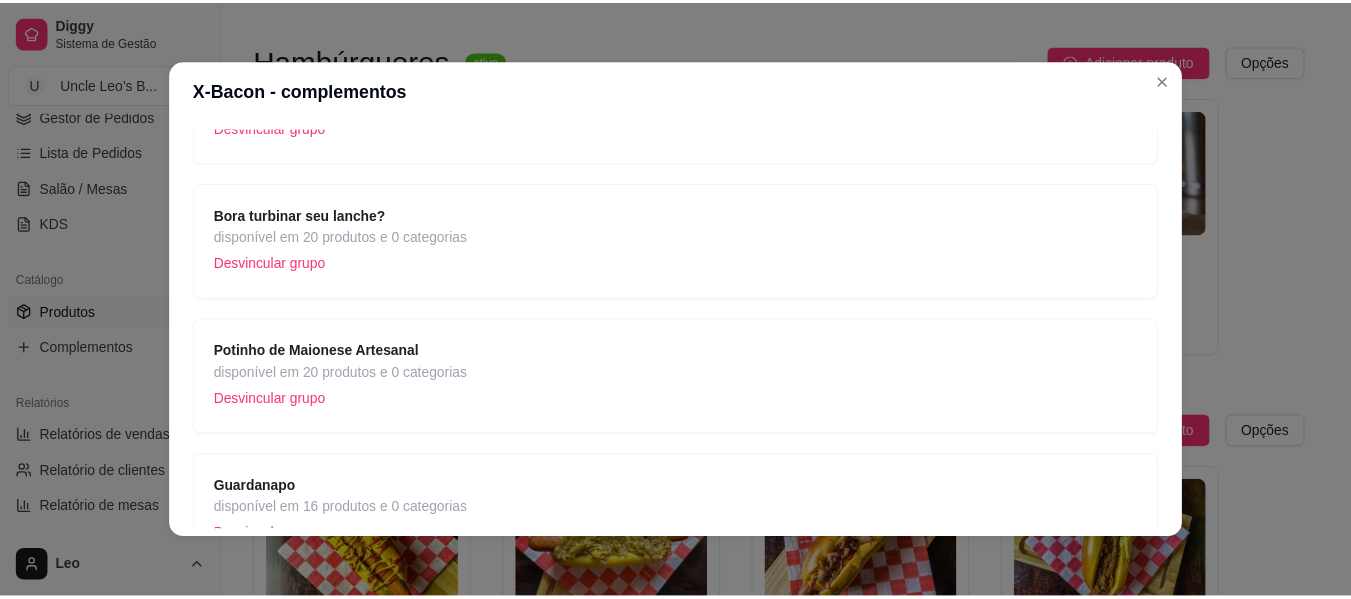 scroll, scrollTop: 608, scrollLeft: 0, axis: vertical 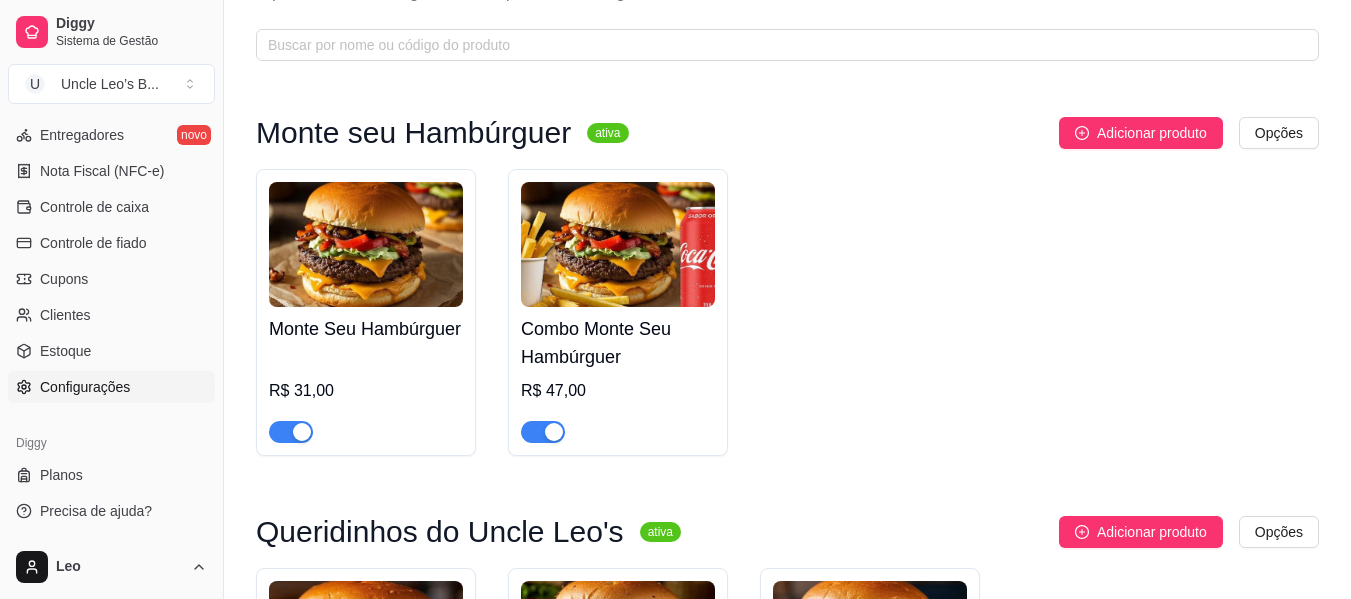 click on "Configurações" at bounding box center (85, 387) 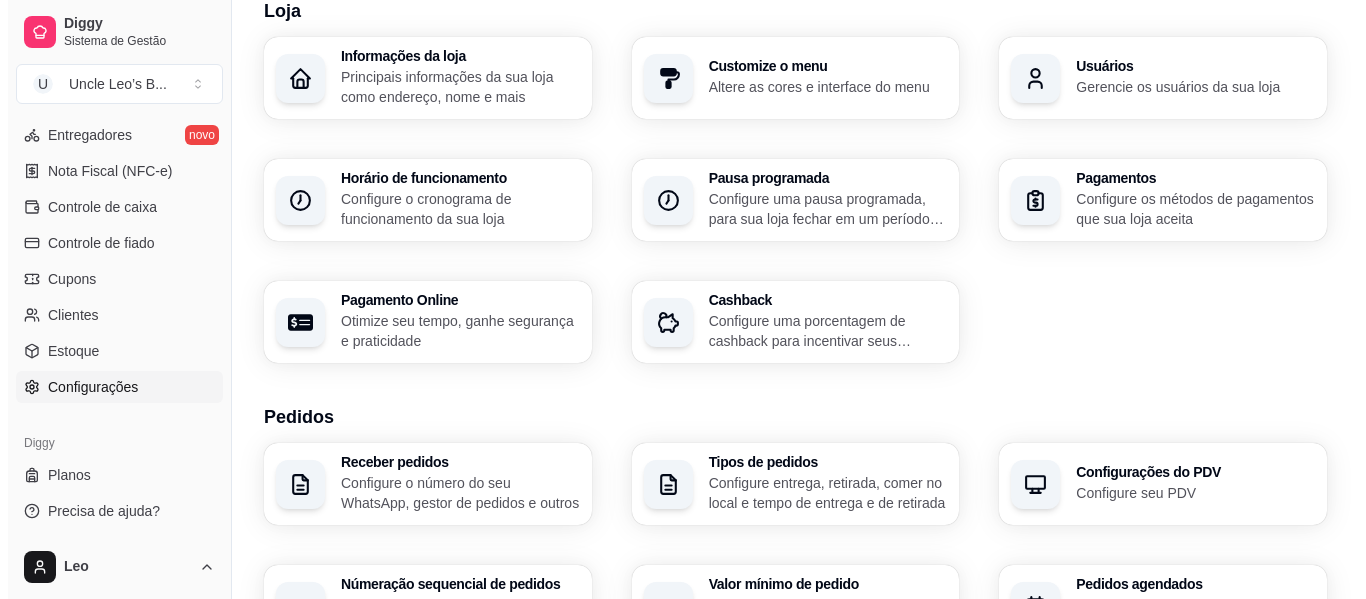 scroll, scrollTop: 0, scrollLeft: 0, axis: both 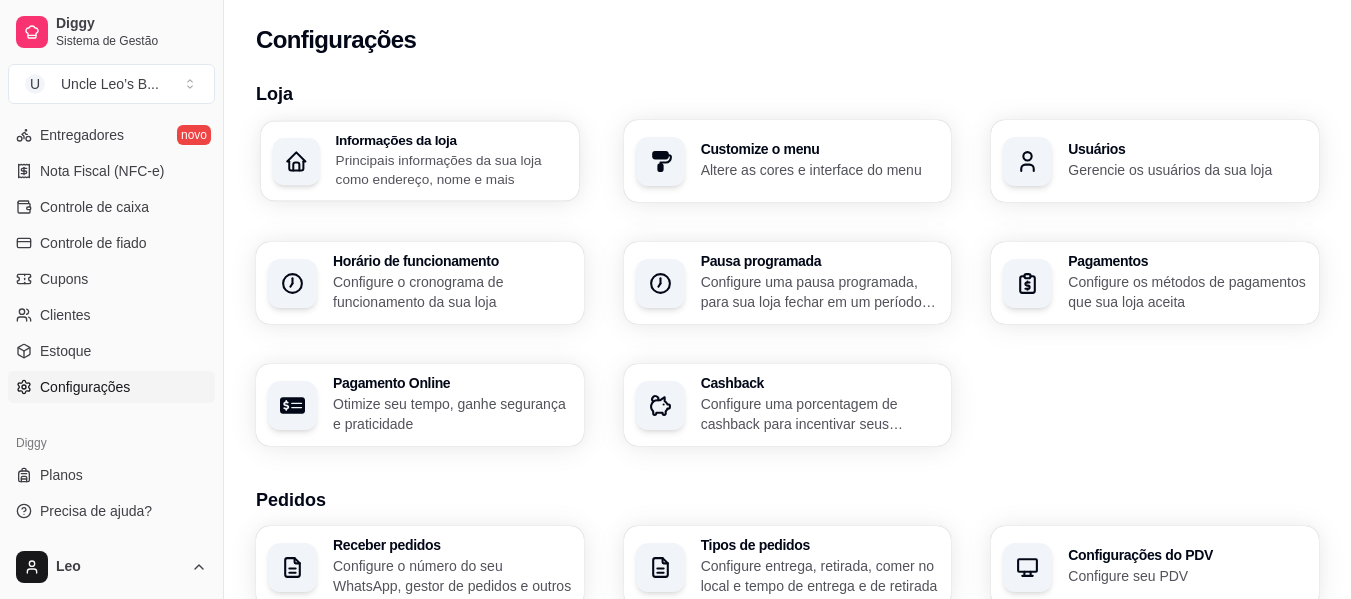 click on "Principais informações da sua loja como endereço, nome e mais" at bounding box center [451, 169] 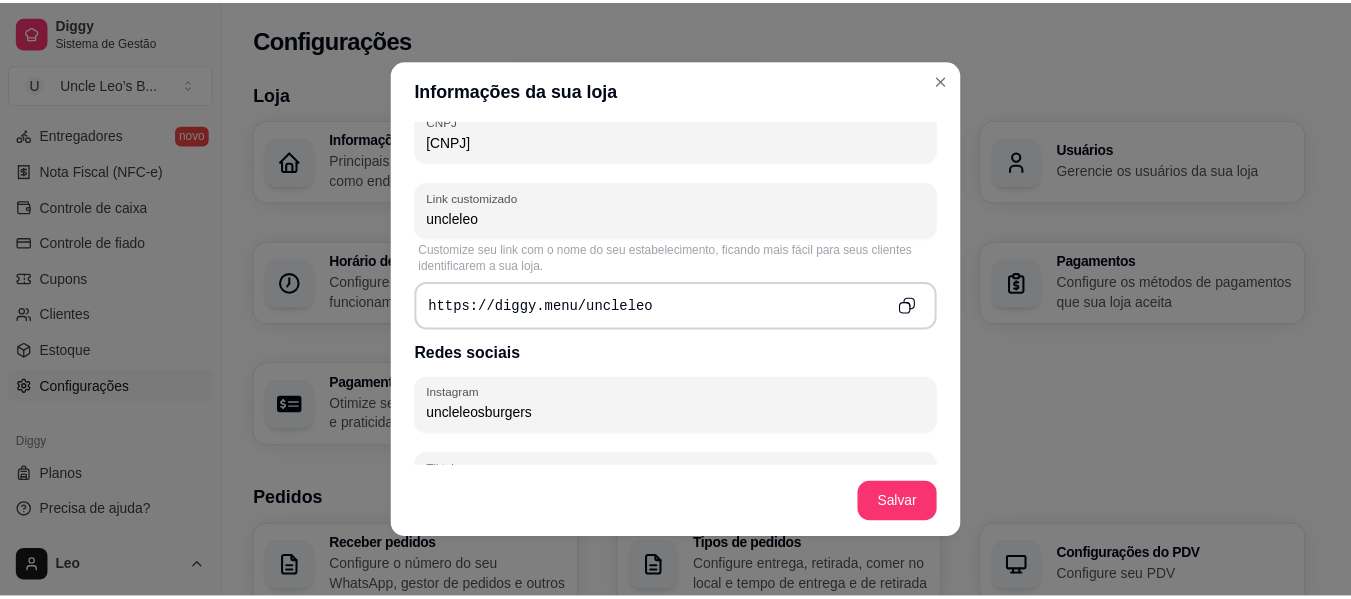 scroll, scrollTop: 727, scrollLeft: 0, axis: vertical 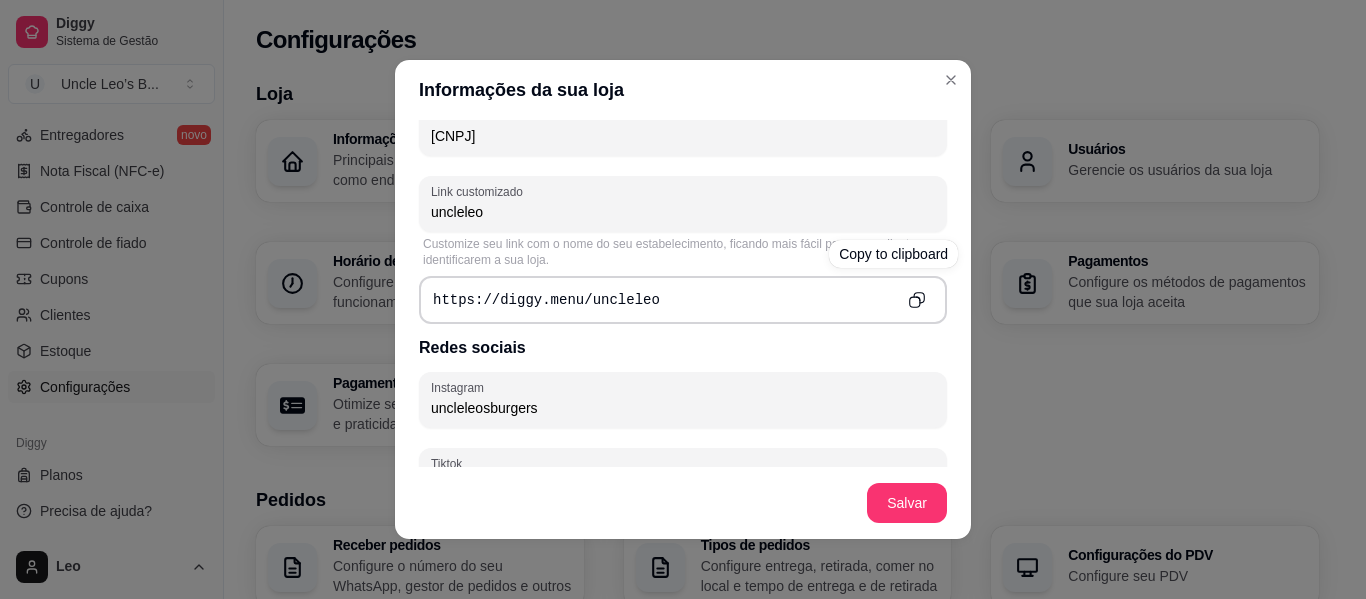 click 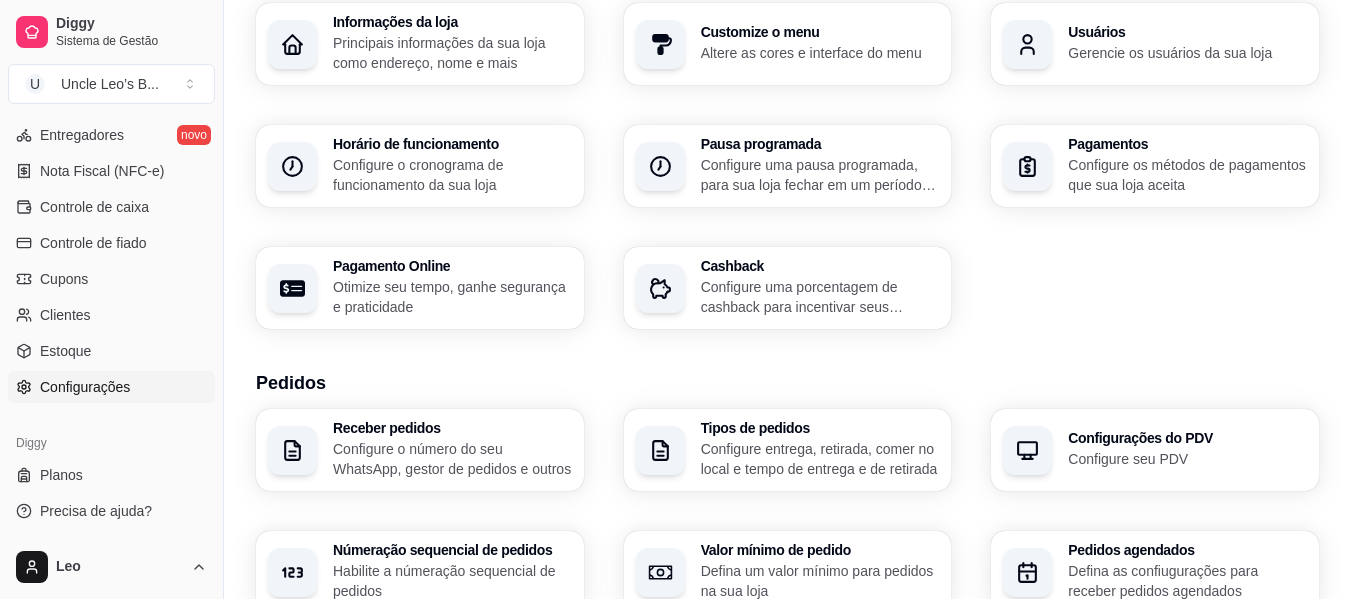 scroll, scrollTop: 118, scrollLeft: 0, axis: vertical 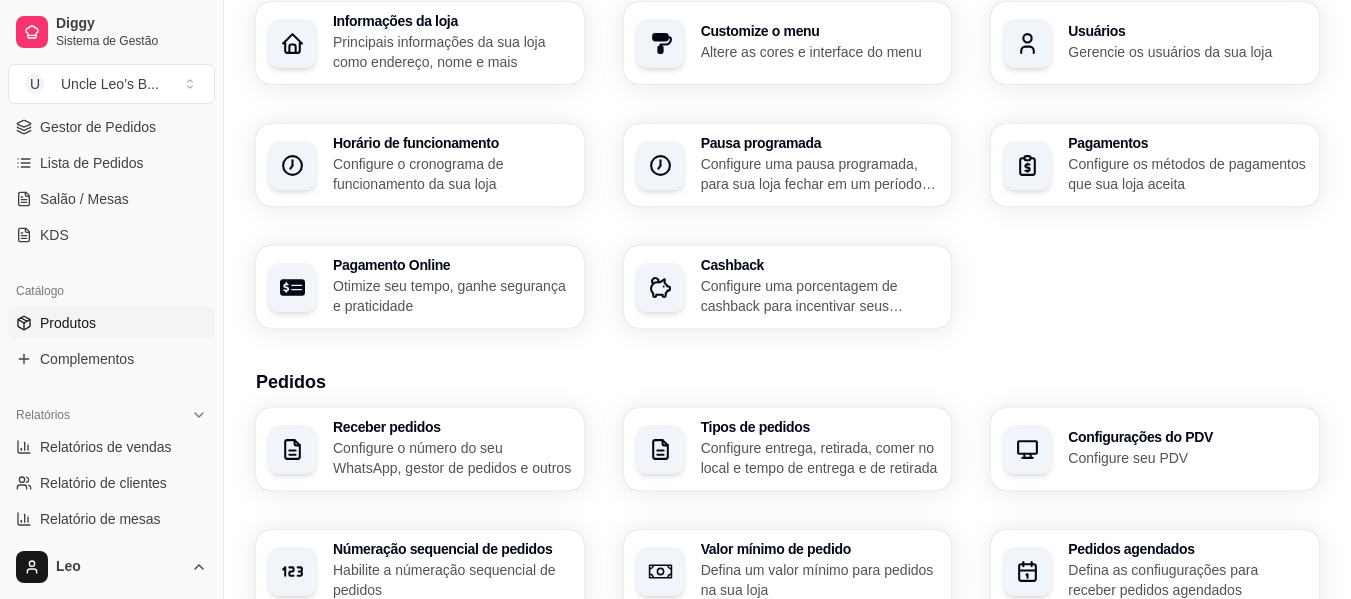 click on "Produtos" at bounding box center (68, 323) 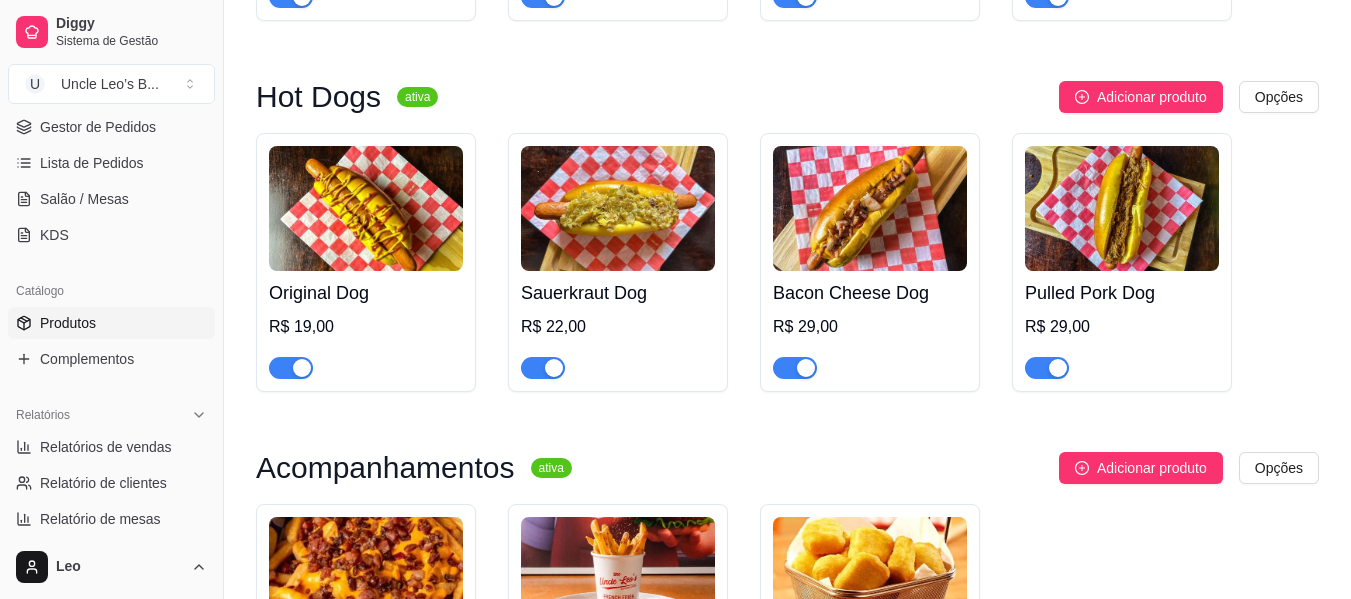 scroll, scrollTop: 2006, scrollLeft: 0, axis: vertical 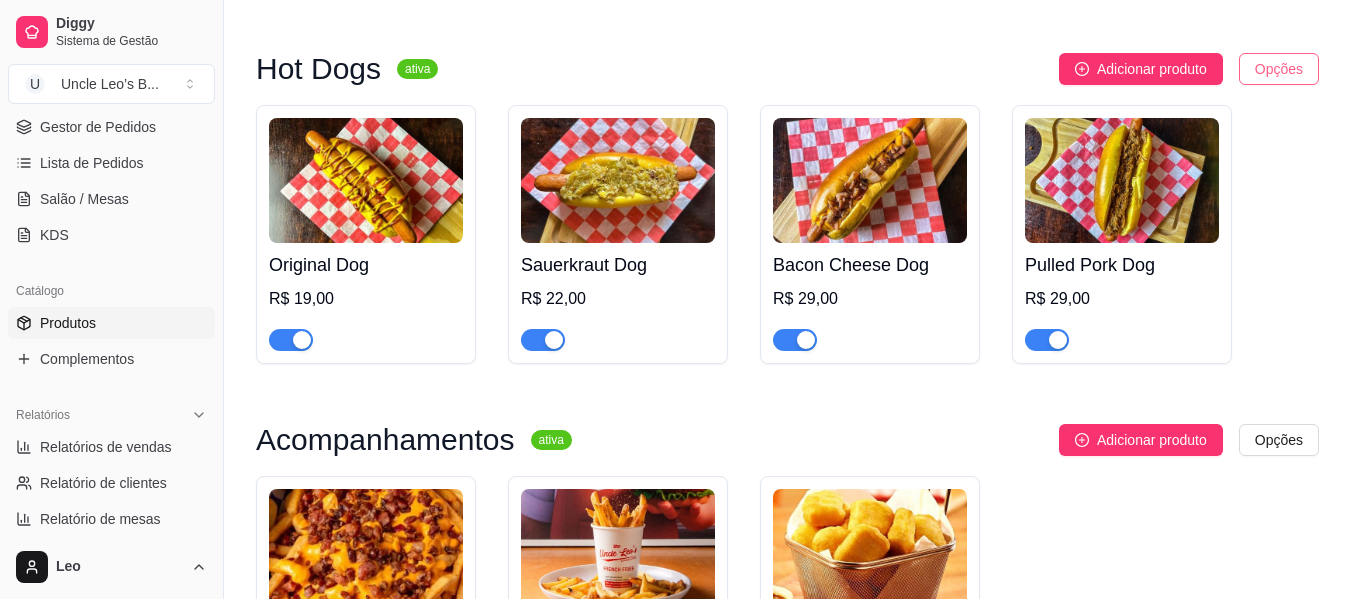 click on "Diggy Sistema de Gestão U Uncle Leo’s B ... Loja  aberta Período gratuito até 30/08 Acesso Rápido Dashboard Dia a dia Pedidos balcão (PDV) Gestor de Pedidos Lista de Pedidos Salão / Mesas KDS Catálogo Produtos Complementos Relatórios Relatórios de vendas Relatório de clientes Relatório de mesas Relatório de fidelidade novo Gerenciar Entregadores novo Nota Fiscal (NFC-e) Controle de caixa Controle de fiado Cupons Clientes Estoque Configurações Diggy Planos Precisa de ajuda? Leo Toggle Sidebar Sistema de Gestão Diggy Produtos Adicionar categoria Reodernar categorias Aqui você cadastra e gerencia seu produtos e categorias Monte seu Hambúrguer ativa Adicionar produto Opções Monte Seu Hambúrguer   R$ 31,00 Combo Monte Seu Hambúrguer   R$ 47,00 Queridinhos do Uncle Leo's ativa Adicionar produto Opções X-Burguer   R$ 24,00 Clássico Americano   R$ 28,00 Bacon Jelly Burger   R$ 31,00 Combos Imperdíveis ativa Adicionar produto Opções Combo X-Burguer   R$ 40,00 Combo X-Salada" at bounding box center [675, -1707] 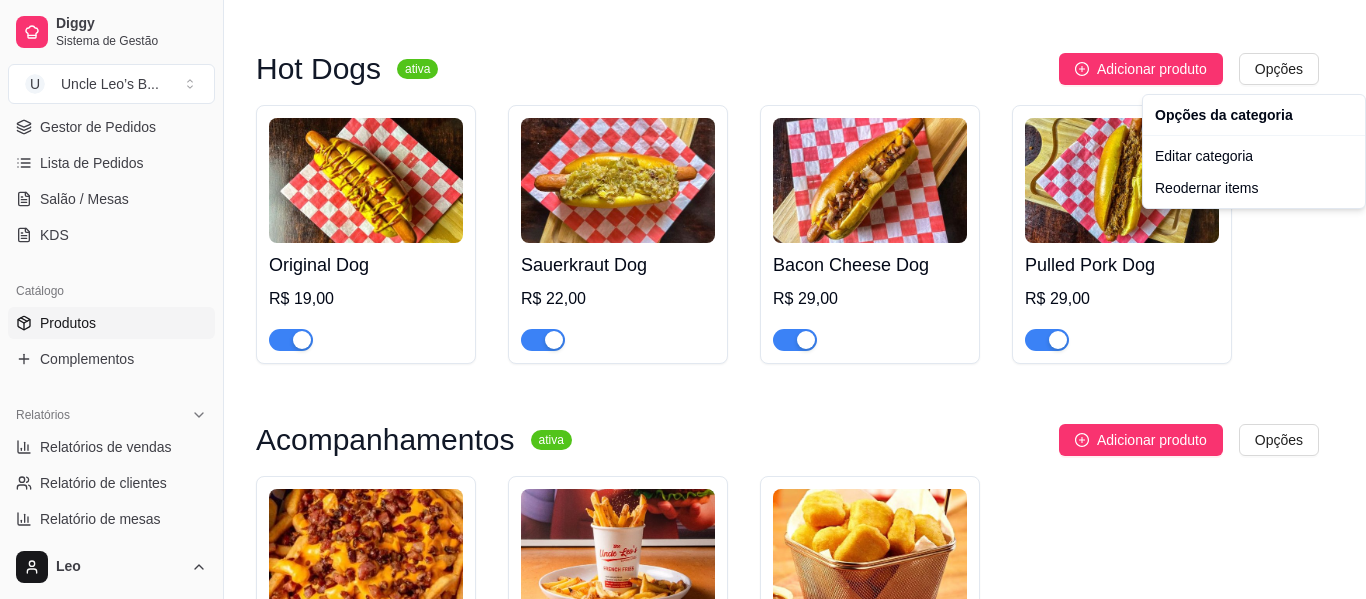 click on "Diggy Sistema de Gestão U Uncle Leo’s B ... Loja  aberta Período gratuito até 30/08 Acesso Rápido Dashboard Dia a dia Pedidos balcão (PDV) Gestor de Pedidos Lista de Pedidos Salão / Mesas KDS Catálogo Produtos Complementos Relatórios Relatórios de vendas Relatório de clientes Relatório de mesas Relatório de fidelidade novo Gerenciar Entregadores novo Nota Fiscal (NFC-e) Controle de caixa Controle de fiado Cupons Clientes Estoque Configurações Diggy Planos Precisa de ajuda? Leo Toggle Sidebar Sistema de Gestão Diggy Produtos Adicionar categoria Reodernar categorias Aqui você cadastra e gerencia seu produtos e categorias Monte seu Hambúrguer ativa Adicionar produto Opções Monte Seu Hambúrguer   R$ 31,00 Combo Monte Seu Hambúrguer   R$ 47,00 Queridinhos do Uncle Leo's ativa Adicionar produto Opções X-Burguer   R$ 24,00 Clássico Americano   R$ 28,00 Bacon Jelly Burger   R$ 31,00 Combos Imperdíveis ativa Adicionar produto Opções Combo X-Burguer   R$ 40,00 Combo X-Salada" at bounding box center (683, -1707) 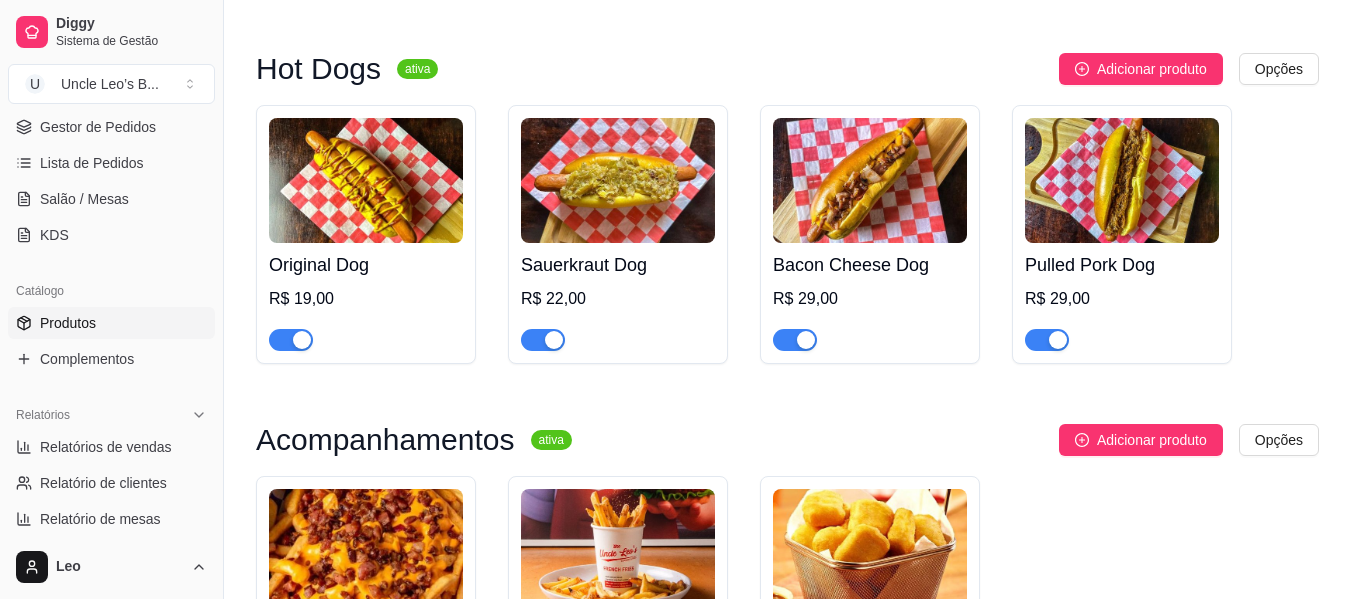 click at bounding box center (291, 340) 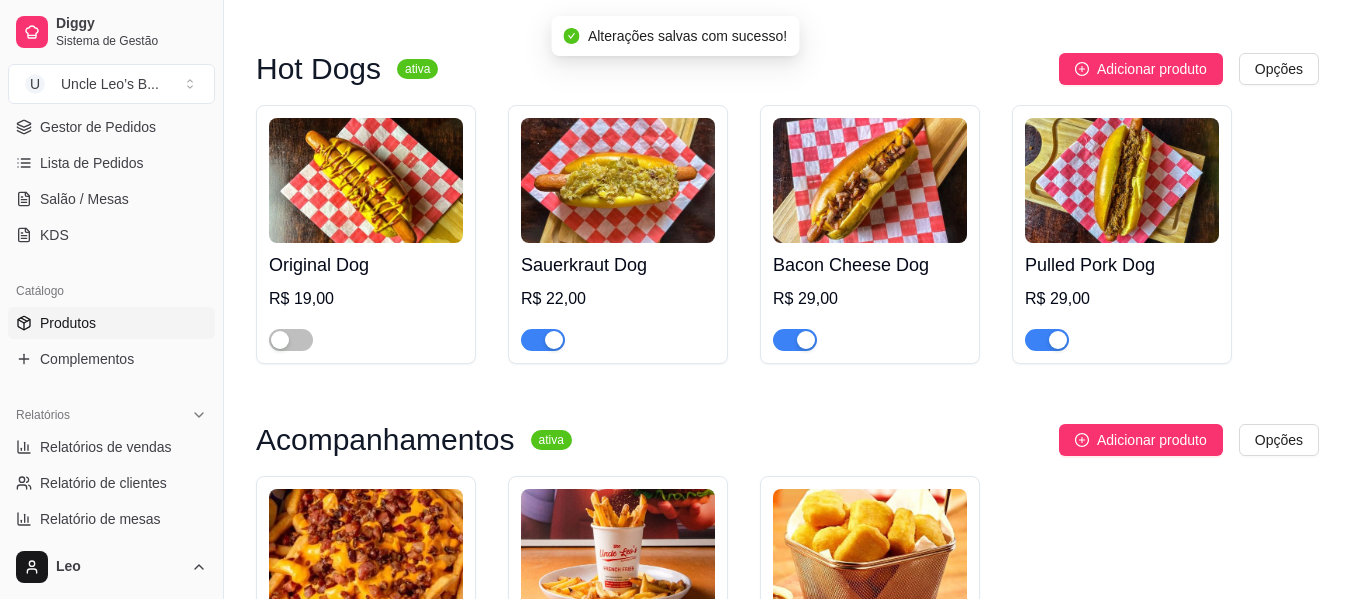 click at bounding box center (543, 340) 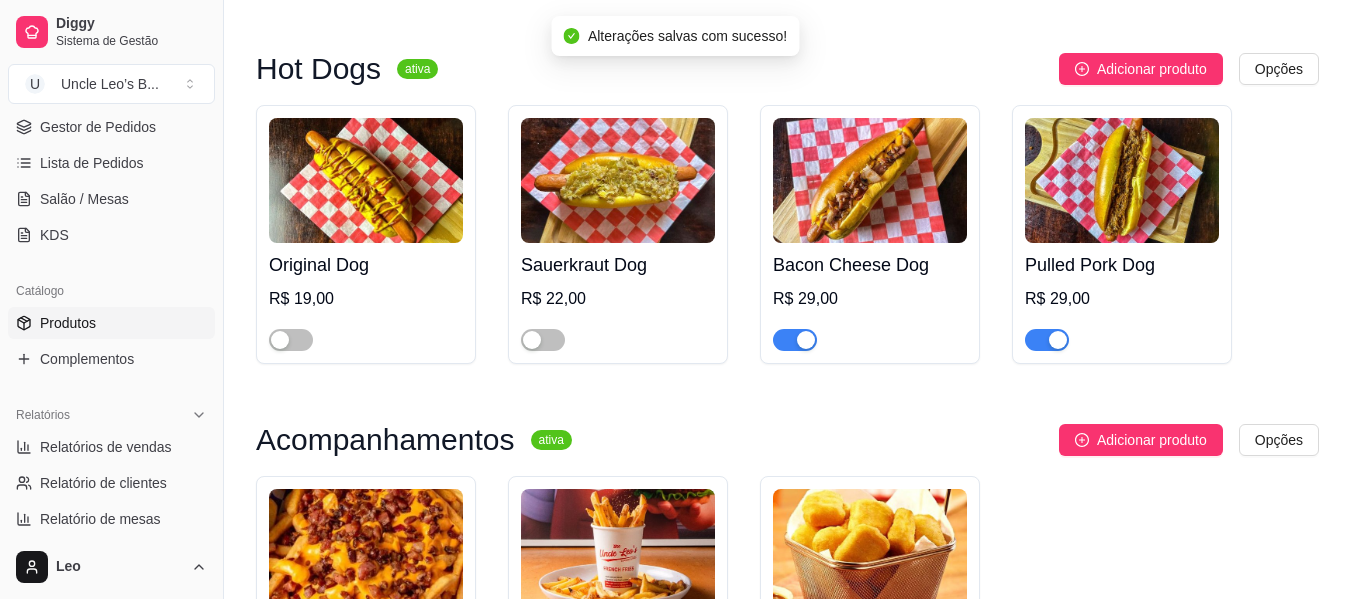 click at bounding box center [795, 340] 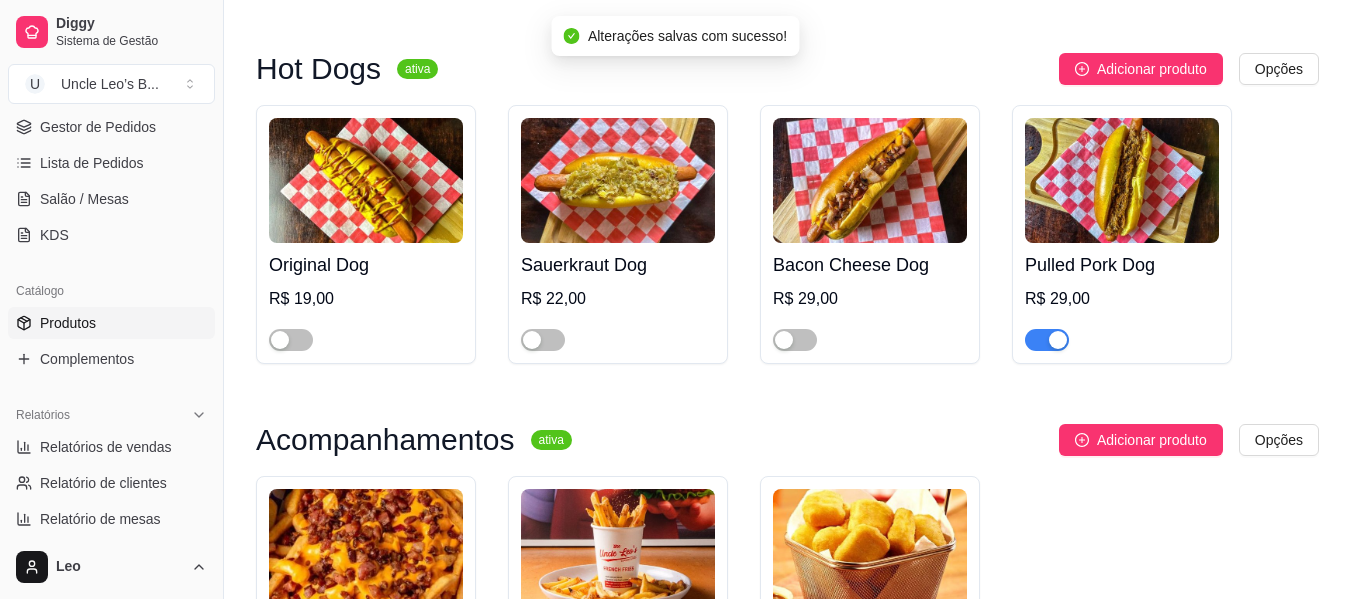 click at bounding box center [1047, 340] 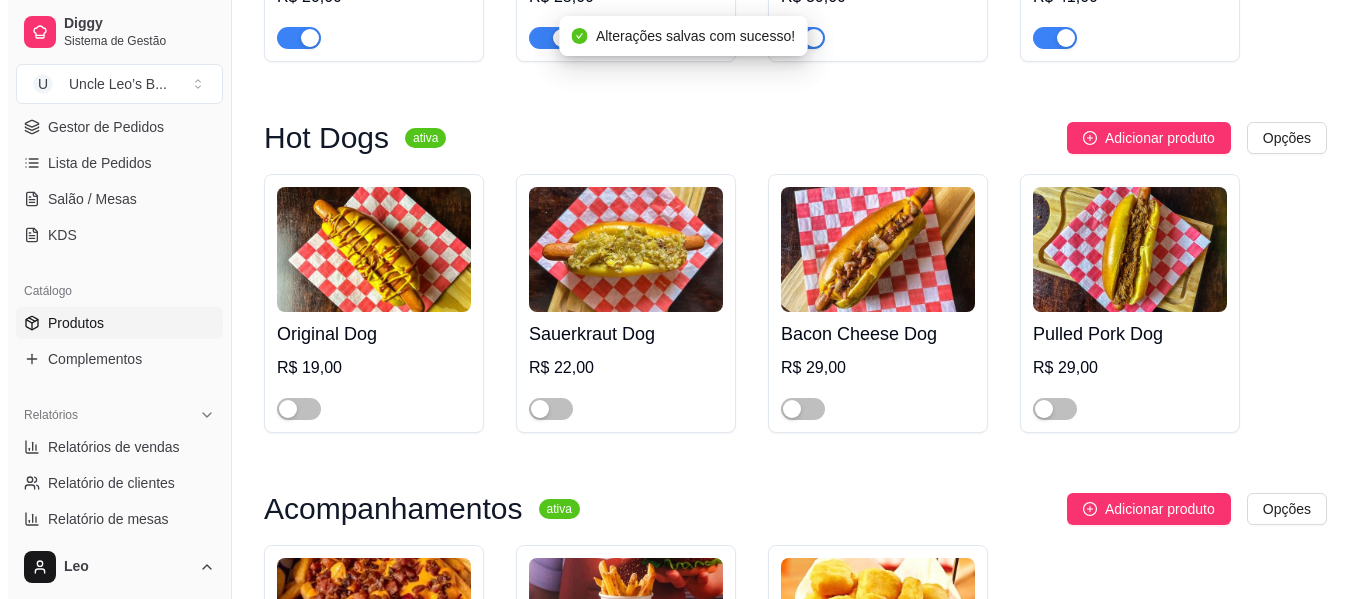 scroll, scrollTop: 1934, scrollLeft: 0, axis: vertical 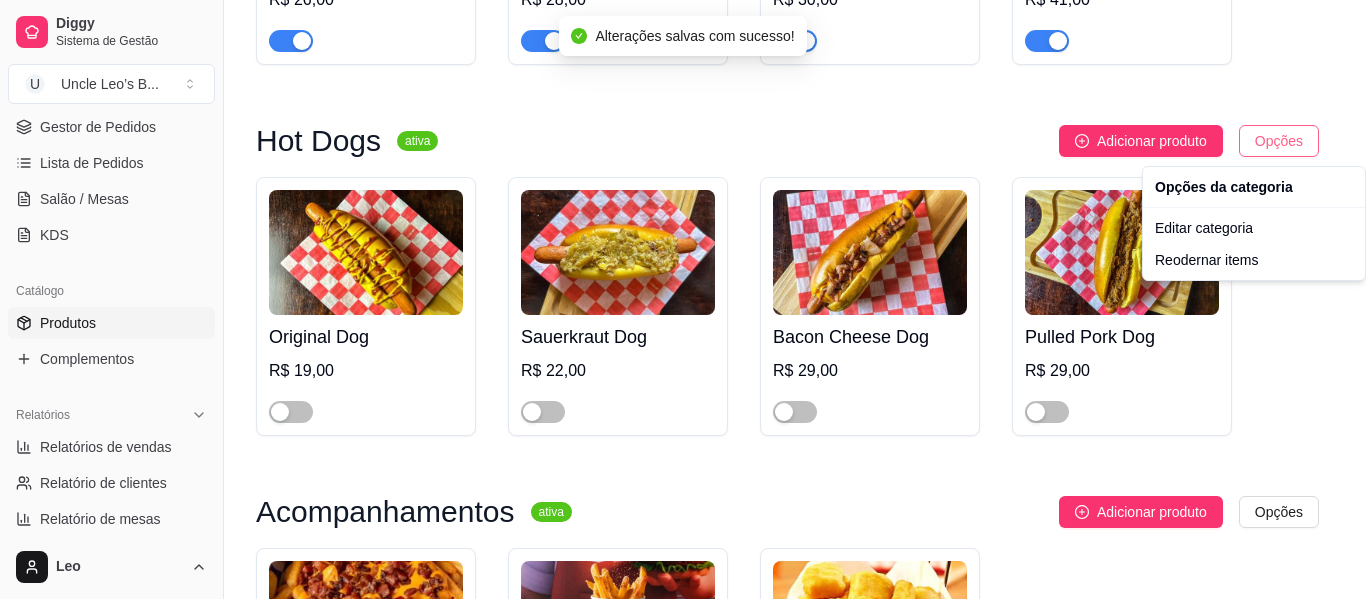 click on "Diggy Sistema de Gestão U Uncle Leo’s B ... Loja  aberta Período gratuito até 30/08 Acesso Rápido Dashboard Dia a dia Pedidos balcão (PDV) Gestor de Pedidos Lista de Pedidos Salão / Mesas KDS Catálogo Produtos Complementos Relatórios Relatórios de vendas Relatório de clientes Relatório de mesas Relatório de fidelidade novo Gerenciar Entregadores novo Nota Fiscal (NFC-e) Controle de caixa Controle de fiado Cupons Clientes Estoque Configurações Diggy Planos Precisa de ajuda? Leo Toggle Sidebar Sistema de Gestão Diggy Produtos Adicionar categoria Reodernar categorias Aqui você cadastra e gerencia seu produtos e categorias Monte seu Hambúrguer ativa Adicionar produto Opções Monte Seu Hambúrguer   R$ 31,00 Combo Monte Seu Hambúrguer   R$ 47,00 Queridinhos do Uncle Leo's ativa Adicionar produto Opções X-Burguer   R$ 24,00 Clássico Americano   R$ 28,00 Bacon Jelly Burger   R$ 31,00 Combos Imperdíveis ativa Adicionar produto Opções Combo X-Burguer   R$ 40,00 Combo X-Salada" at bounding box center (683, -1635) 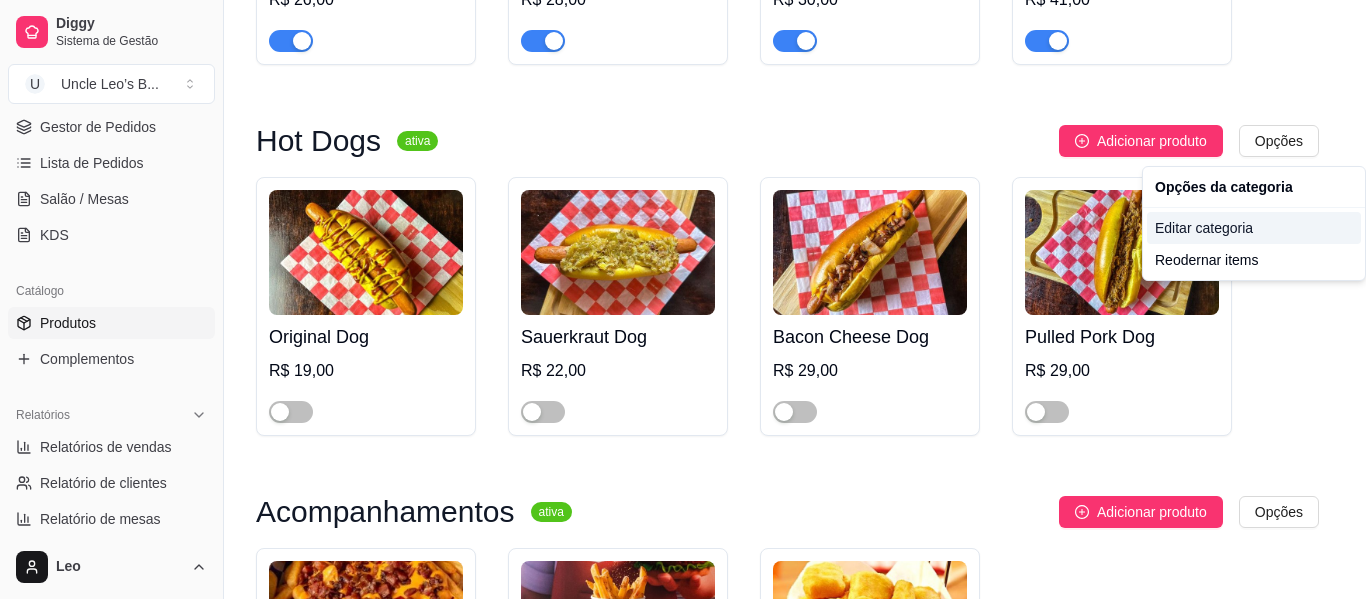 click on "Editar categoria" at bounding box center [1254, 228] 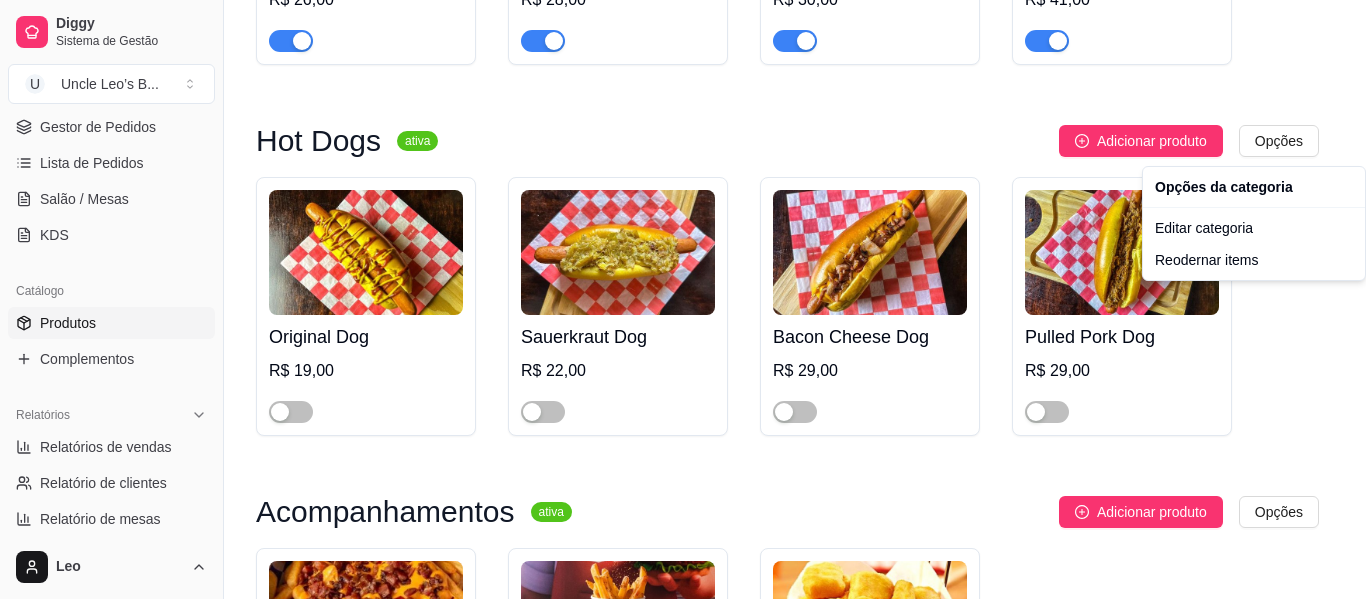 scroll, scrollTop: 0, scrollLeft: 0, axis: both 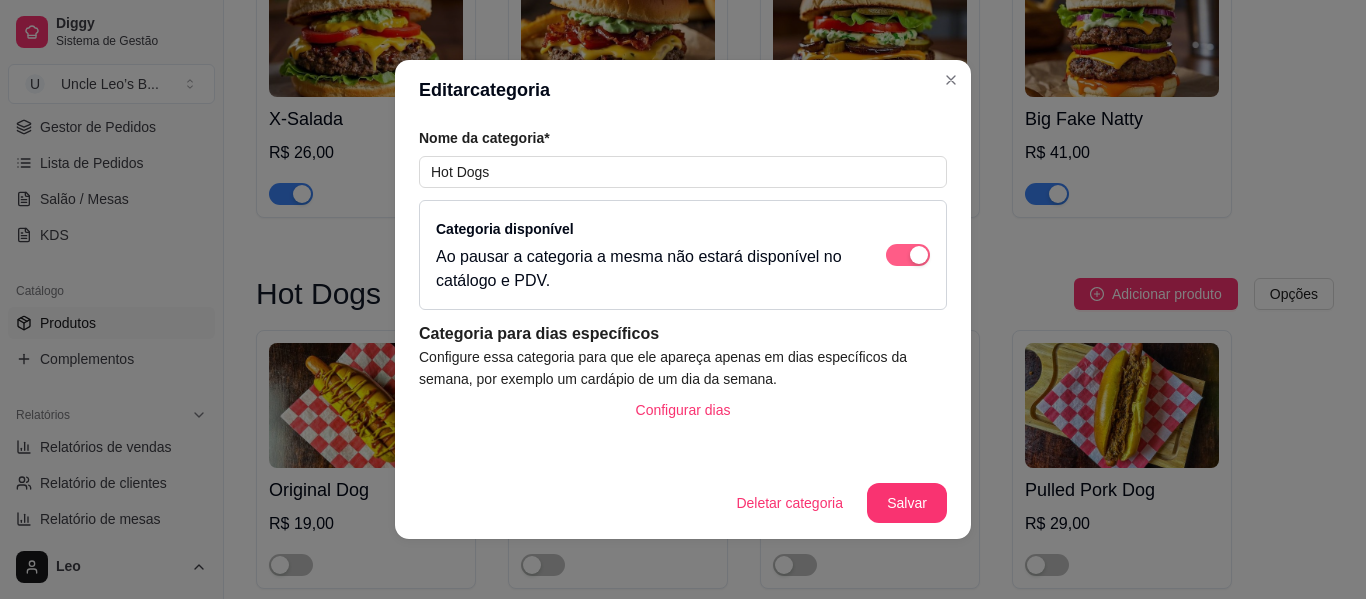 click at bounding box center (908, 255) 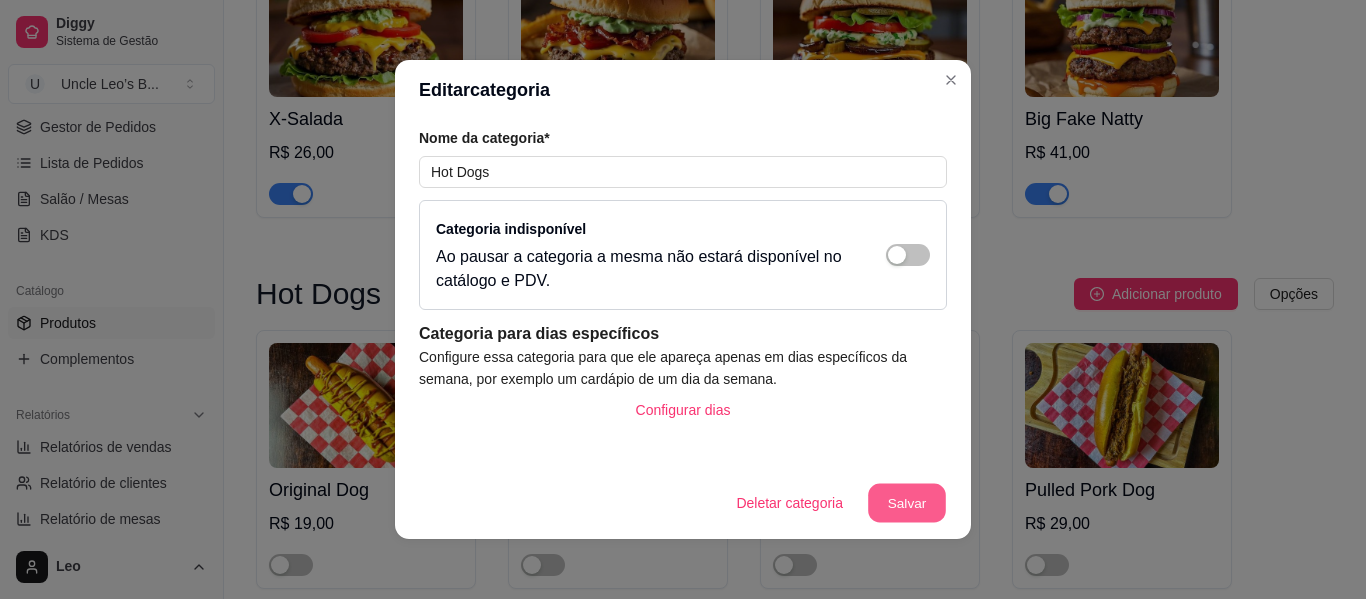click on "Salvar" at bounding box center [907, 503] 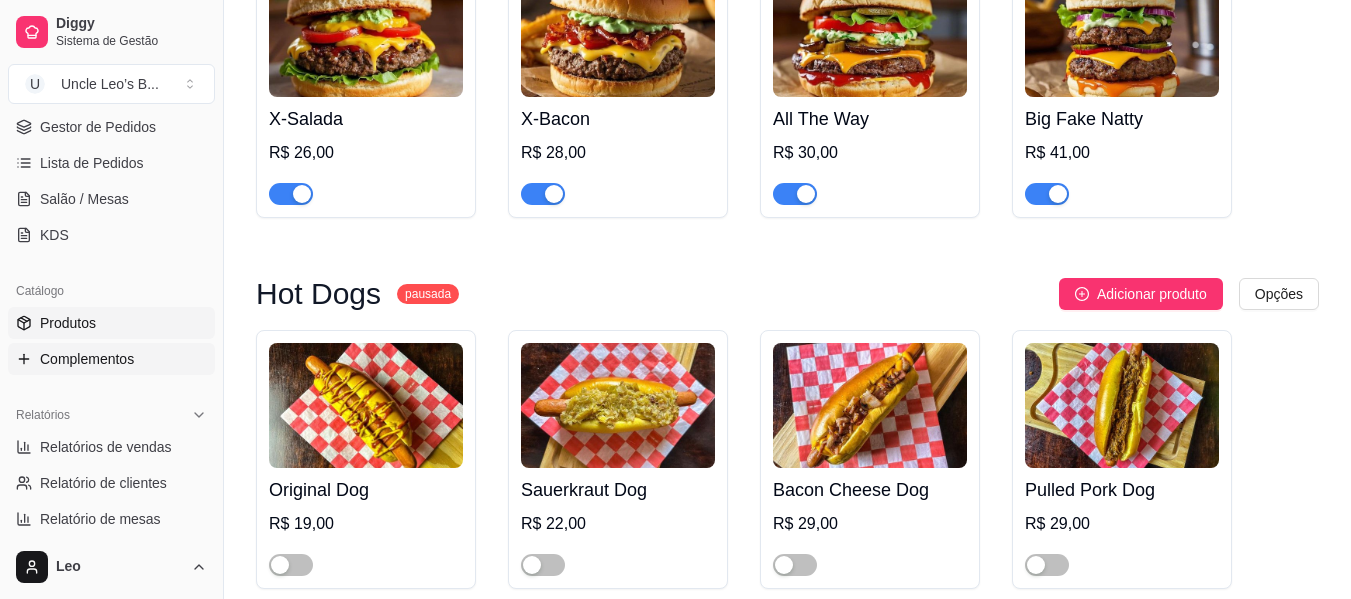 scroll, scrollTop: 0, scrollLeft: 0, axis: both 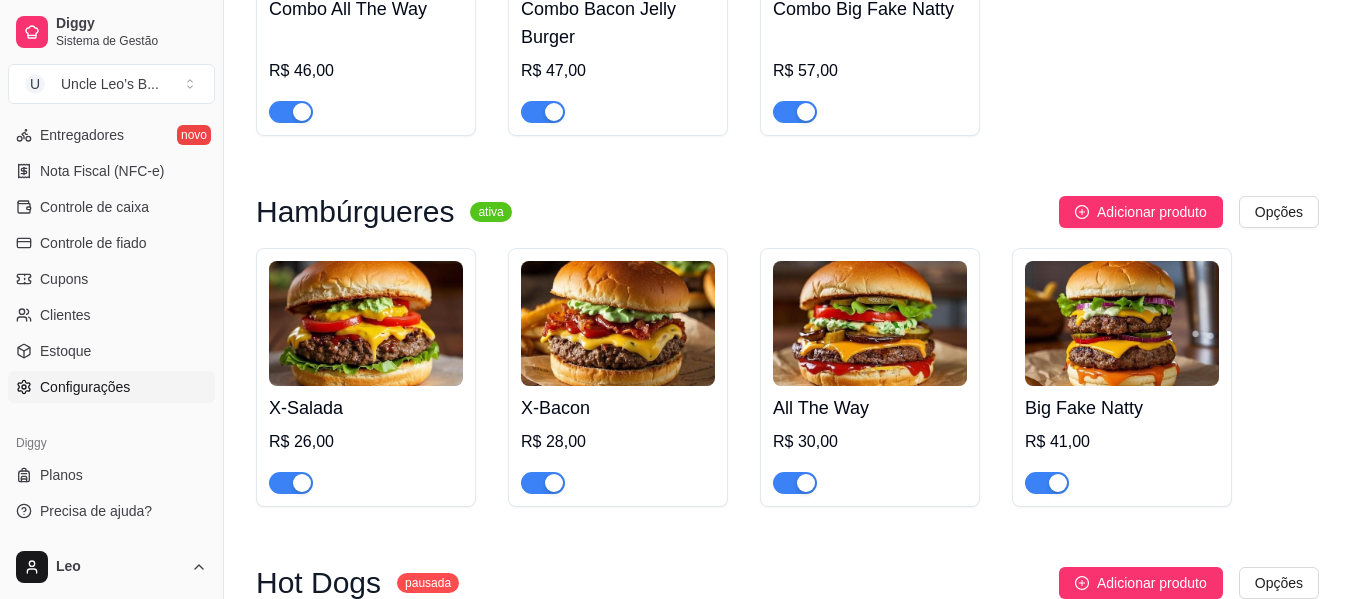 click on "Configurações" at bounding box center (85, 387) 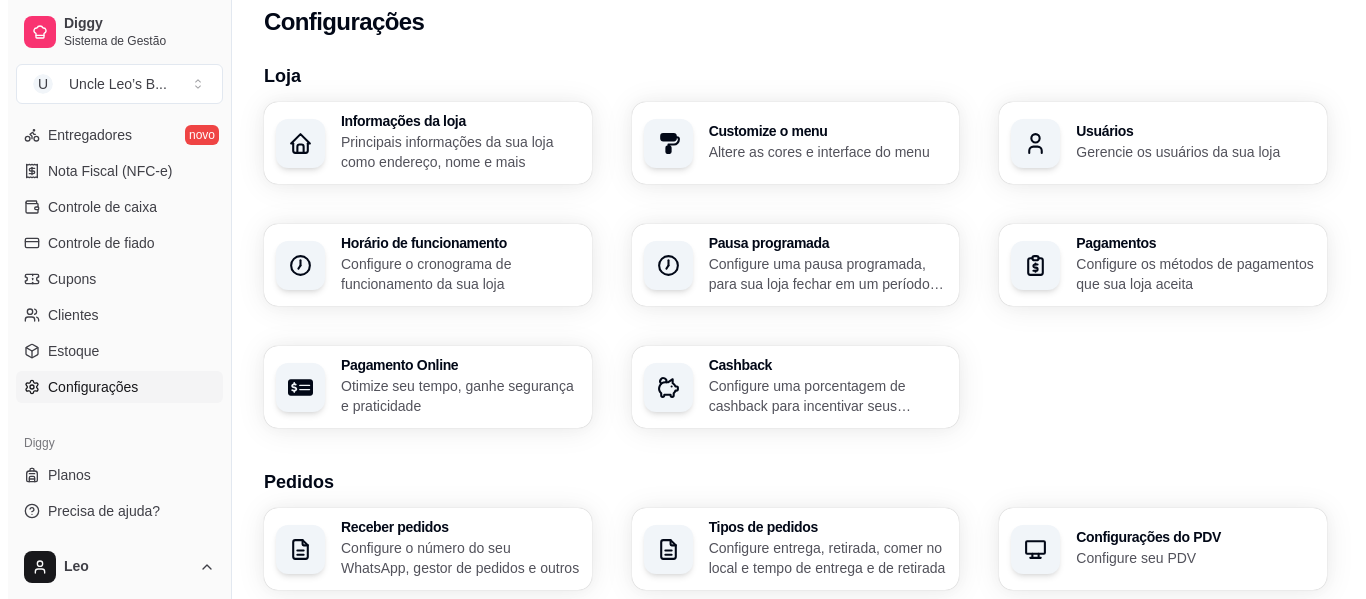 scroll, scrollTop: 0, scrollLeft: 0, axis: both 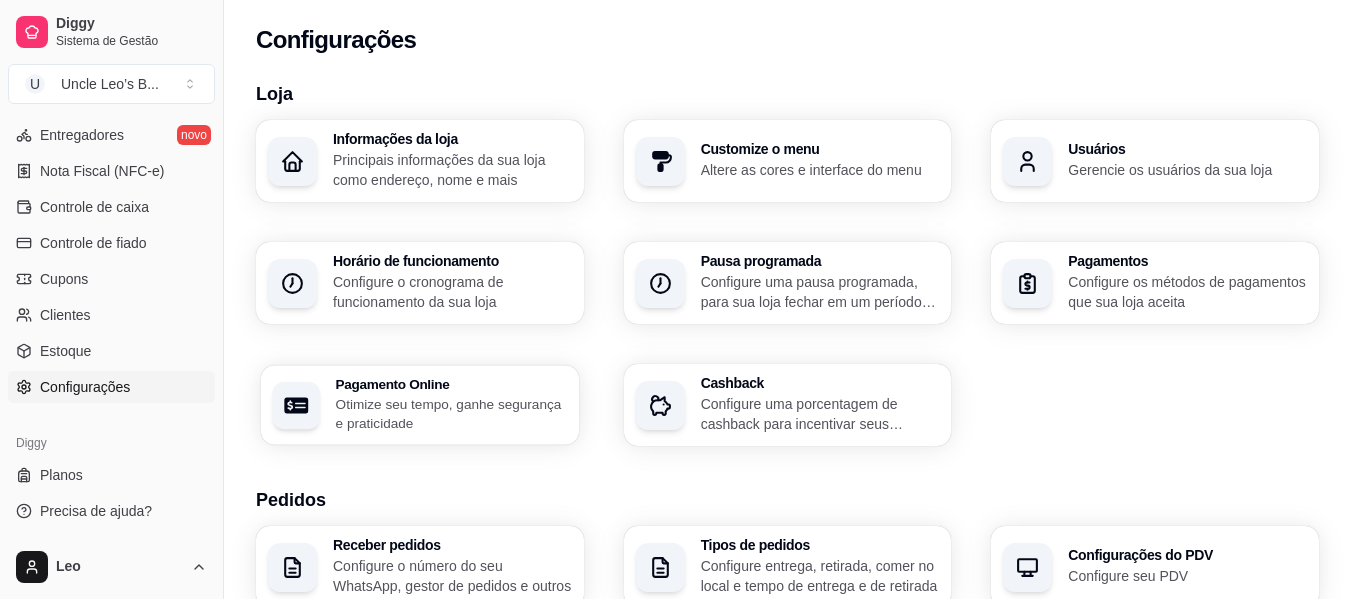 click on "Otimize seu tempo, ganhe segurança e praticidade" at bounding box center (451, 413) 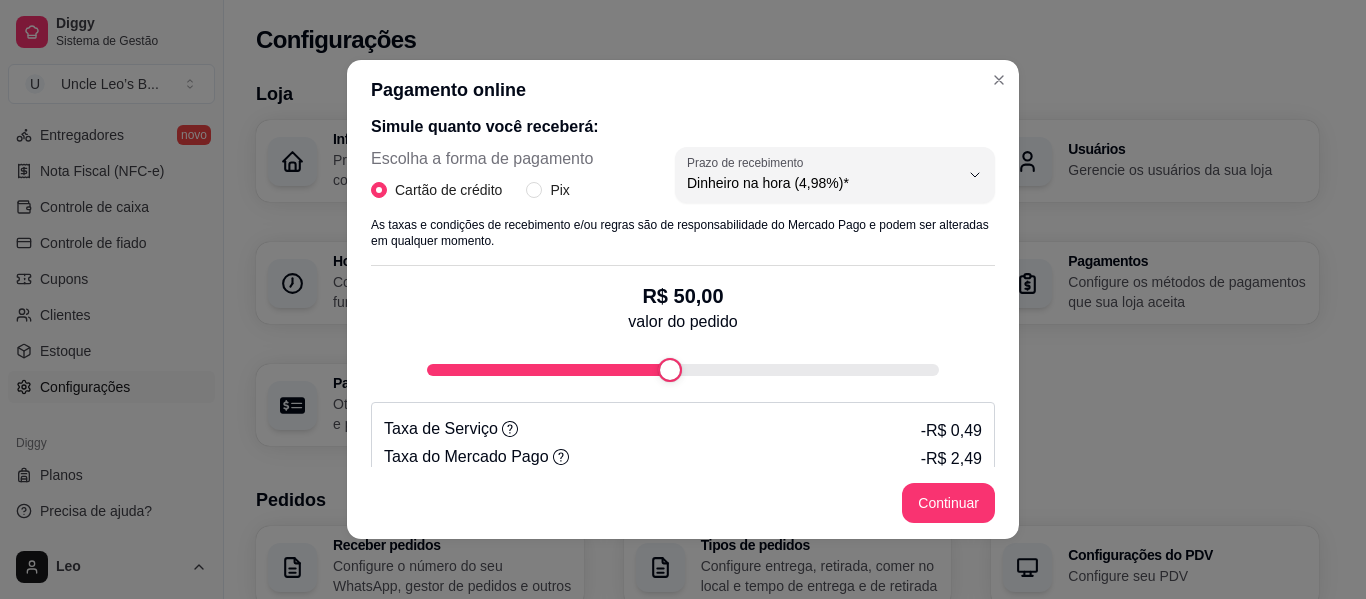scroll, scrollTop: 458, scrollLeft: 0, axis: vertical 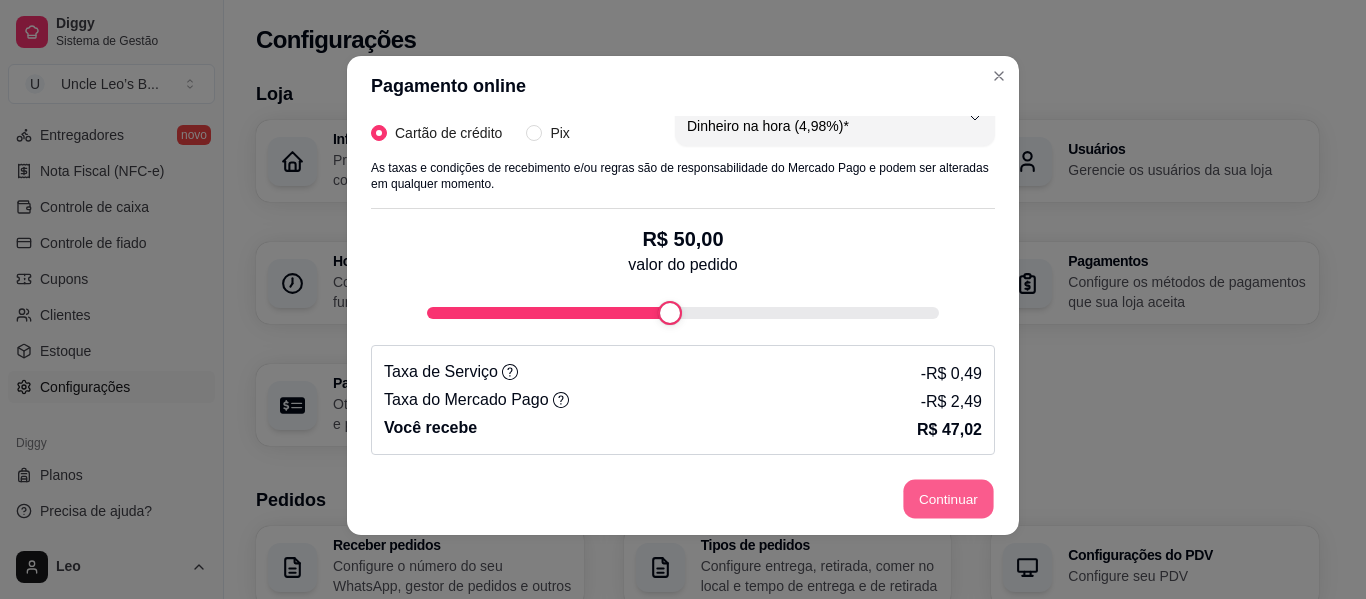 click on "Continuar" at bounding box center [949, 499] 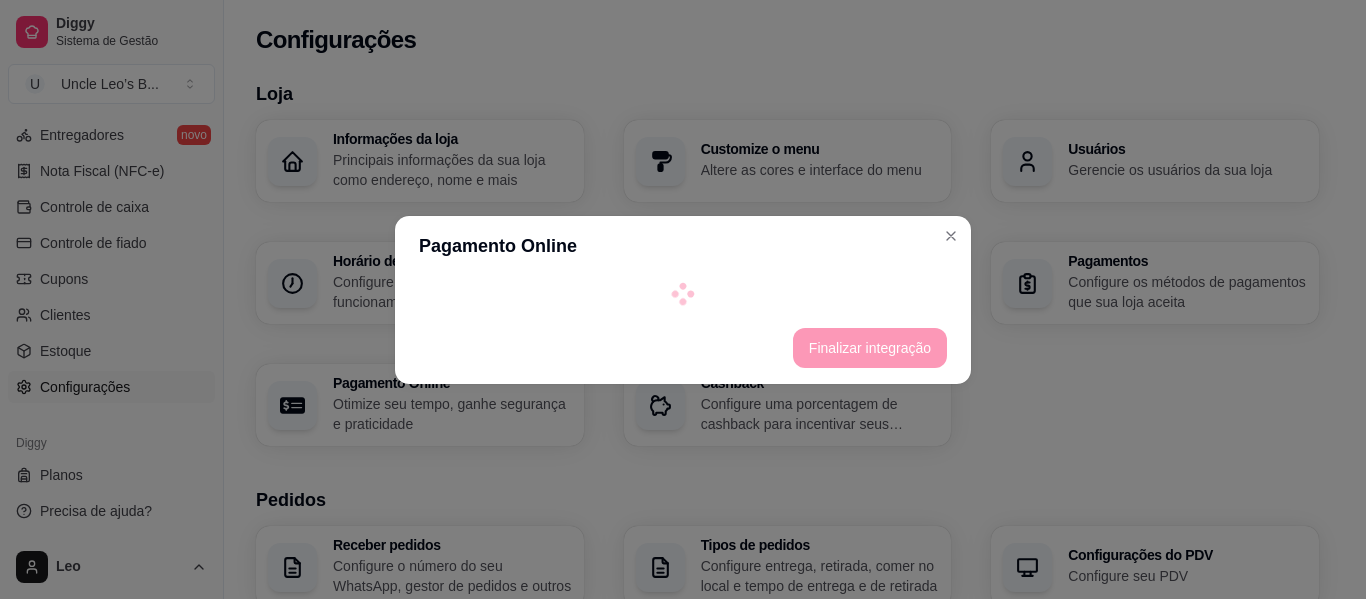 select on "4.98" 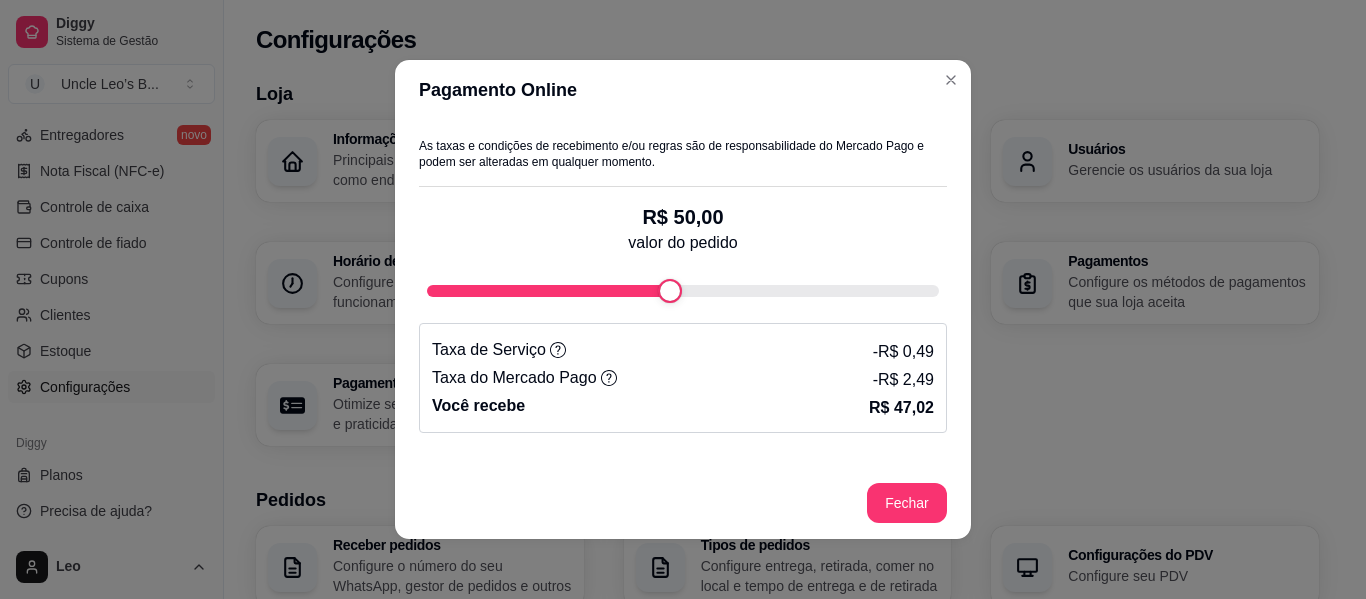 scroll, scrollTop: 666, scrollLeft: 0, axis: vertical 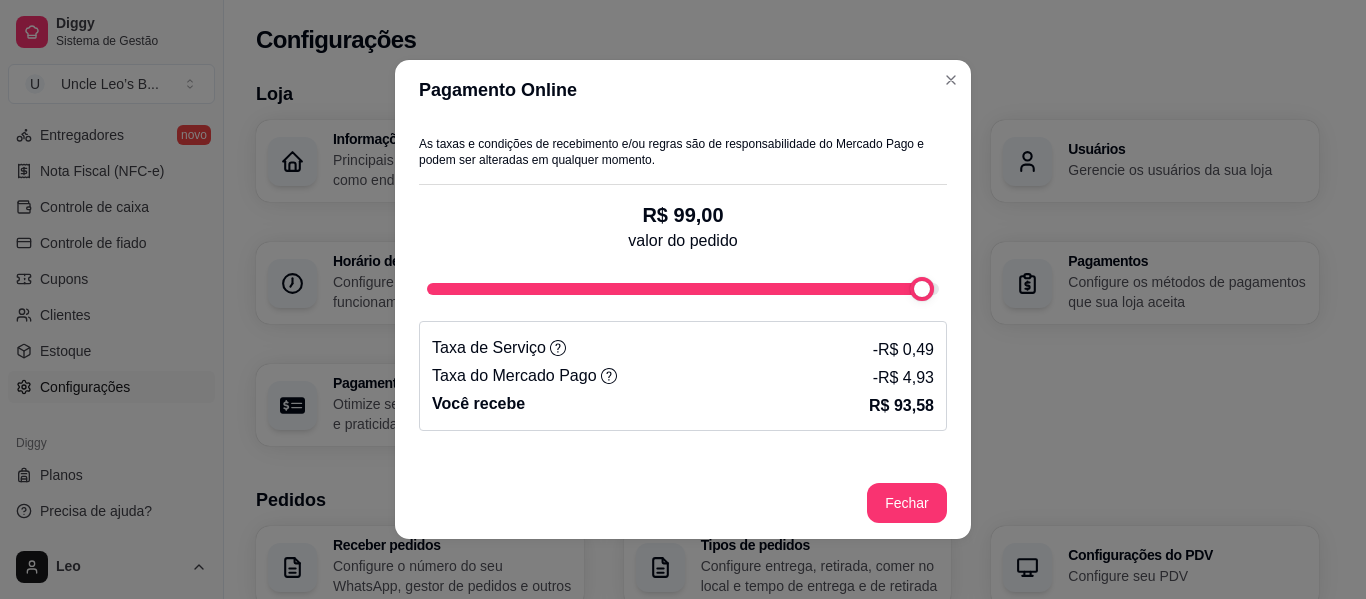 click at bounding box center (683, 289) 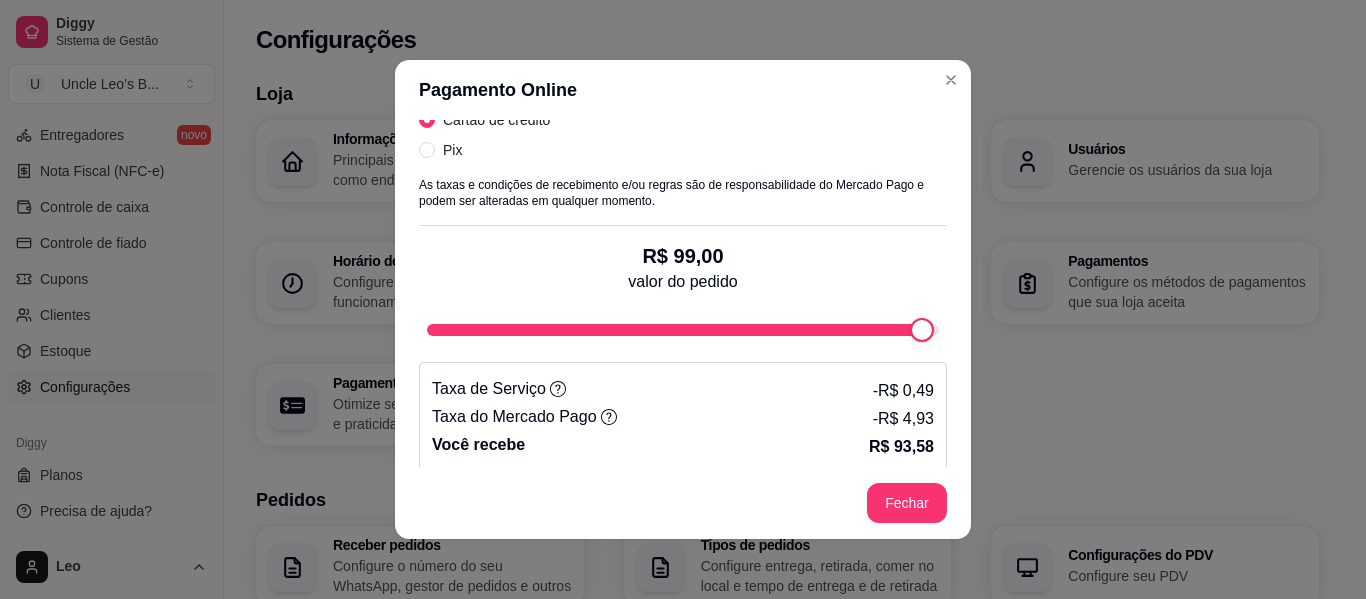 scroll, scrollTop: 625, scrollLeft: 0, axis: vertical 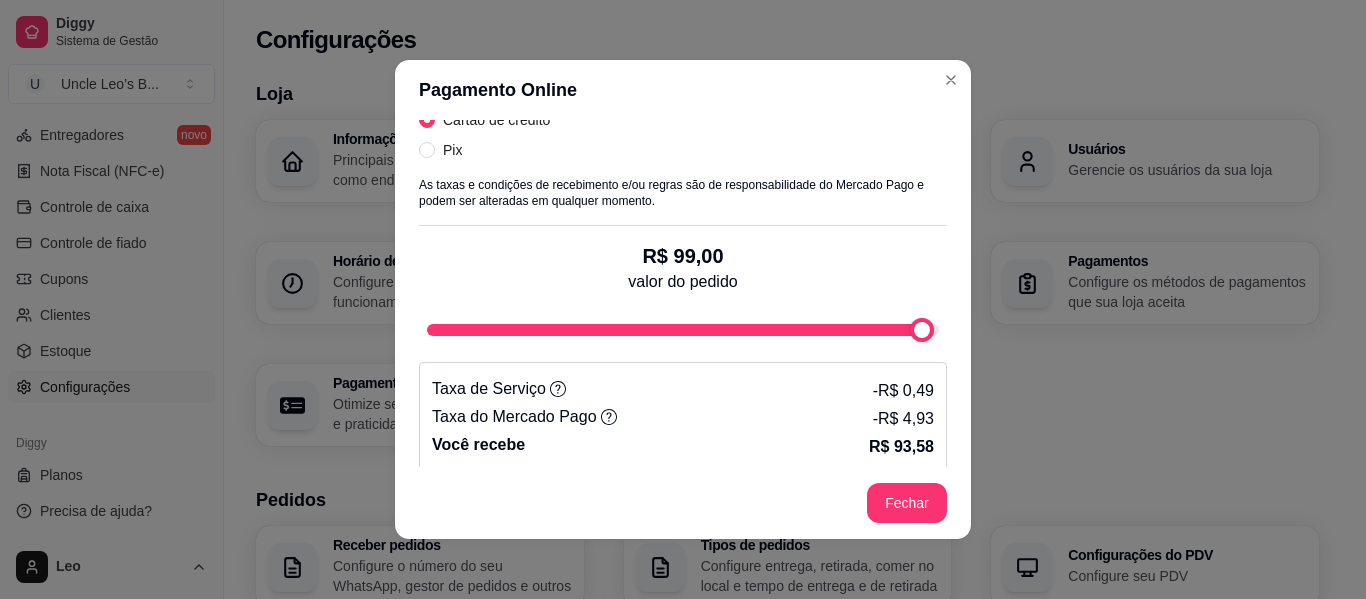 type on "100" 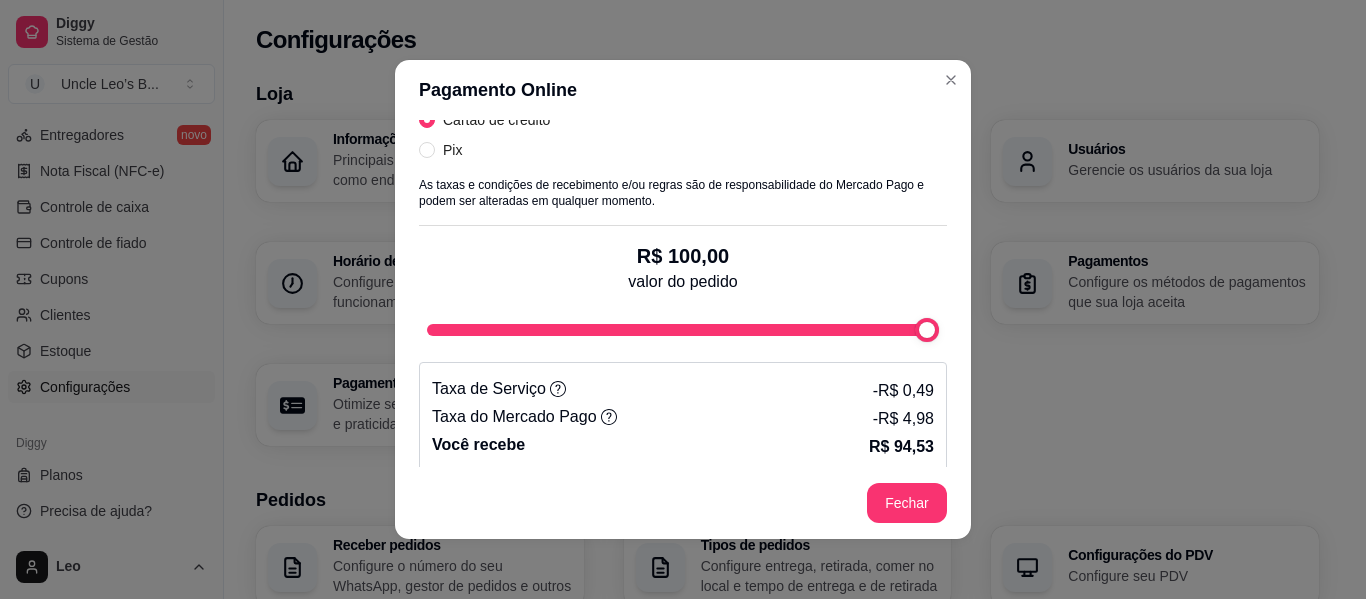 click at bounding box center (927, 330) 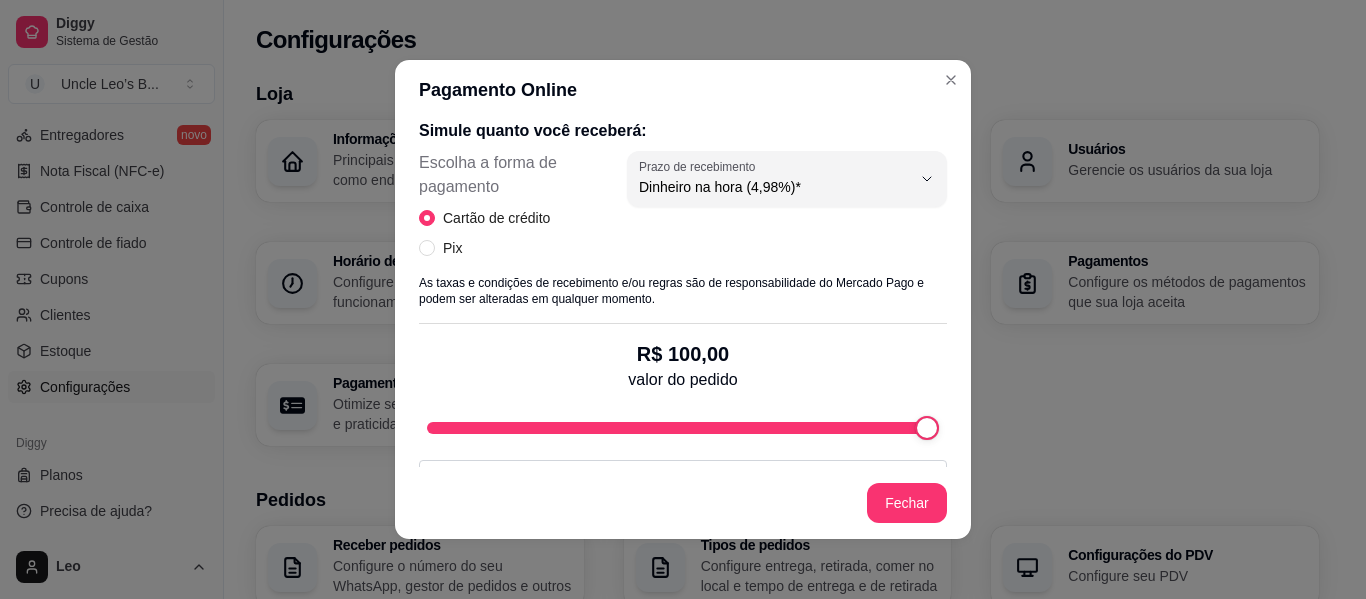 scroll, scrollTop: 523, scrollLeft: 0, axis: vertical 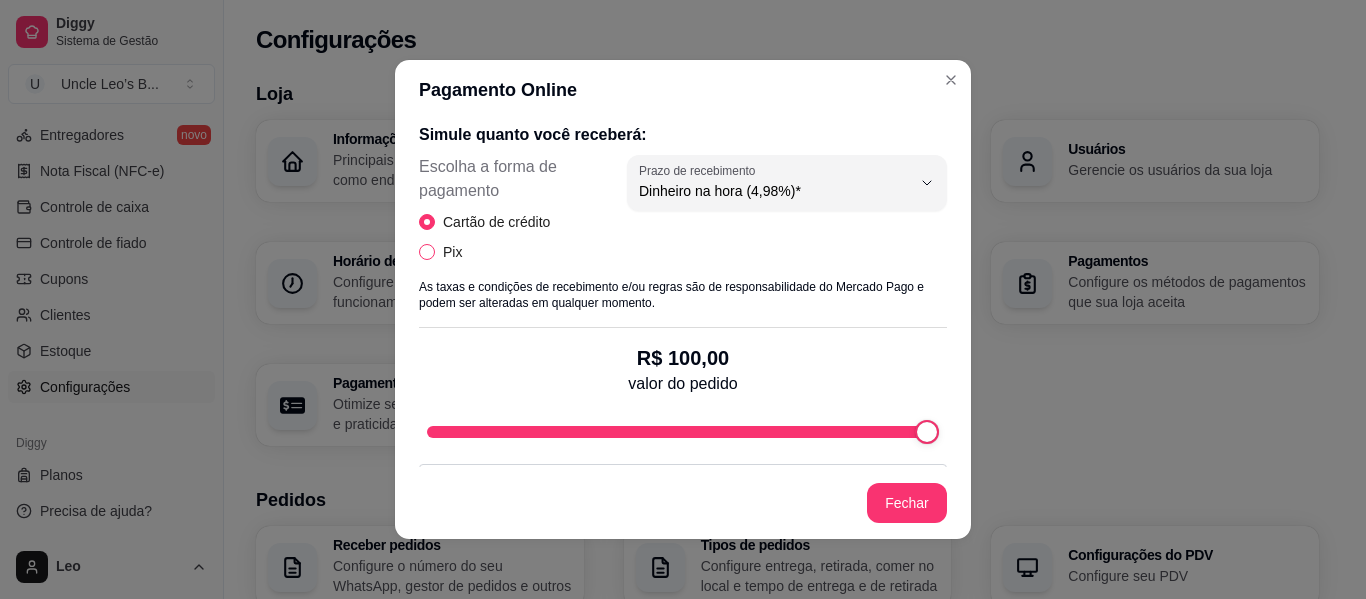 click on "Pix" at bounding box center [427, 252] 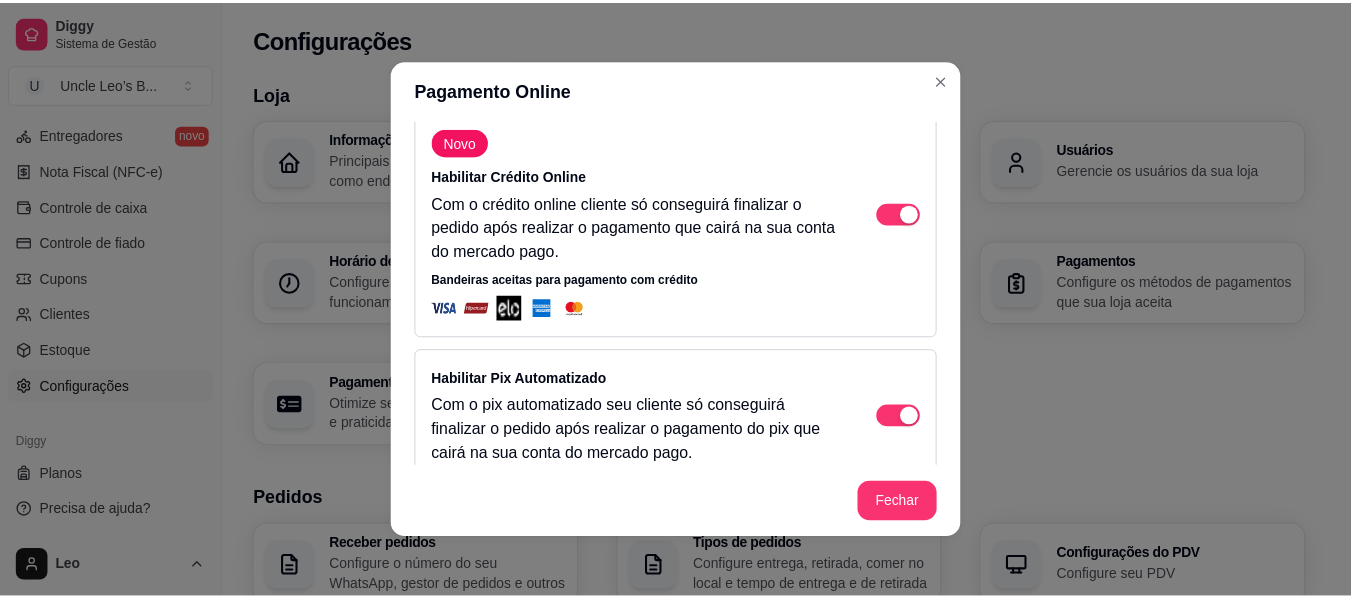 scroll, scrollTop: 0, scrollLeft: 0, axis: both 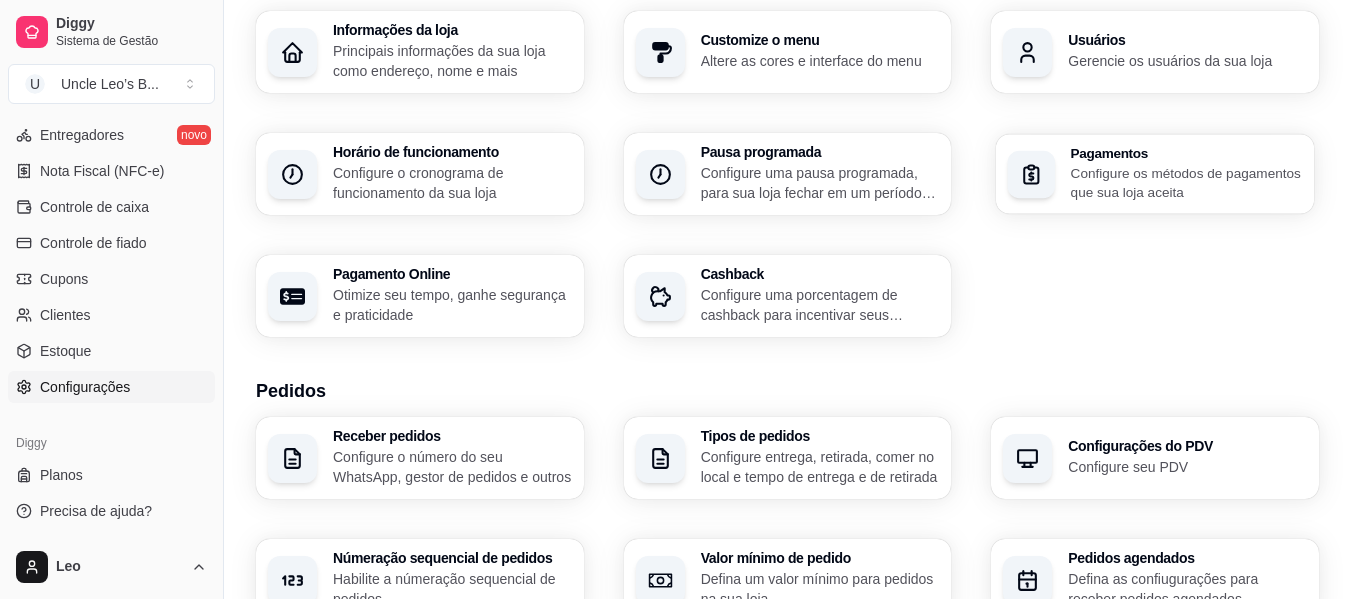 click on "Pagamentos" at bounding box center (1186, 153) 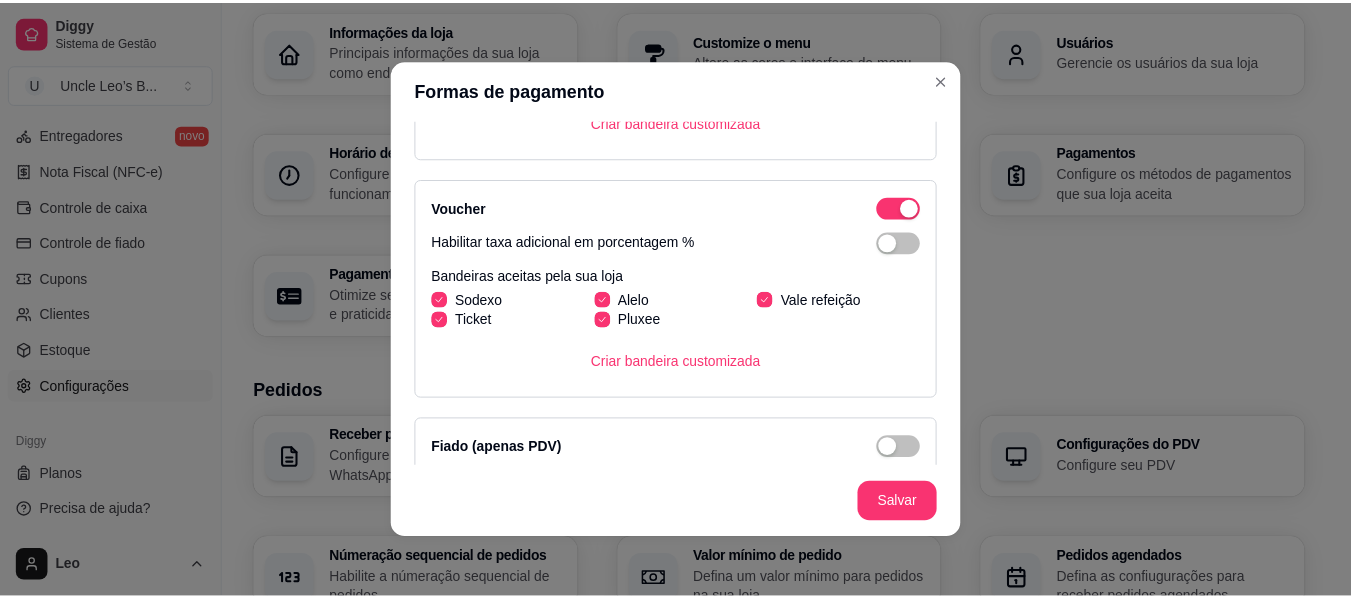 scroll, scrollTop: 624, scrollLeft: 0, axis: vertical 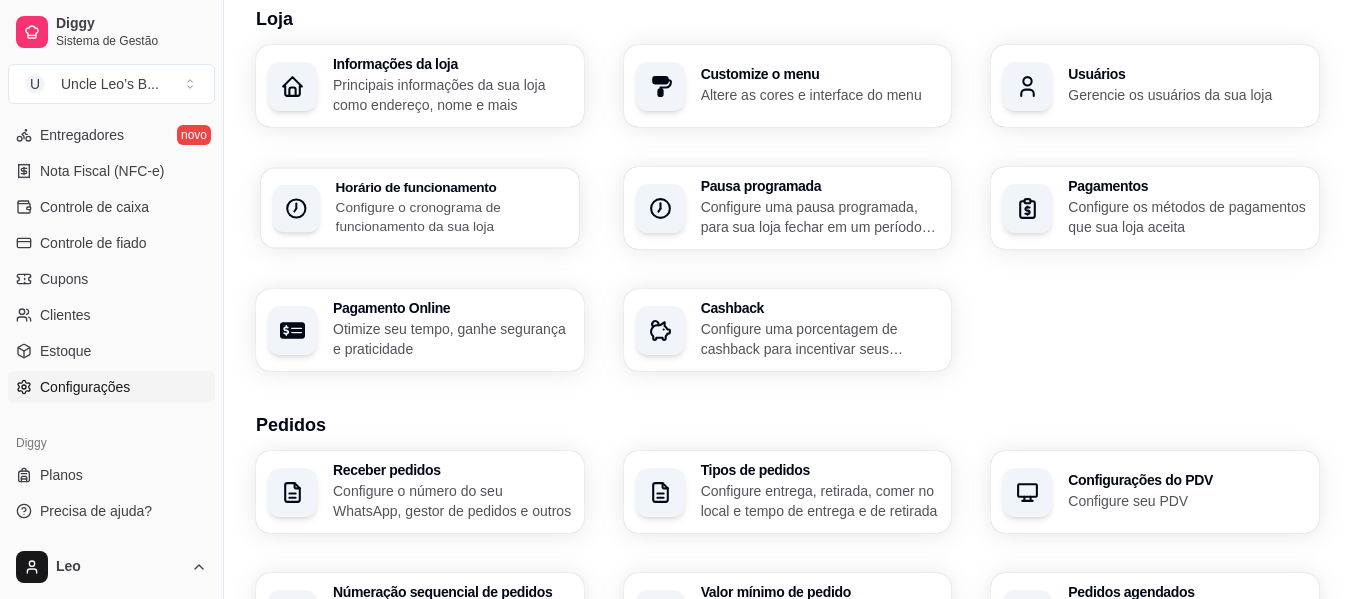 click on "Configure o cronograma de funcionamento da sua loja" at bounding box center (451, 216) 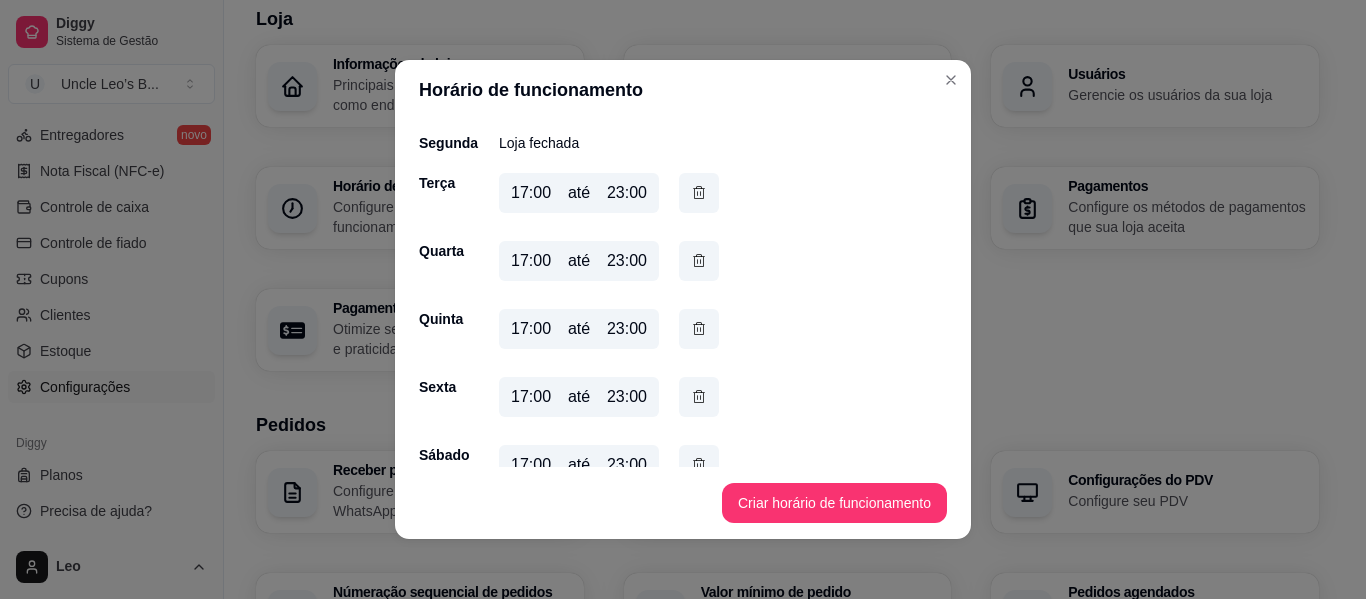 scroll, scrollTop: 181, scrollLeft: 0, axis: vertical 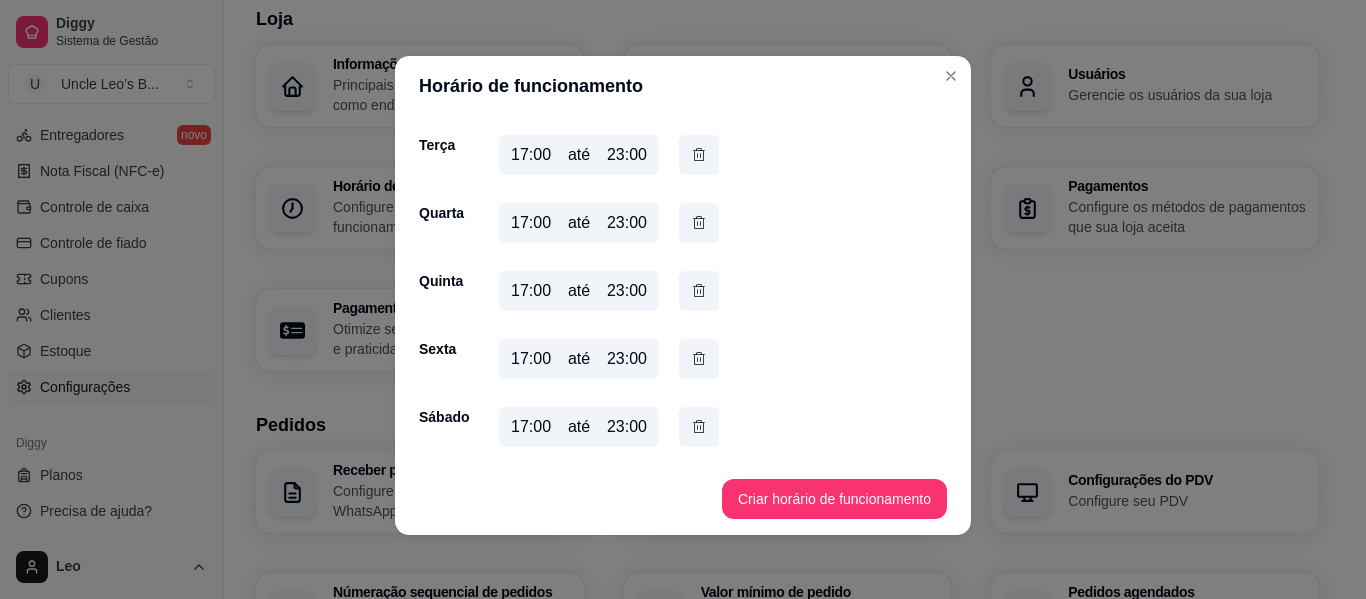 click on "Quarta 17:00 até   23:00" at bounding box center (683, 227) 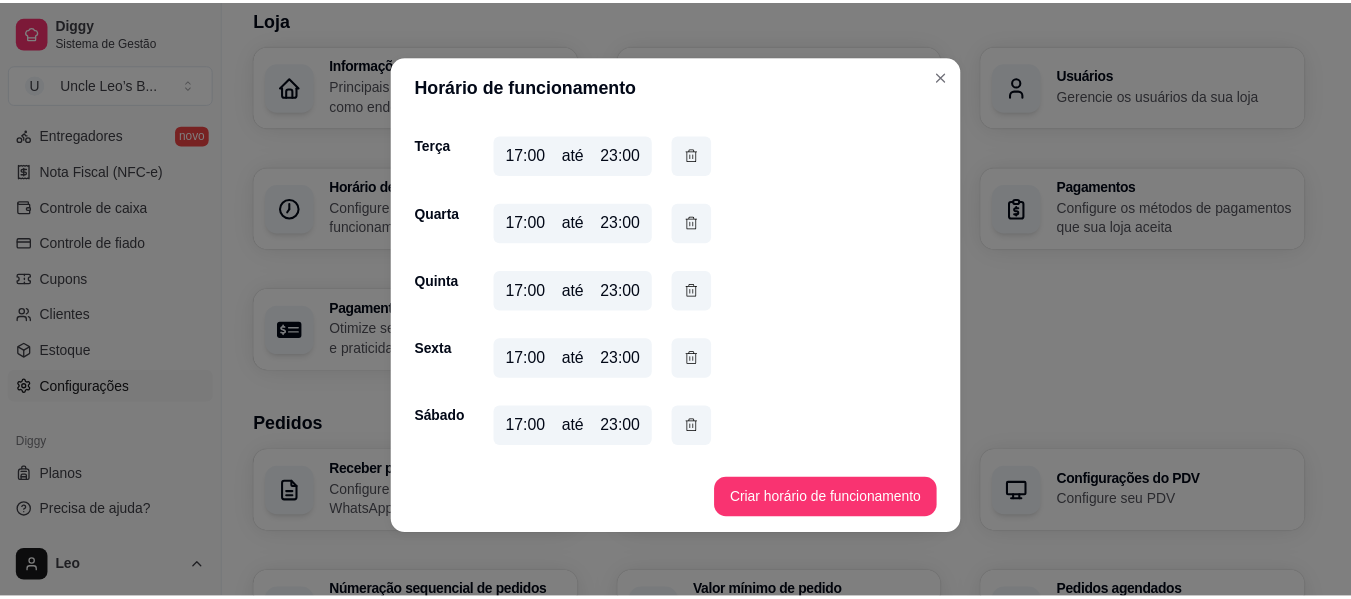 scroll, scrollTop: 0, scrollLeft: 0, axis: both 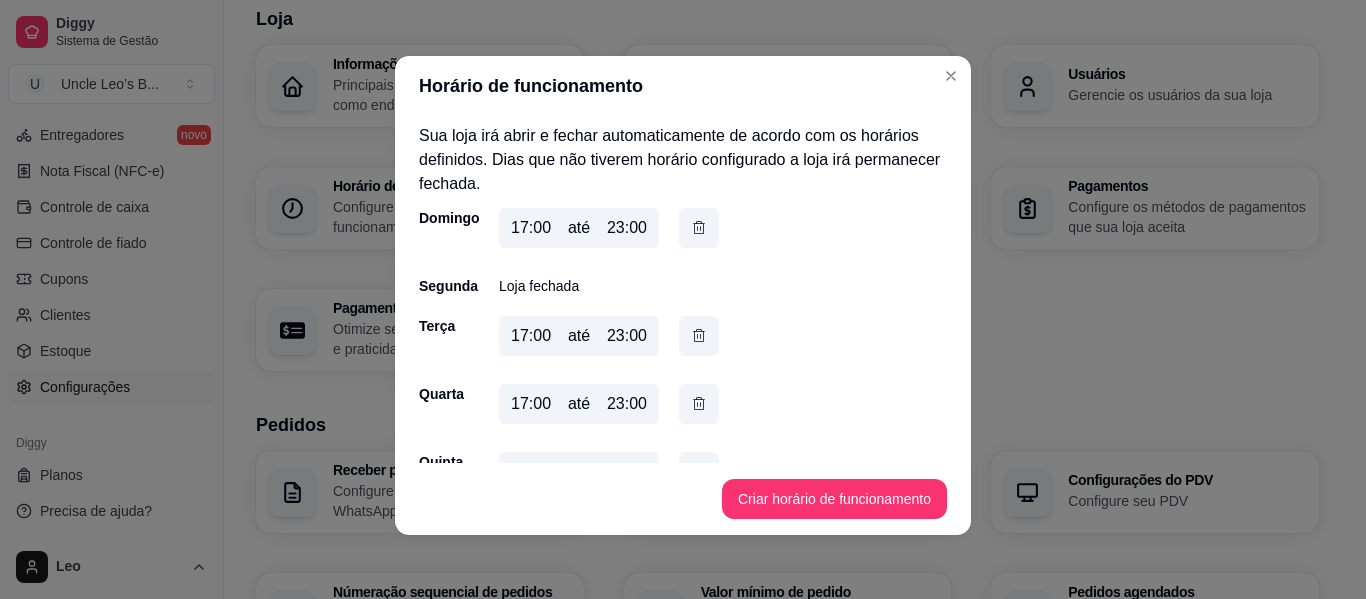 click on "23:00" at bounding box center (627, 228) 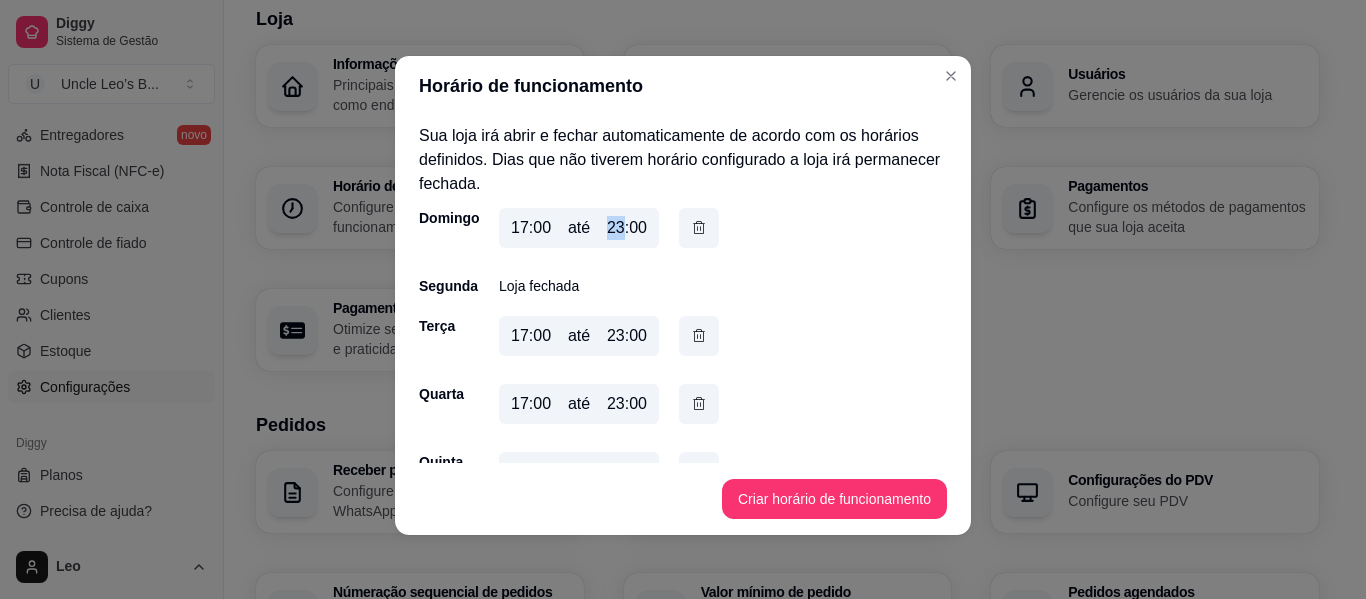 click on "23:00" at bounding box center (627, 228) 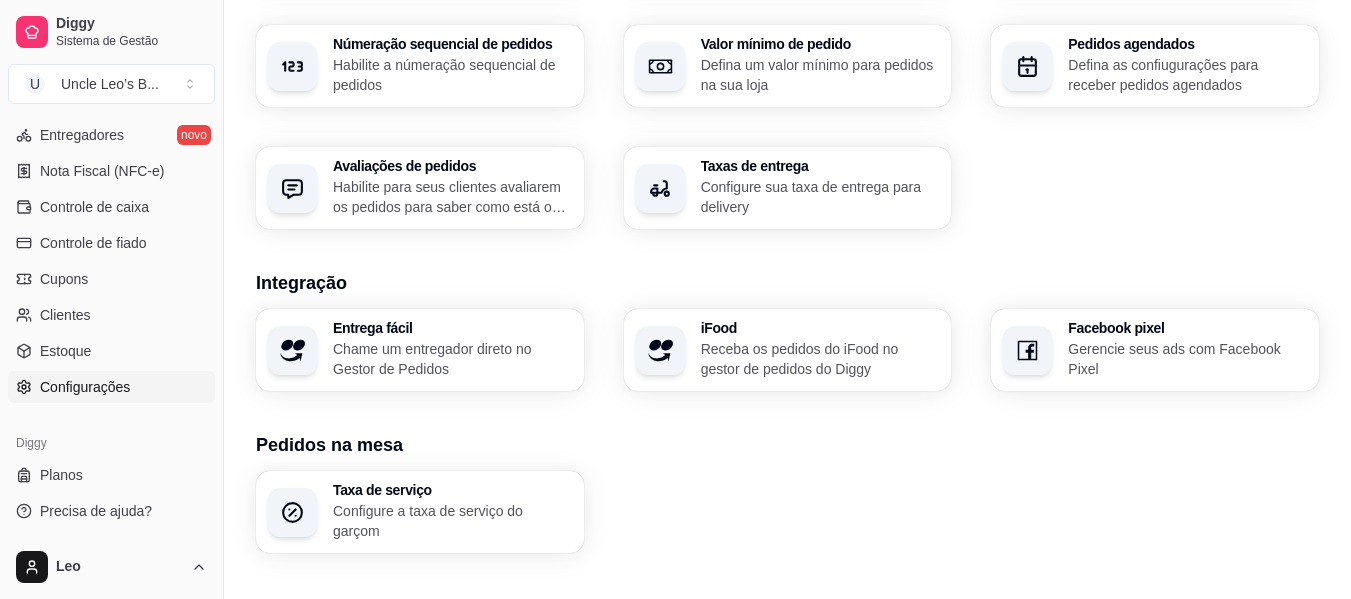 scroll, scrollTop: 624, scrollLeft: 0, axis: vertical 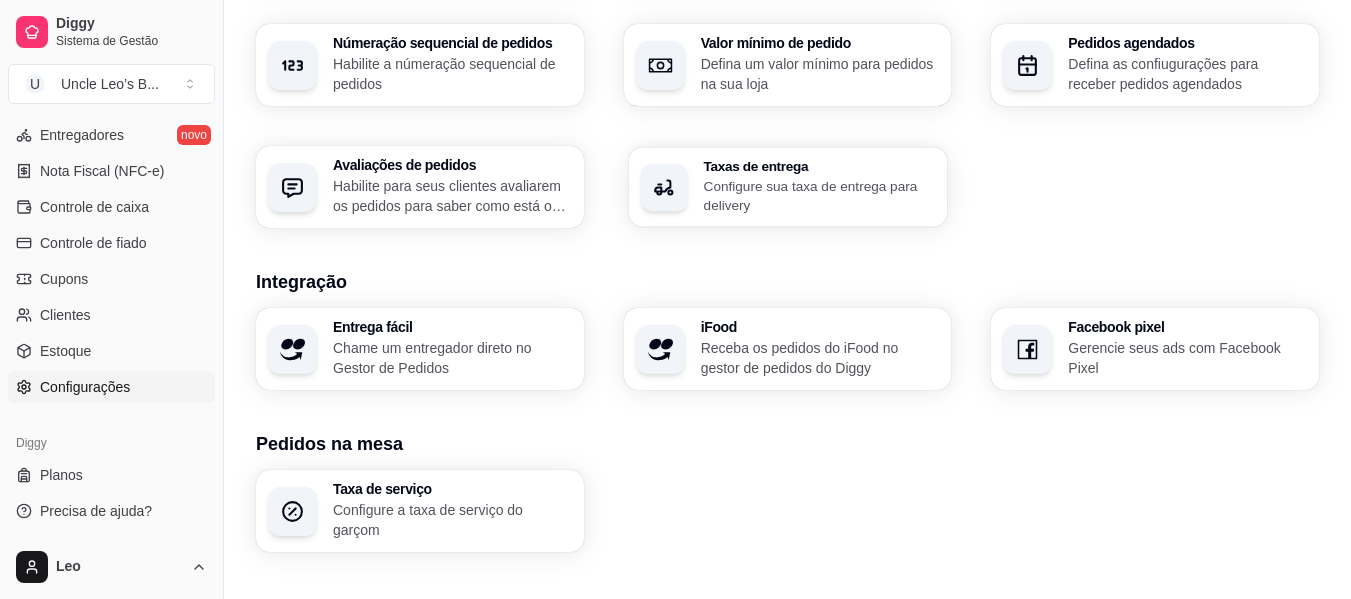 click on "Configure sua taxa de entrega para delivery" at bounding box center [819, 195] 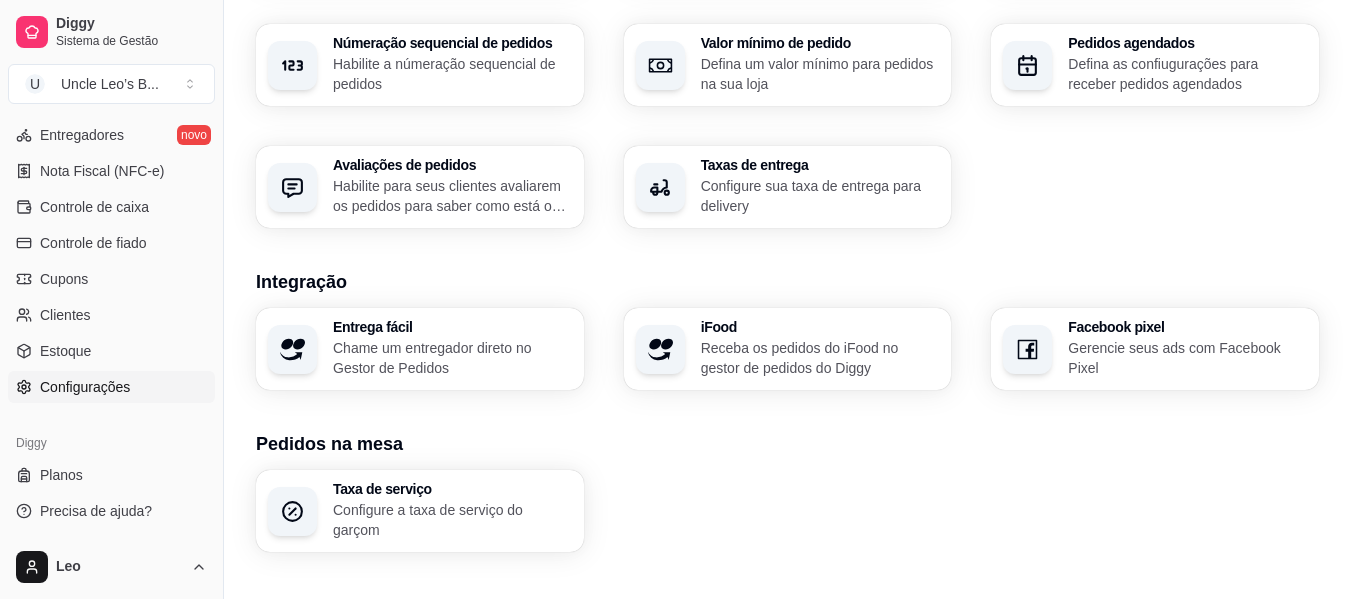 type 